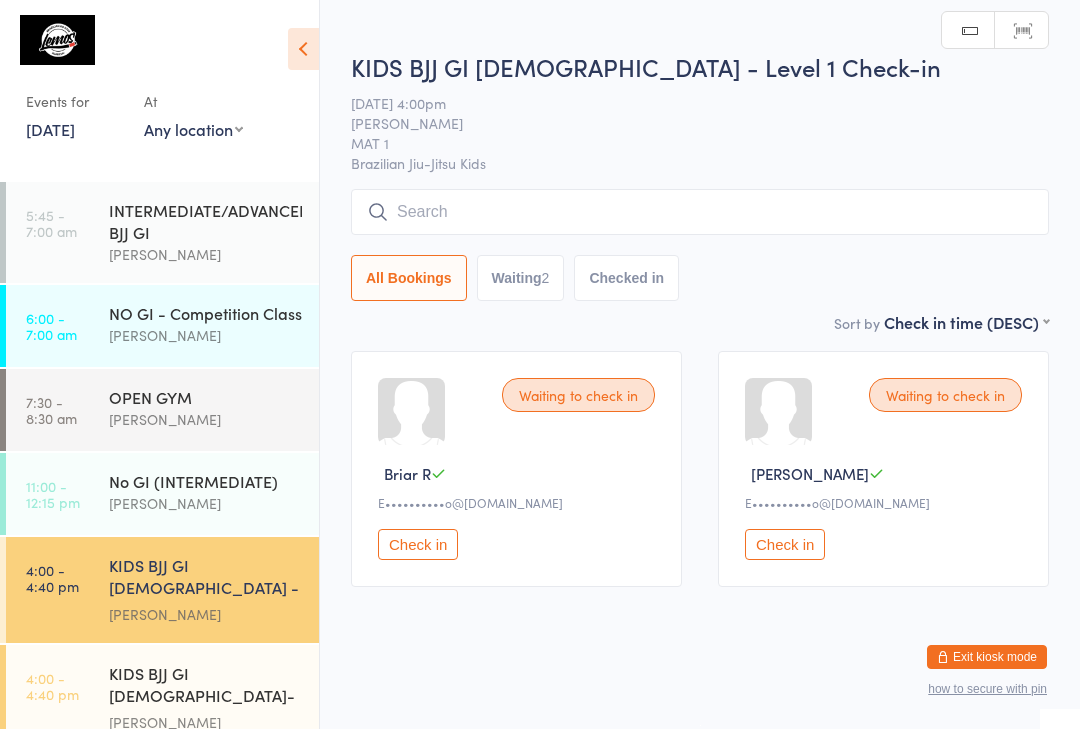 scroll, scrollTop: 1, scrollLeft: 0, axis: vertical 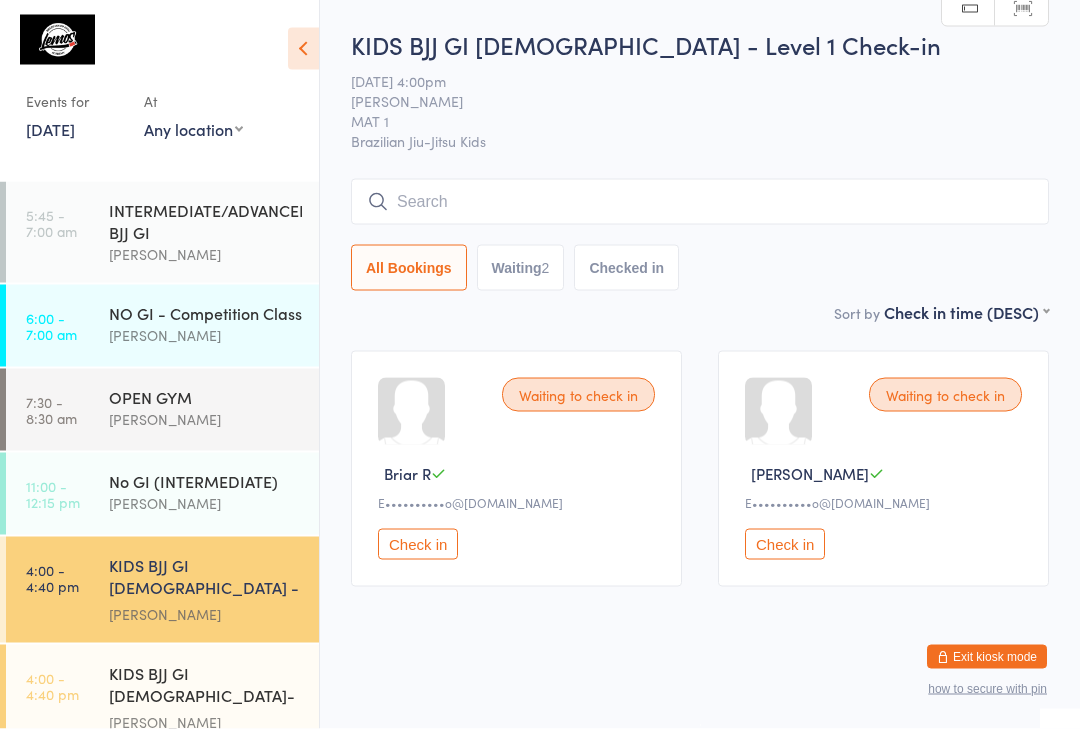 click on "[PERSON_NAME]" at bounding box center (684, 101) 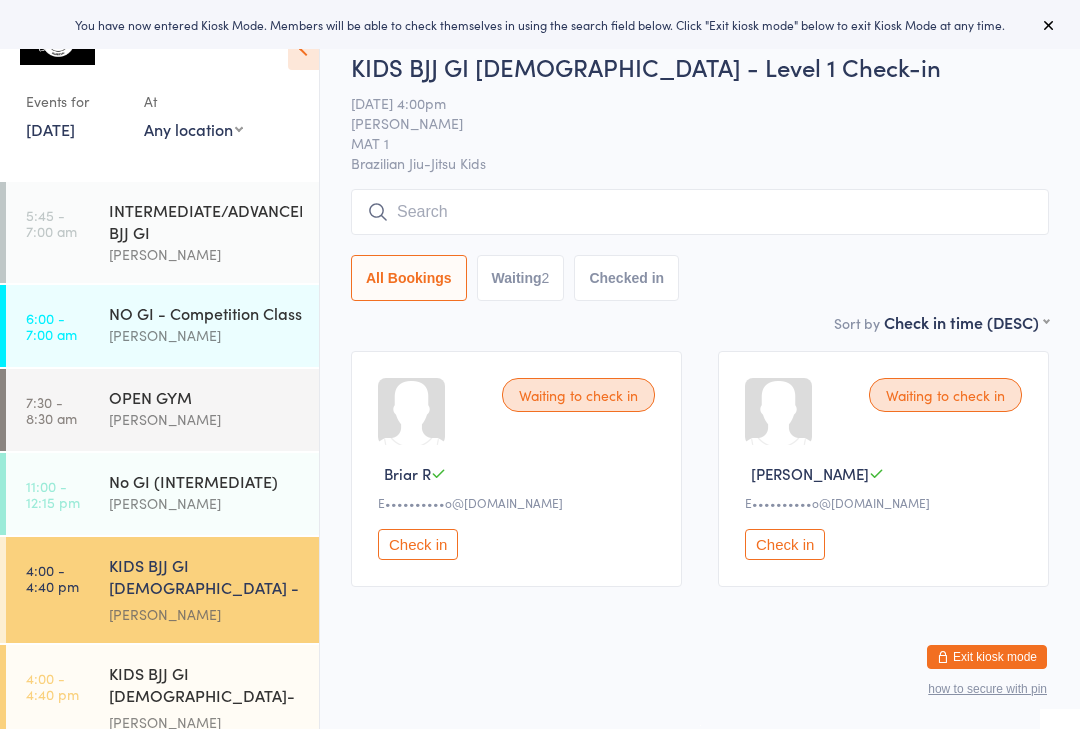 scroll, scrollTop: 0, scrollLeft: 0, axis: both 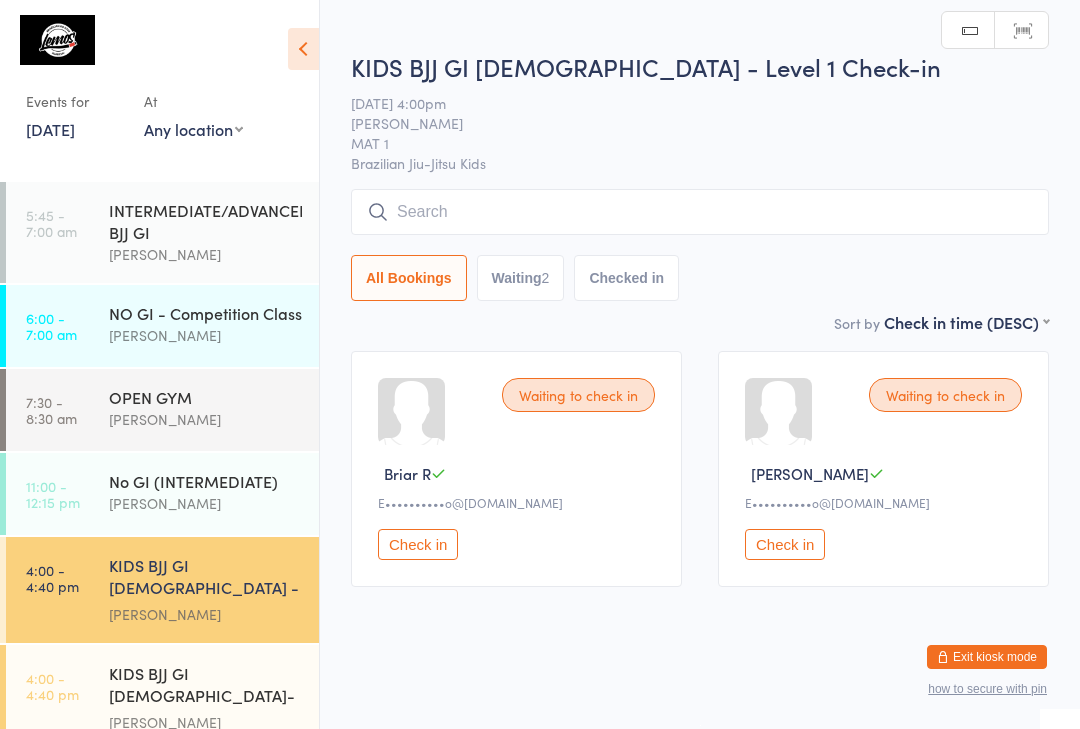click at bounding box center (700, 212) 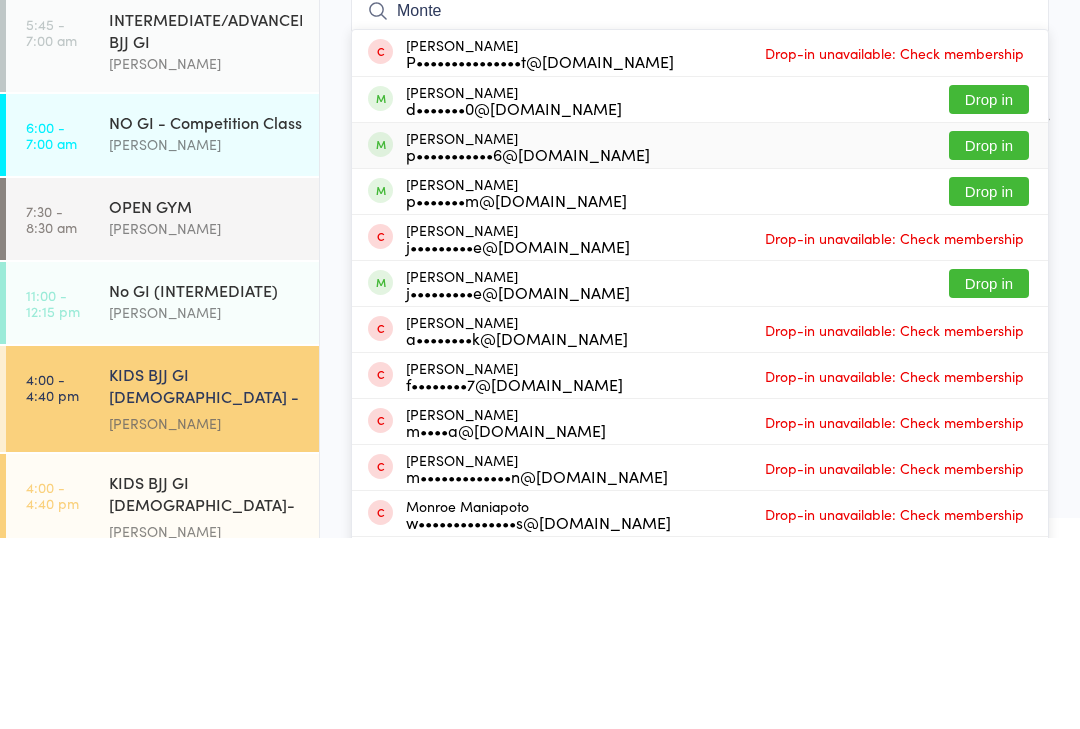 type on "Monte" 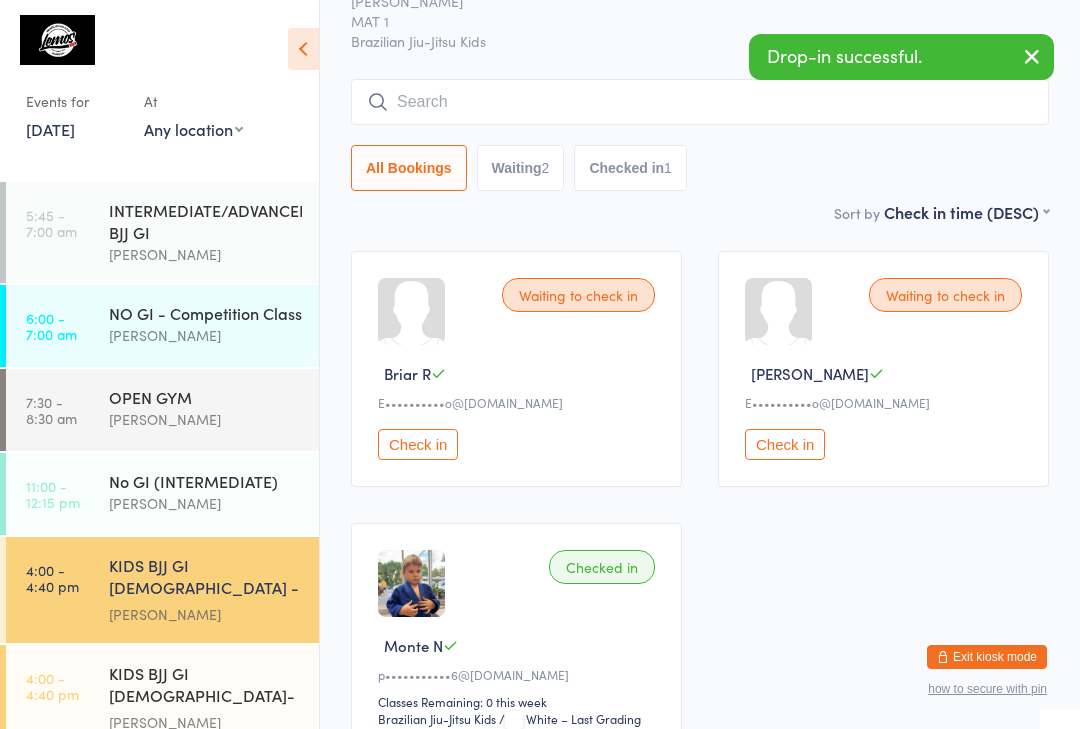 scroll, scrollTop: 117, scrollLeft: 0, axis: vertical 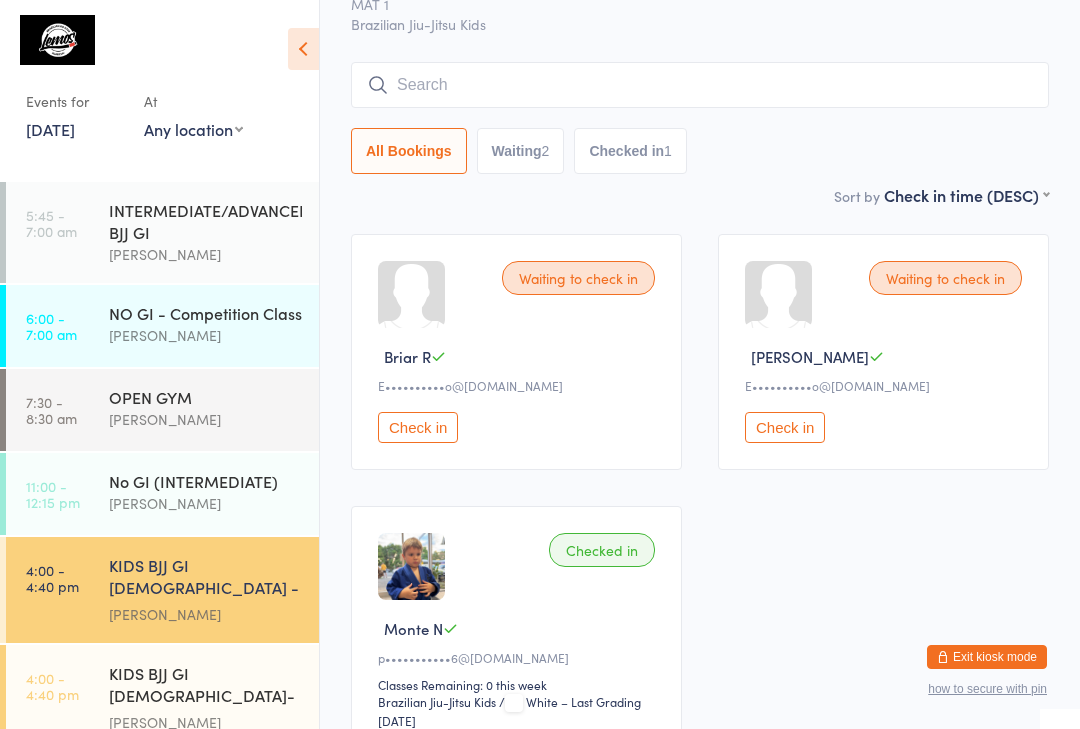 click at bounding box center (700, 85) 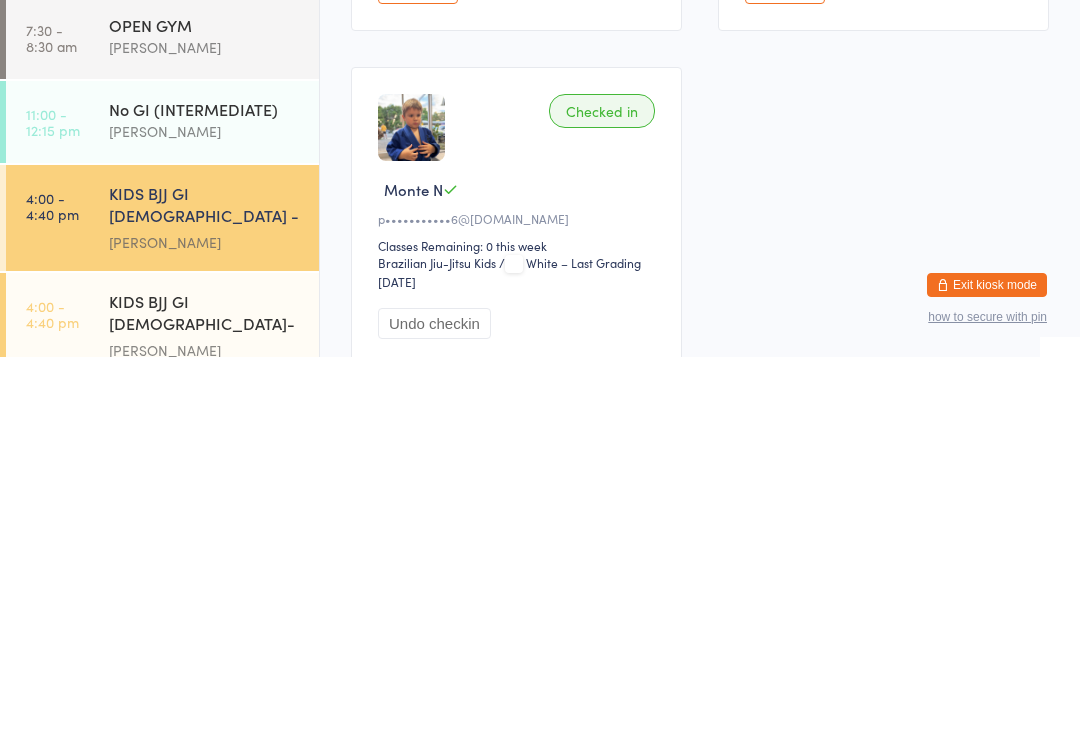 scroll, scrollTop: 184, scrollLeft: 0, axis: vertical 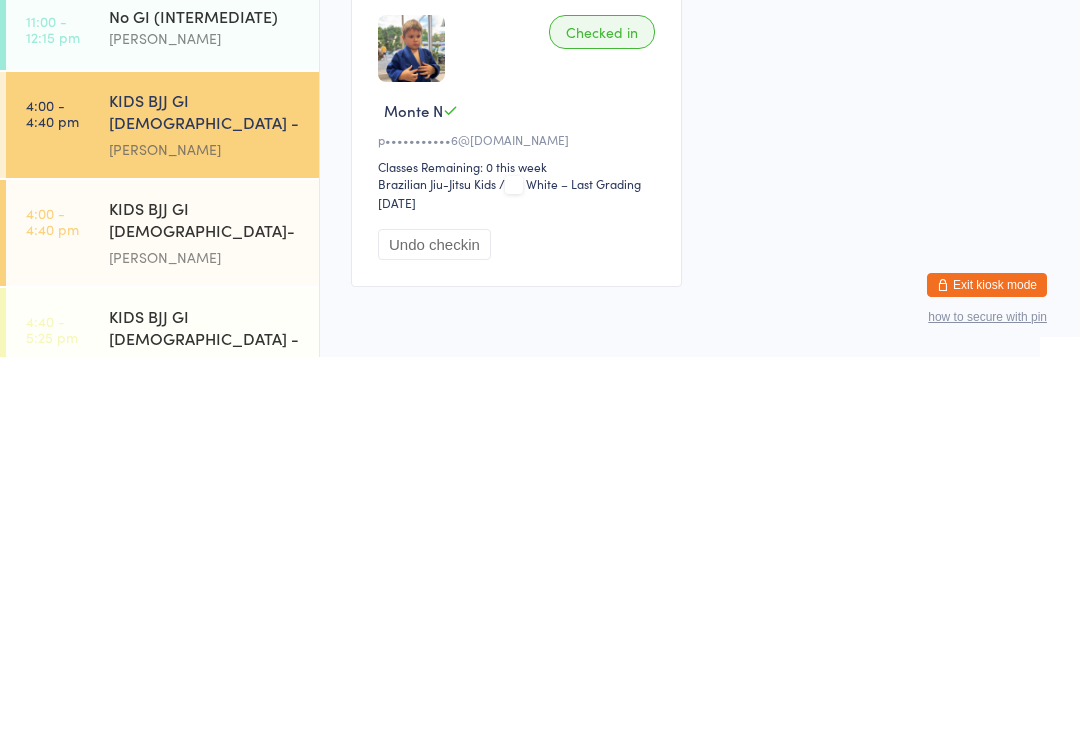 click on "[PERSON_NAME]" at bounding box center (205, 737) 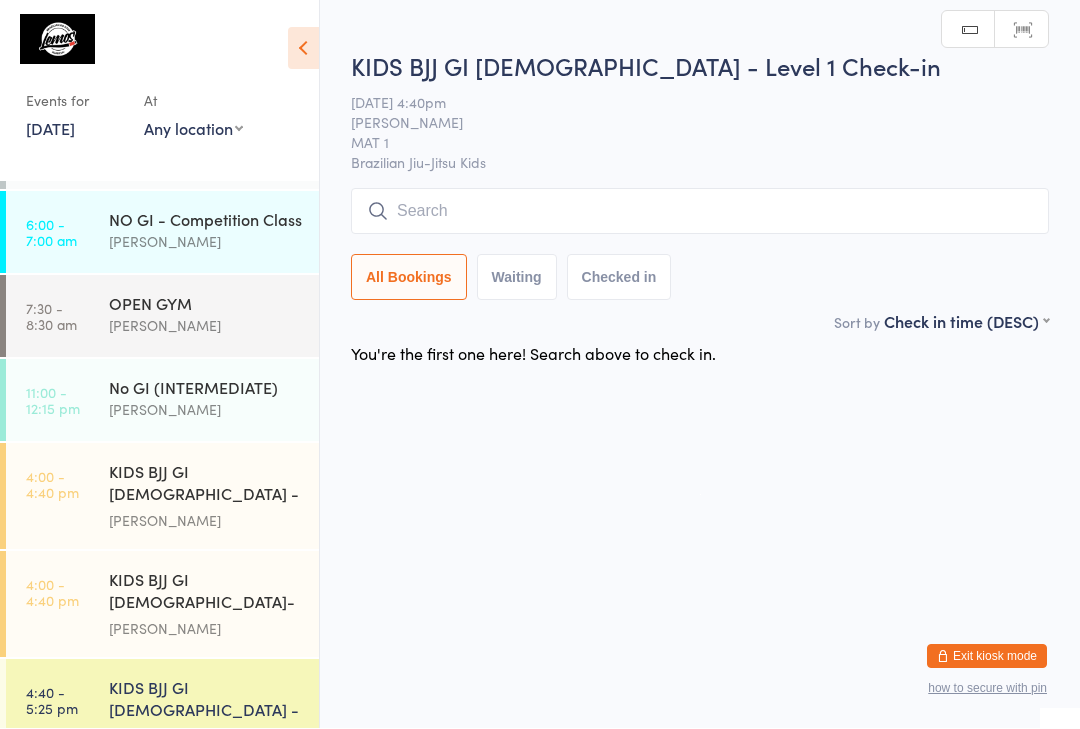 click at bounding box center [700, 212] 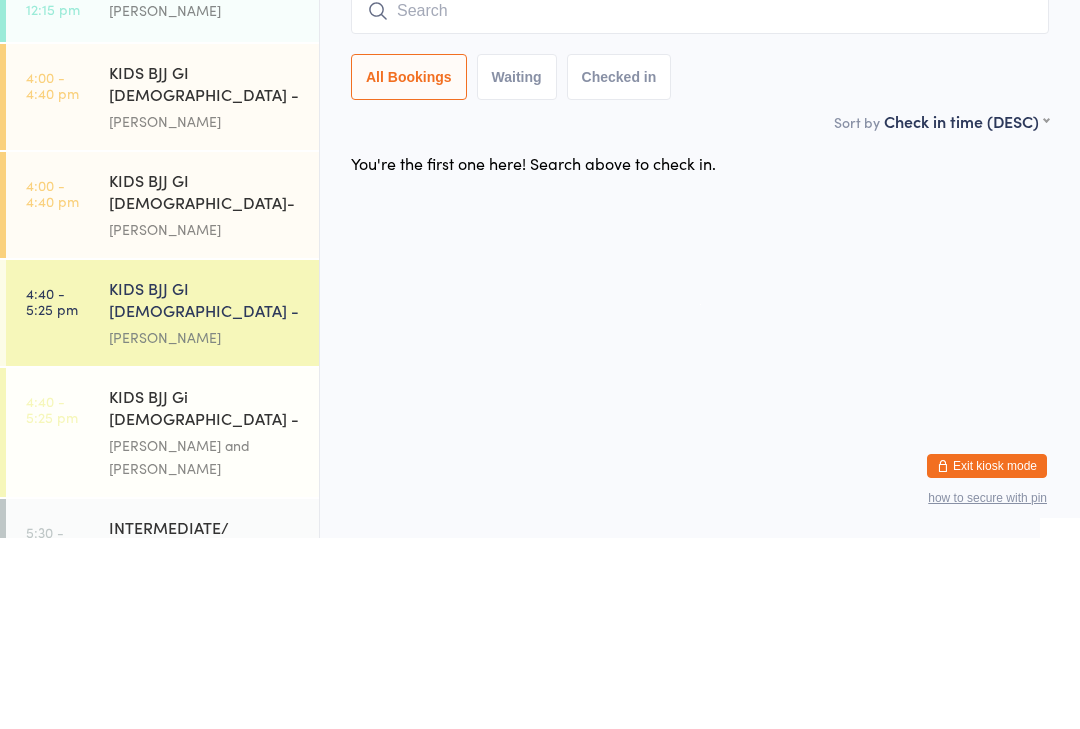 scroll, scrollTop: 329, scrollLeft: 0, axis: vertical 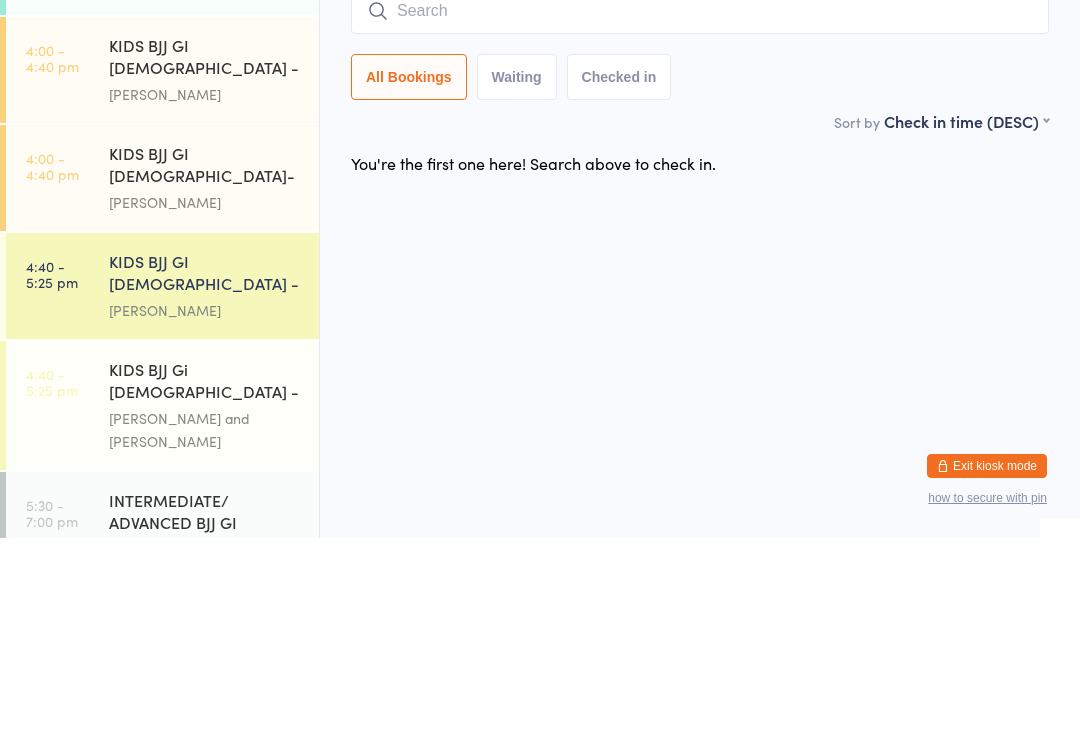 click on "KIDS BJJ GI [DEMOGRAPHIC_DATA]- Level 2" at bounding box center (205, 357) 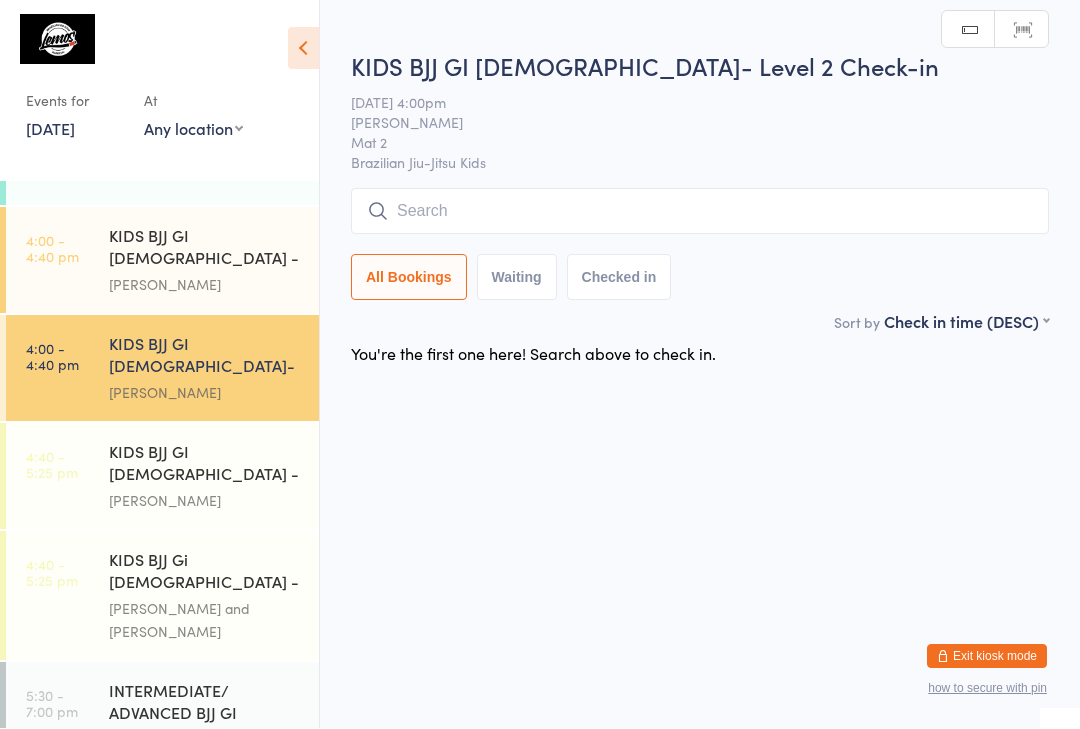 click at bounding box center (700, 212) 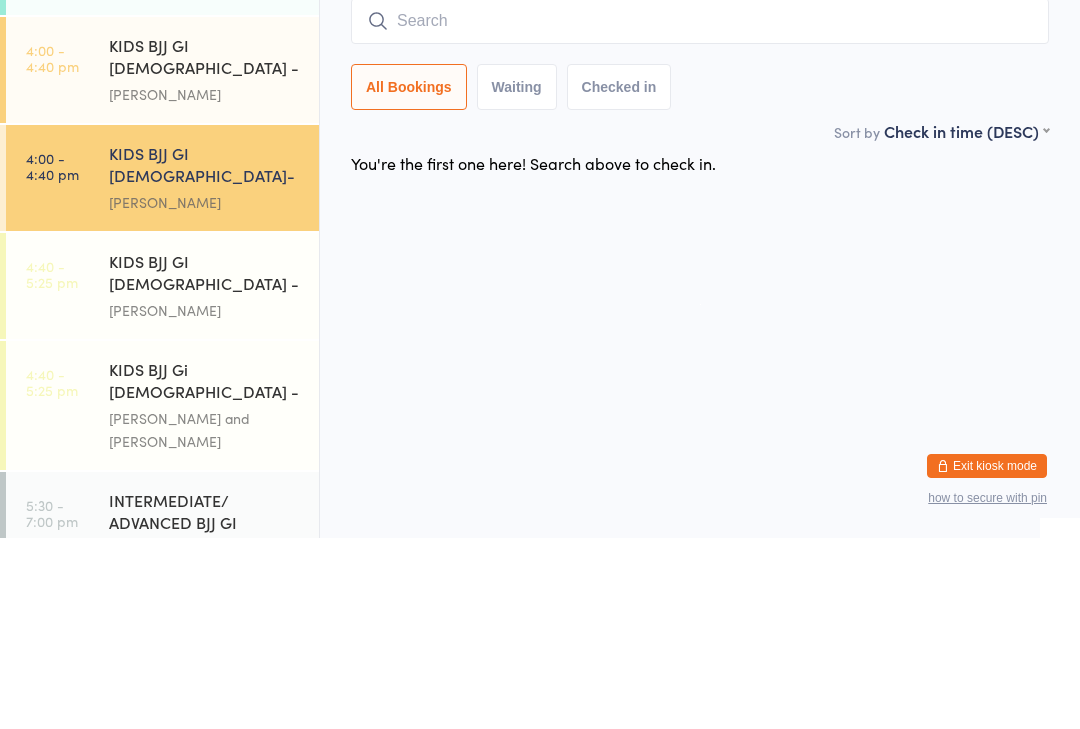 click on "KIDS BJJ GI [DEMOGRAPHIC_DATA] - Level 1" at bounding box center [205, 465] 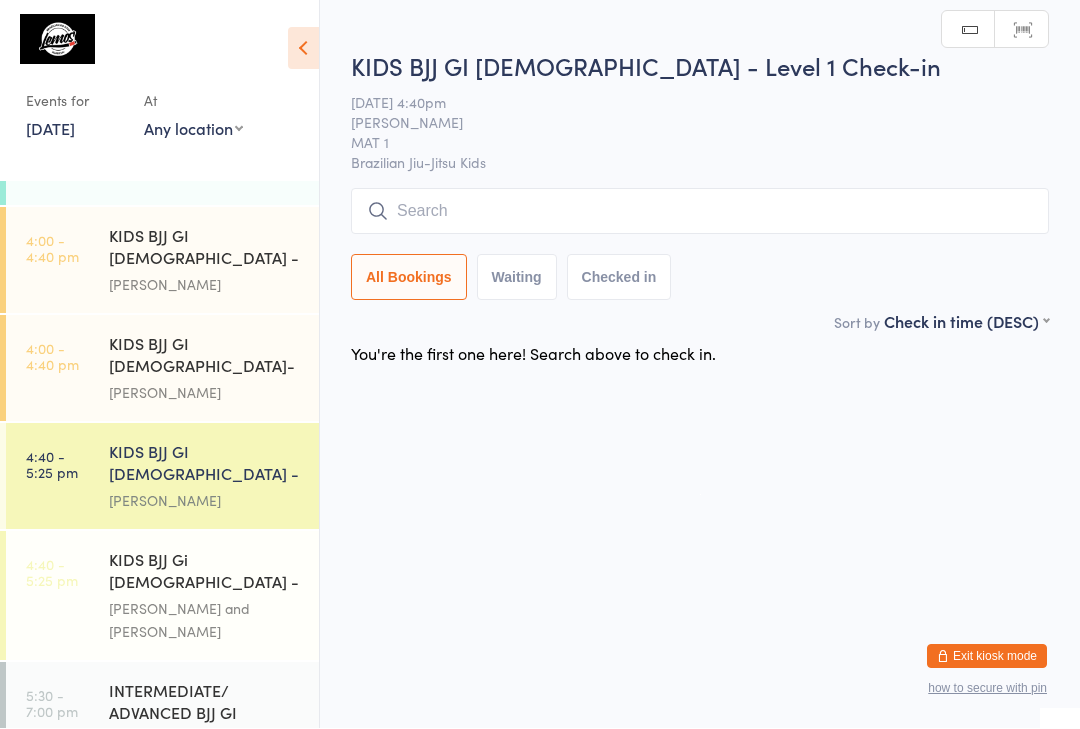 click on "KIDS BJJ Gi [DEMOGRAPHIC_DATA] - Level 2" at bounding box center (205, 573) 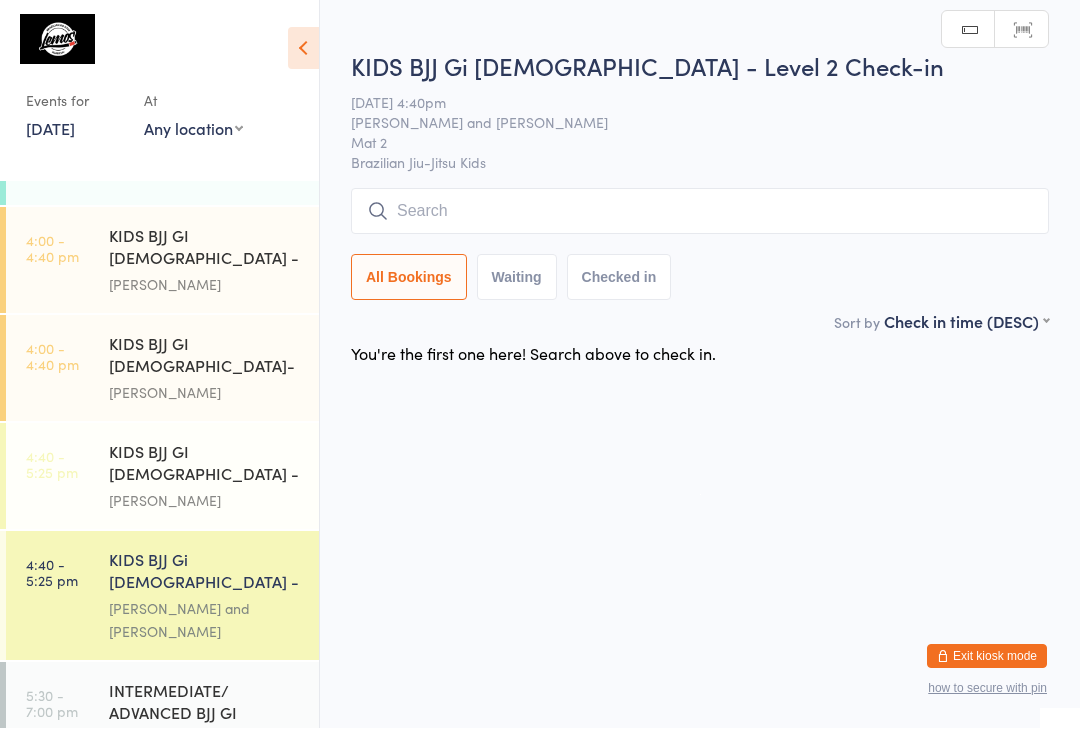 click at bounding box center (700, 212) 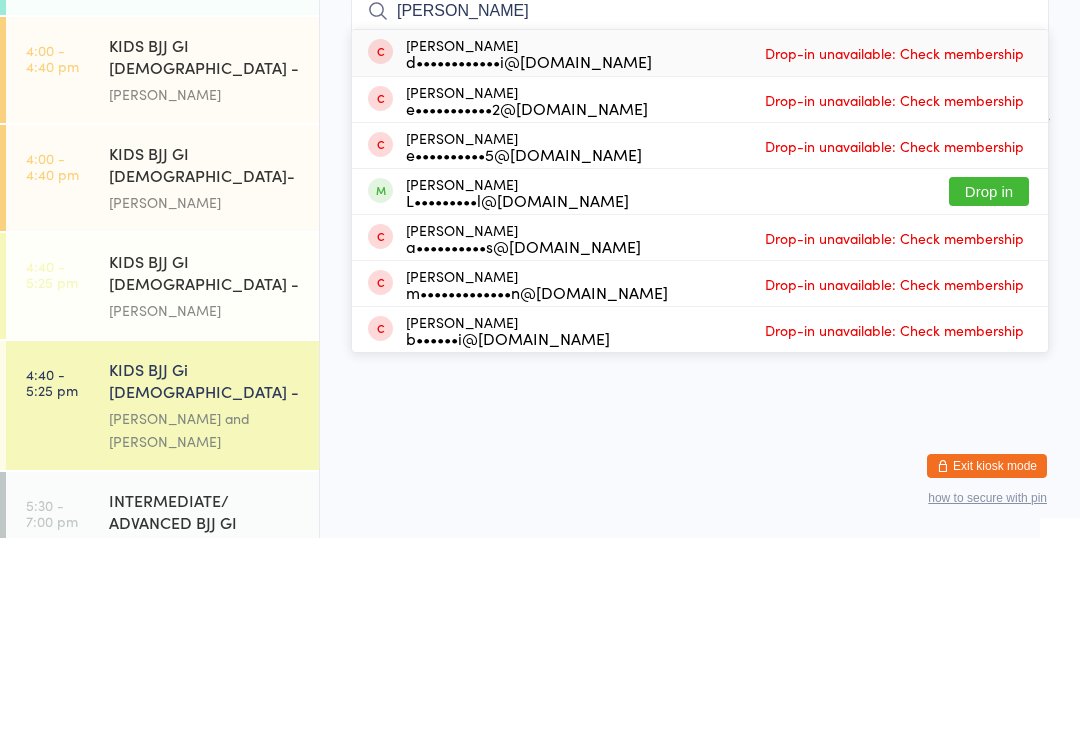type on "[PERSON_NAME]" 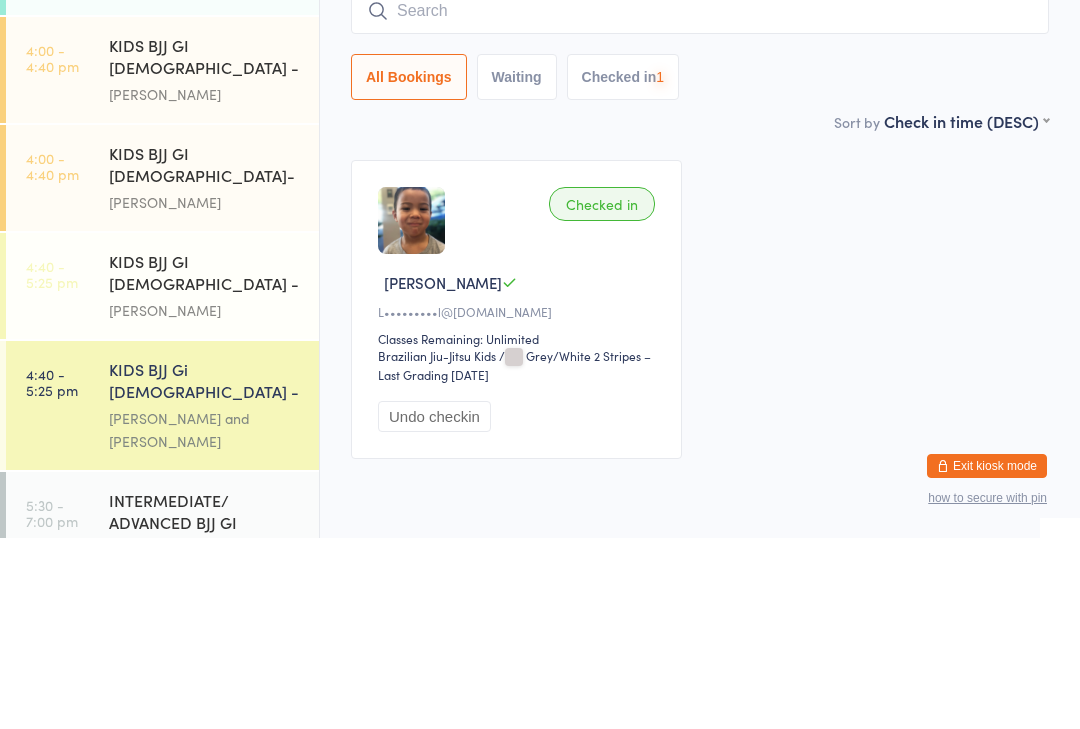 click at bounding box center [700, 202] 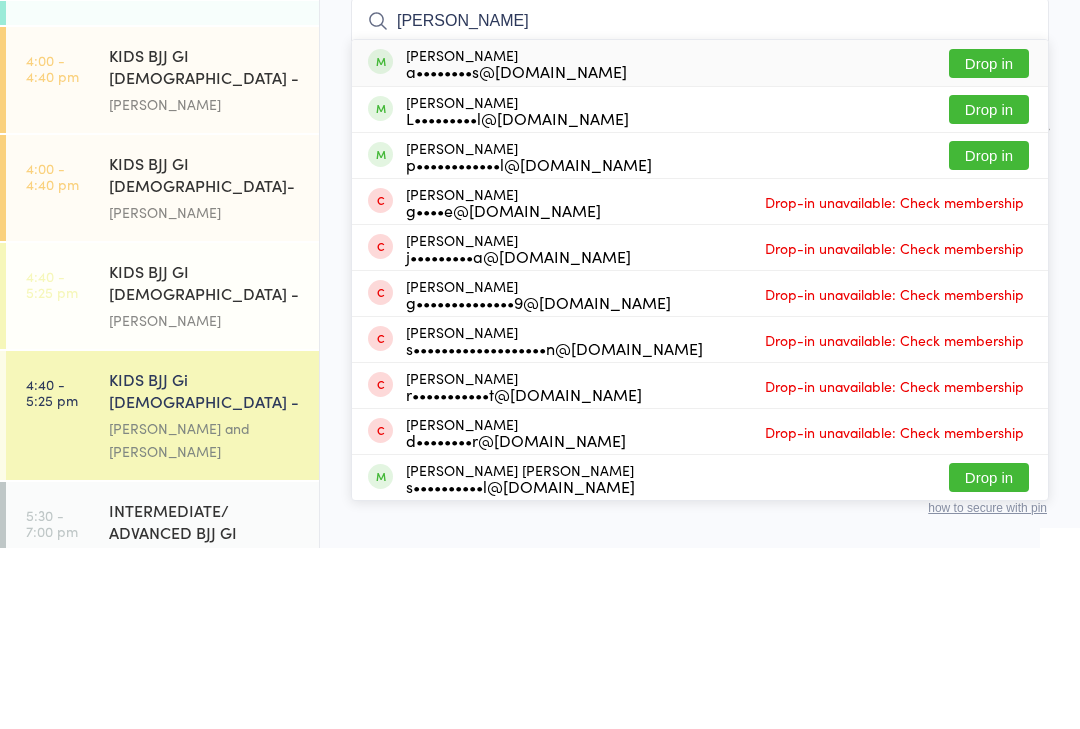 type on "[PERSON_NAME]" 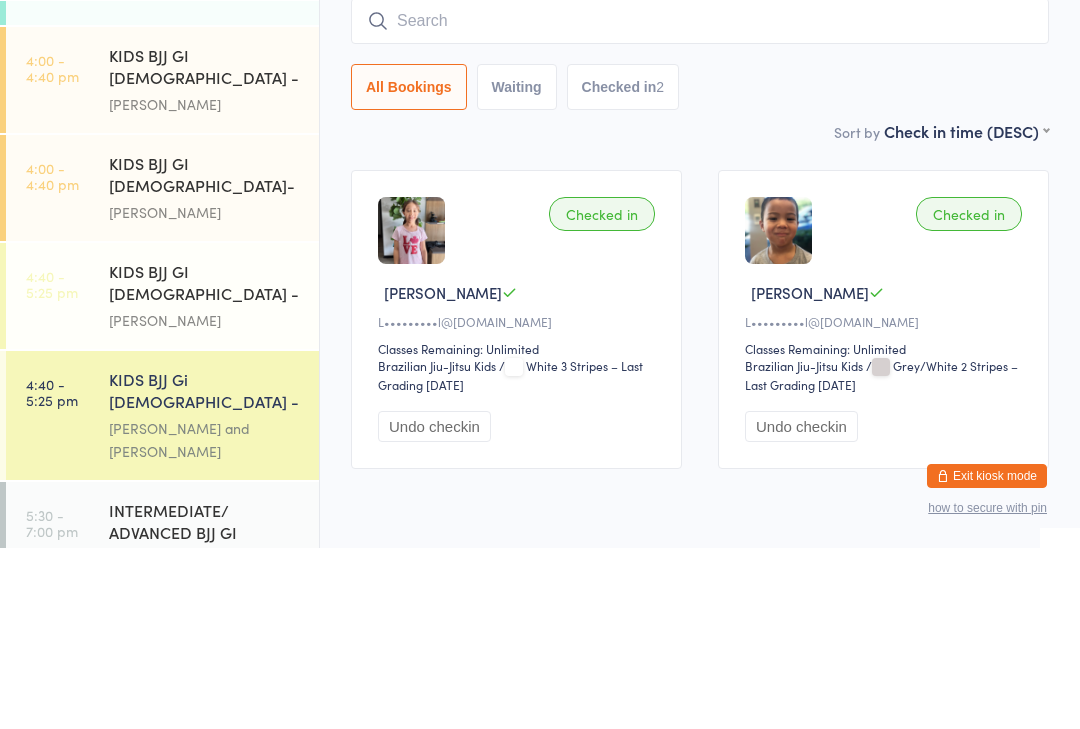 type on "O" 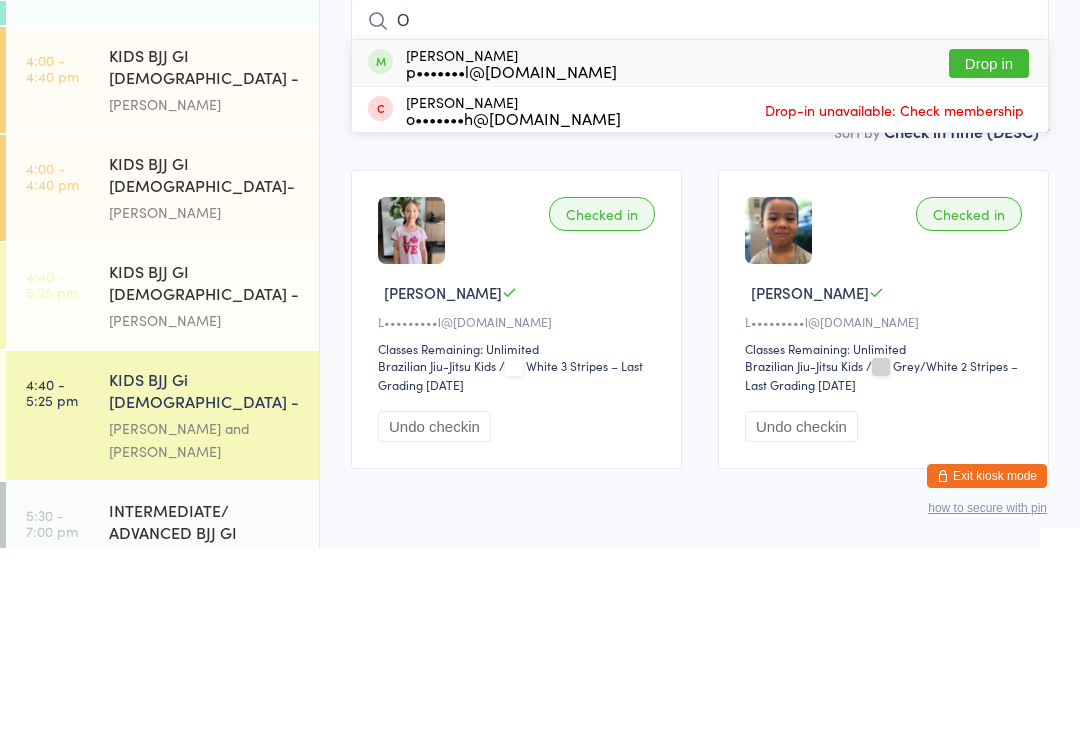 type 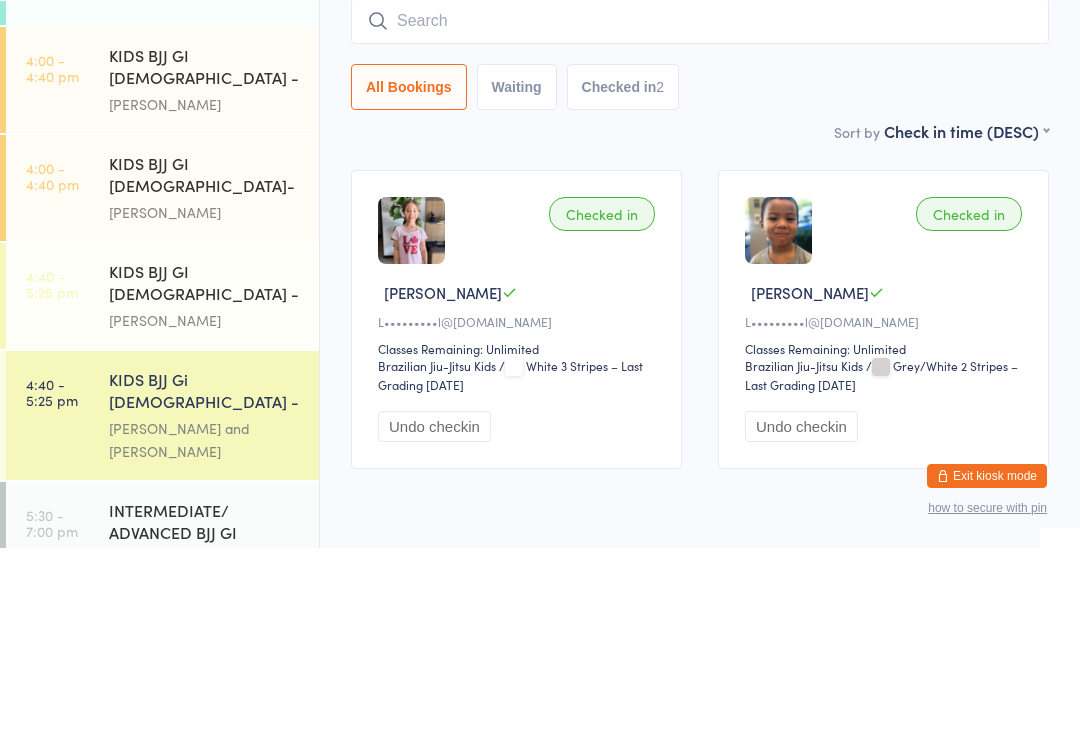 click on "4:00 - 4:40 pm KIDS BJJ GI [DEMOGRAPHIC_DATA]- Level 2 [PERSON_NAME]" at bounding box center [162, 369] 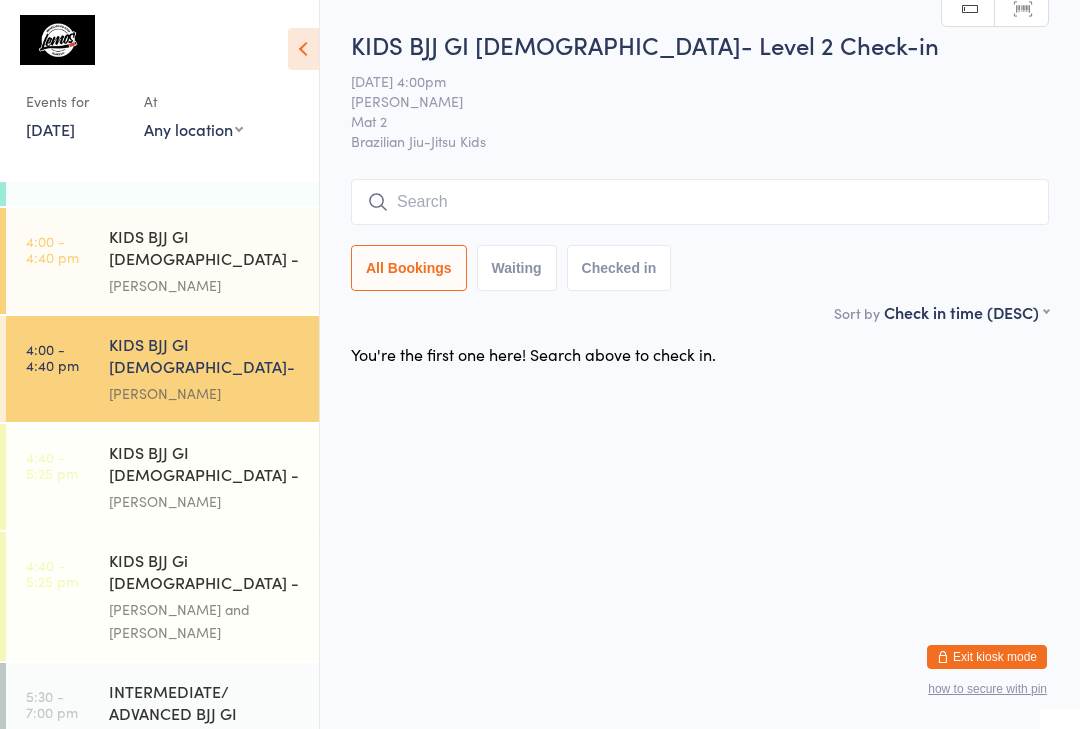 click at bounding box center [700, 202] 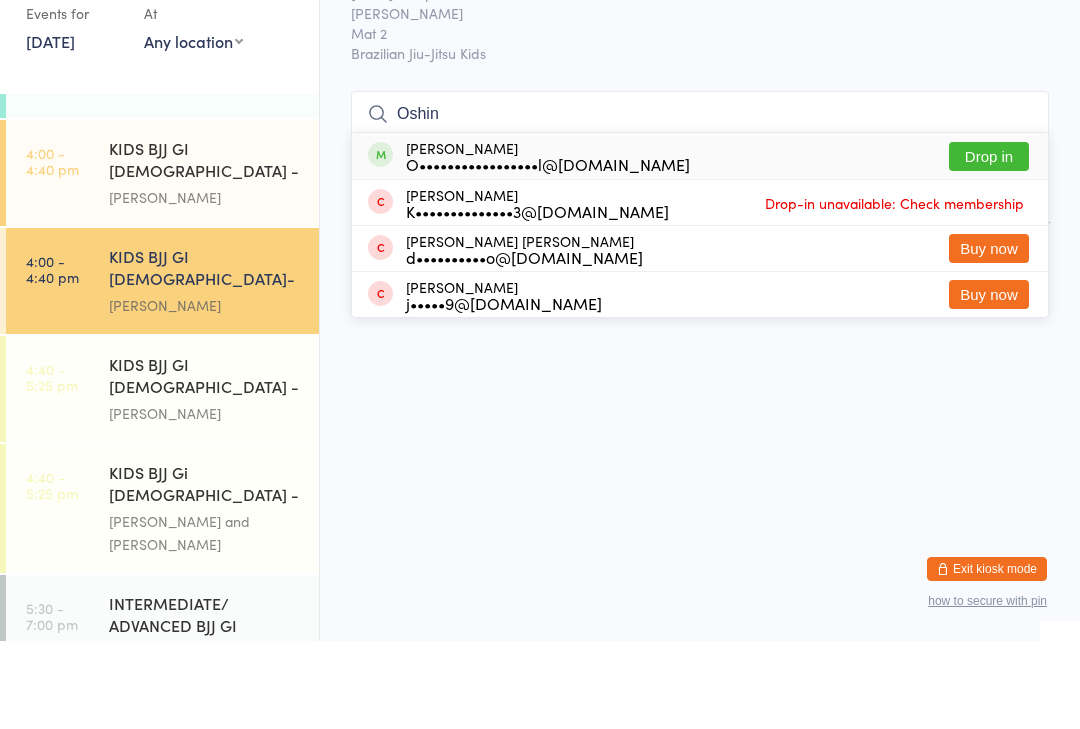 type on "Oshin" 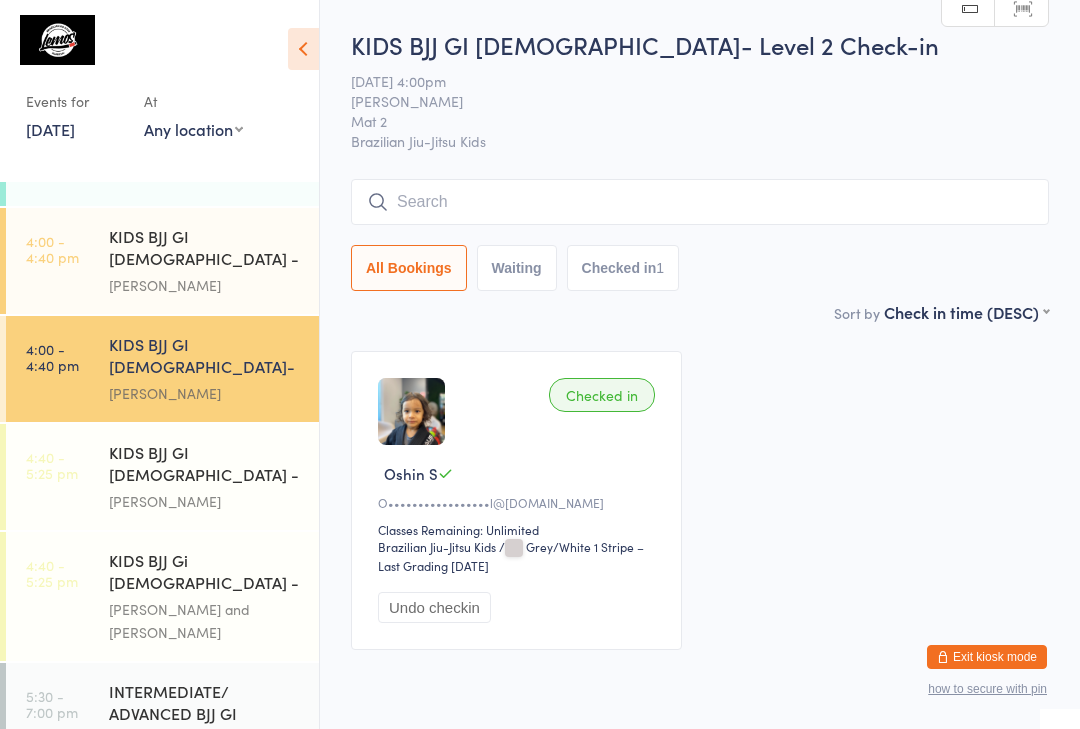 type on "J" 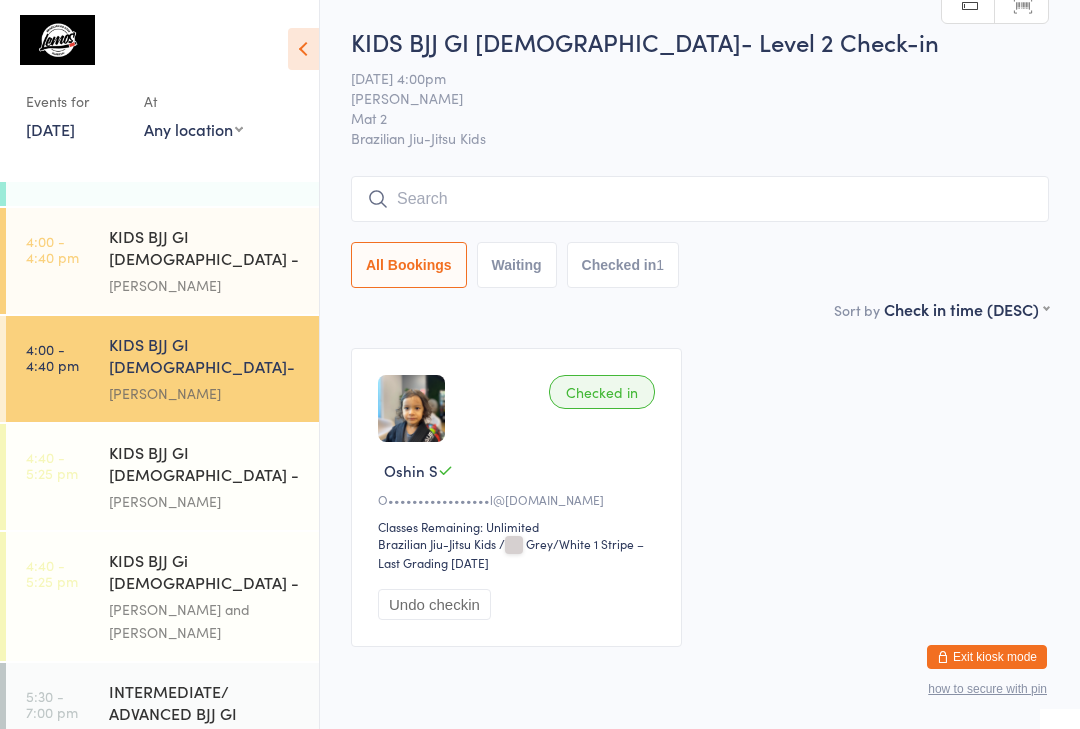 scroll, scrollTop: 0, scrollLeft: 0, axis: both 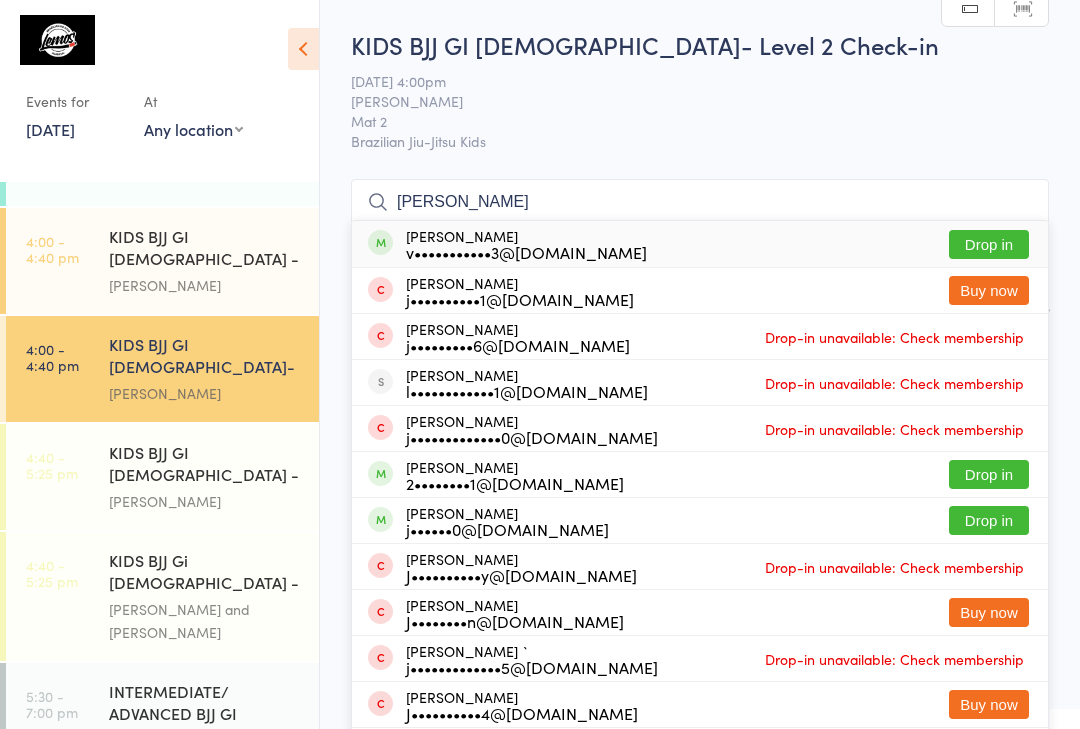 type on "[PERSON_NAME]" 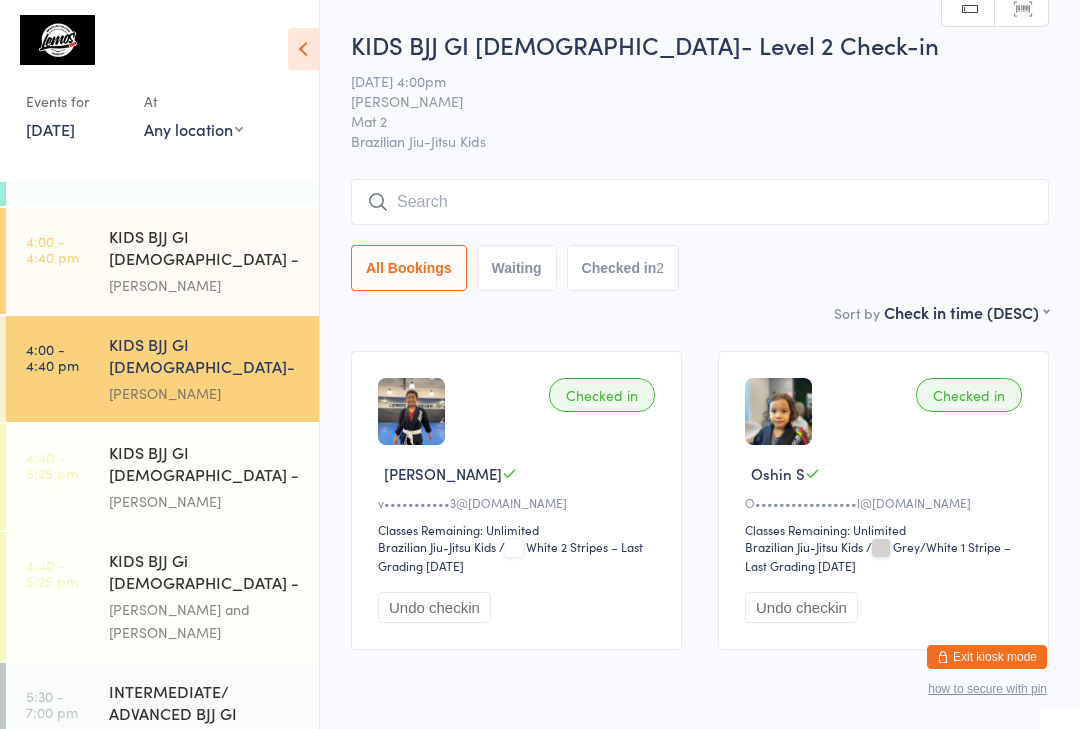 click at bounding box center (700, 202) 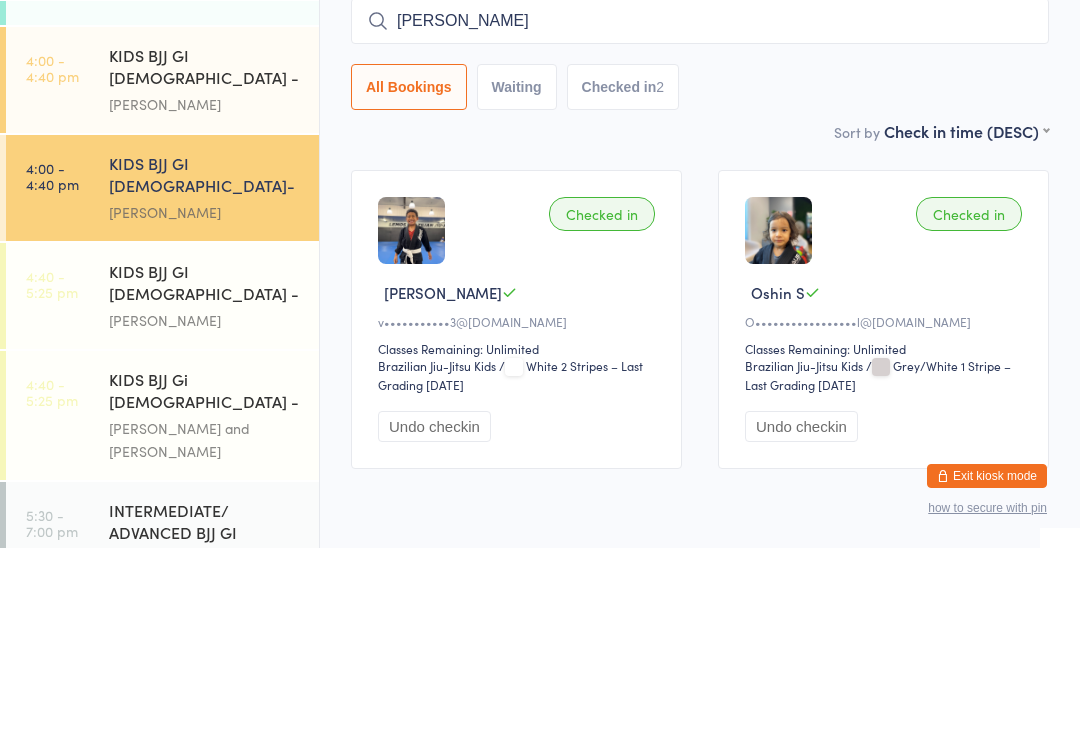 type on "[PERSON_NAME]" 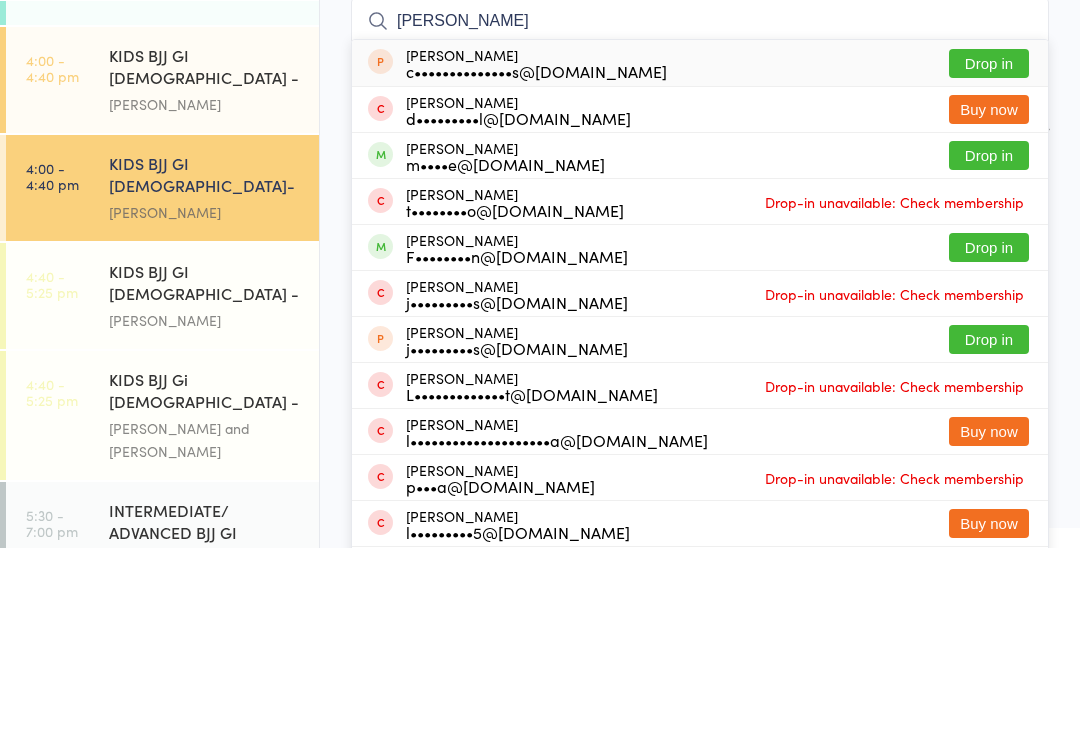 click on "Drop in" at bounding box center [989, 428] 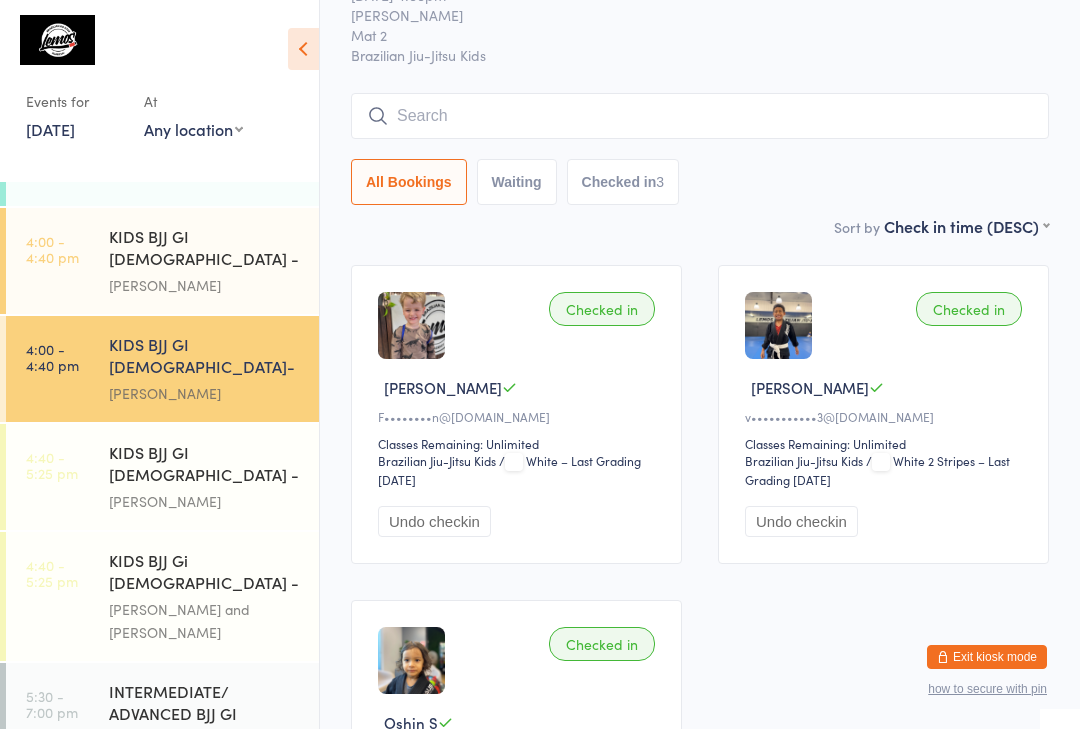 click at bounding box center (700, 116) 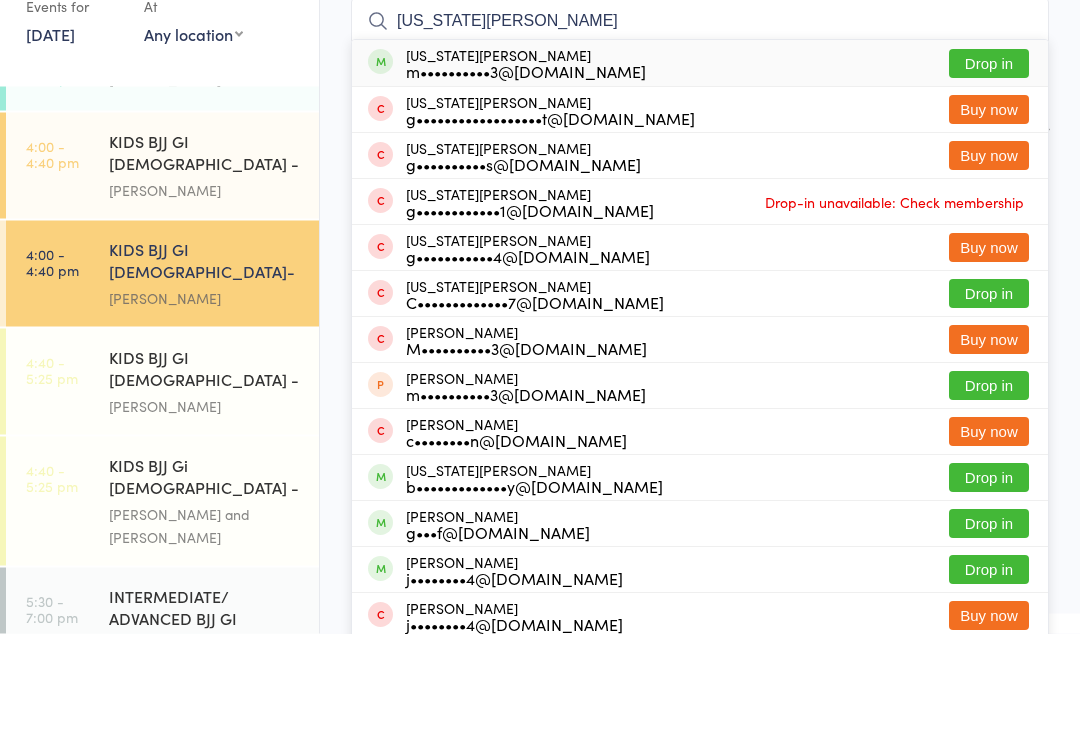 type on "[US_STATE][PERSON_NAME]" 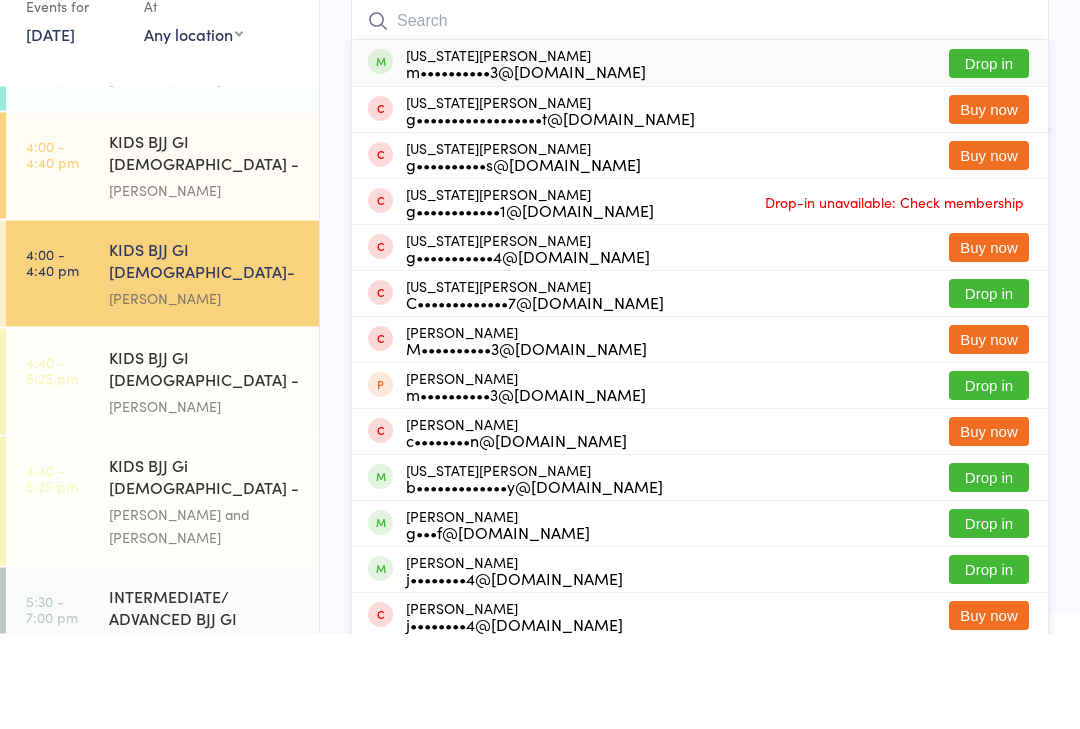 scroll, scrollTop: 181, scrollLeft: 0, axis: vertical 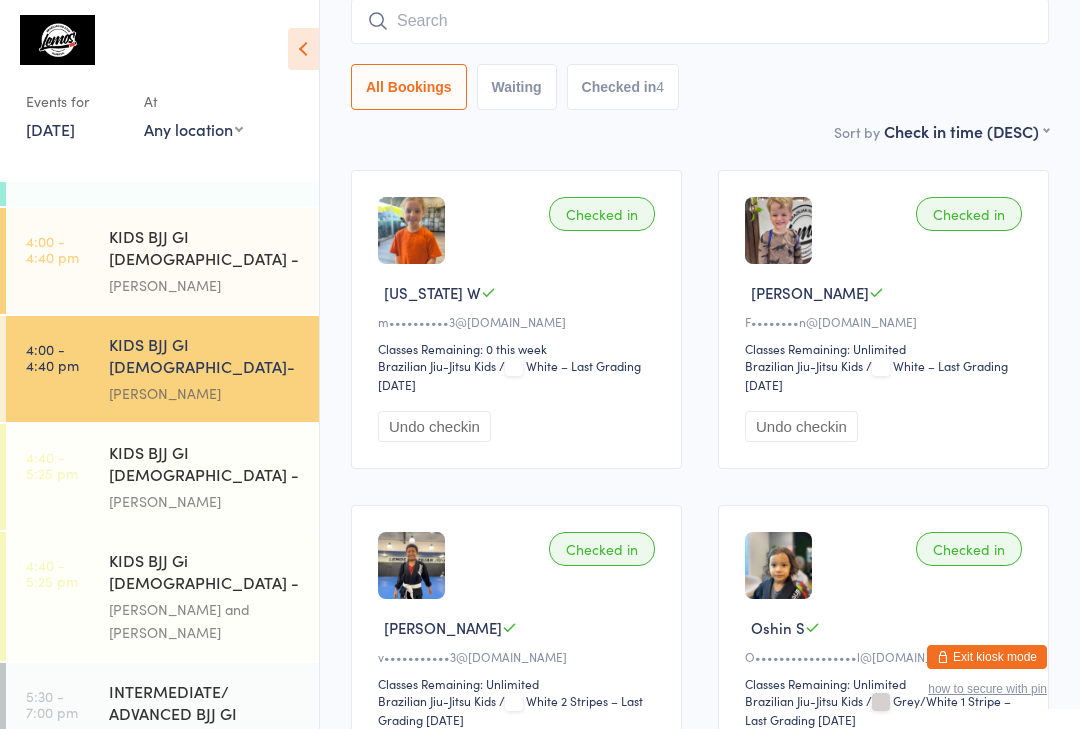 click at bounding box center [700, 21] 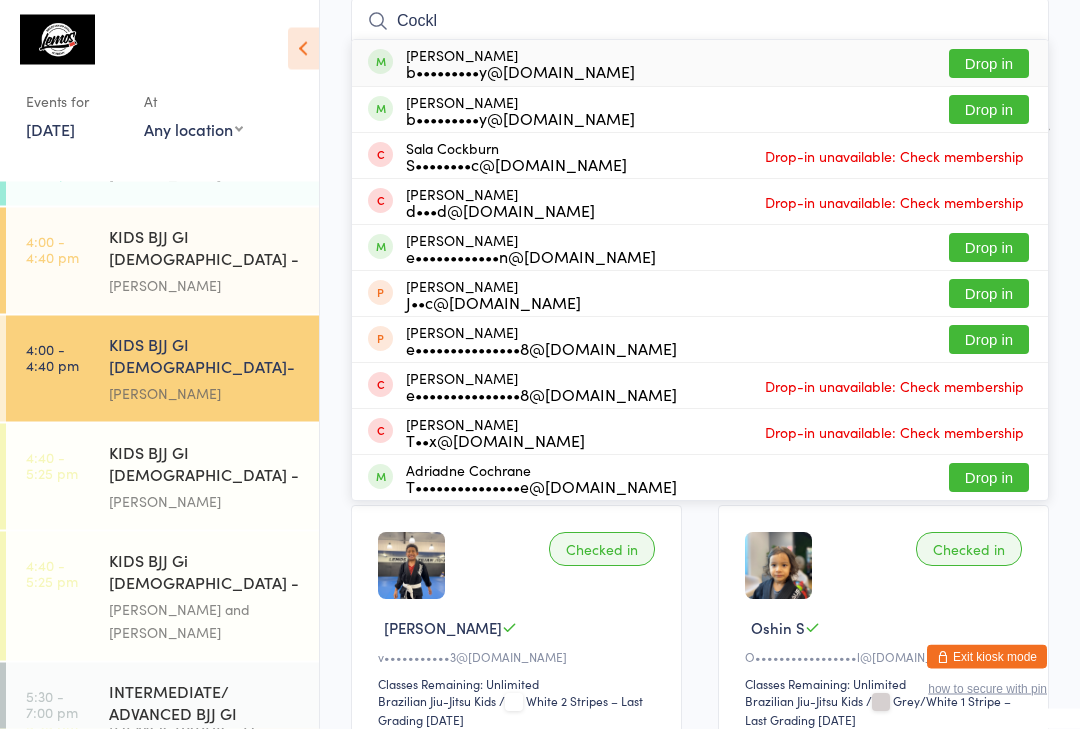 type on "Cockl" 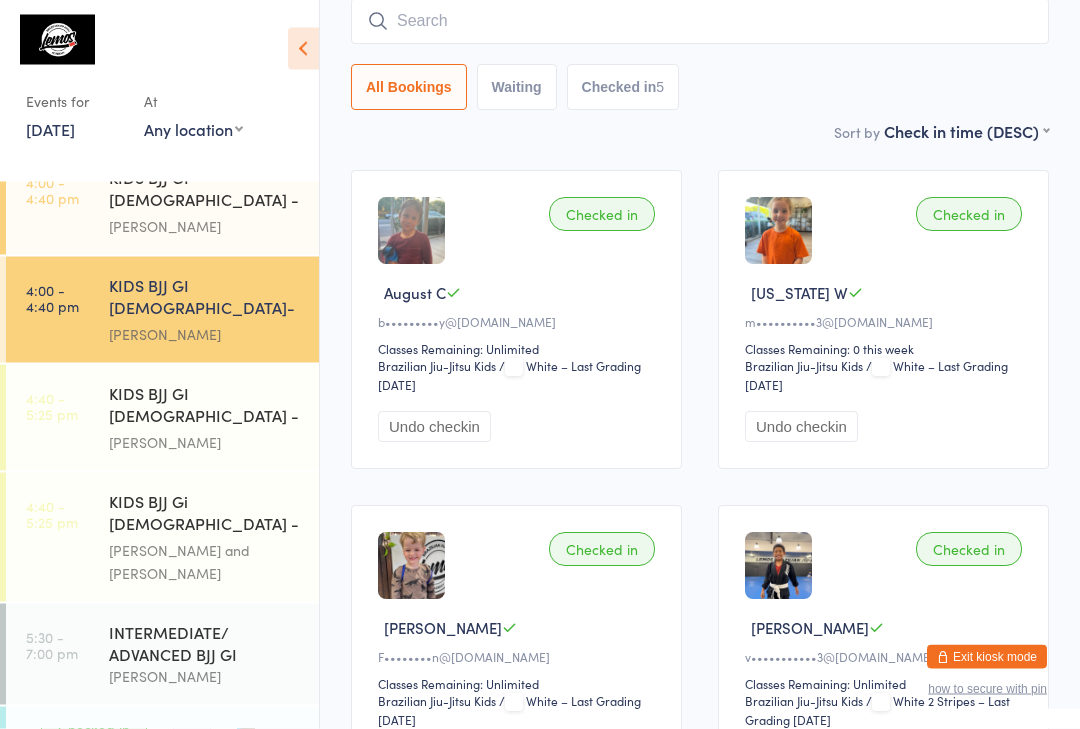 scroll, scrollTop: 394, scrollLeft: 0, axis: vertical 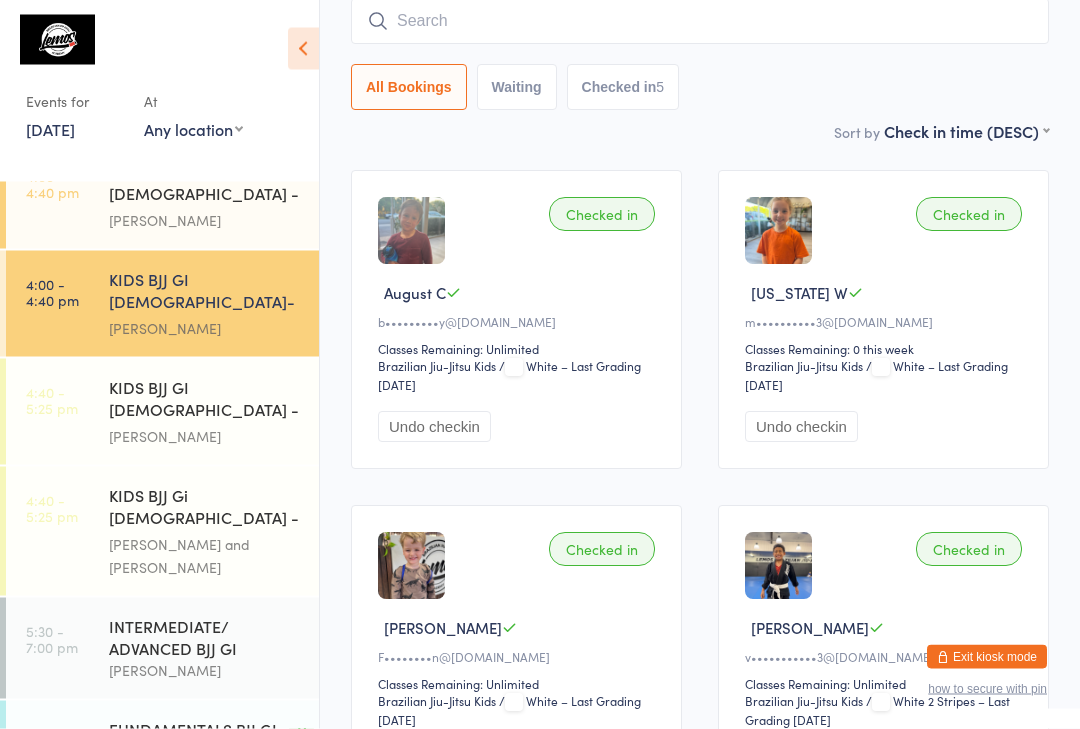 click at bounding box center [700, 22] 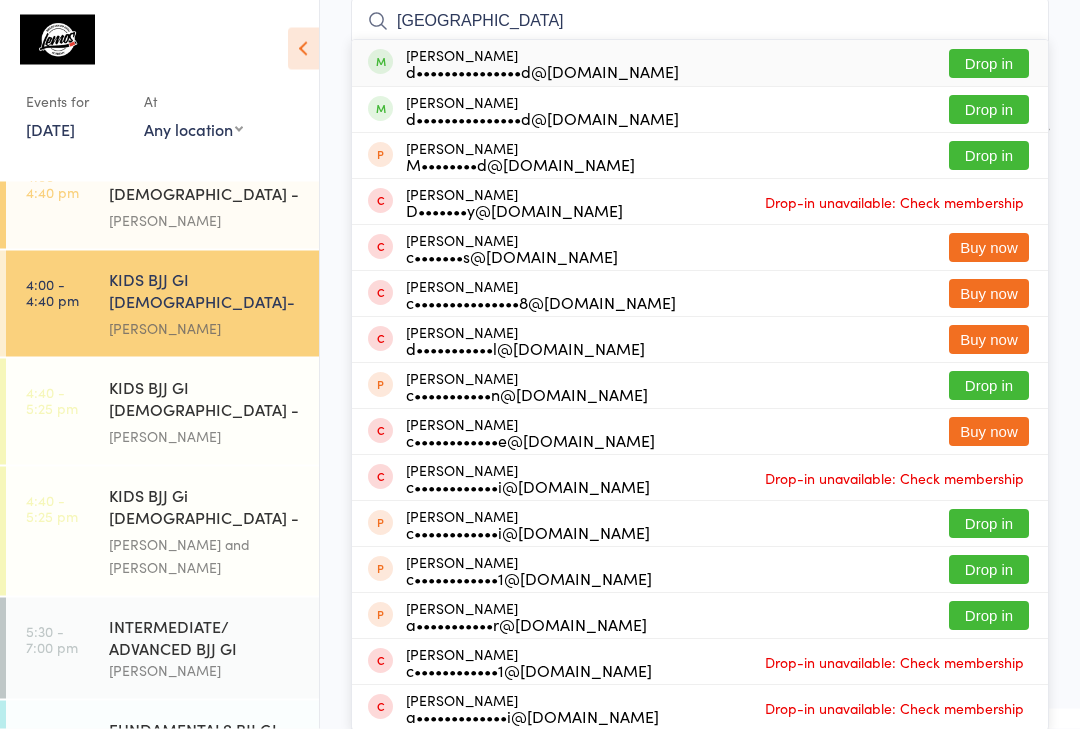 type on "[GEOGRAPHIC_DATA]" 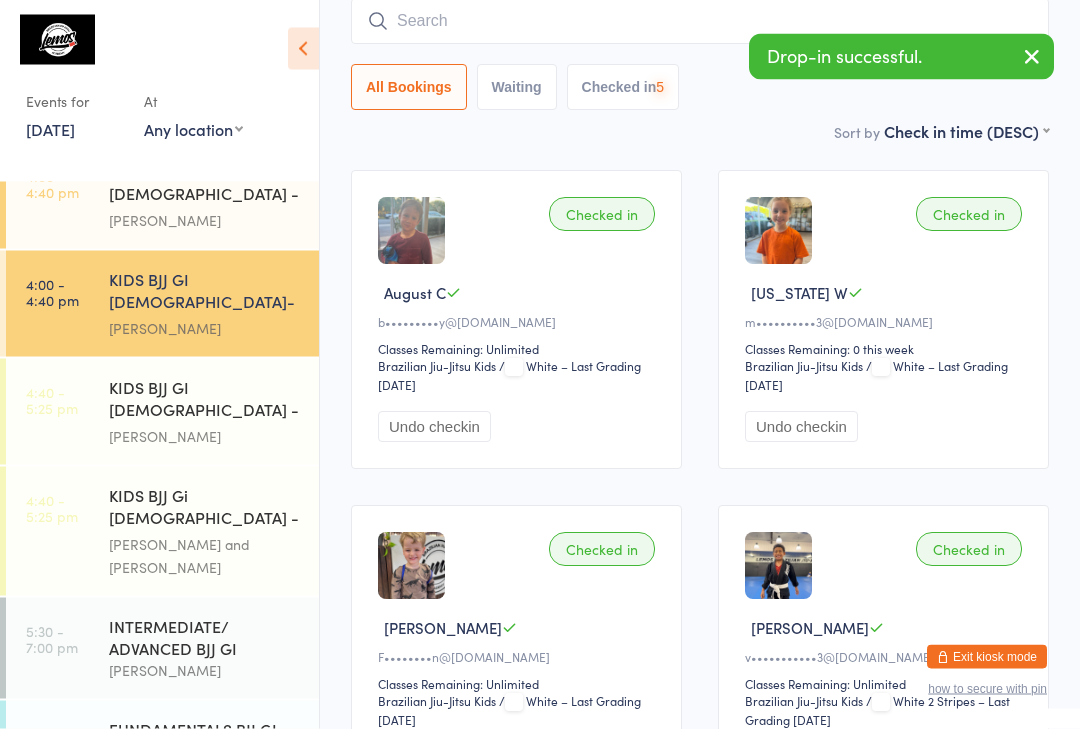 scroll, scrollTop: 181, scrollLeft: 0, axis: vertical 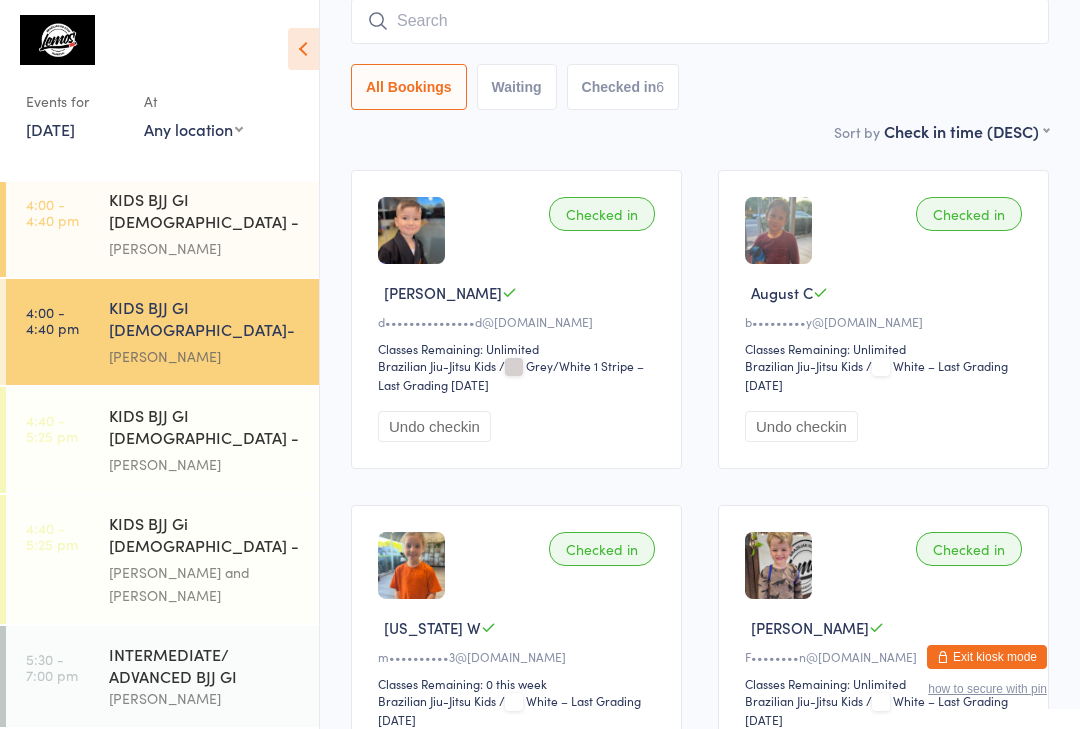 click on "[PERSON_NAME]" at bounding box center (205, 248) 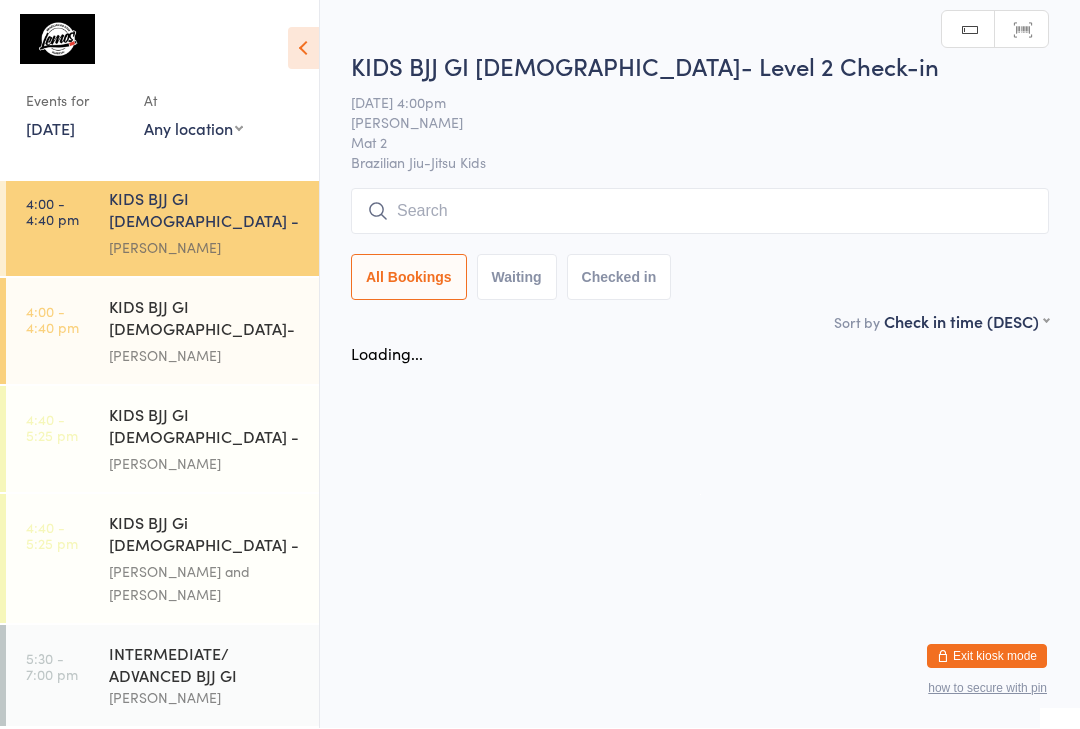 scroll, scrollTop: 1, scrollLeft: 0, axis: vertical 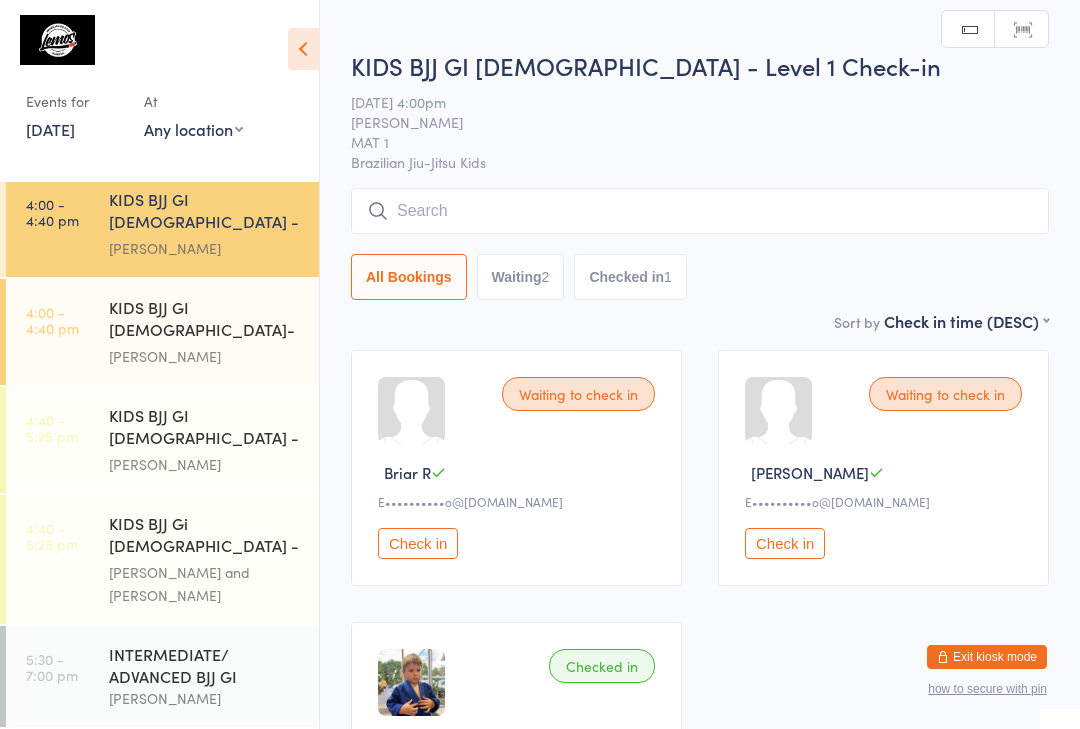 click at bounding box center (700, 211) 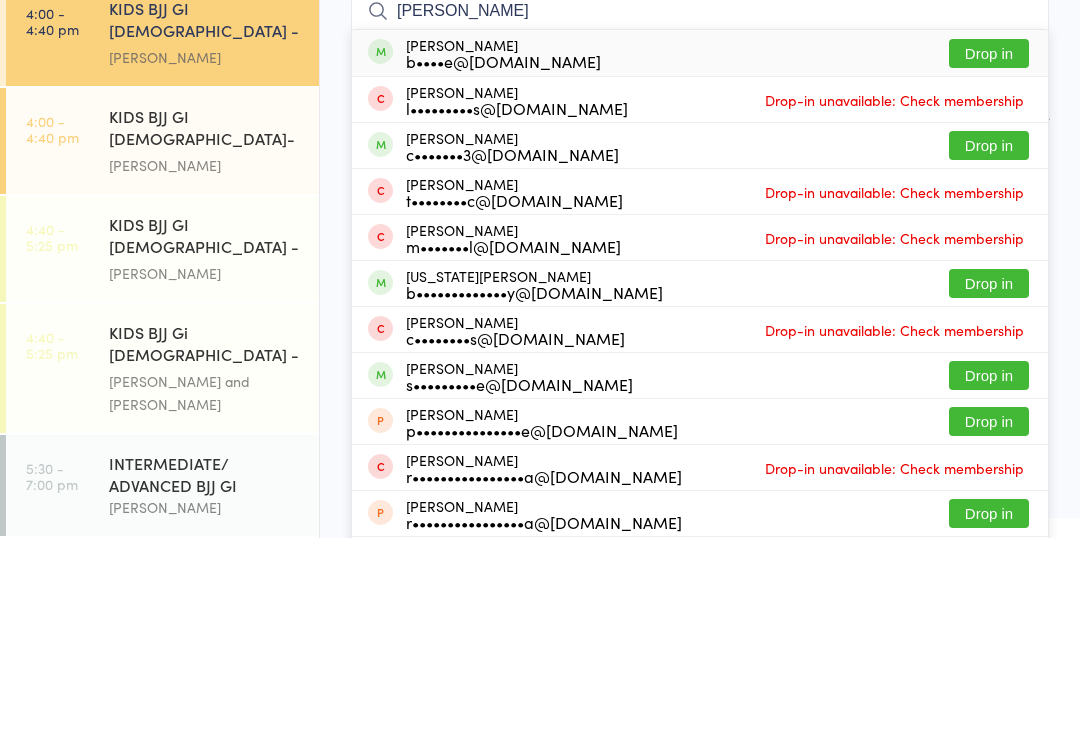 type on "[PERSON_NAME]" 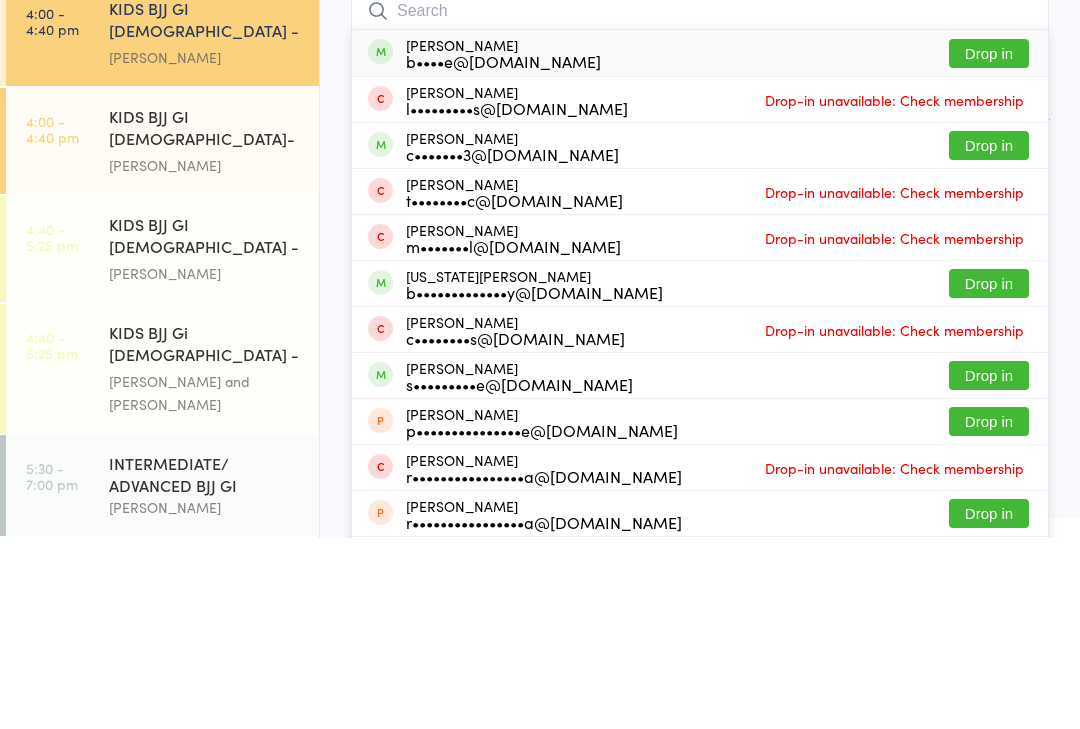 scroll, scrollTop: 191, scrollLeft: 0, axis: vertical 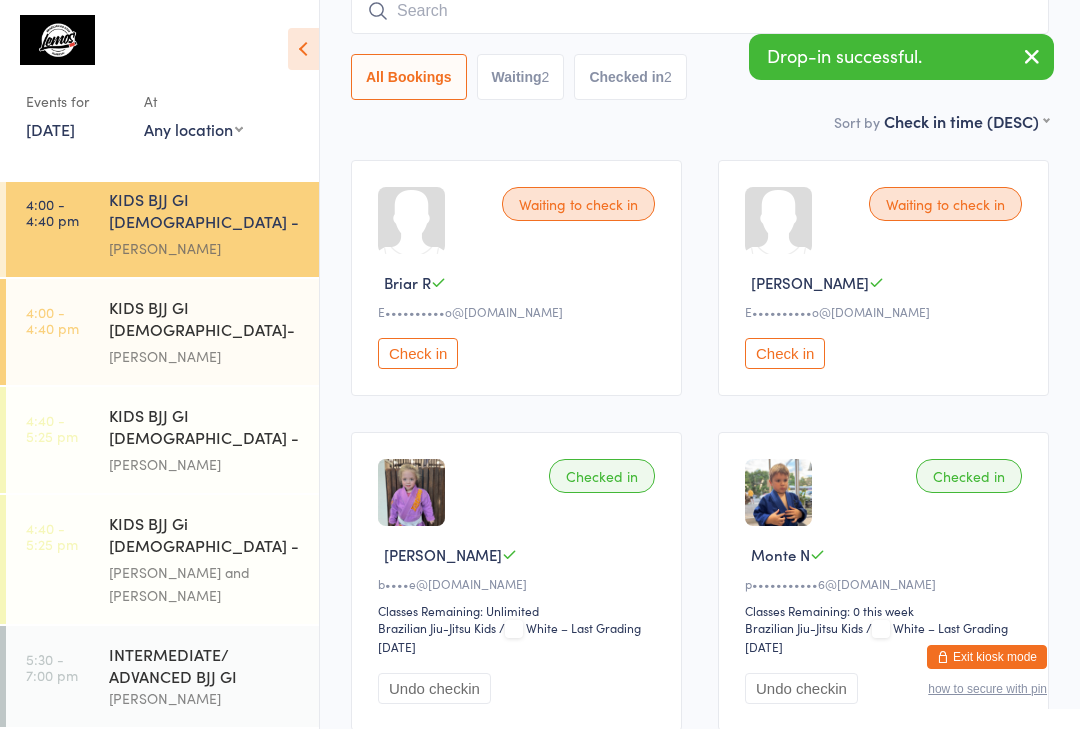 click on "[PERSON_NAME]" at bounding box center [205, 464] 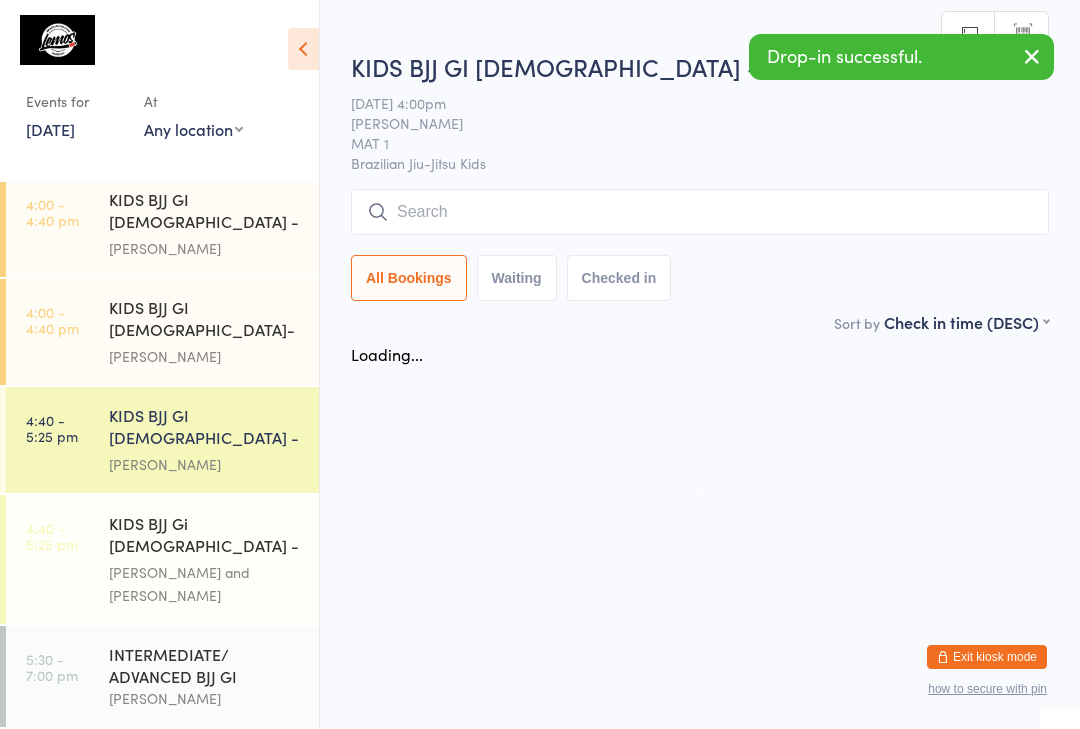 scroll, scrollTop: 0, scrollLeft: 0, axis: both 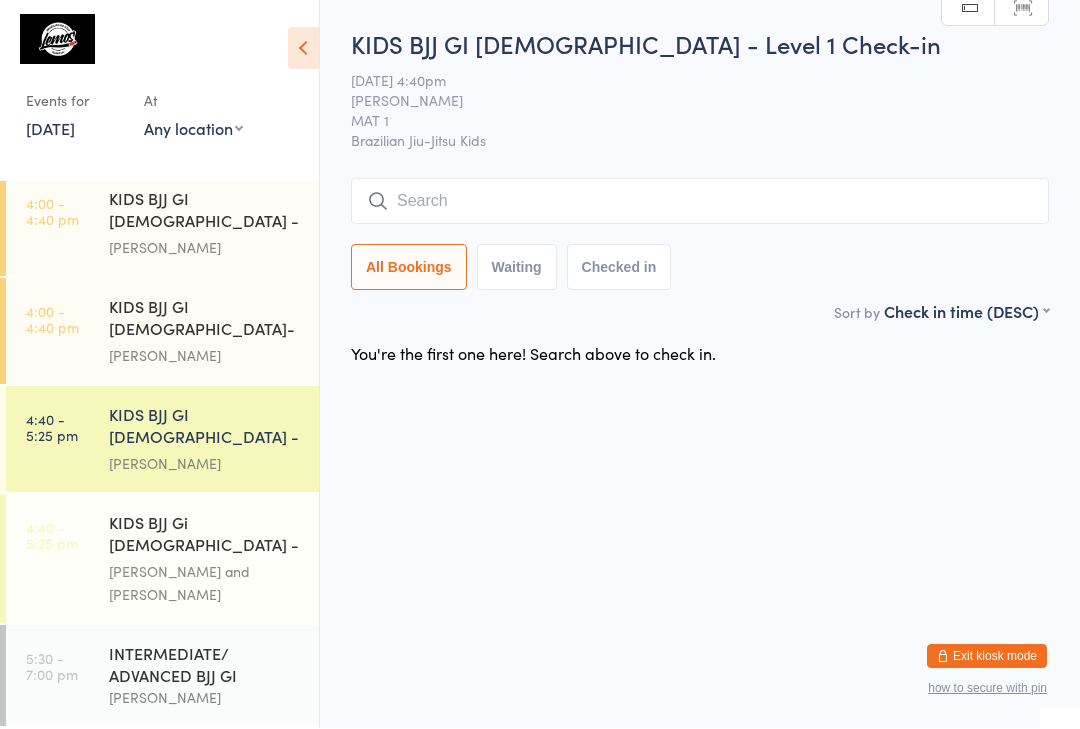 click at bounding box center [700, 202] 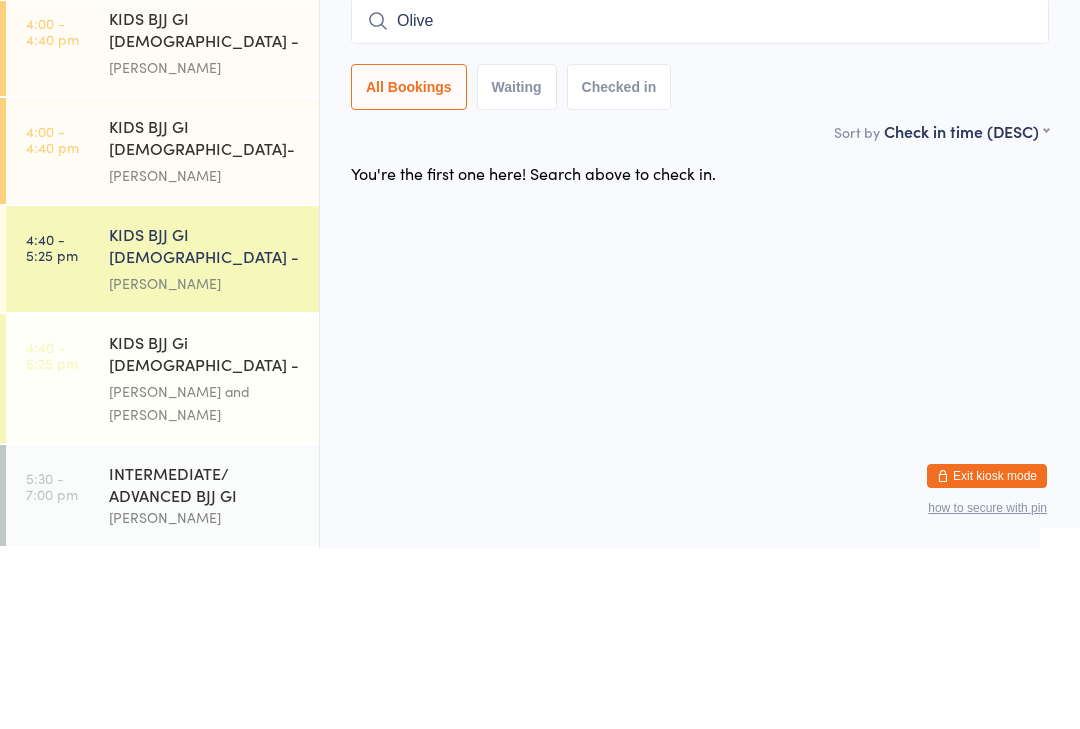 type on "[PERSON_NAME]" 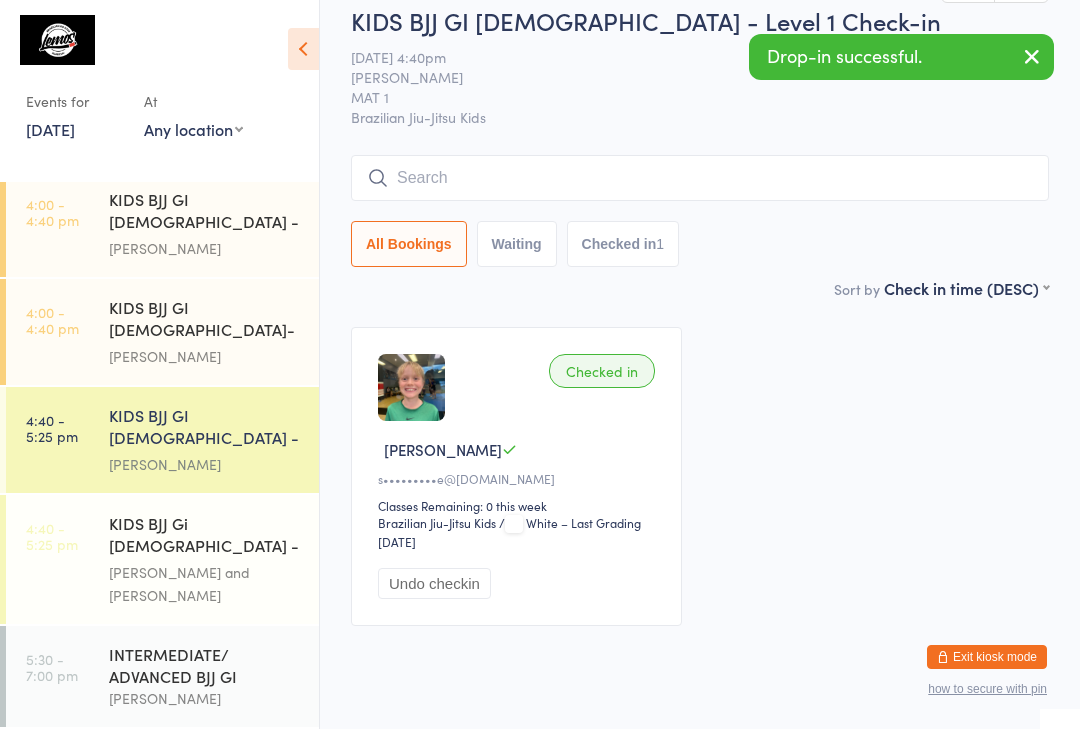 scroll, scrollTop: 1, scrollLeft: 0, axis: vertical 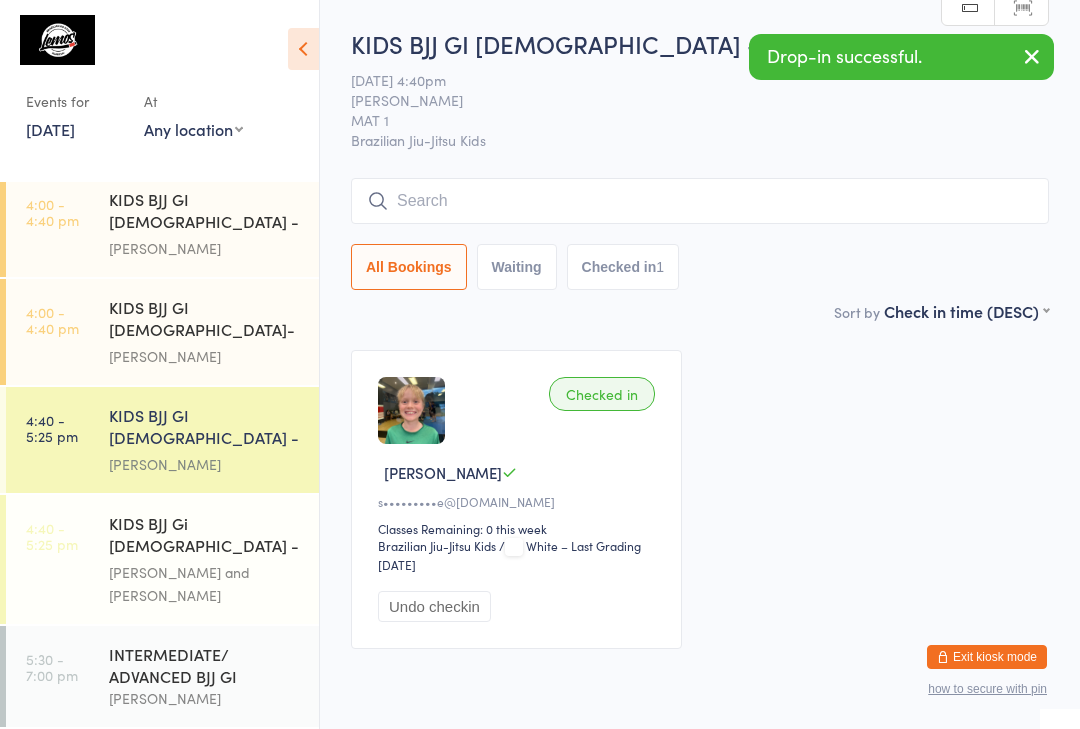 click at bounding box center (700, 201) 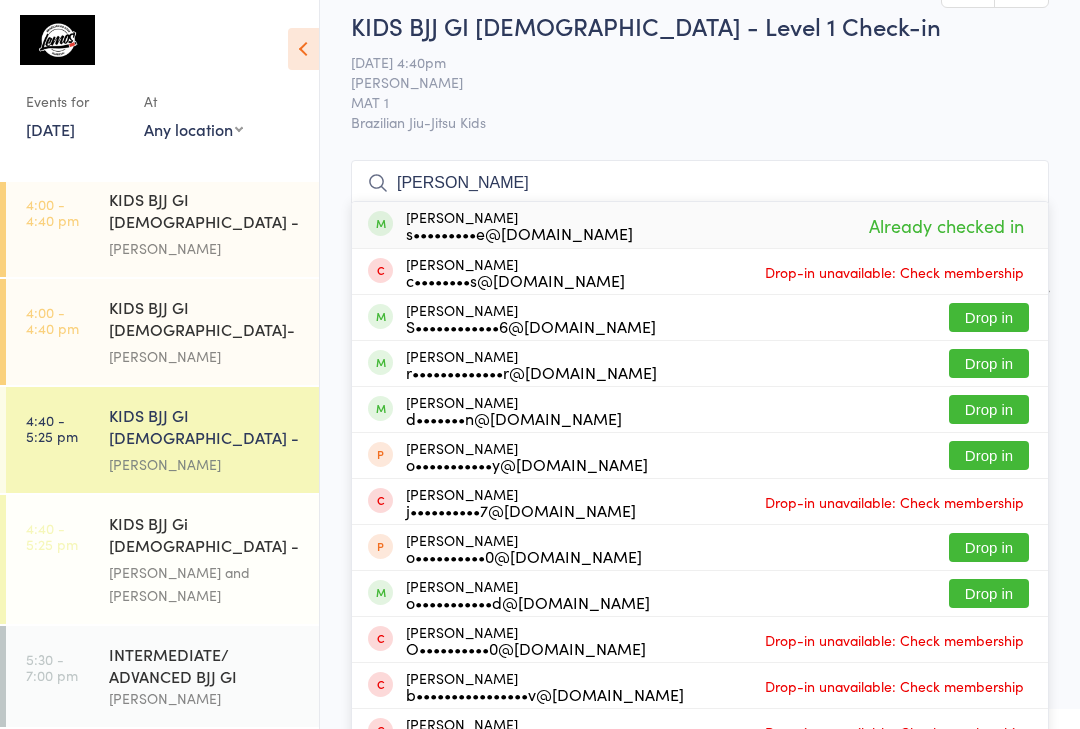 scroll, scrollTop: 0, scrollLeft: 0, axis: both 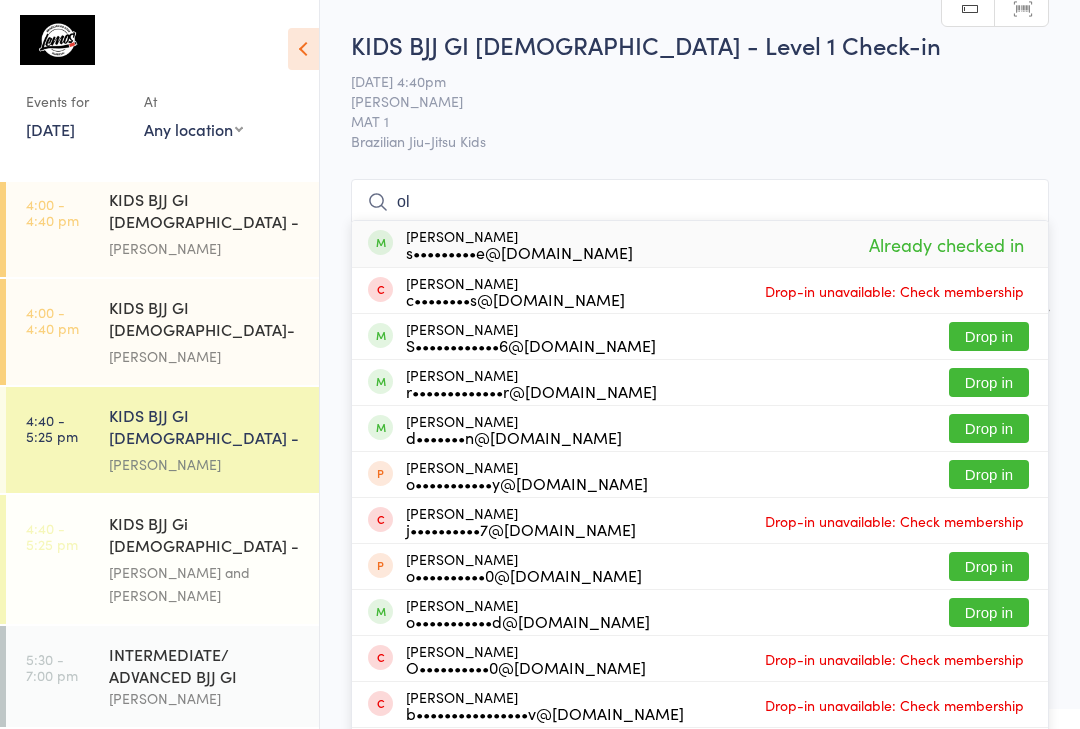 type on "o" 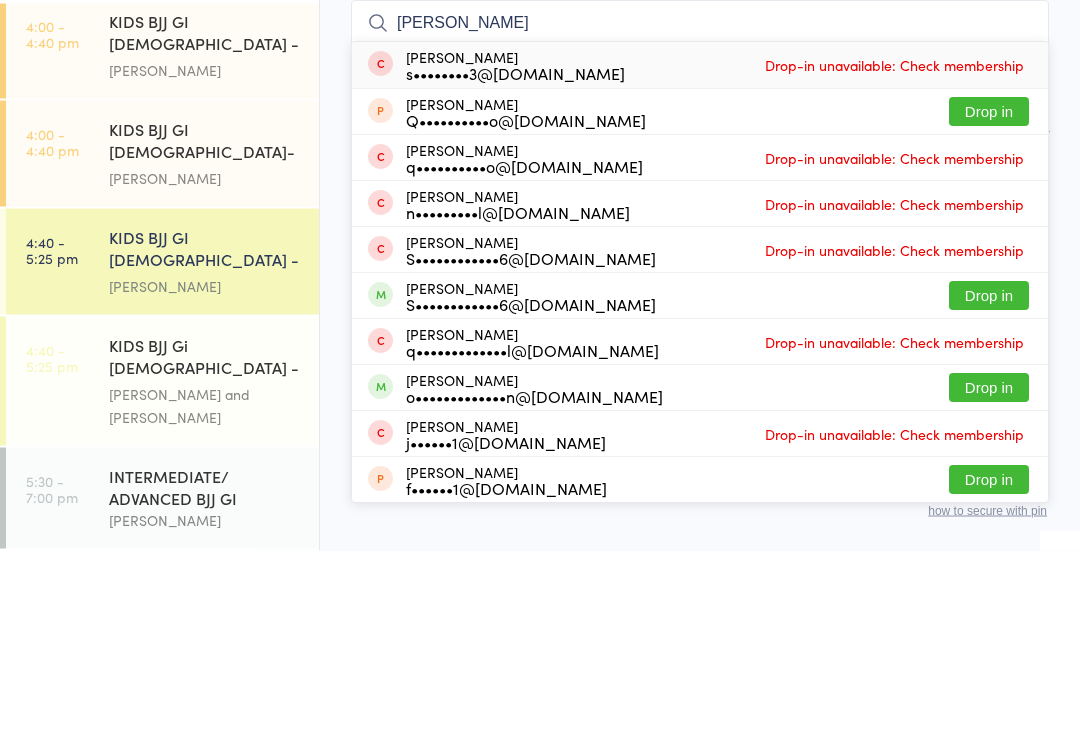 type on "[PERSON_NAME]" 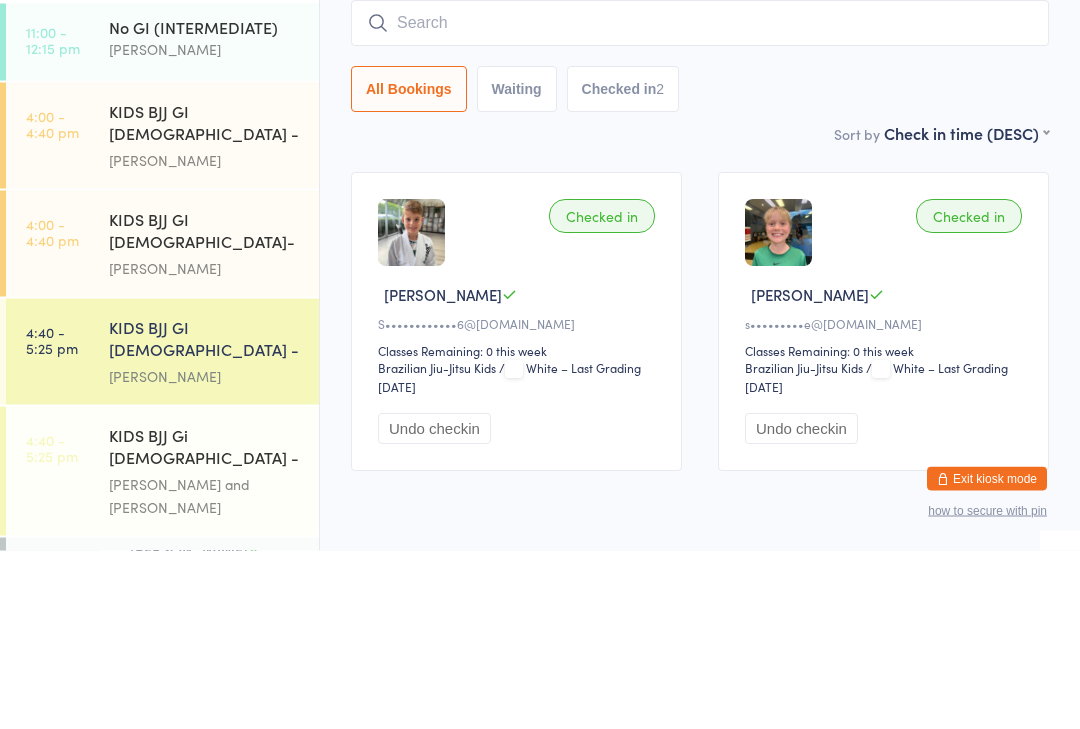 scroll, scrollTop: 275, scrollLeft: 0, axis: vertical 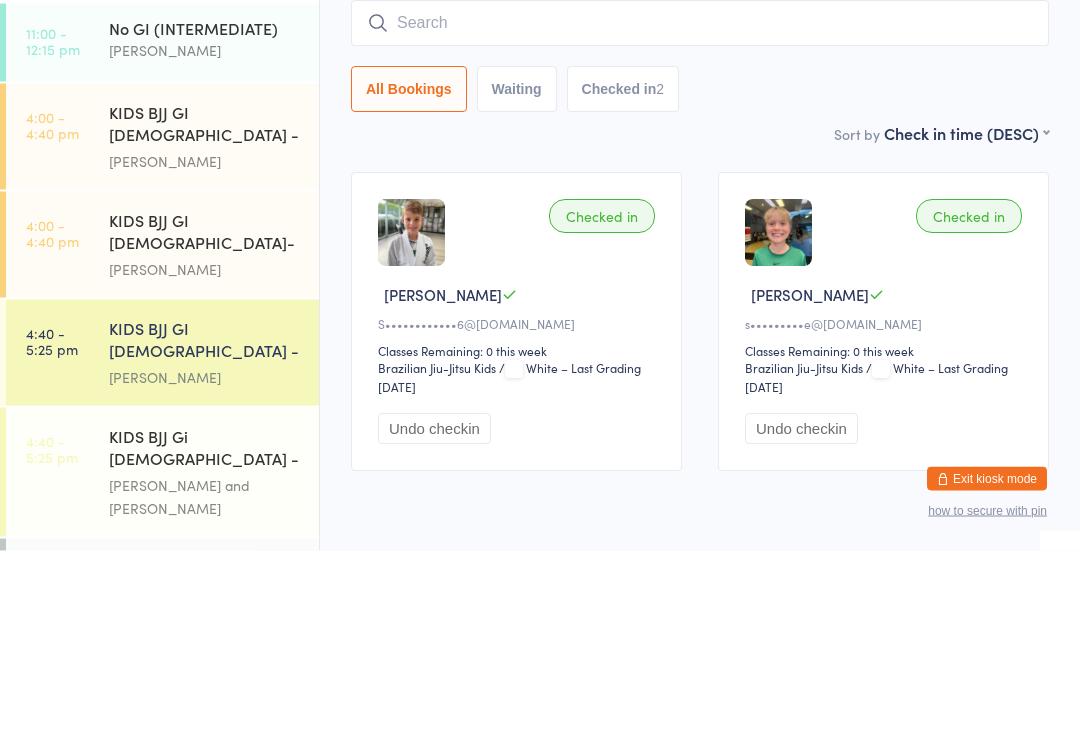 click on "[PERSON_NAME]" at bounding box center [205, 339] 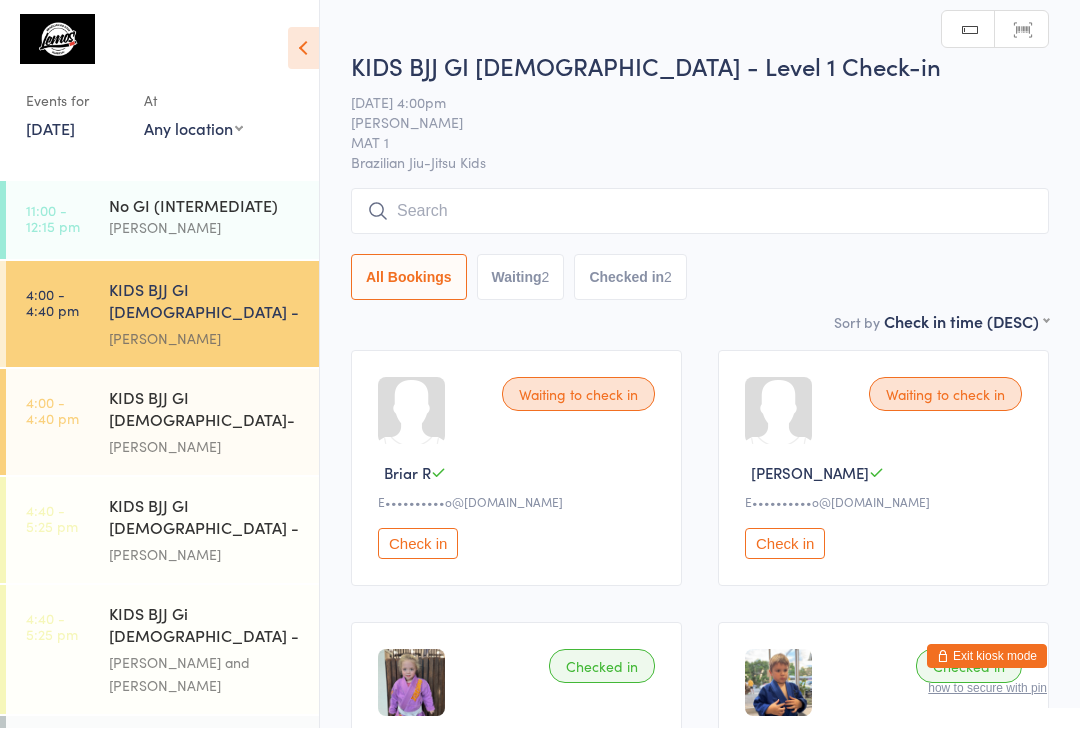 scroll, scrollTop: 1, scrollLeft: 0, axis: vertical 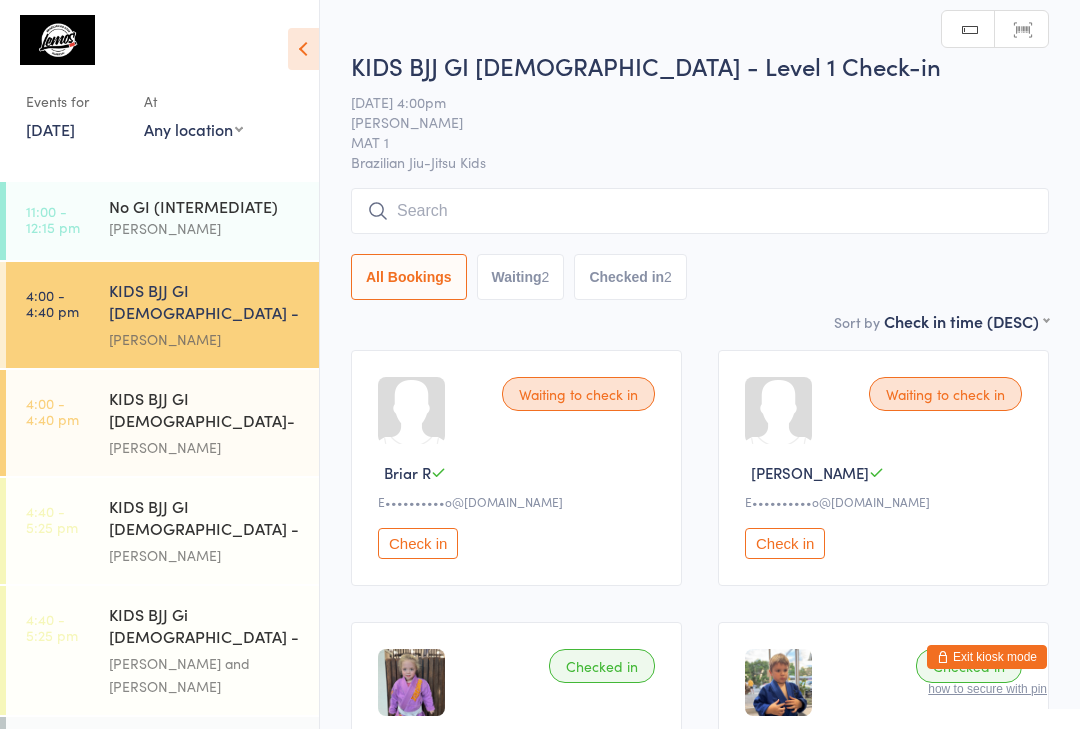 click at bounding box center [700, 211] 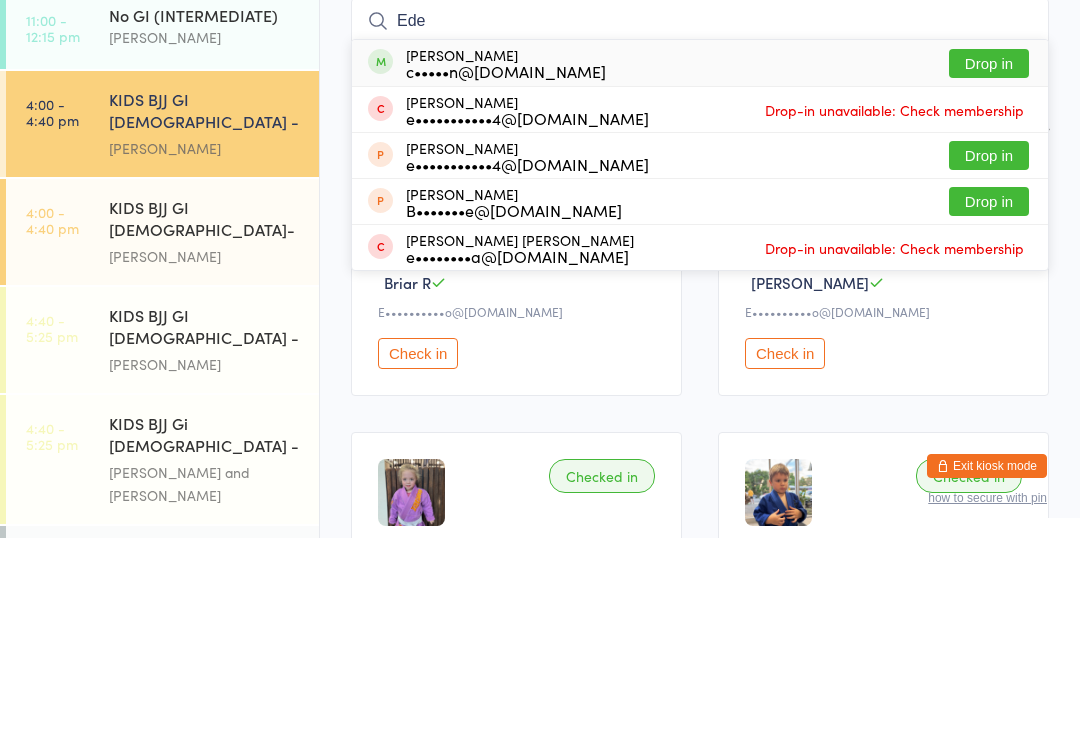 type on "Ede" 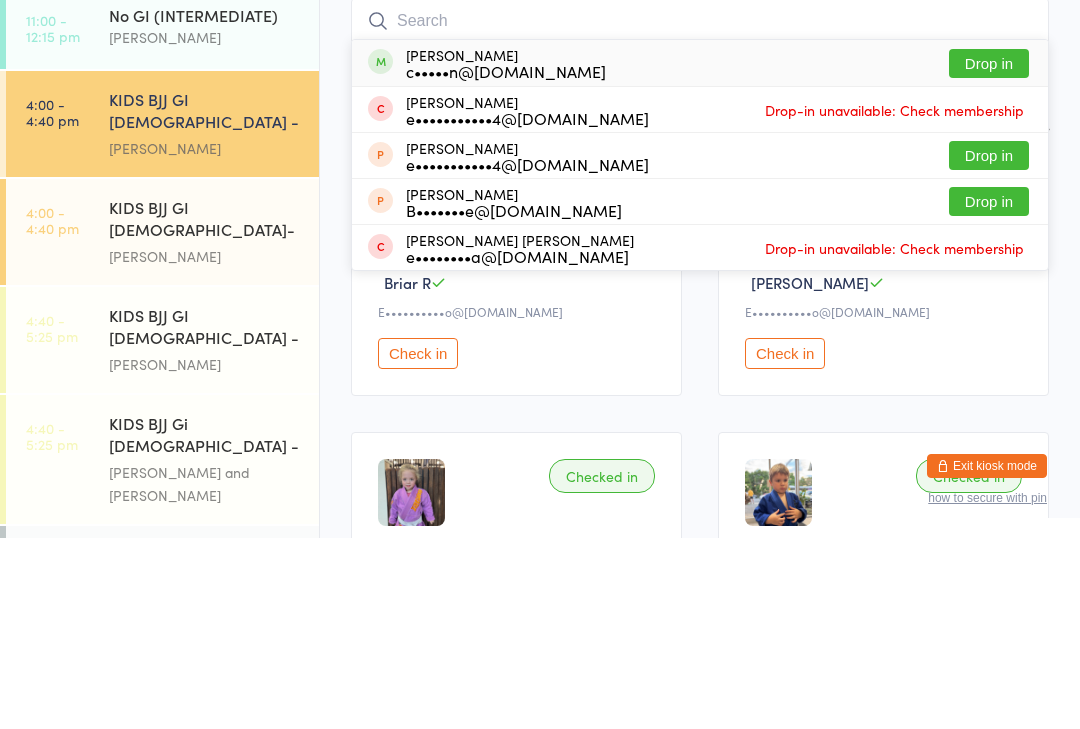 scroll, scrollTop: 191, scrollLeft: 0, axis: vertical 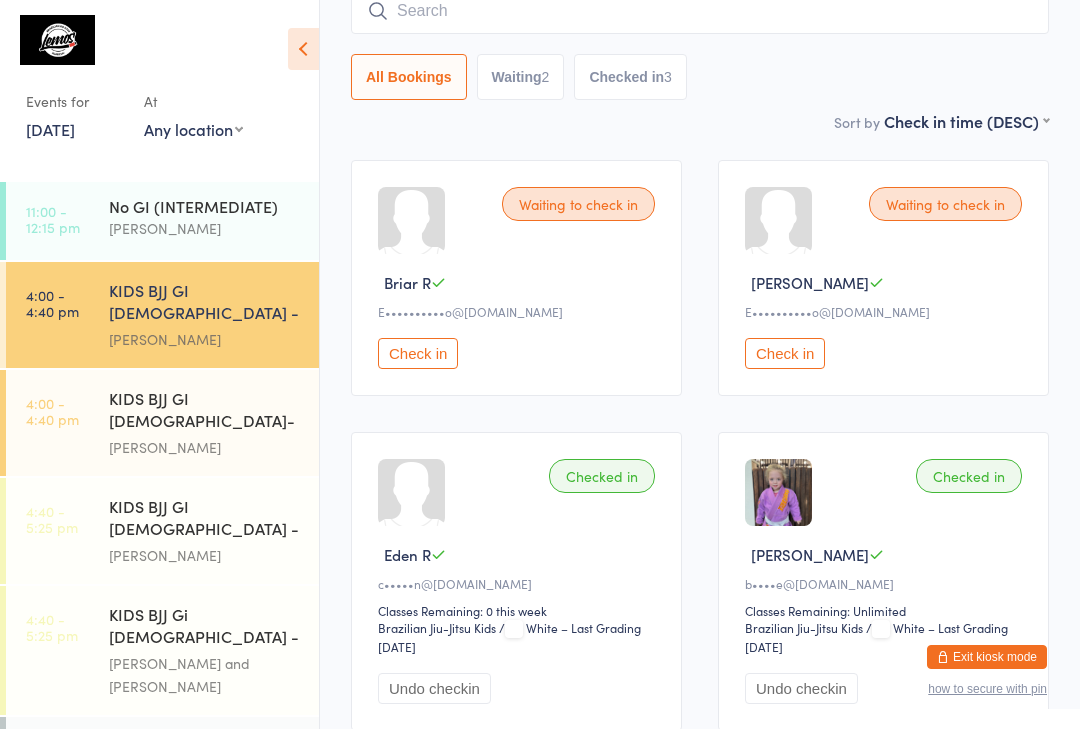 click at bounding box center (700, 11) 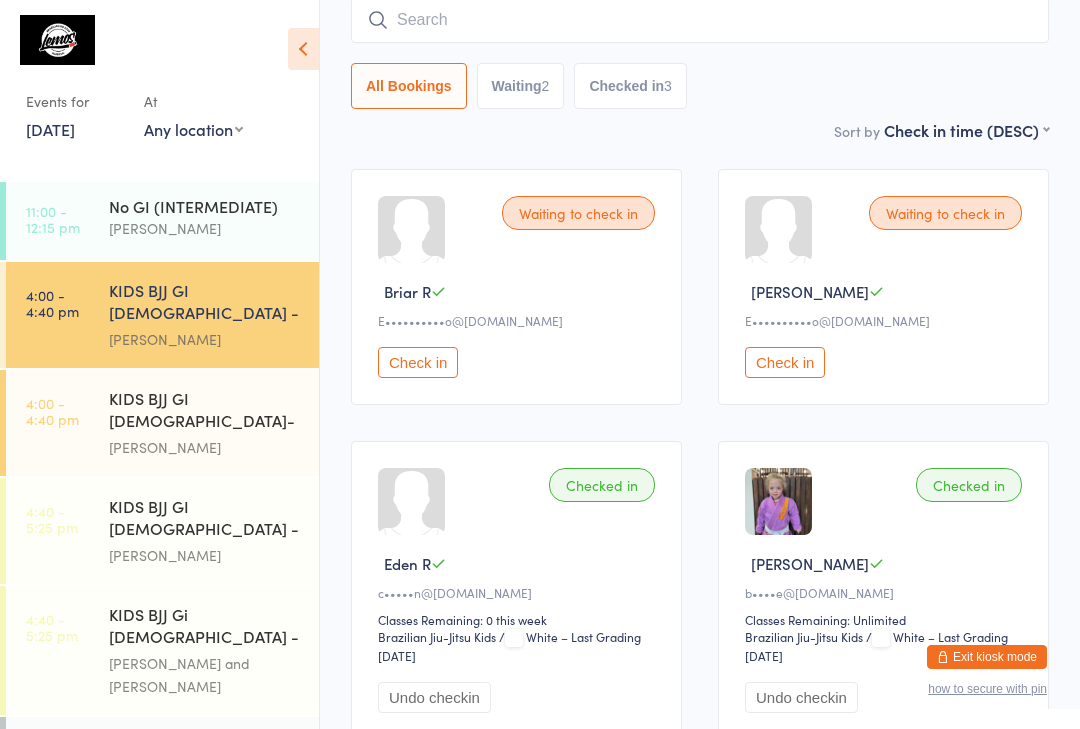 scroll, scrollTop: 181, scrollLeft: 0, axis: vertical 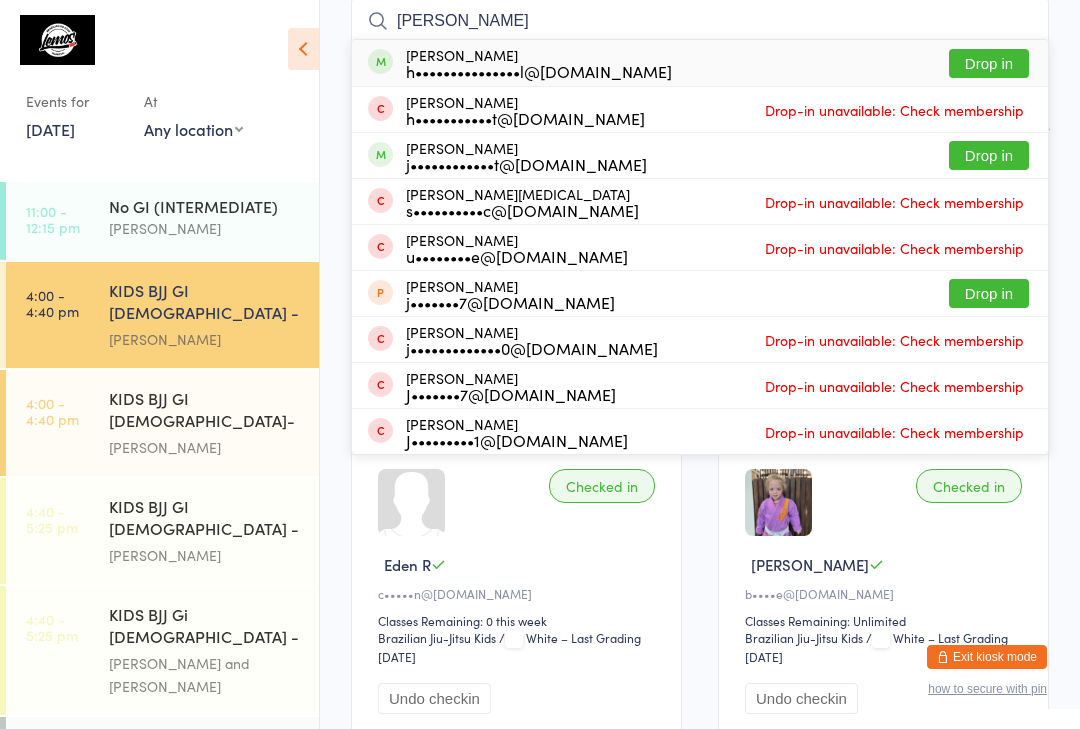 type on "[PERSON_NAME]" 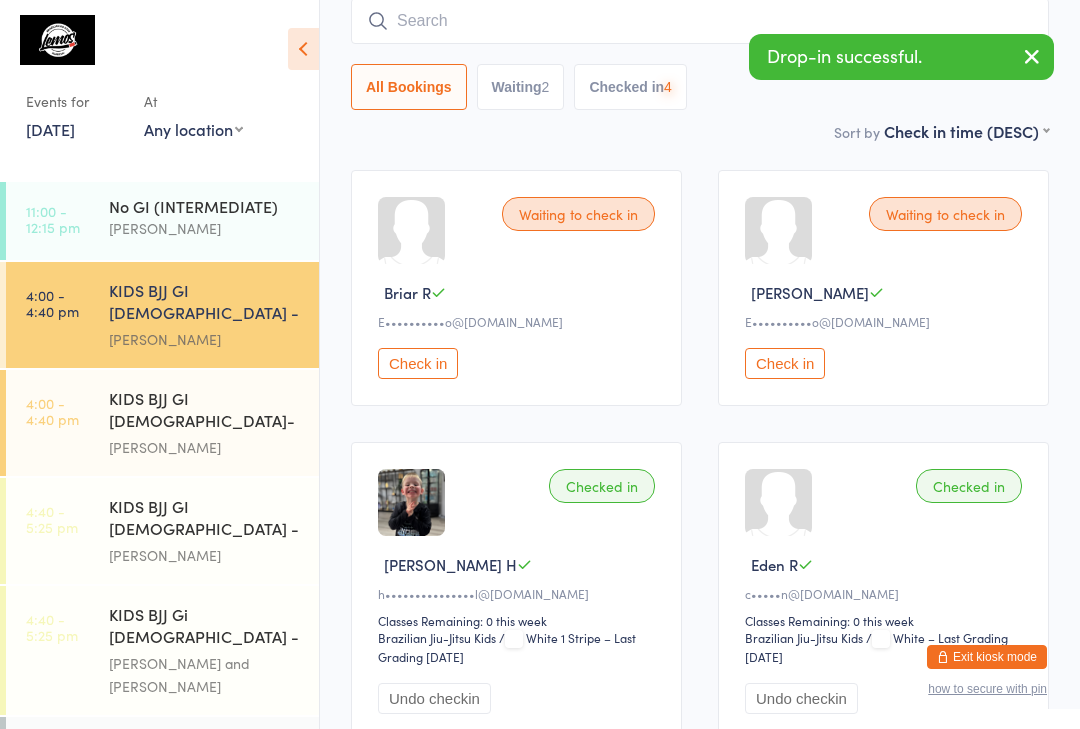 click at bounding box center (700, 21) 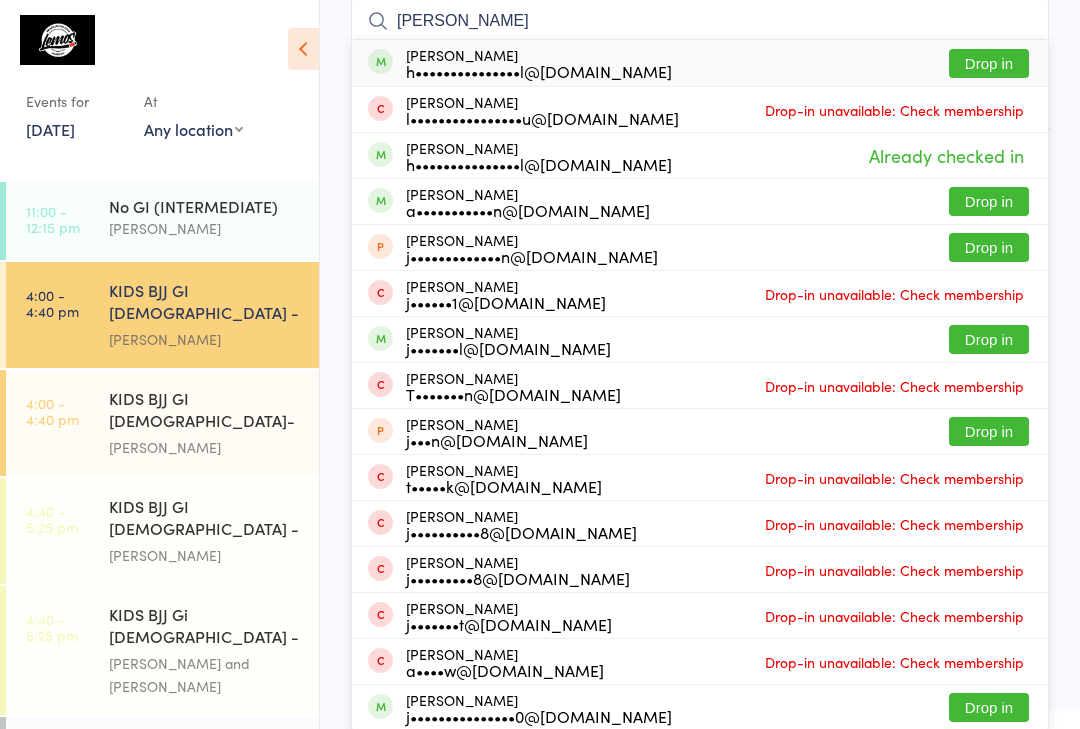 type on "[PERSON_NAME]" 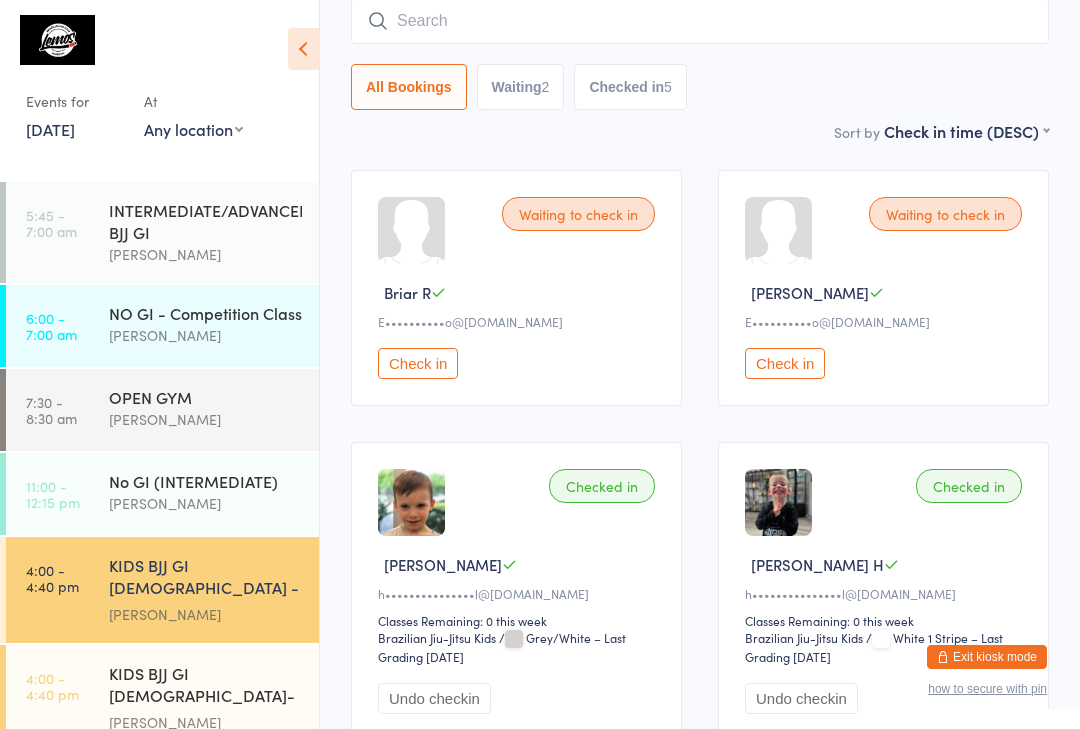 scroll, scrollTop: 0, scrollLeft: 0, axis: both 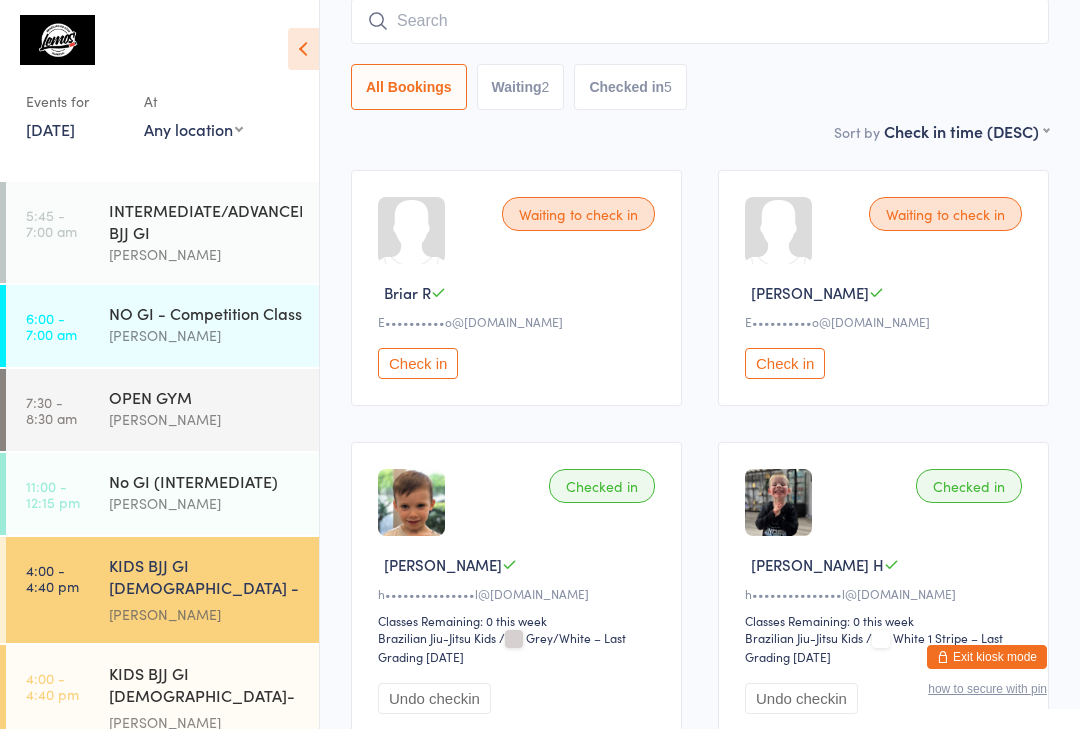 click at bounding box center (700, 21) 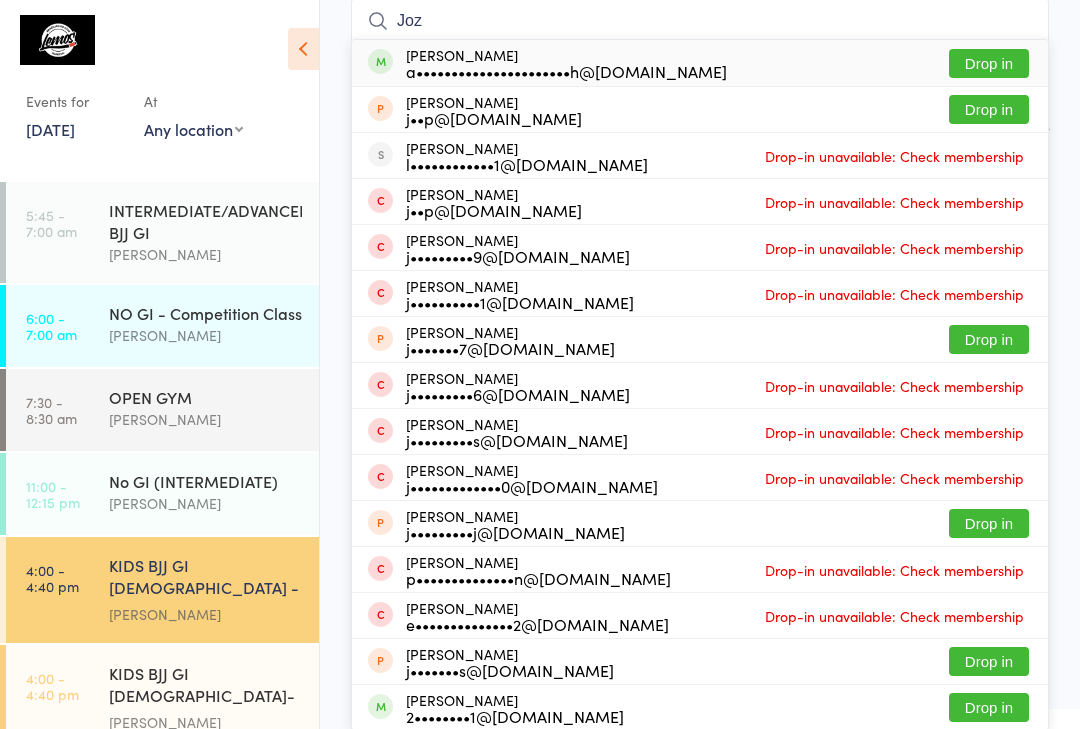 type on "Joz" 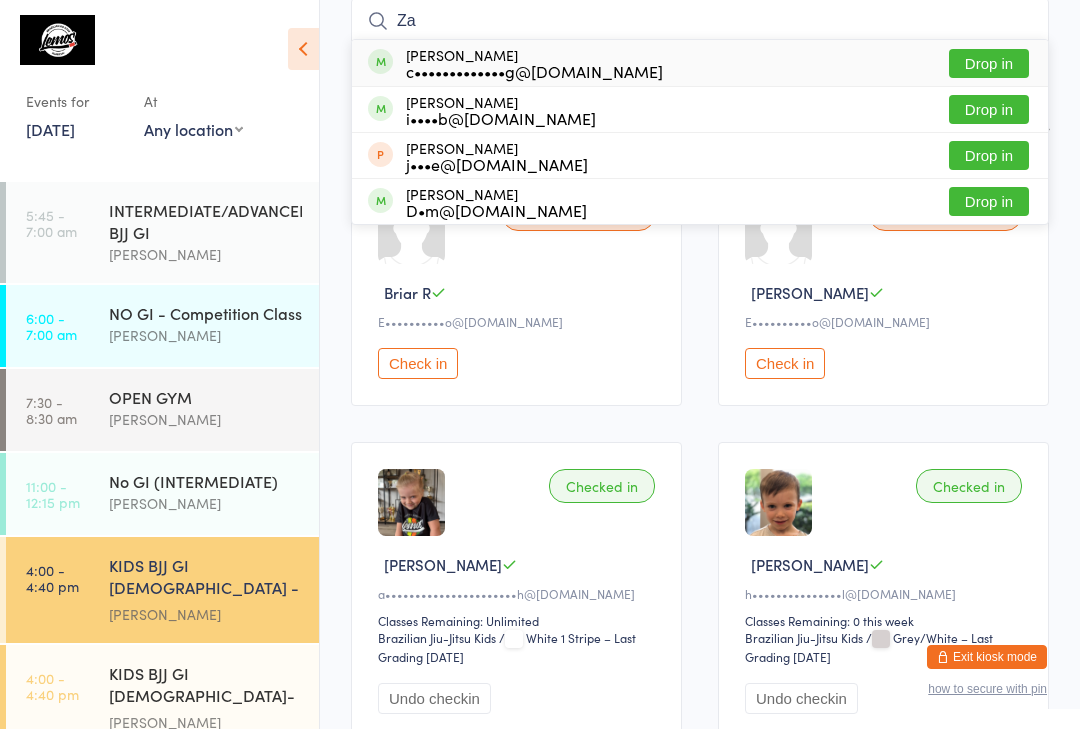 type on "Z" 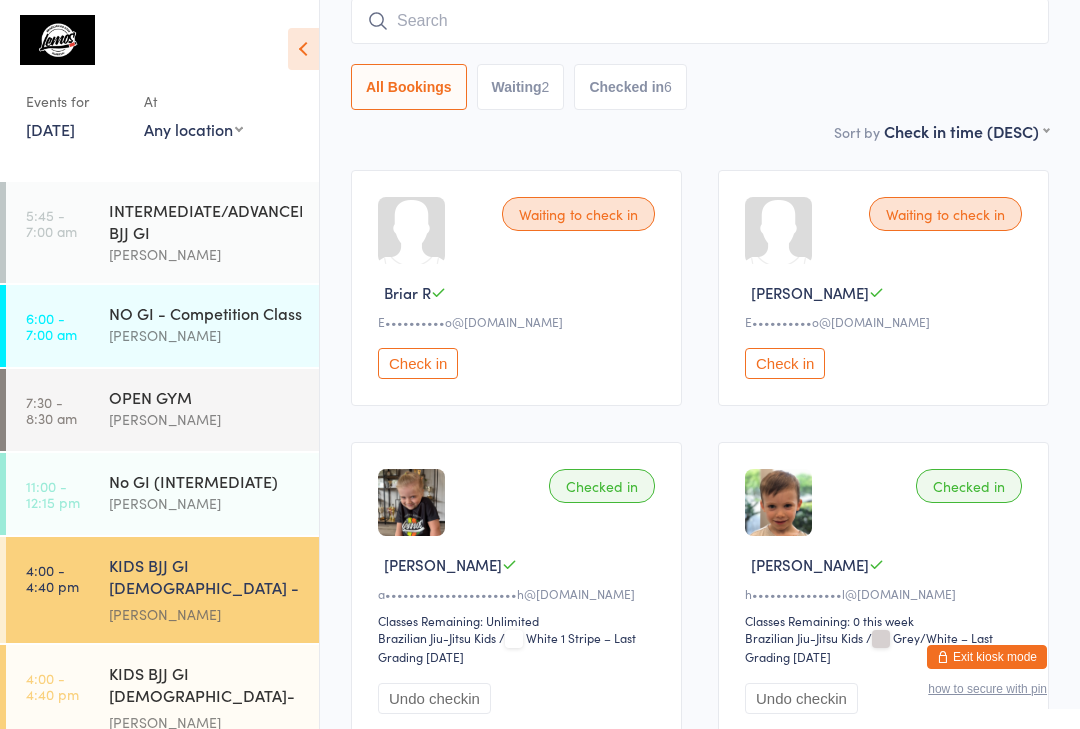 click at bounding box center [700, 21] 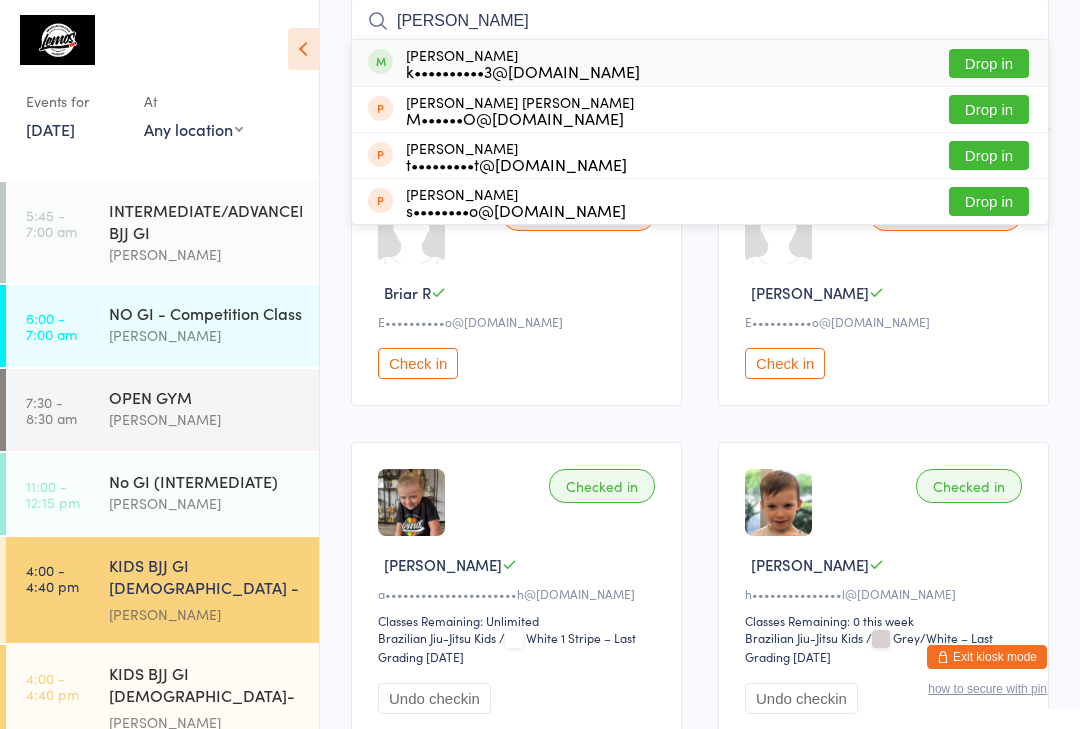 type on "[PERSON_NAME]" 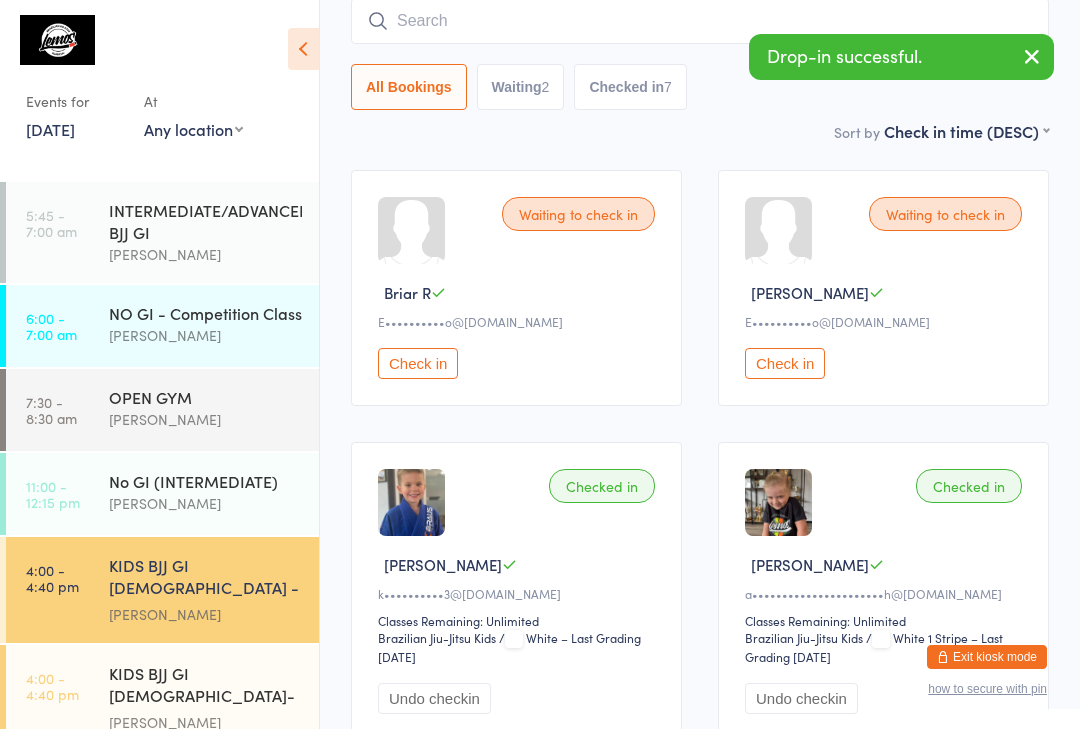 click at bounding box center [700, 21] 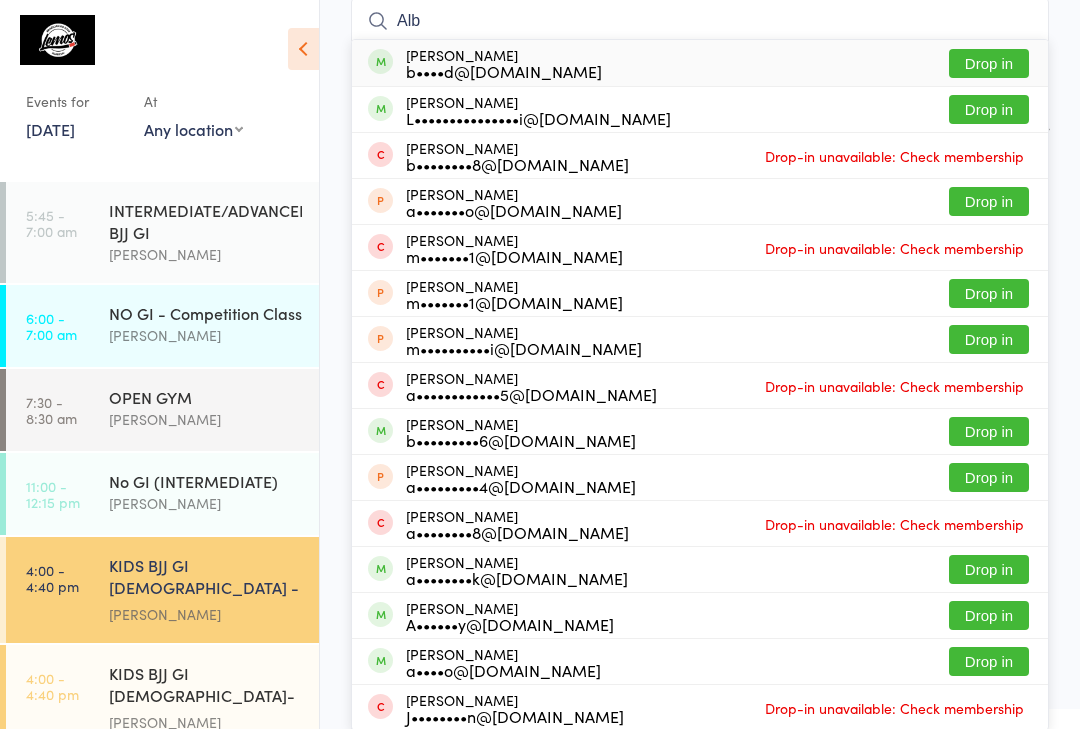 type on "Alb" 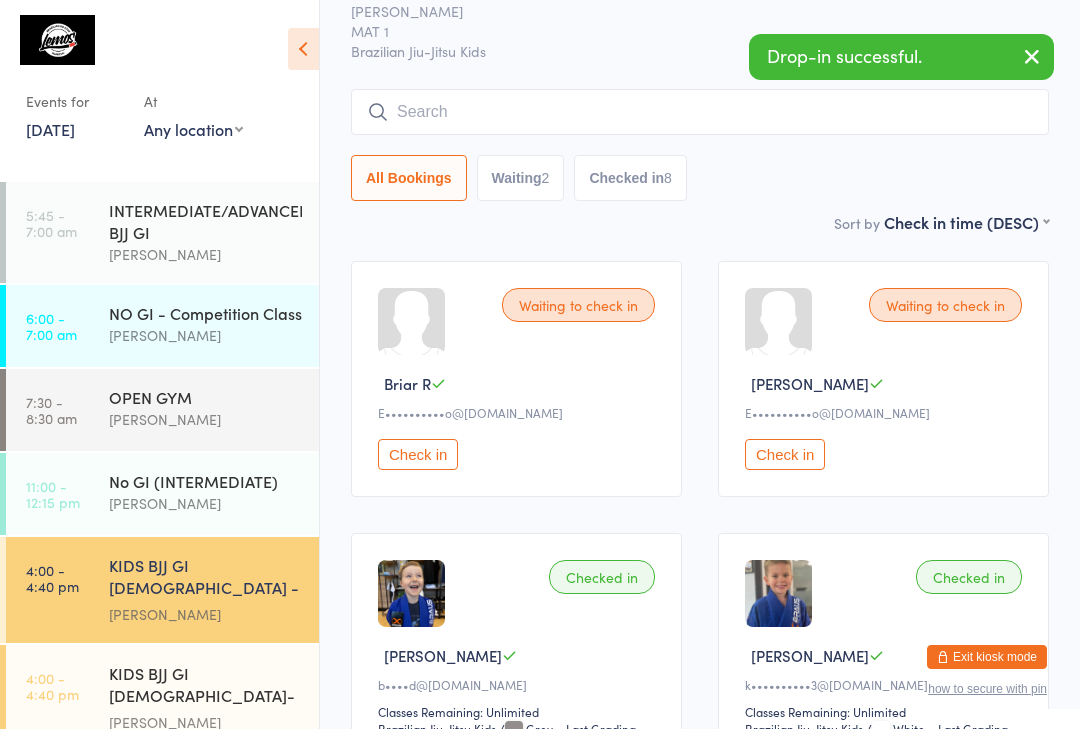 scroll, scrollTop: 0, scrollLeft: 0, axis: both 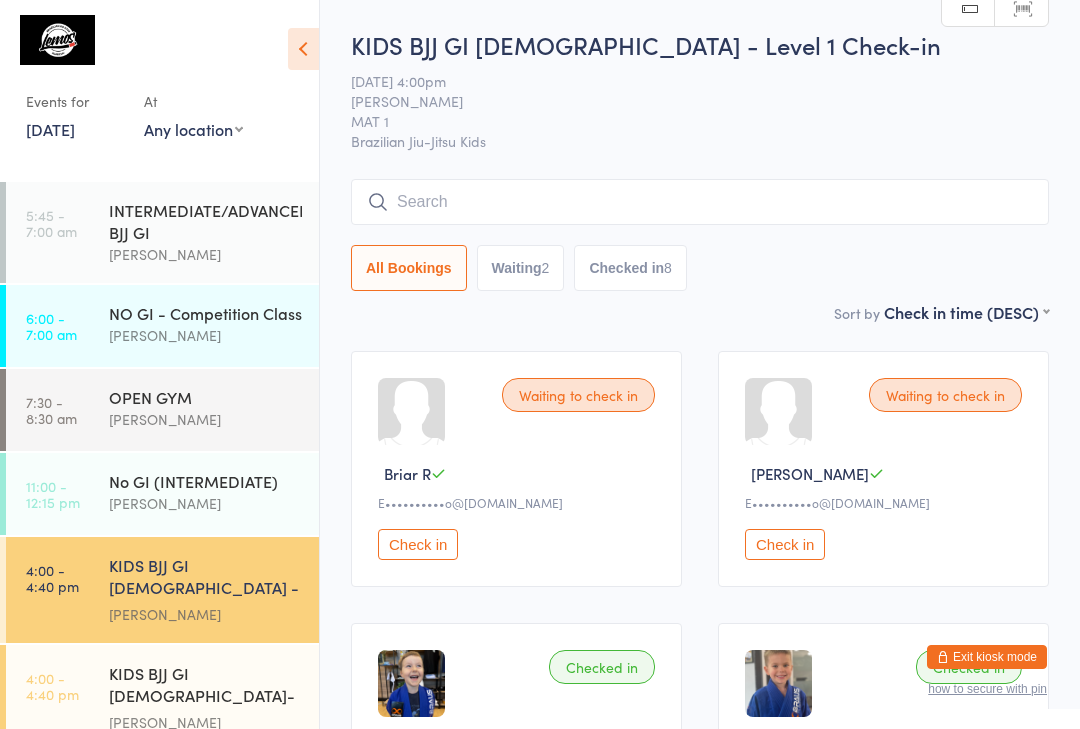click at bounding box center (700, 202) 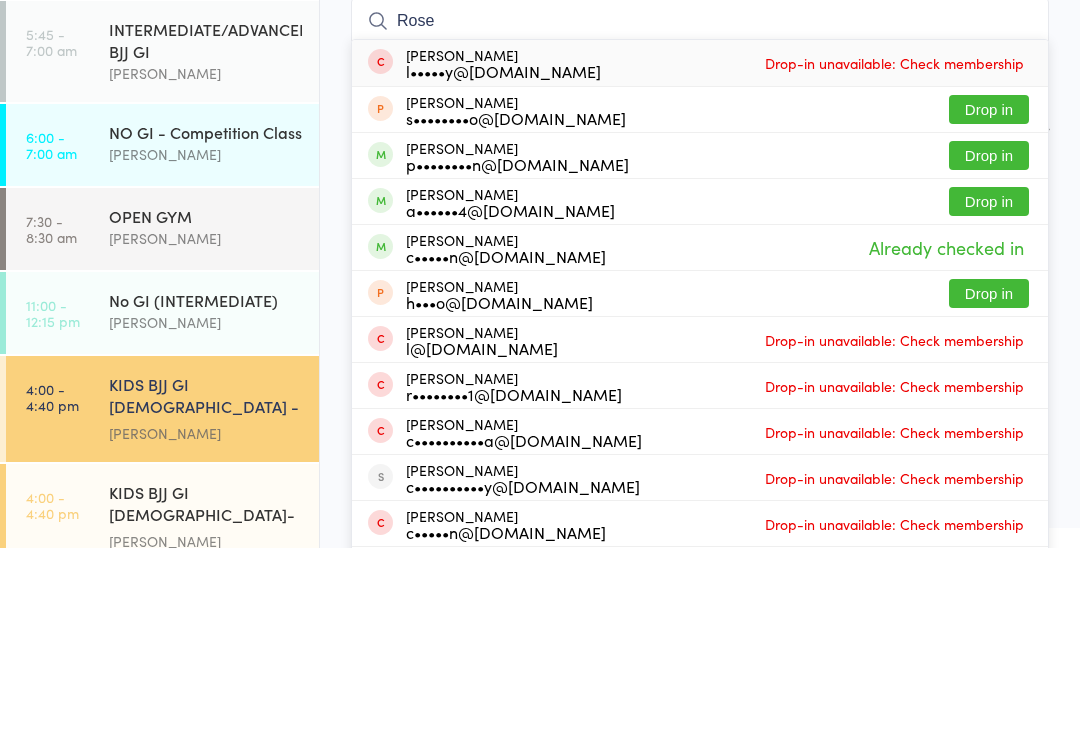 type on "Rose" 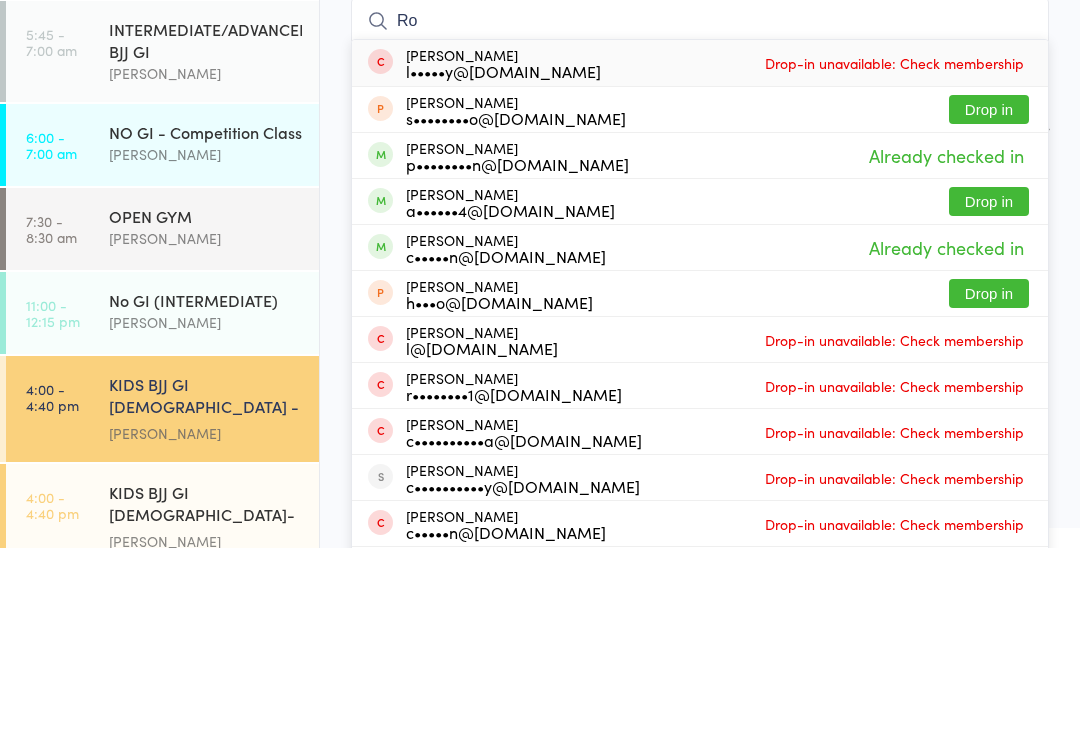 type on "R" 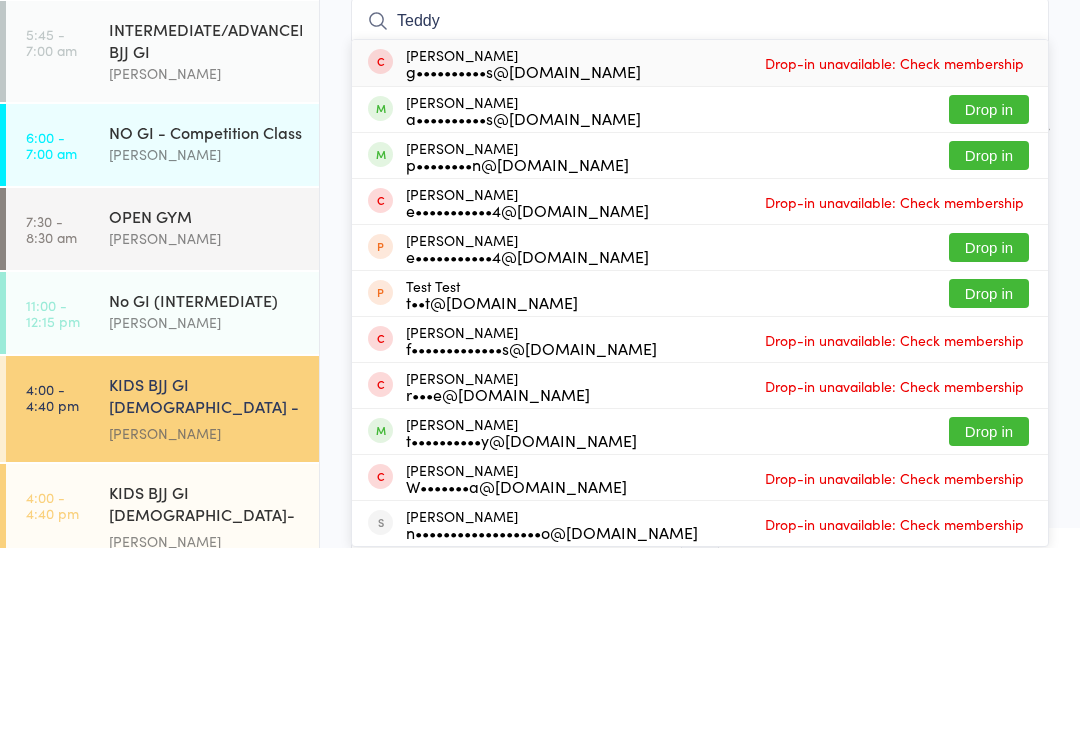 type on "Teddy" 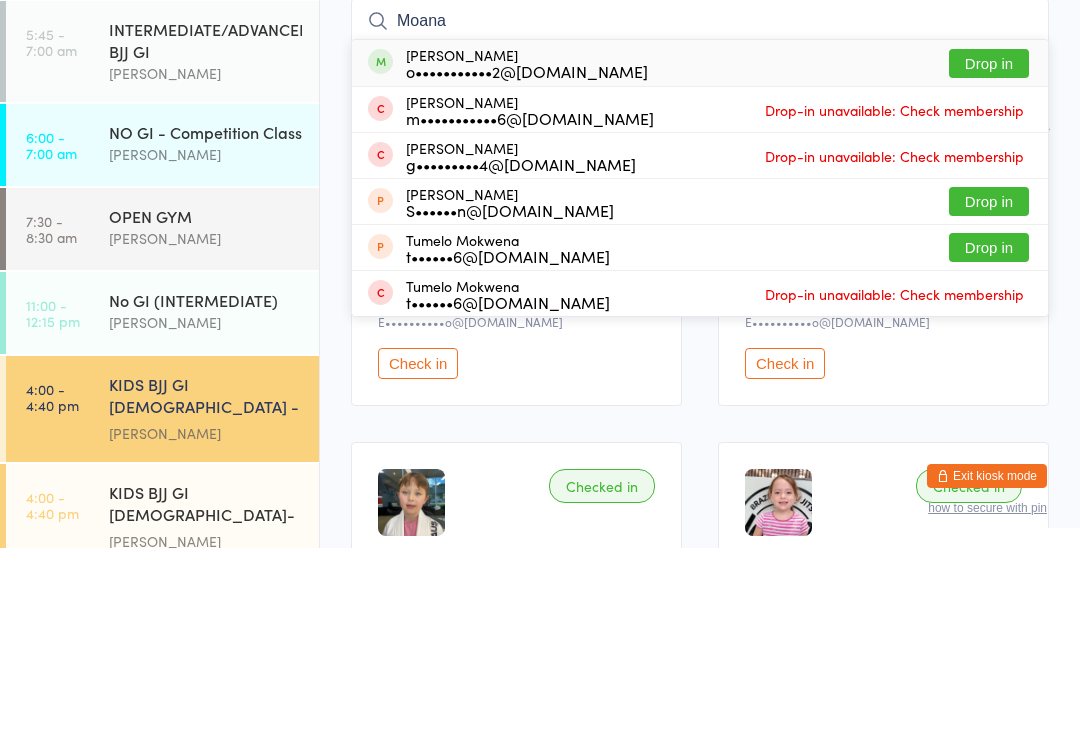 type on "Moana" 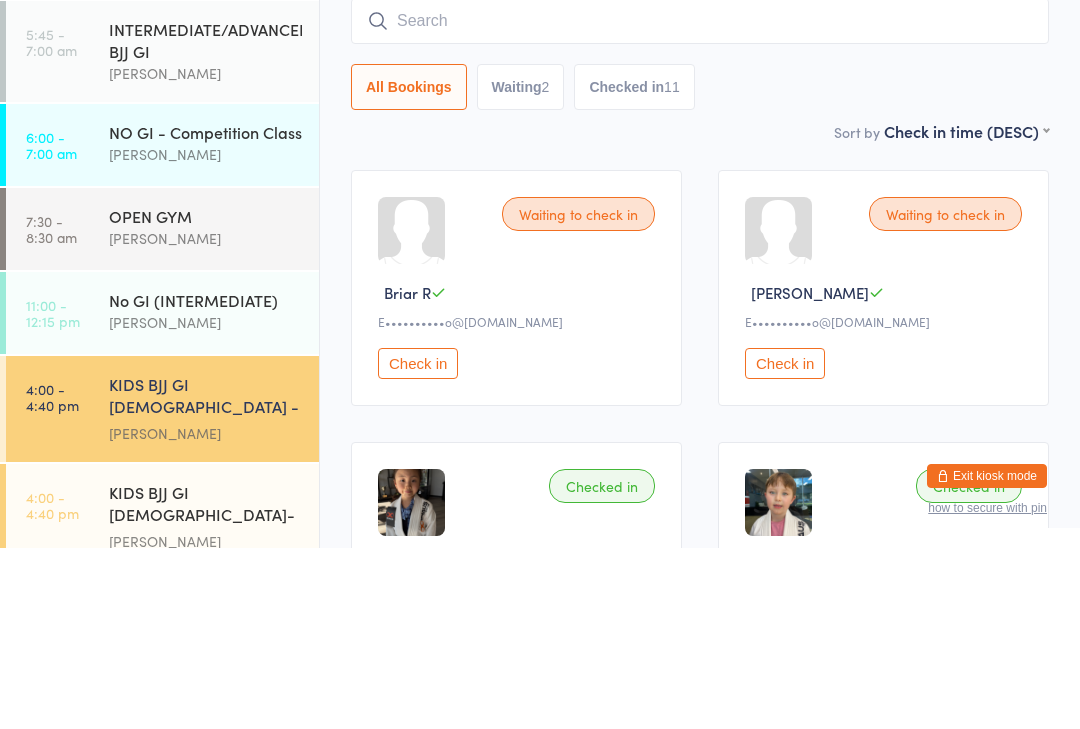 click on "Checked in  11" at bounding box center [634, 268] 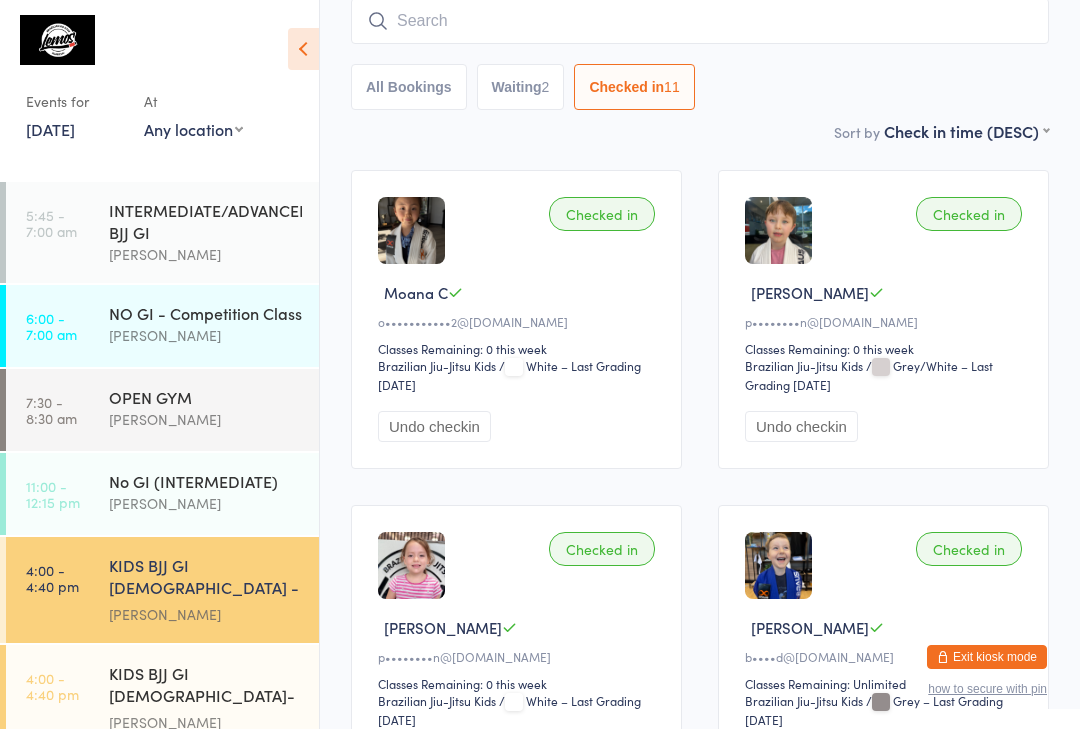 click at bounding box center (700, 21) 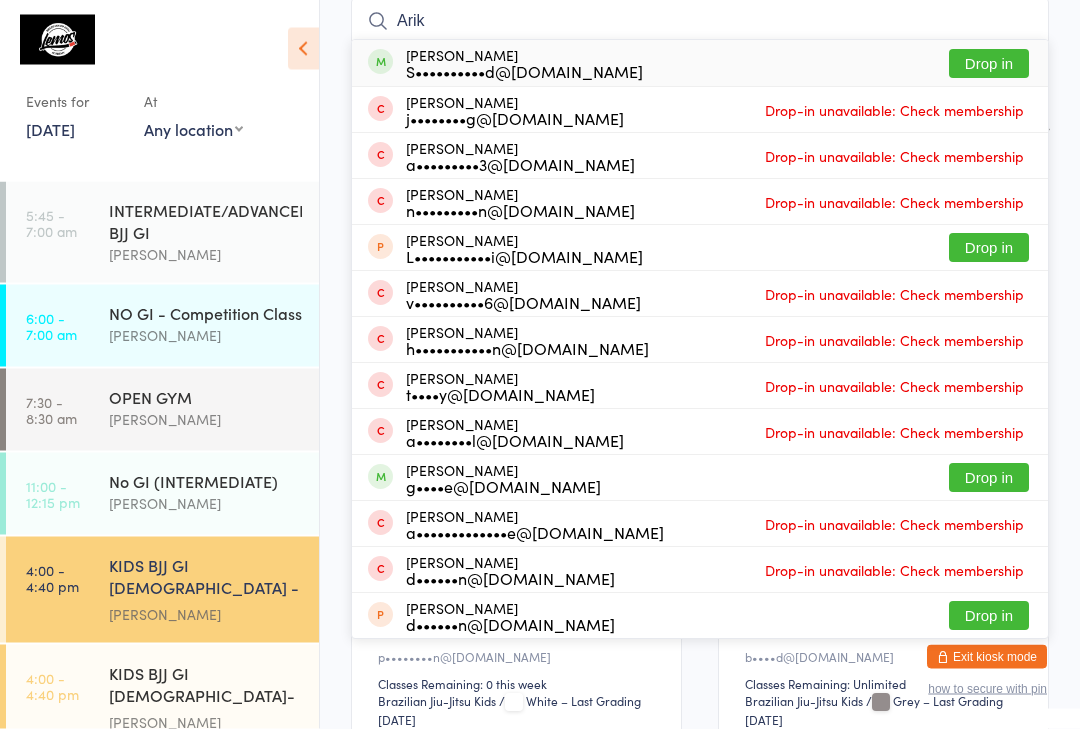 type on "Arik" 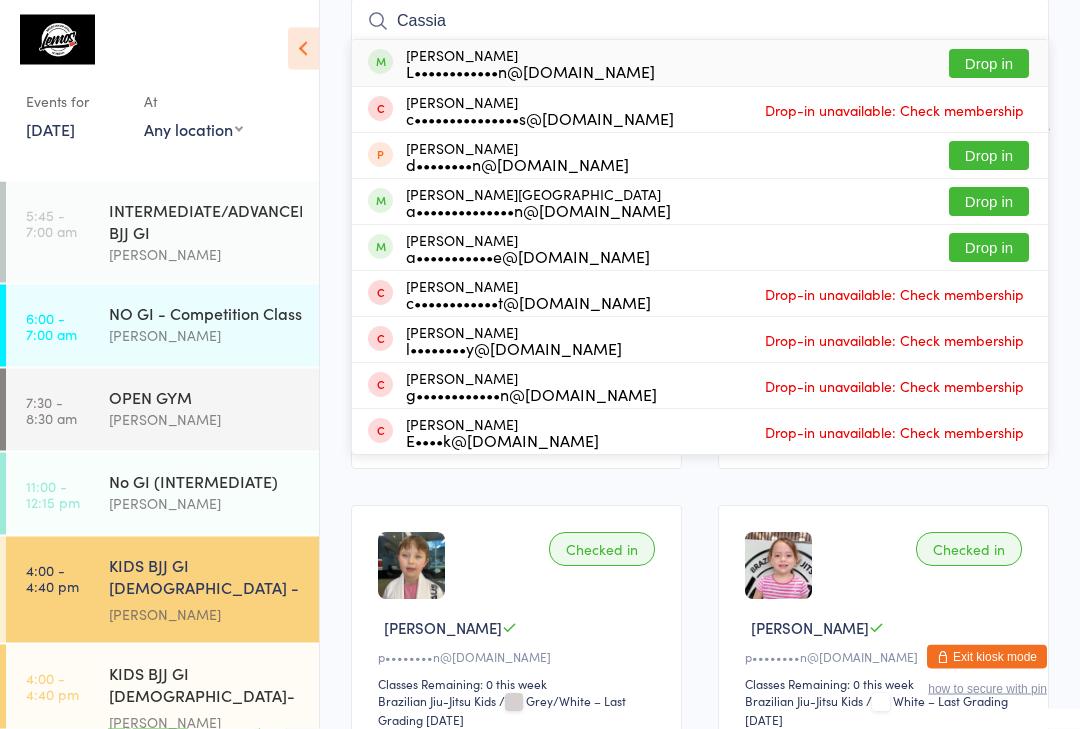 type on "Cassia" 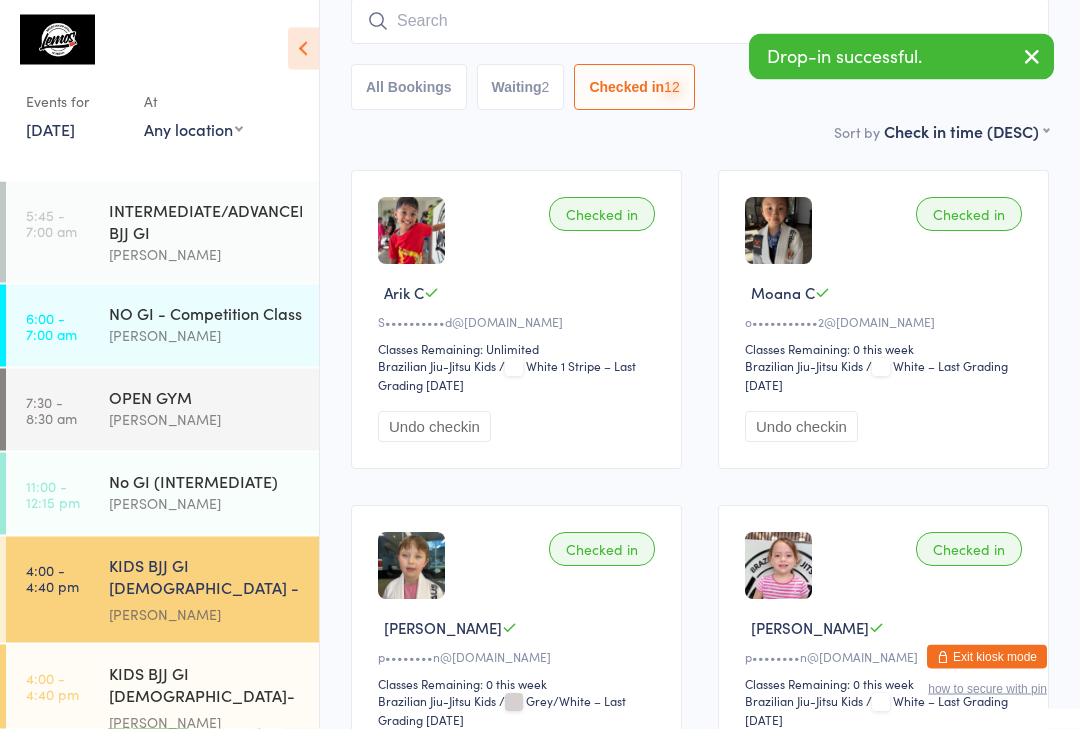 scroll, scrollTop: 181, scrollLeft: 0, axis: vertical 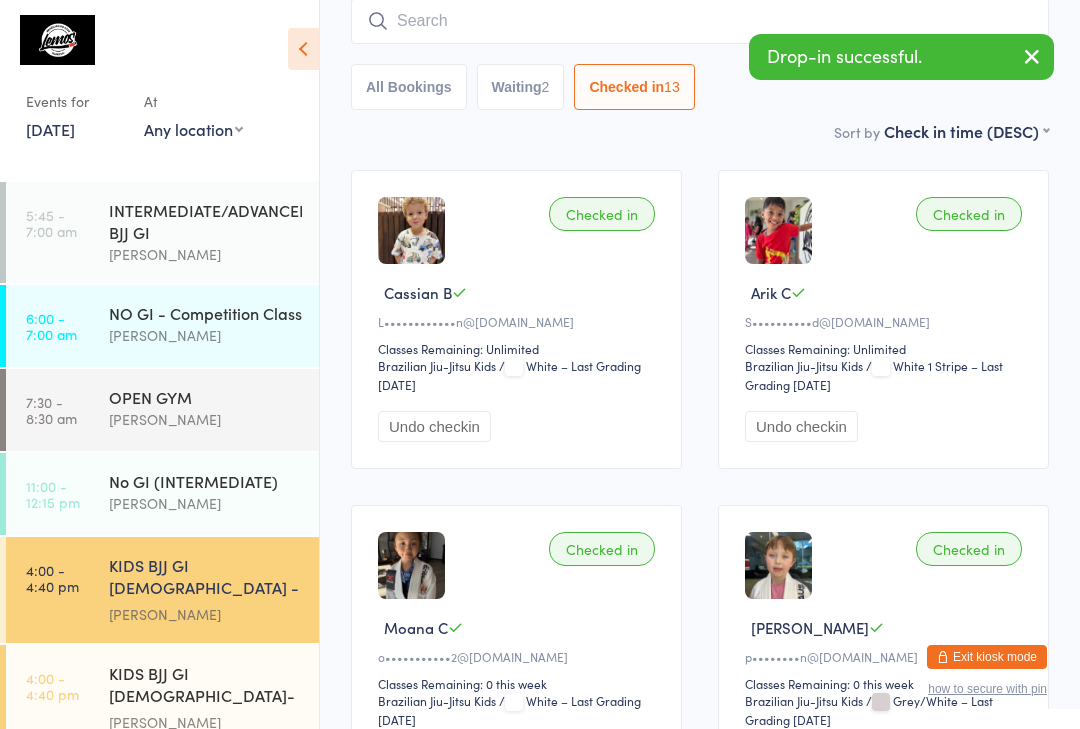 click at bounding box center (700, 21) 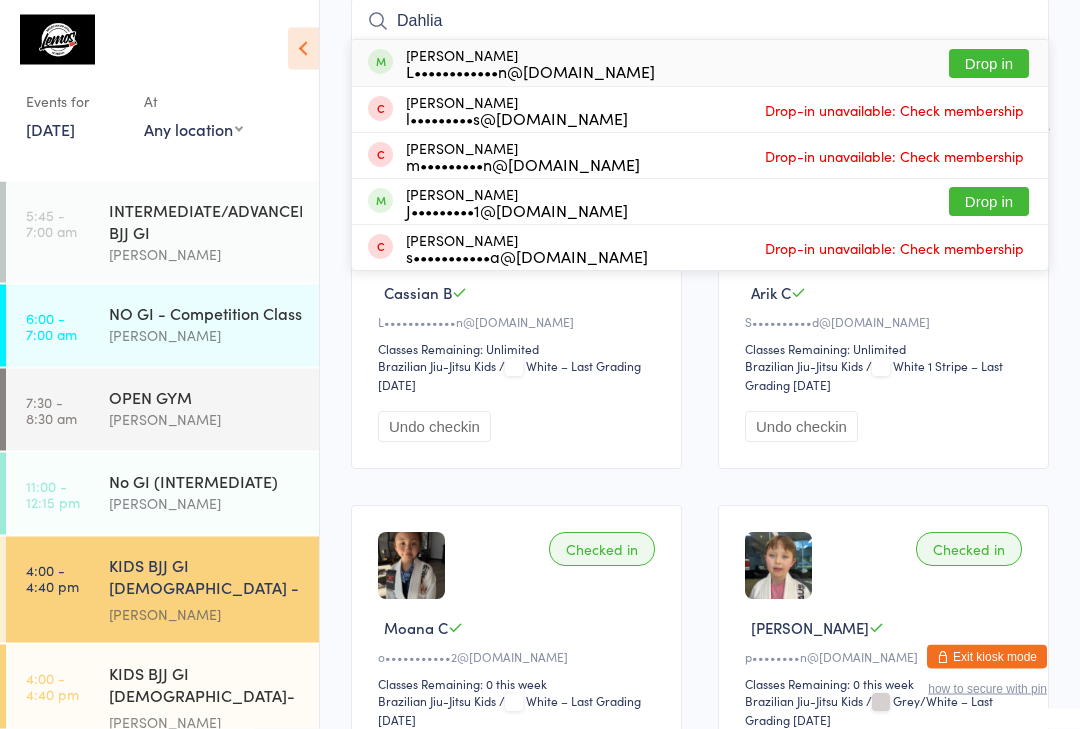 type on "Dahlia" 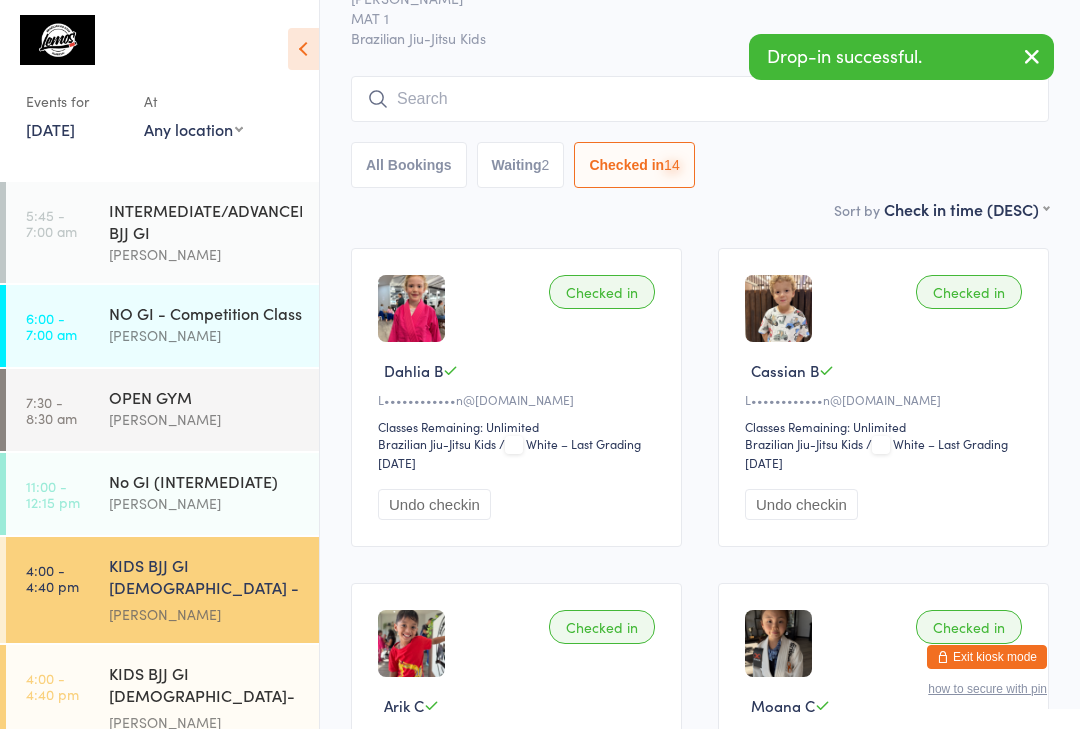 scroll, scrollTop: 0, scrollLeft: 0, axis: both 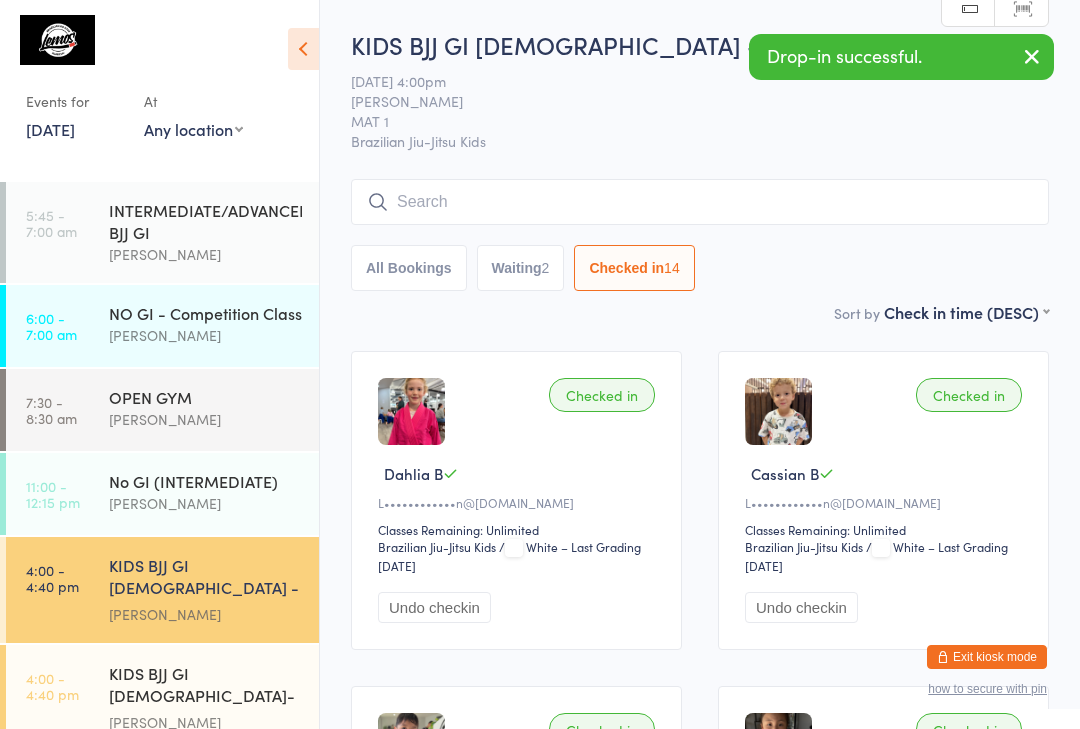 click at bounding box center [1032, 58] 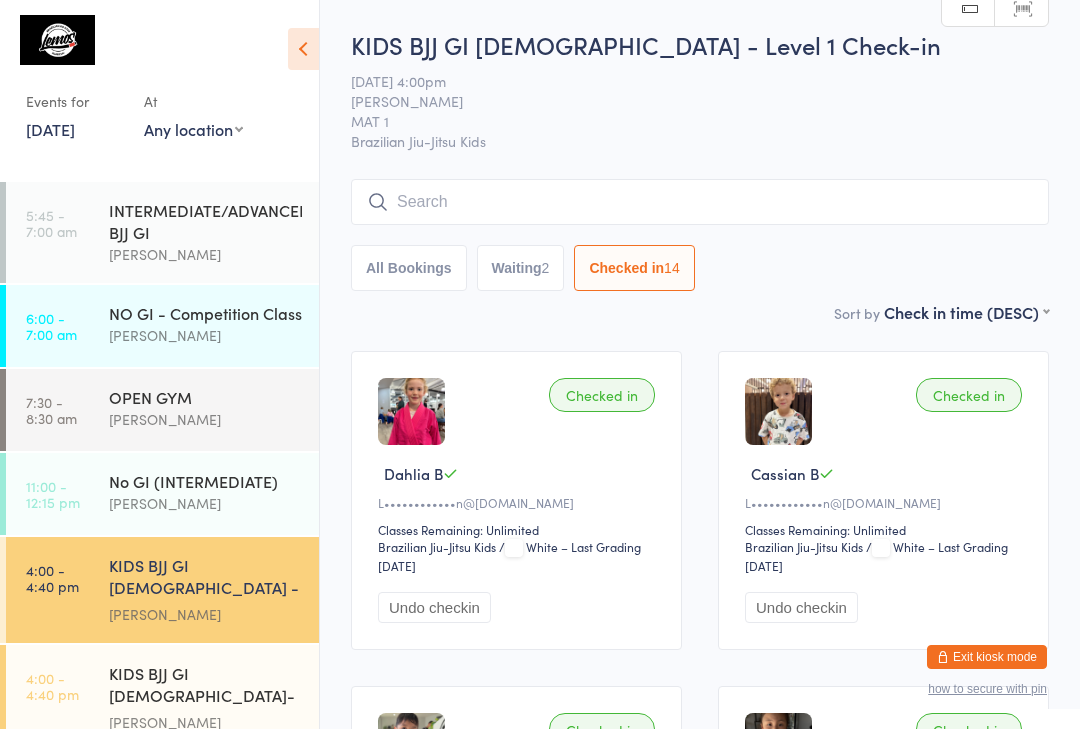 click on "[PERSON_NAME]" at bounding box center (205, 335) 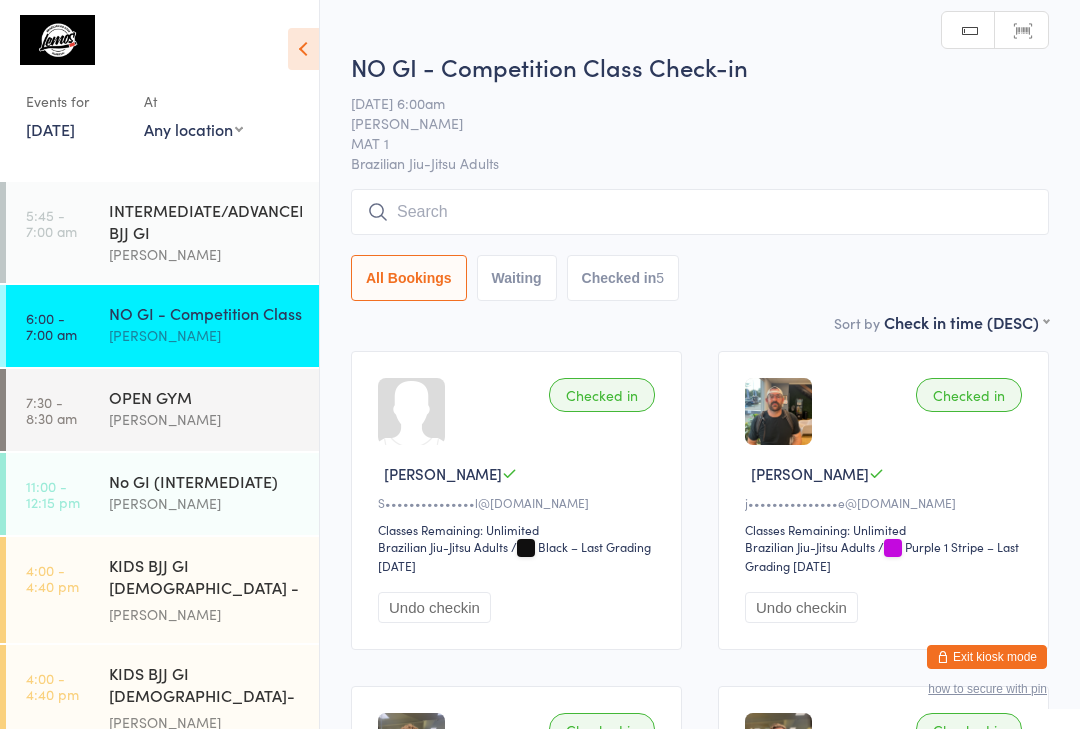 click on "No GI (INTERMEDIATE)" at bounding box center [205, 481] 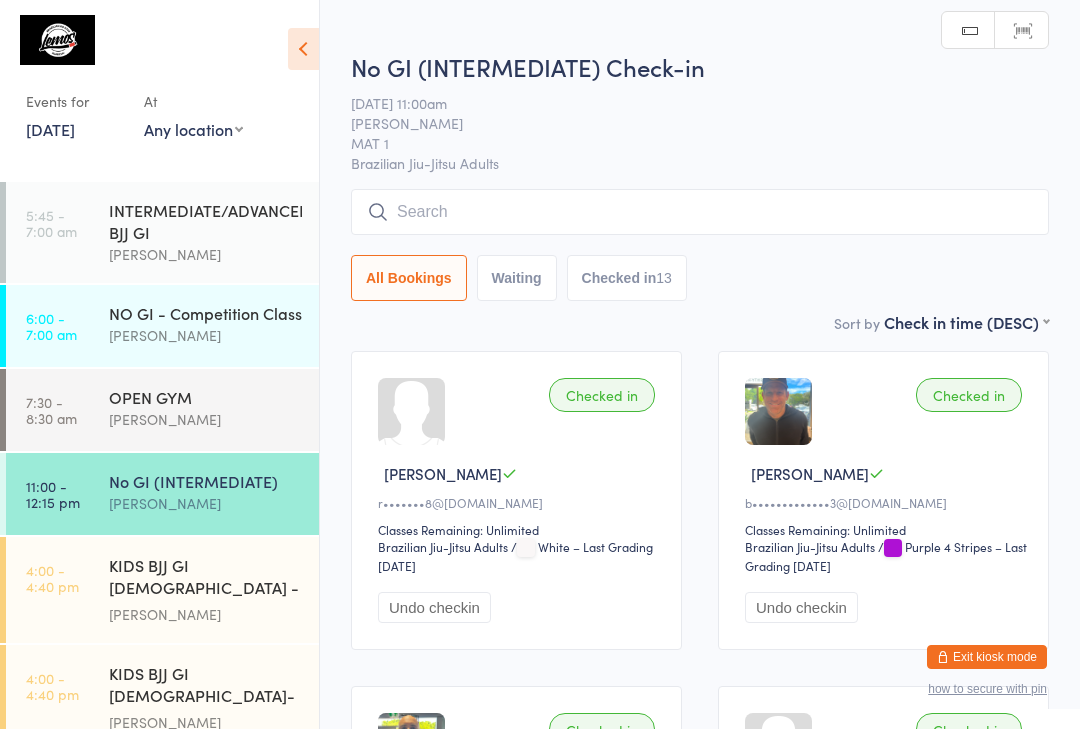 click on "[PERSON_NAME]" at bounding box center (205, 722) 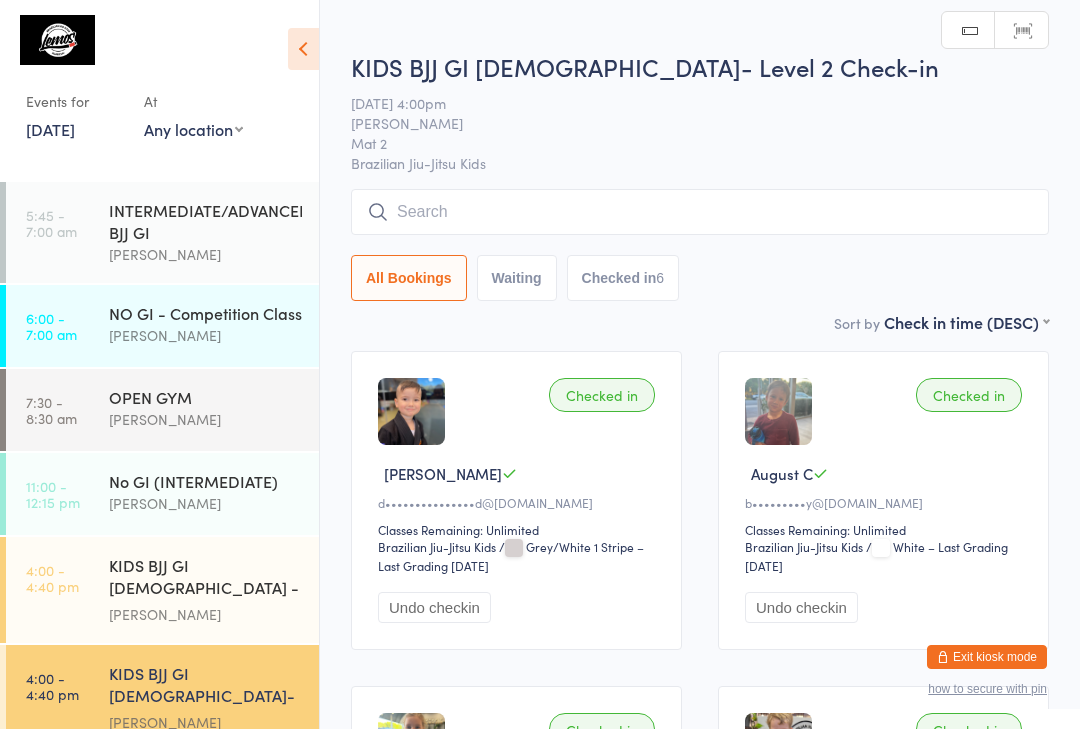 click on "[PERSON_NAME]" at bounding box center (205, 614) 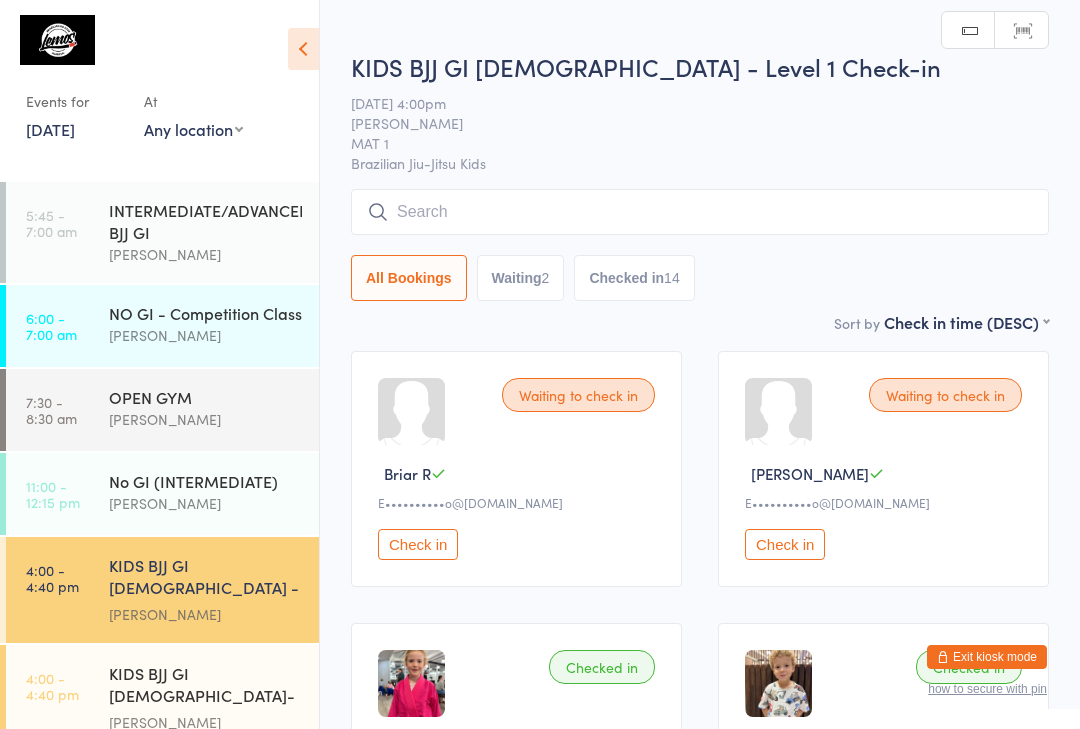 click at bounding box center (700, 212) 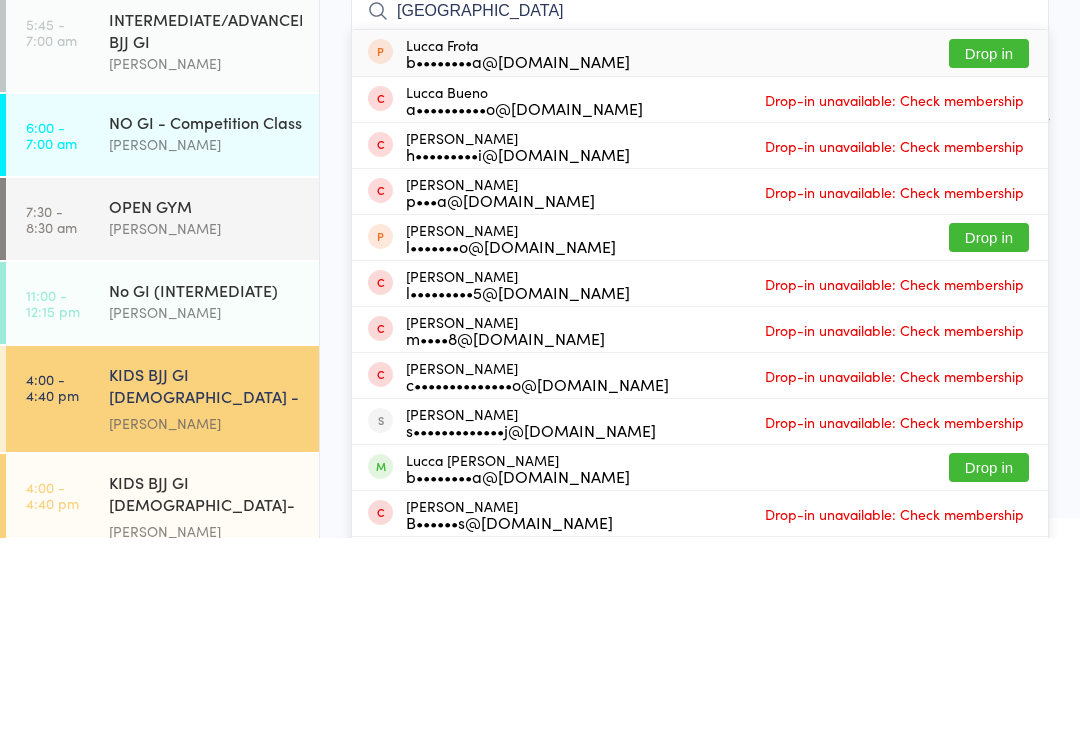 type on "[GEOGRAPHIC_DATA]" 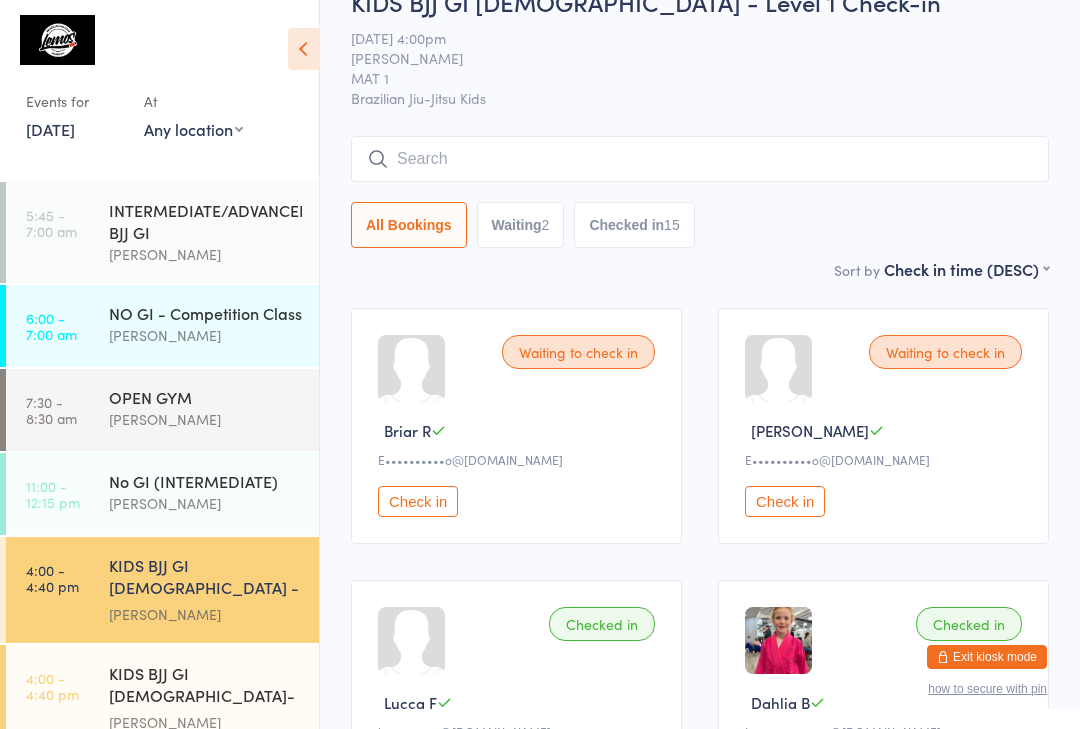 scroll, scrollTop: 0, scrollLeft: 0, axis: both 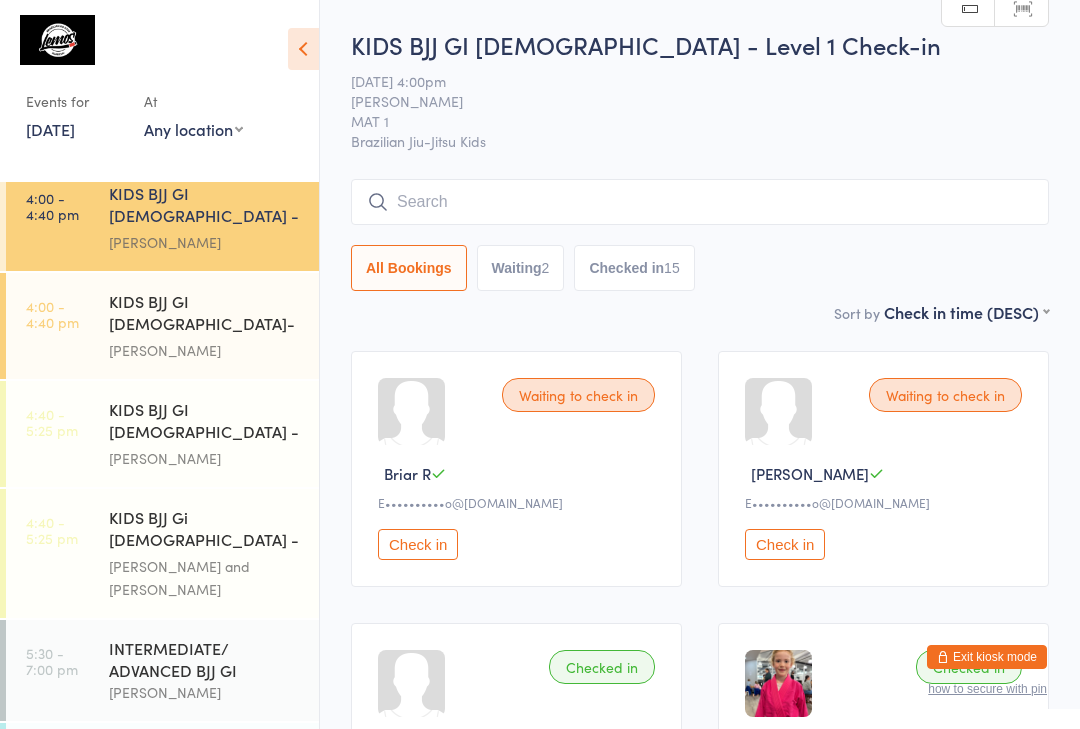 click on "KIDS BJJ GI [DEMOGRAPHIC_DATA] - Level 1" at bounding box center (205, 422) 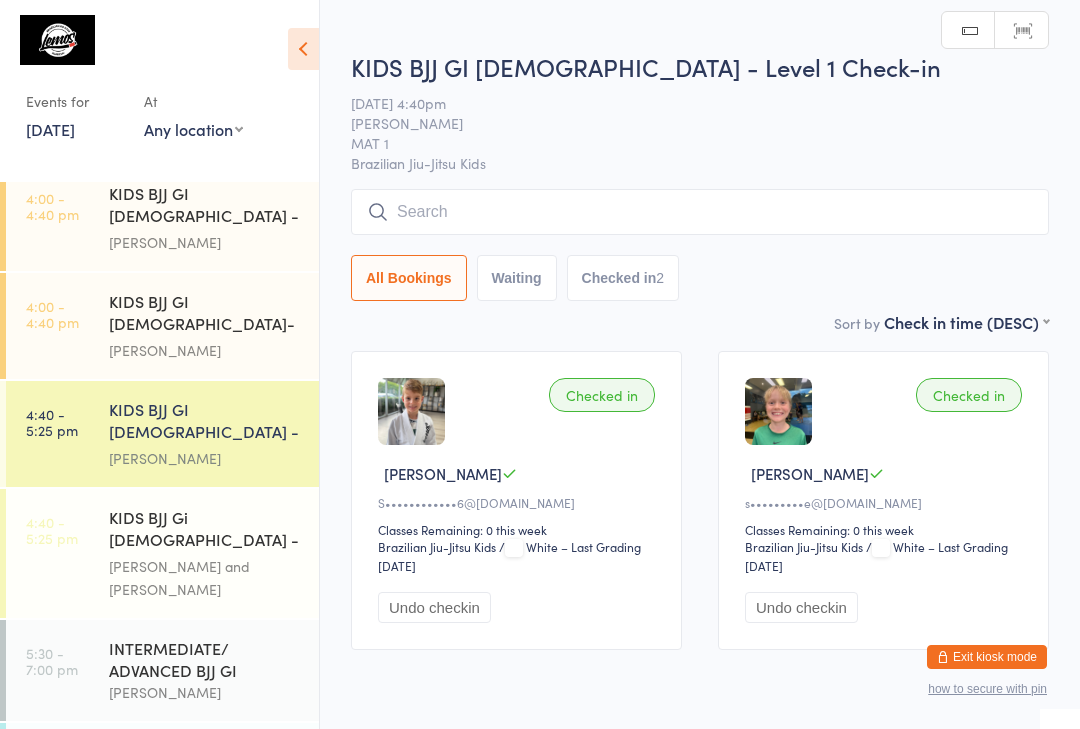 click at bounding box center (700, 212) 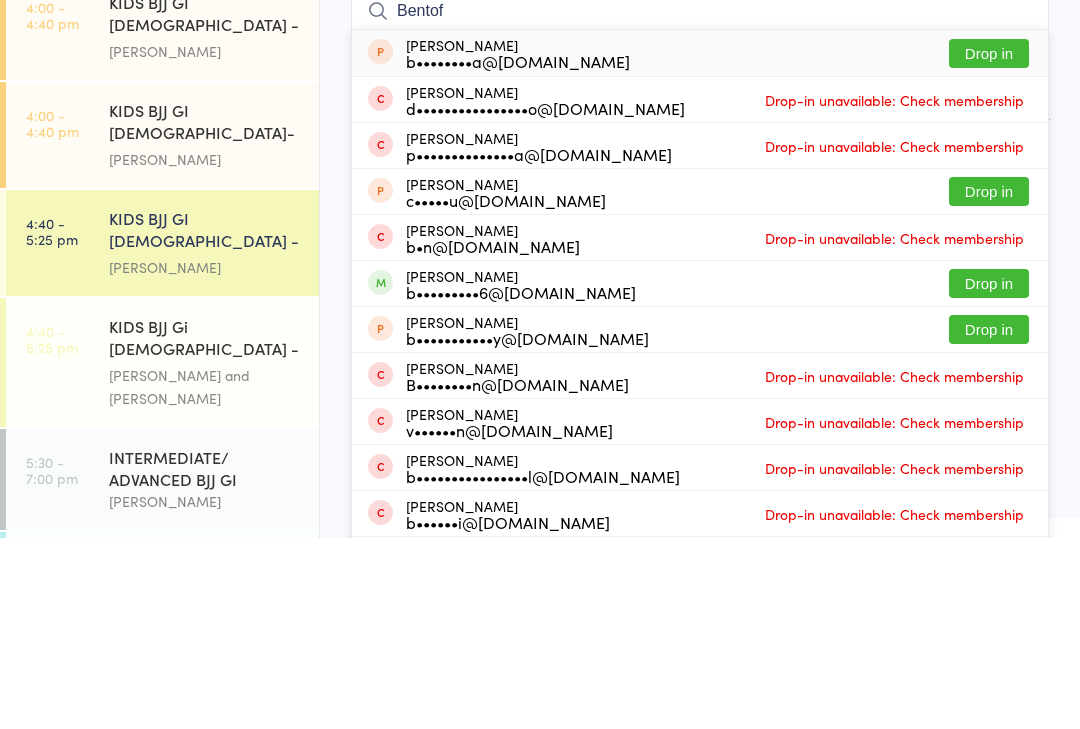type on "Bentof" 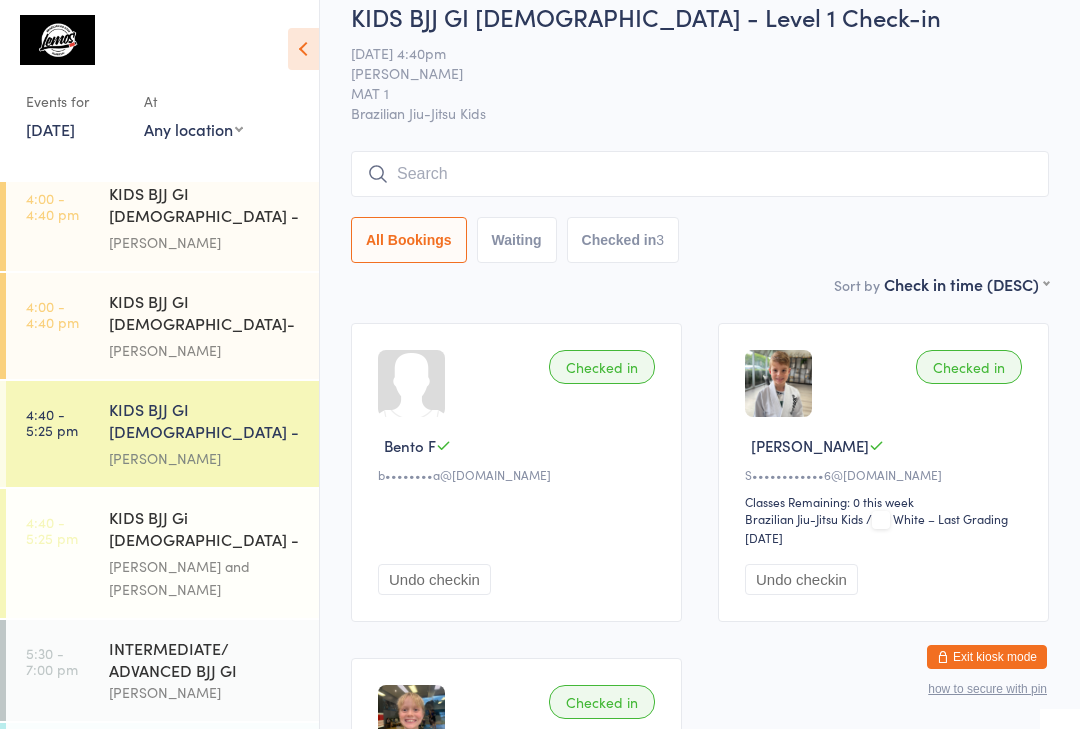 scroll, scrollTop: 0, scrollLeft: 0, axis: both 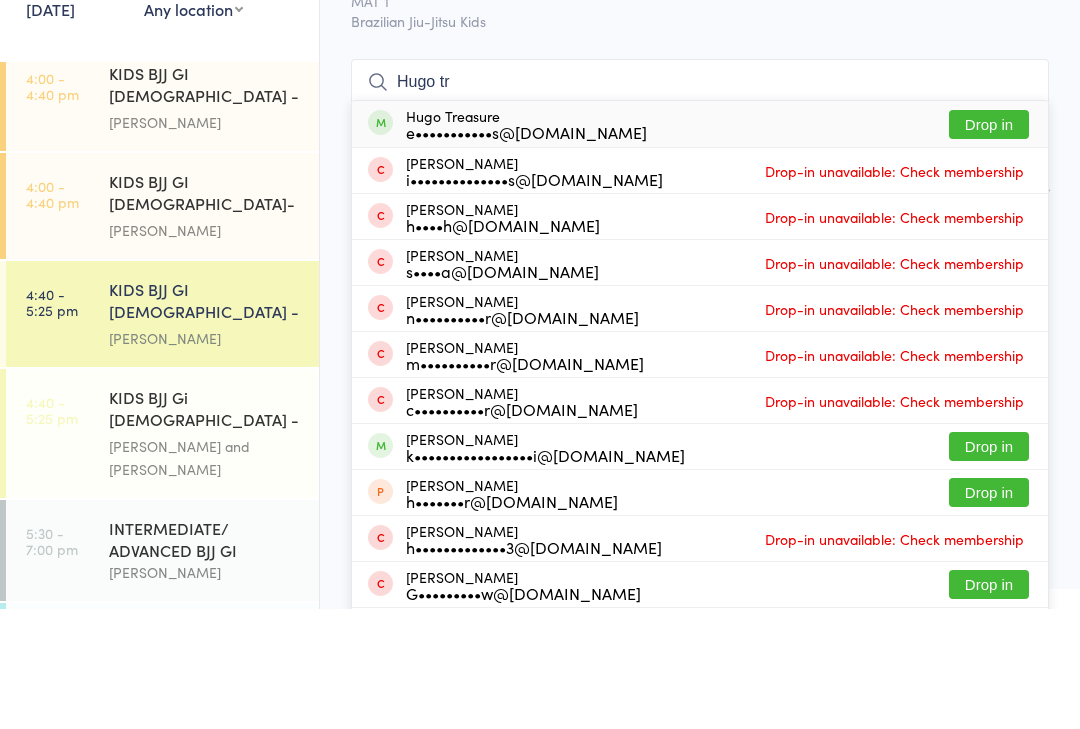 type on "Hugo tr" 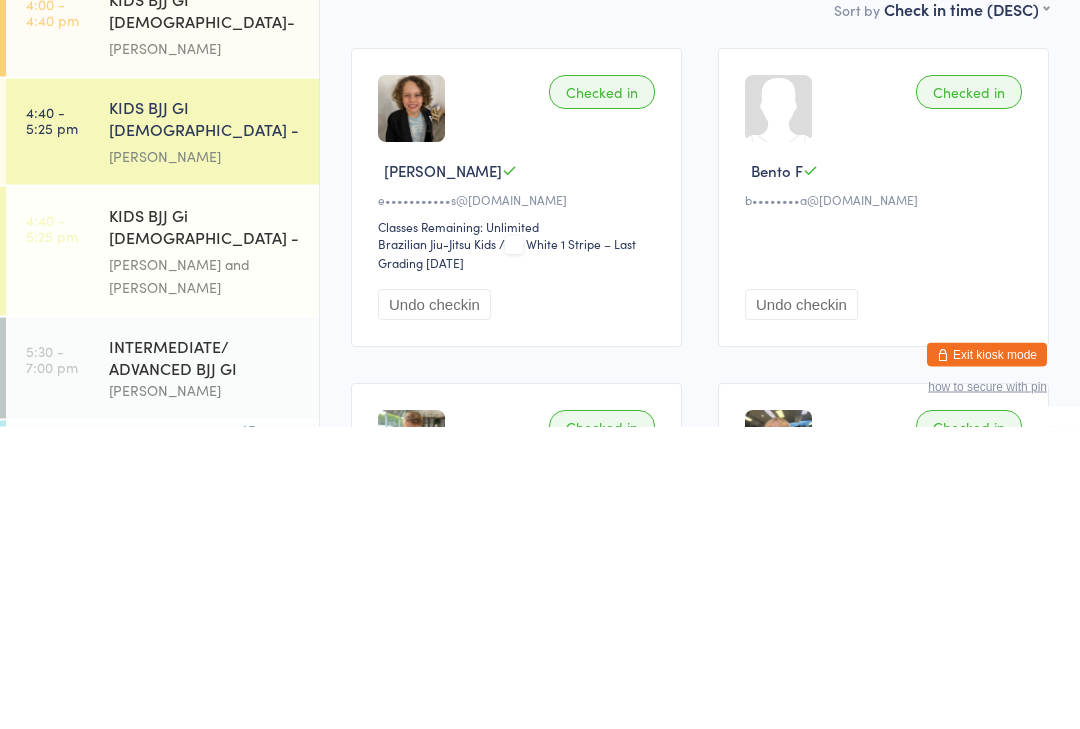 click on "Checked in" at bounding box center (602, 395) 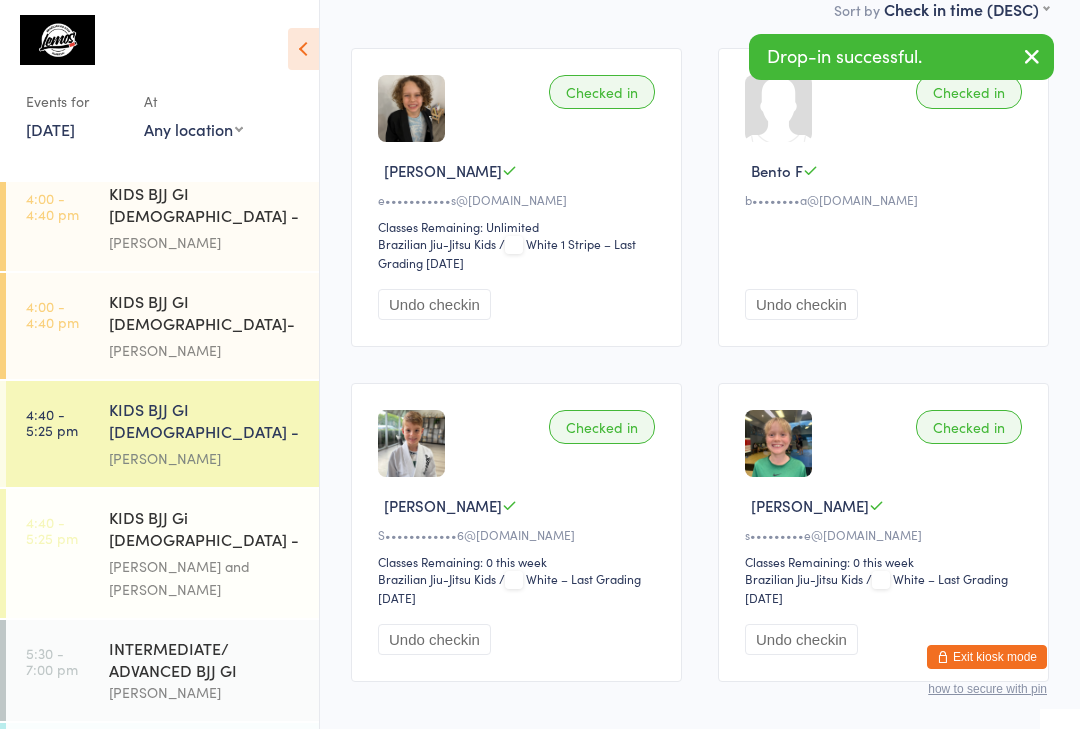 click on "Classes Remaining: Unlimited" at bounding box center (519, 226) 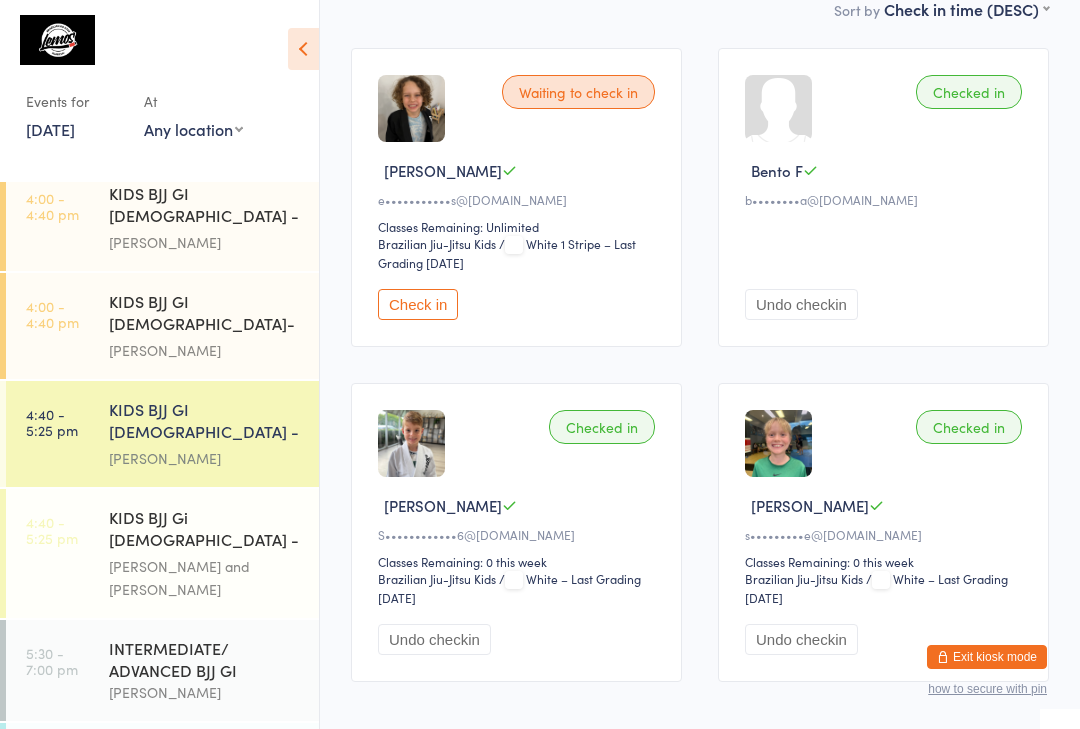 click on "Waiting to check in" at bounding box center [578, 92] 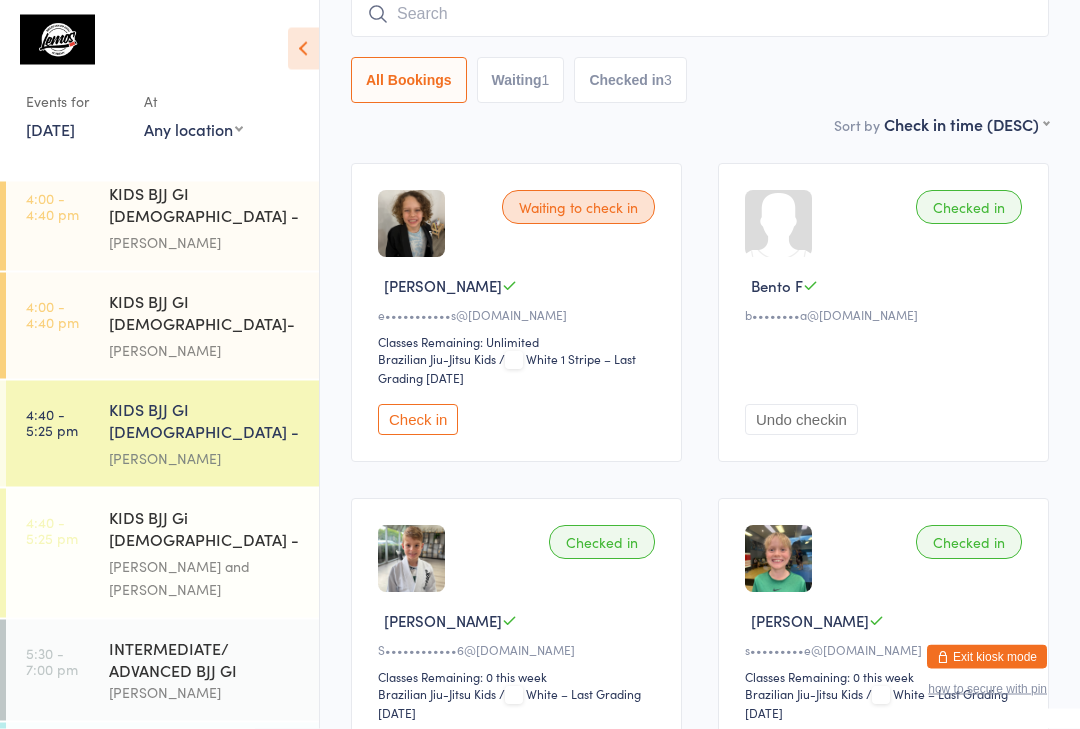 click on "Check in" at bounding box center [418, 420] 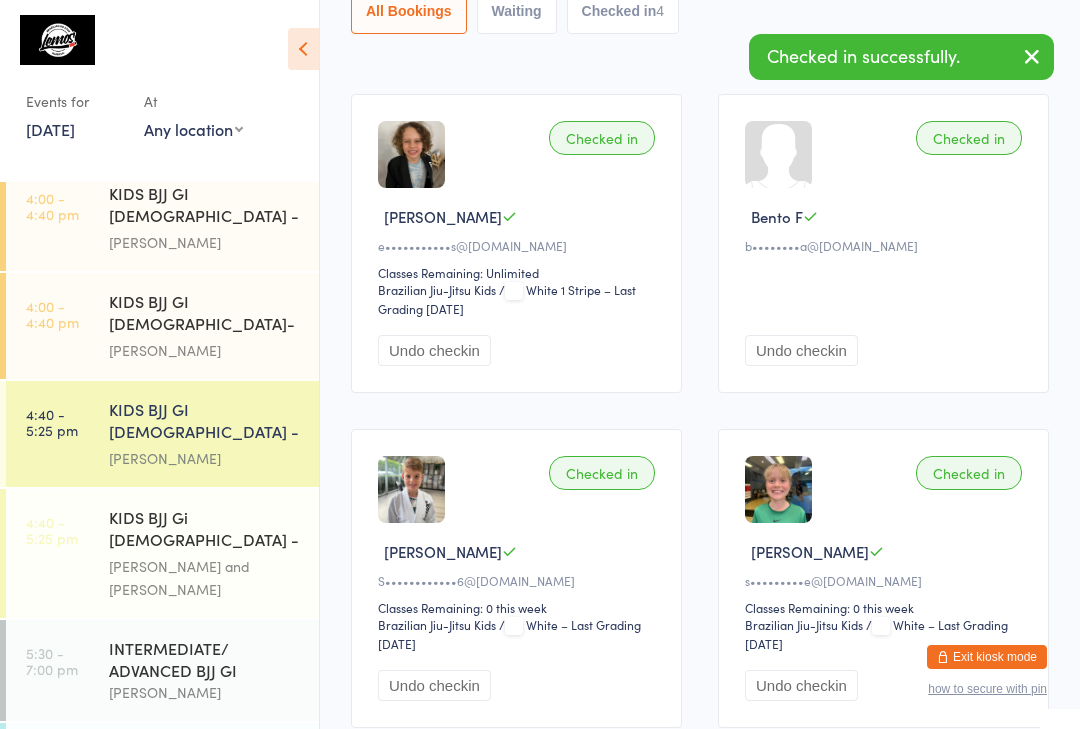 scroll, scrollTop: 0, scrollLeft: 0, axis: both 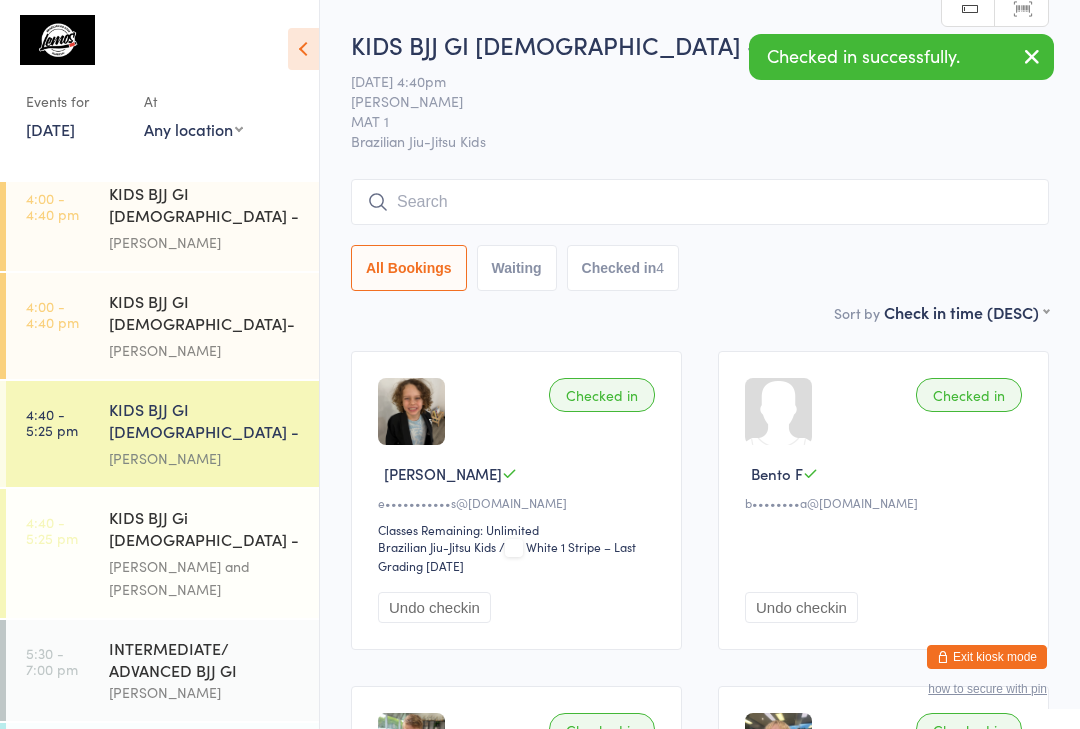 click at bounding box center (700, 202) 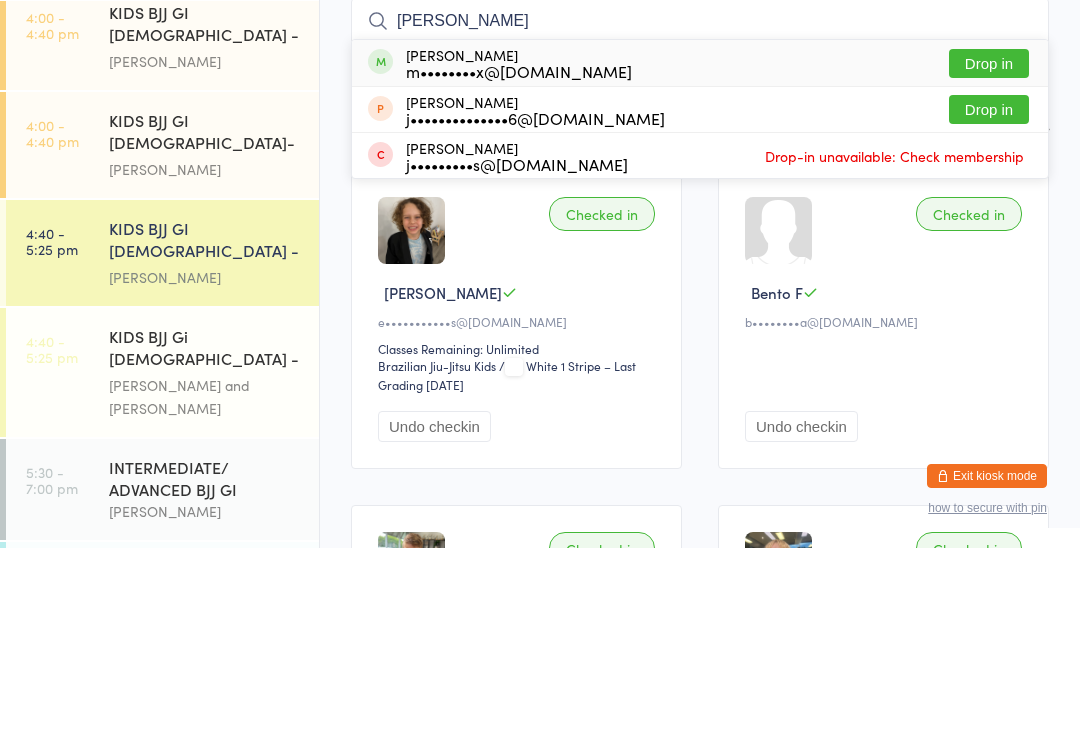 type on "[PERSON_NAME]" 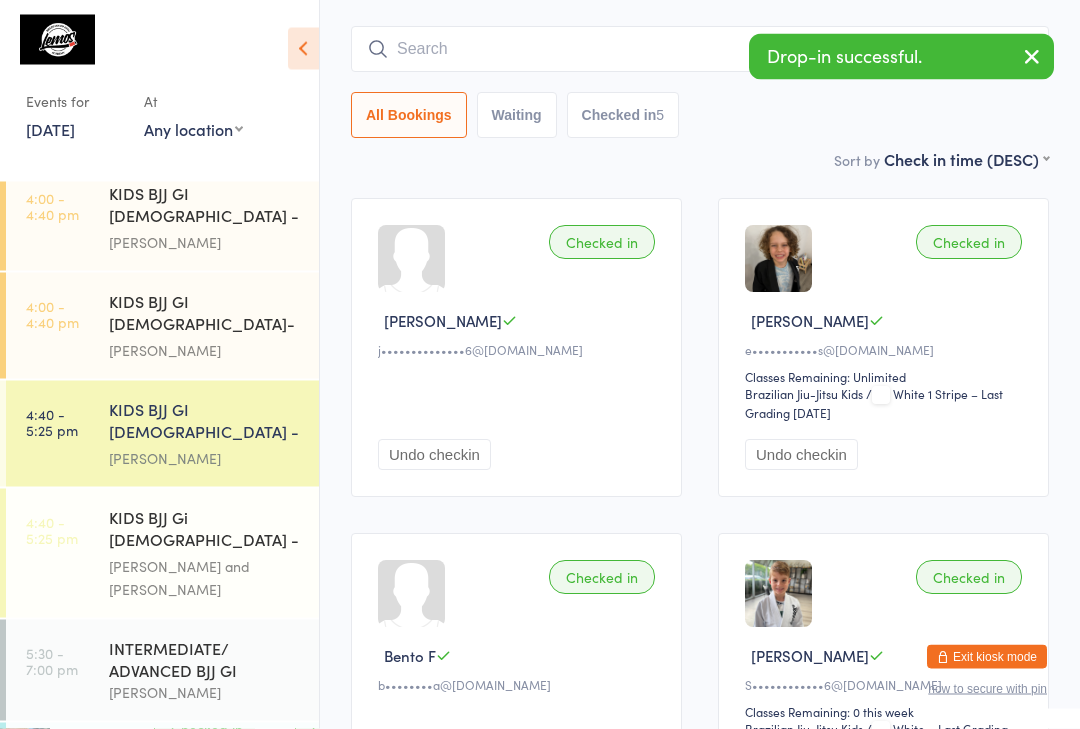 scroll, scrollTop: 131, scrollLeft: 0, axis: vertical 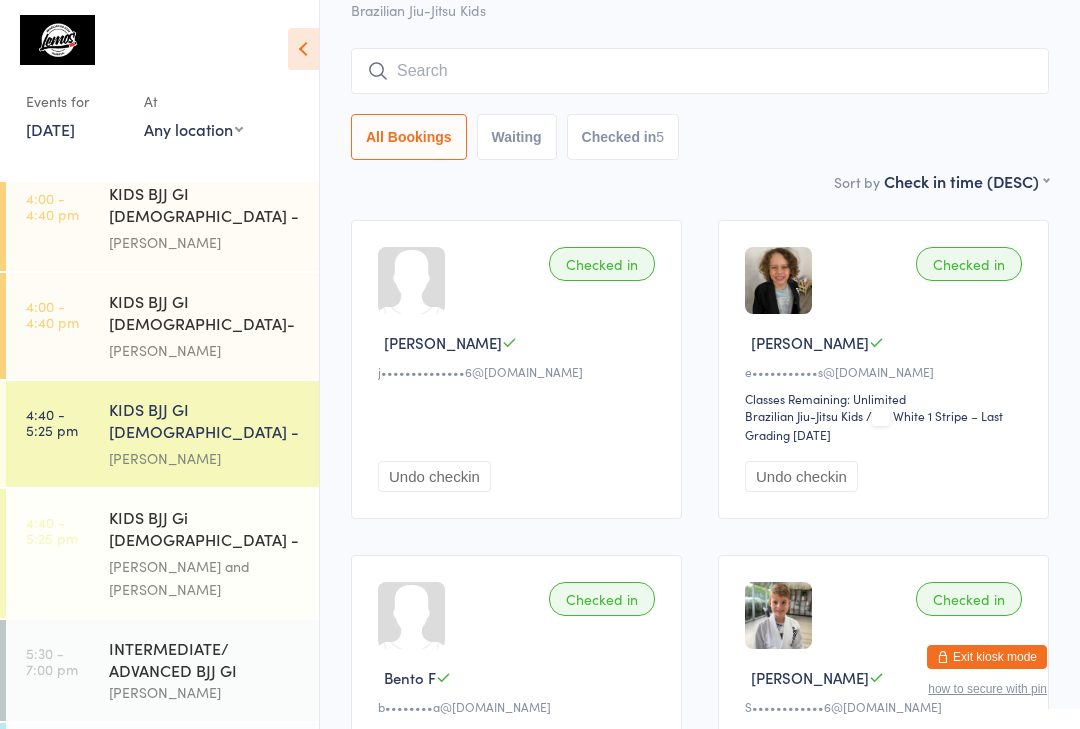 click at bounding box center [700, 71] 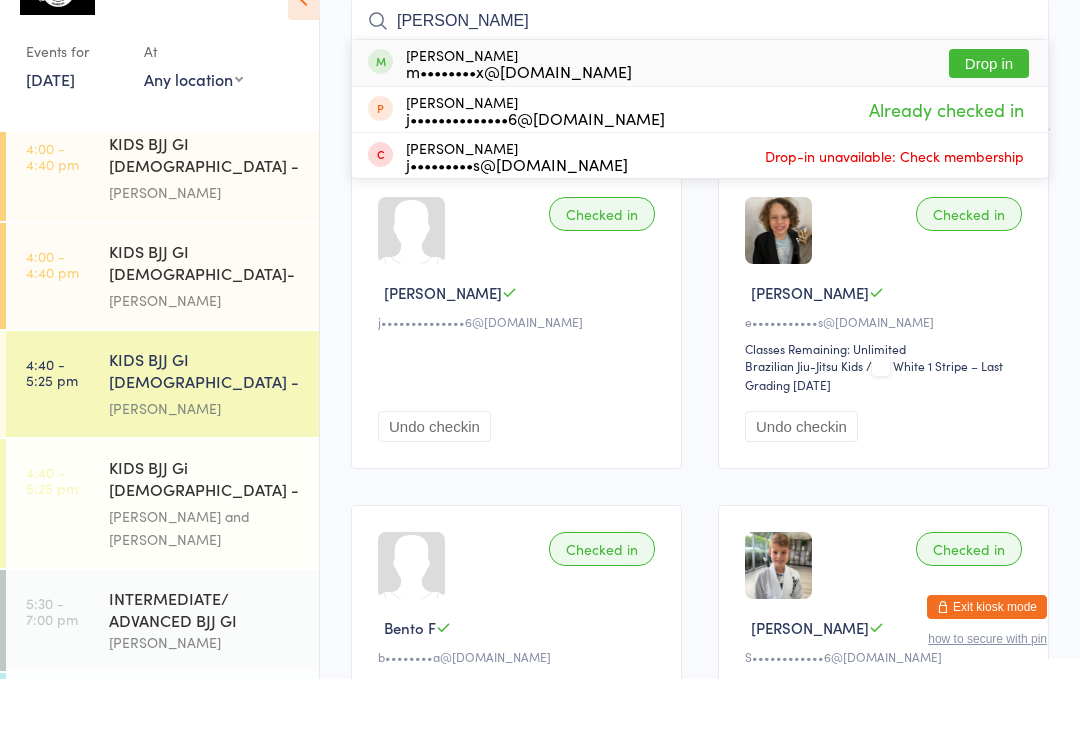 type on "[PERSON_NAME]" 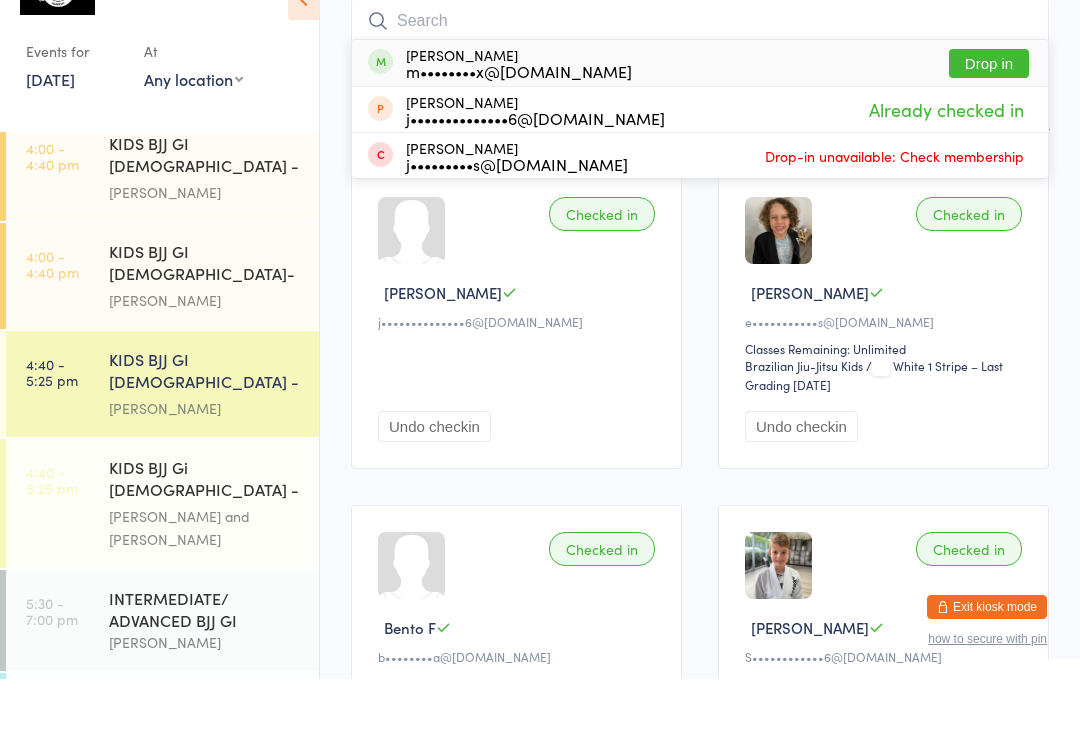 scroll, scrollTop: 181, scrollLeft: 0, axis: vertical 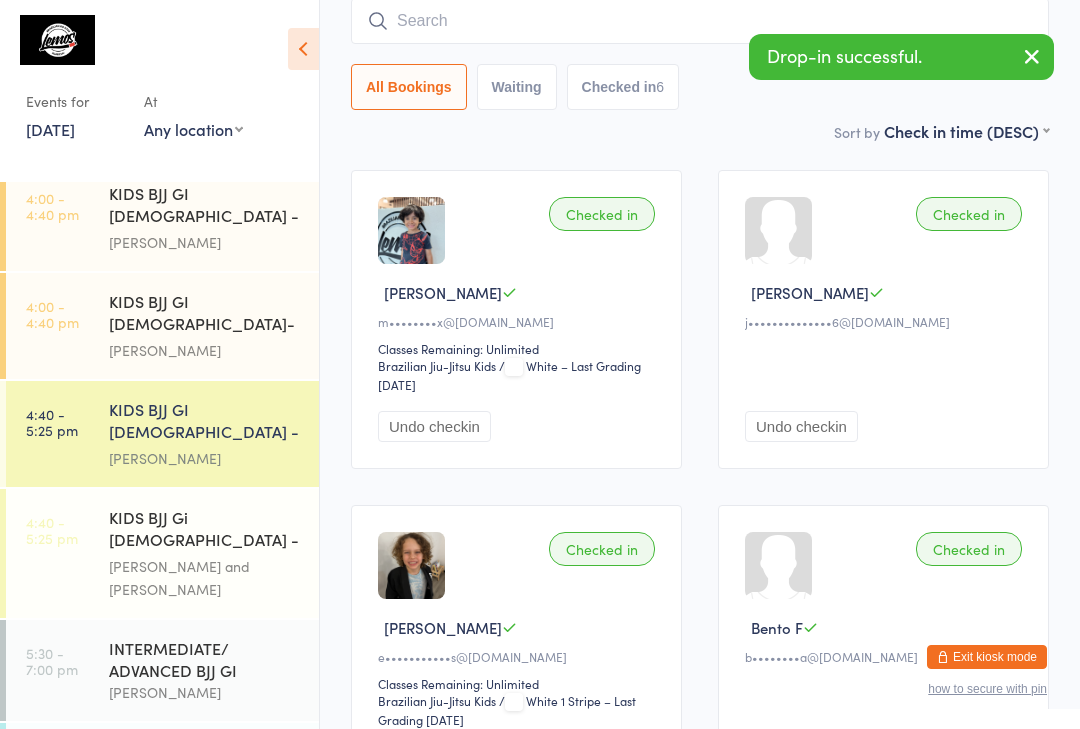 click at bounding box center [1032, 58] 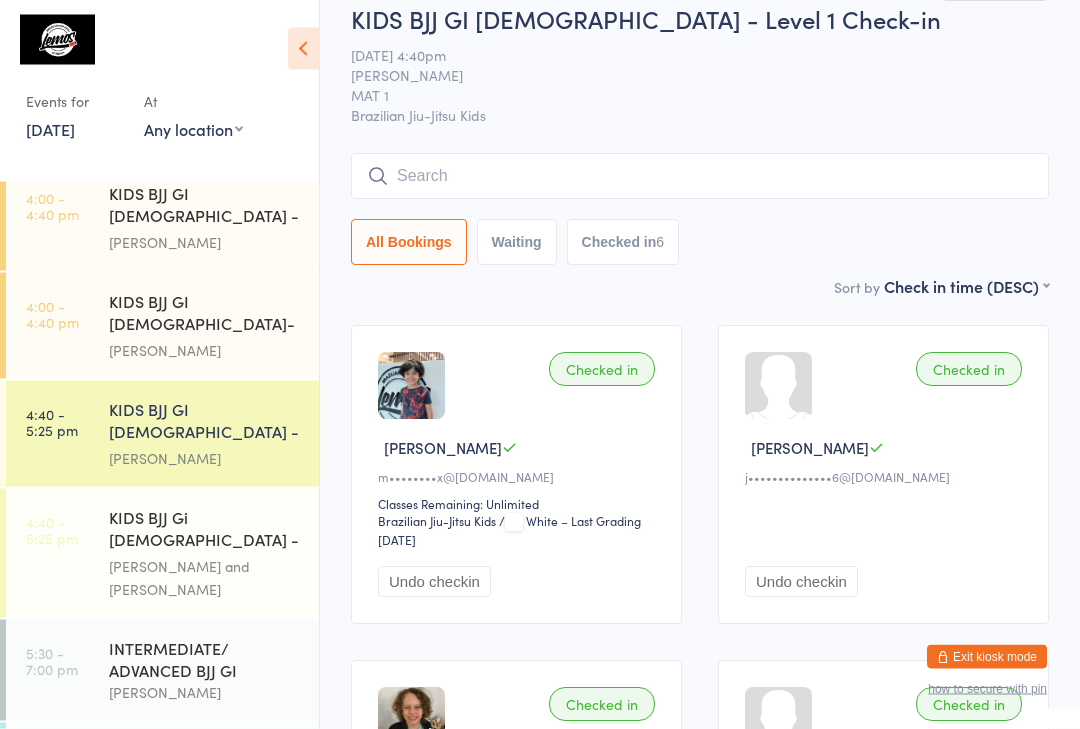 scroll, scrollTop: 0, scrollLeft: 0, axis: both 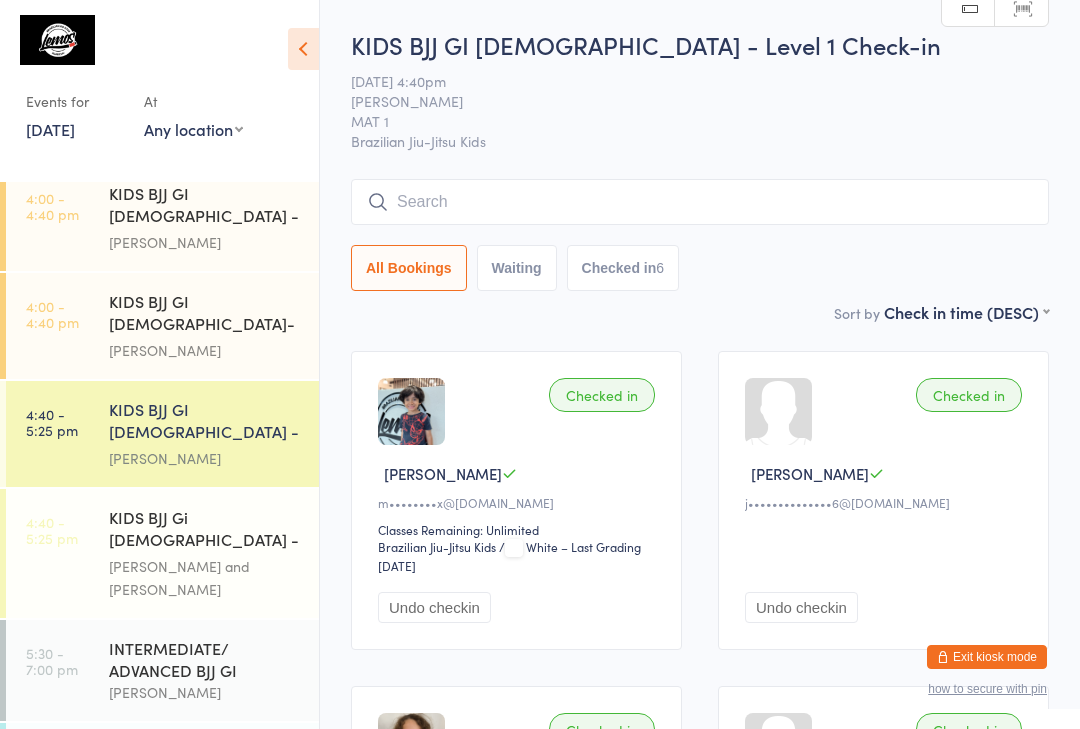click at bounding box center [700, 202] 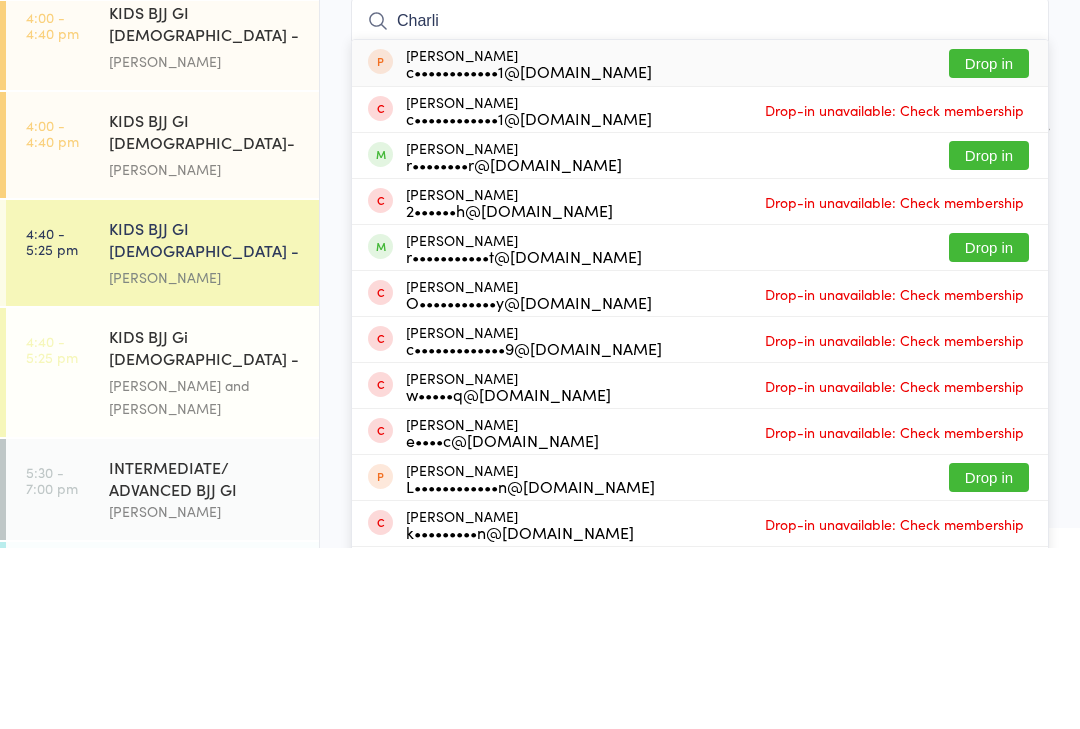 type on "Charli" 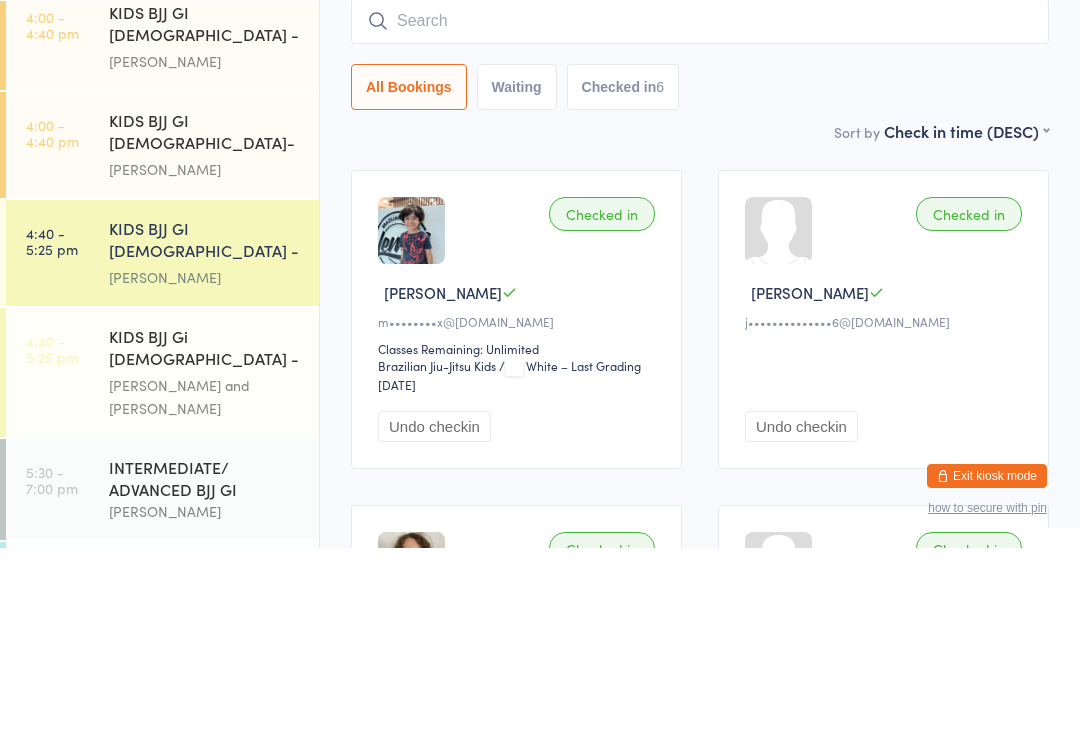 scroll, scrollTop: 181, scrollLeft: 0, axis: vertical 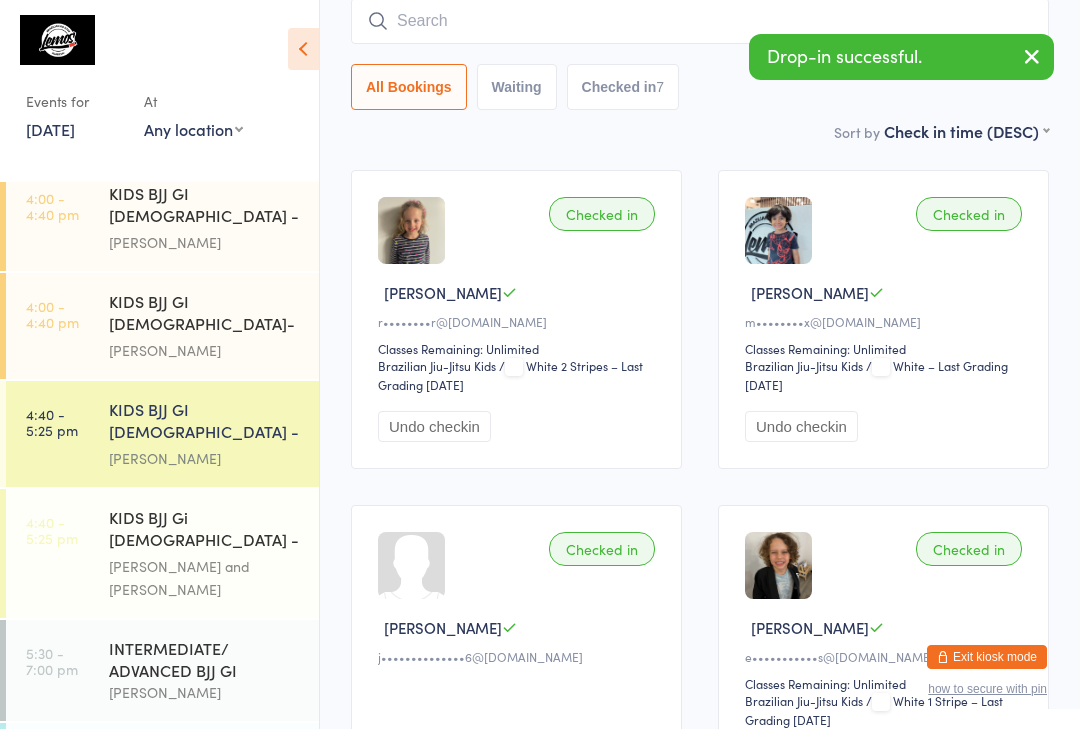 click at bounding box center (700, 21) 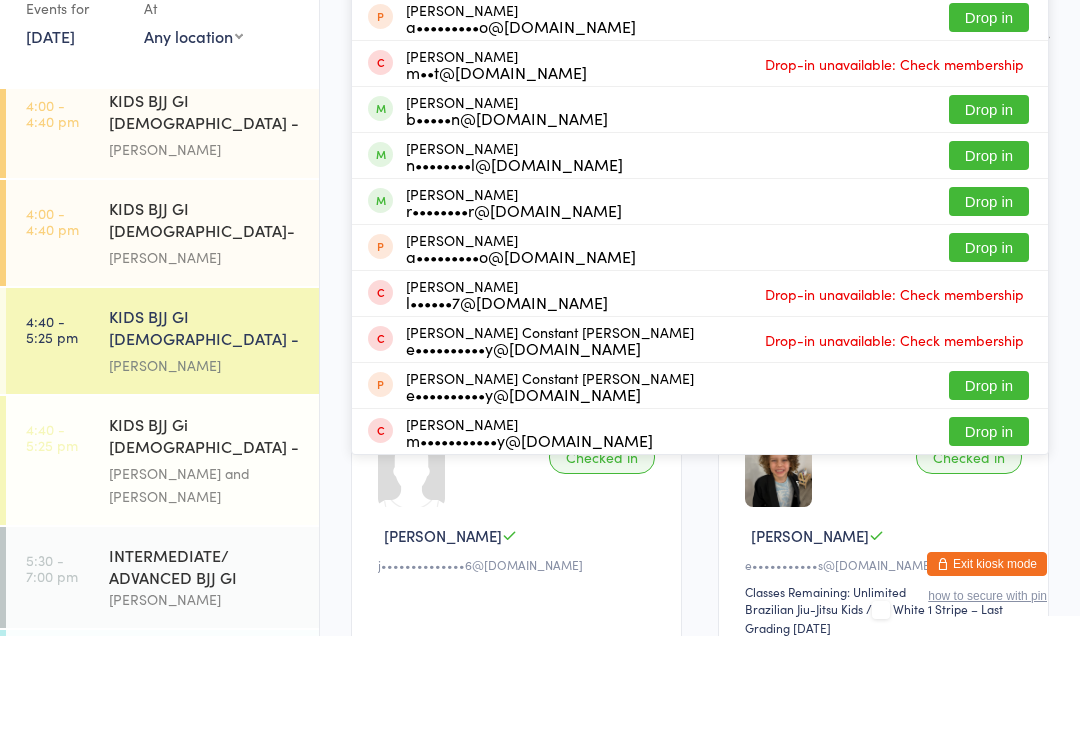 type on "[PERSON_NAME]" 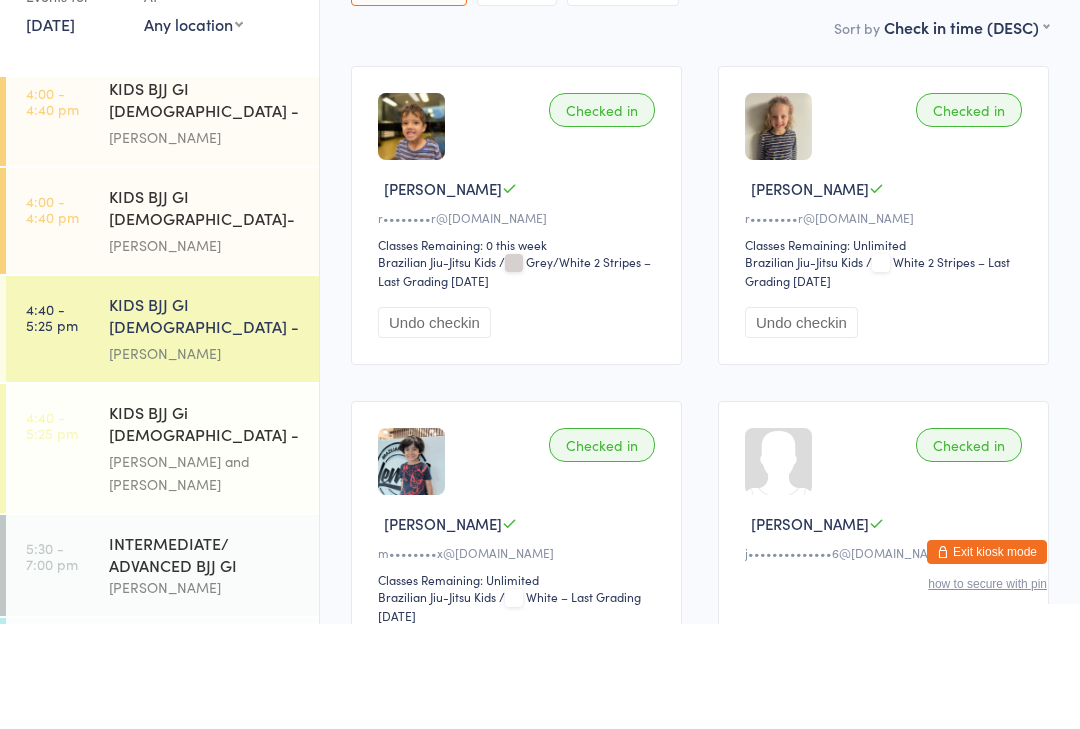click on "[PERSON_NAME]" at bounding box center [205, 350] 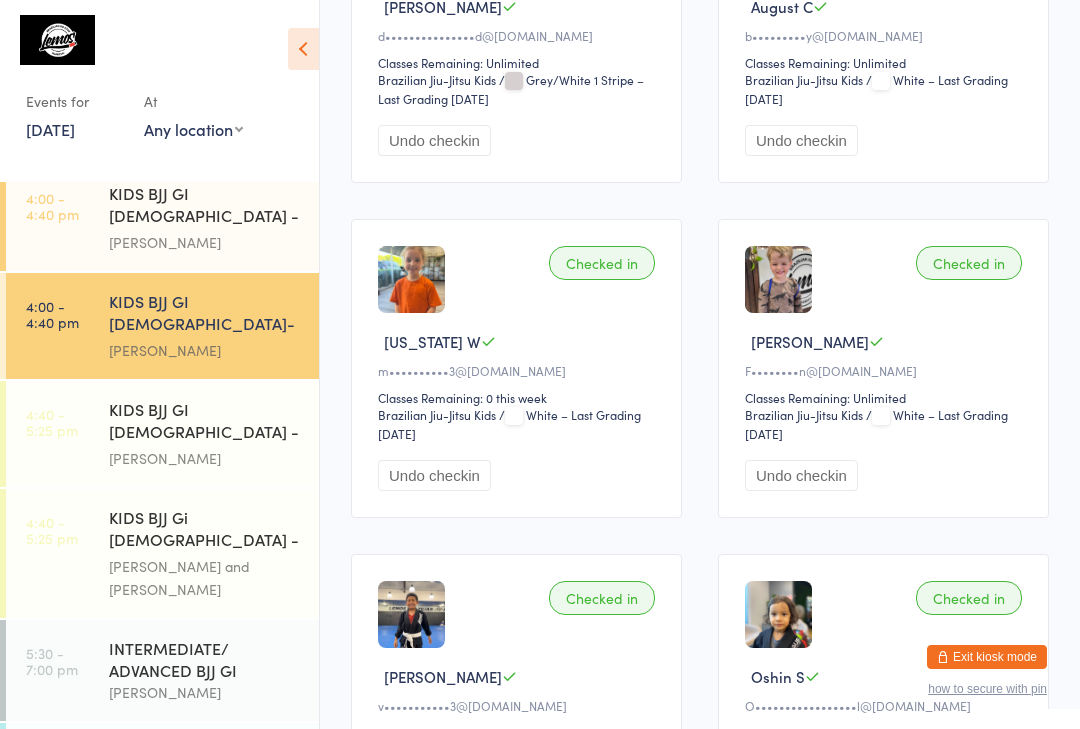 scroll, scrollTop: 0, scrollLeft: 0, axis: both 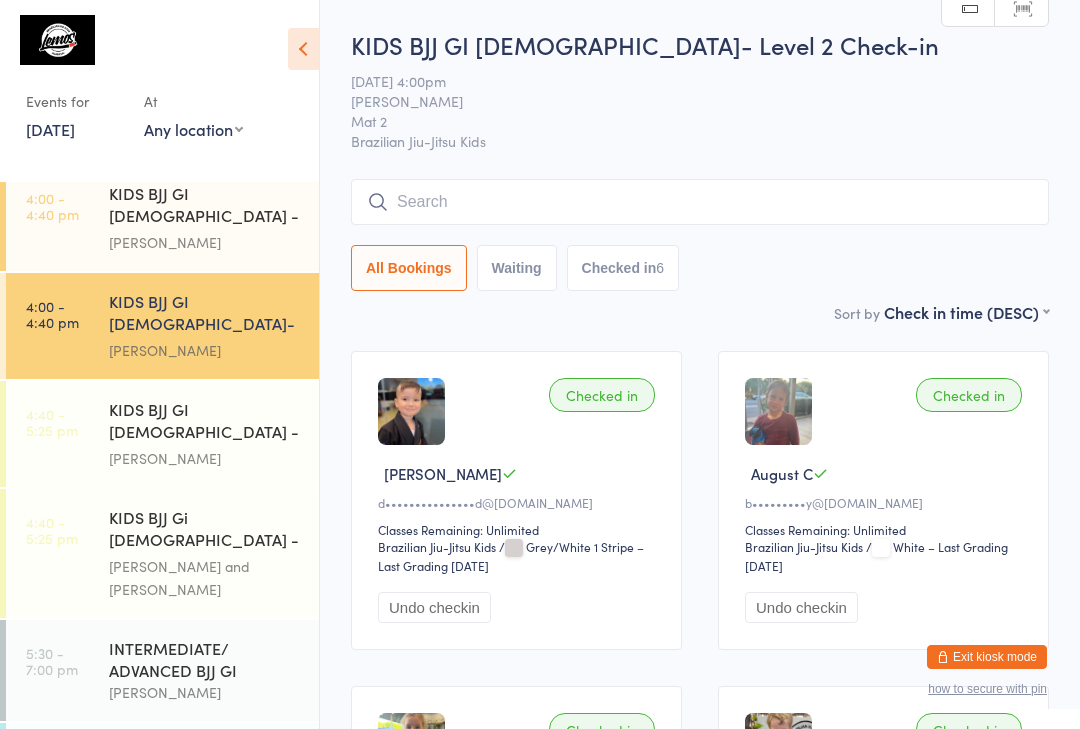click at bounding box center (700, 202) 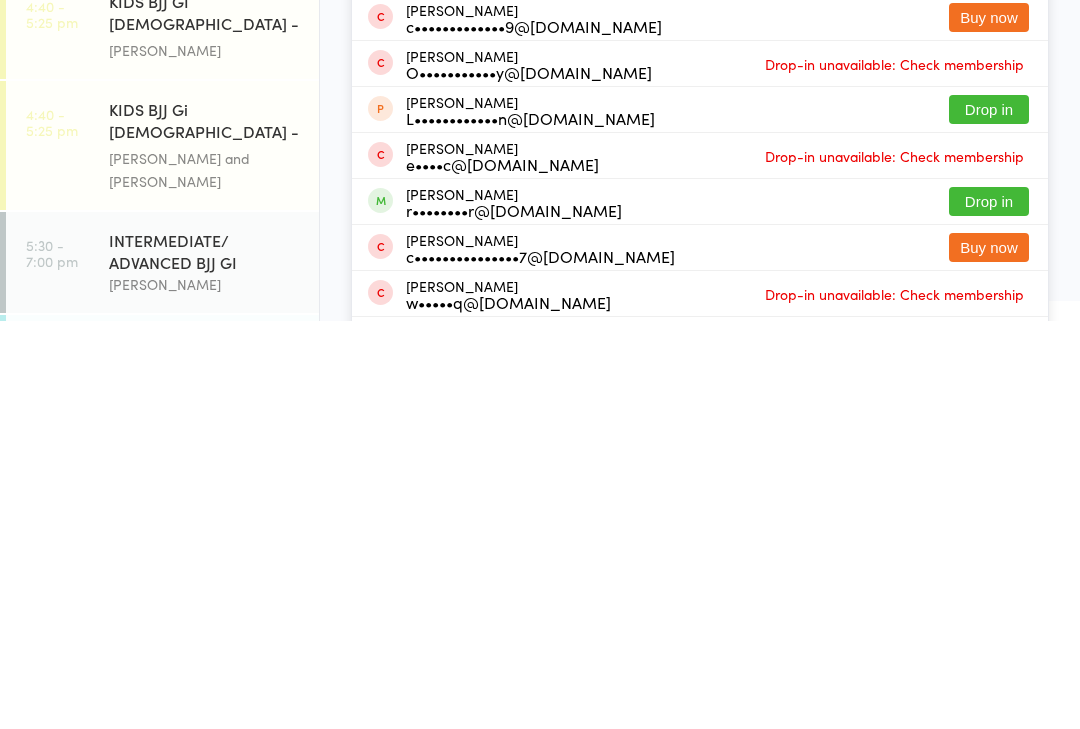 scroll, scrollTop: 8, scrollLeft: 0, axis: vertical 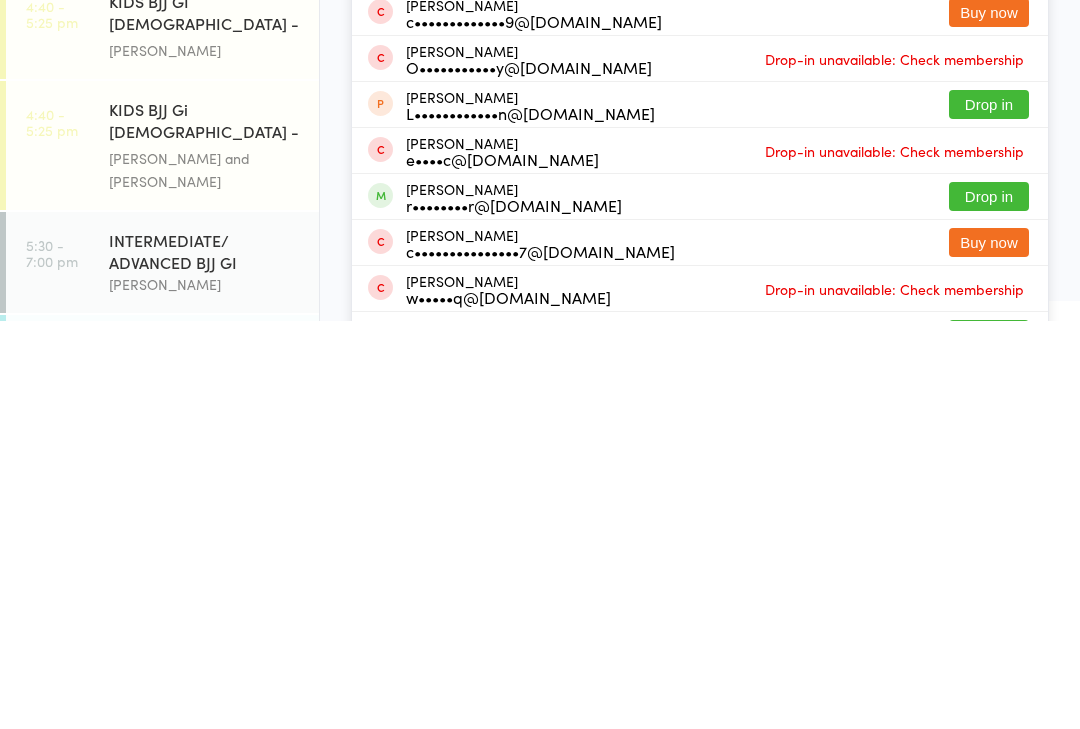 type on "Char" 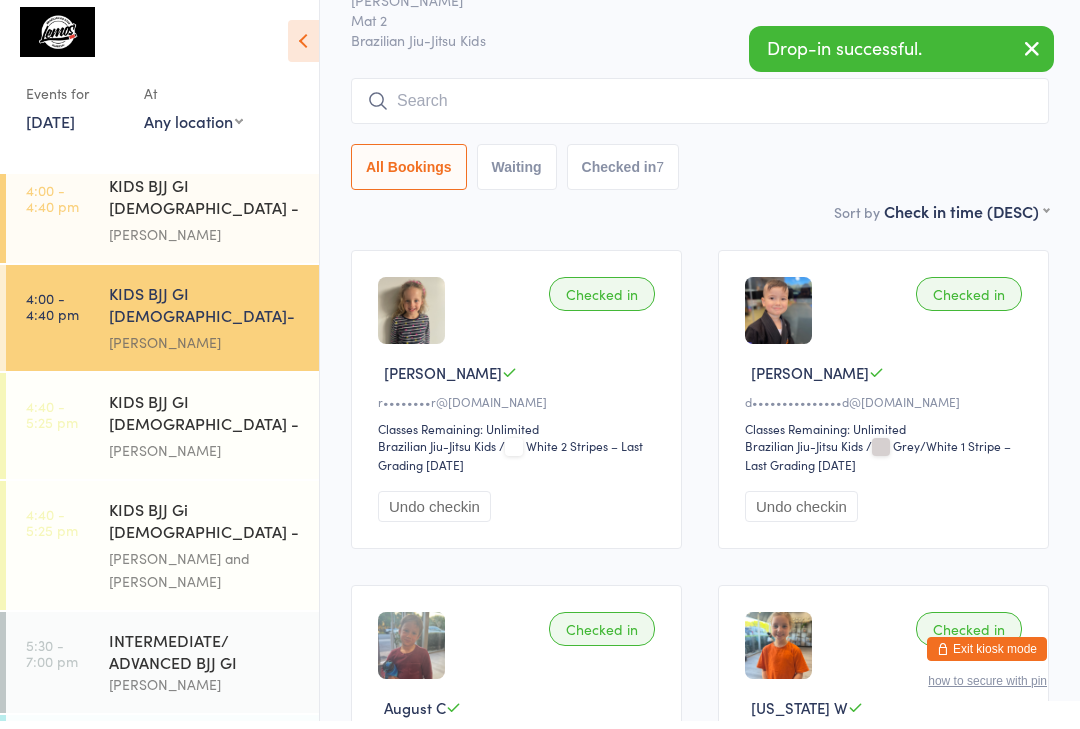 scroll, scrollTop: 0, scrollLeft: 0, axis: both 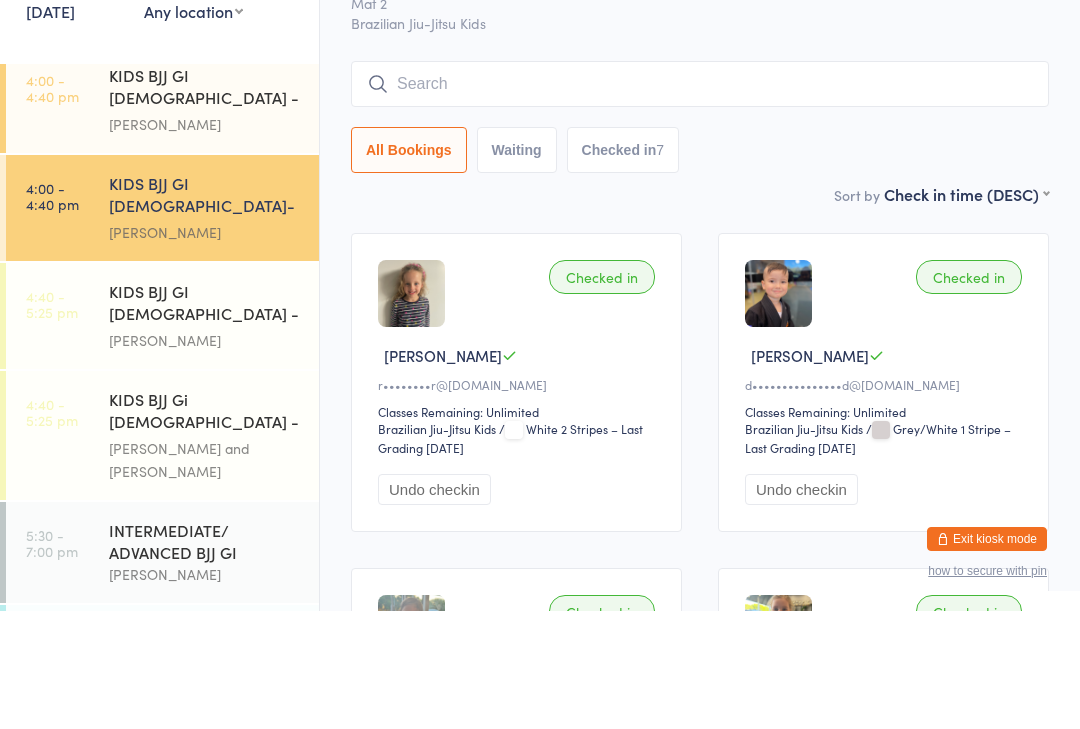 click on "KIDS BJJ GI [DEMOGRAPHIC_DATA] - Level 1" at bounding box center (205, 422) 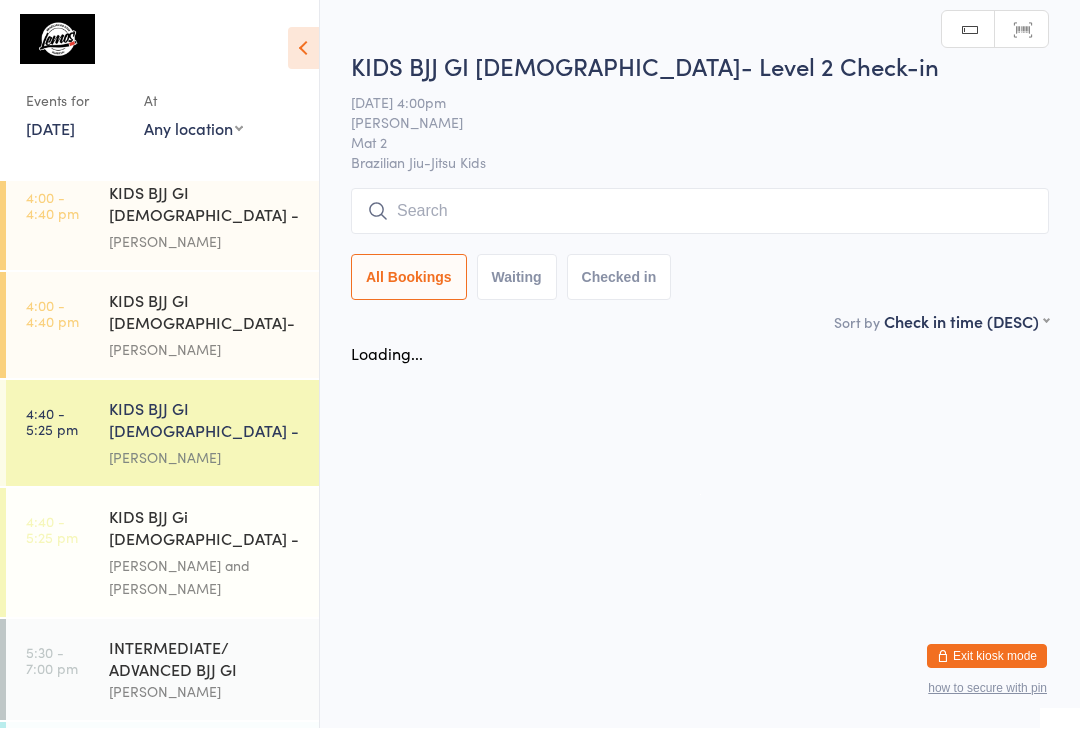 scroll, scrollTop: 1, scrollLeft: 0, axis: vertical 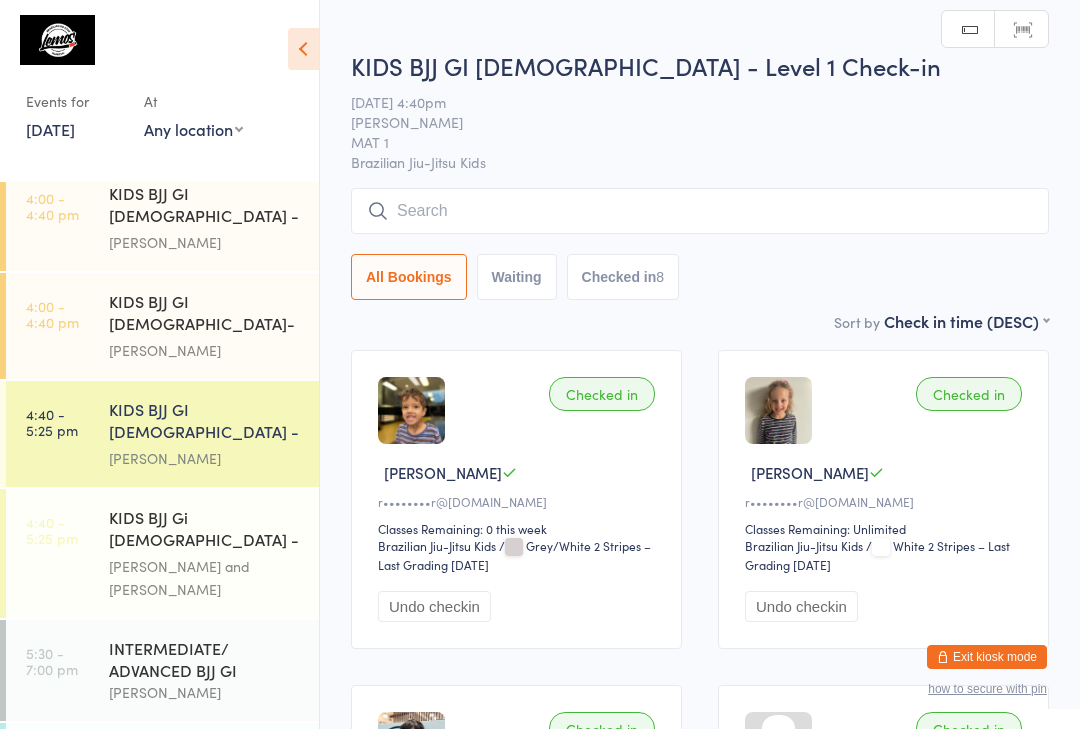 click on "Undo checkin" at bounding box center (801, 606) 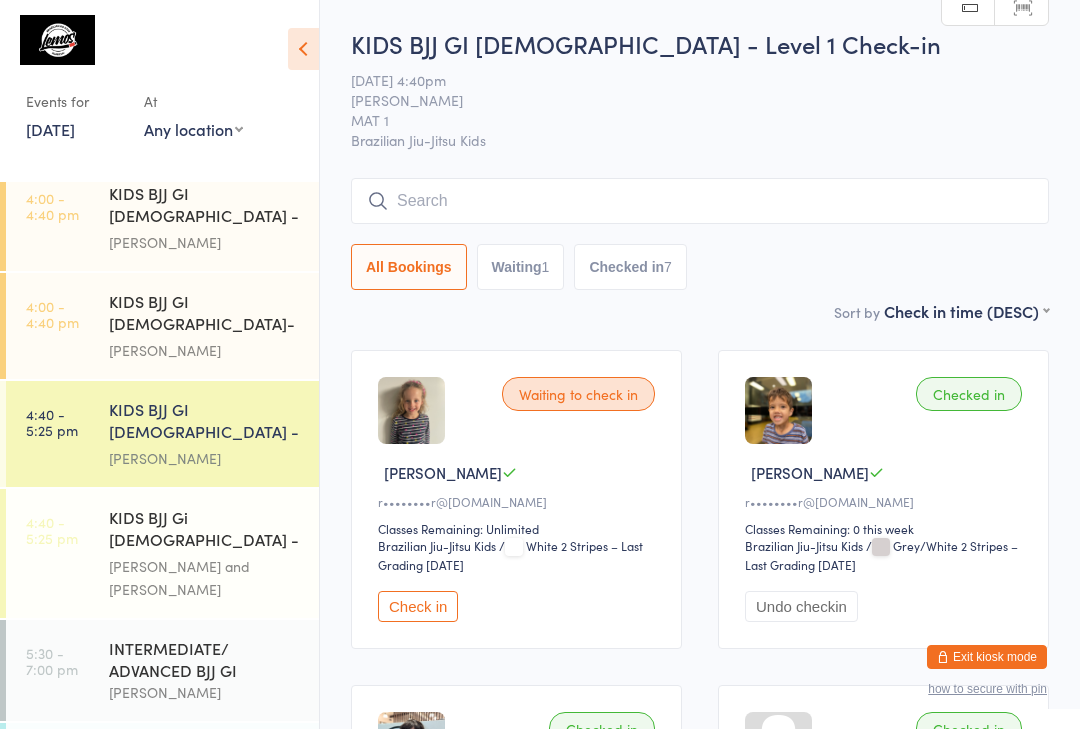 click on "[PERSON_NAME]" at bounding box center (205, 350) 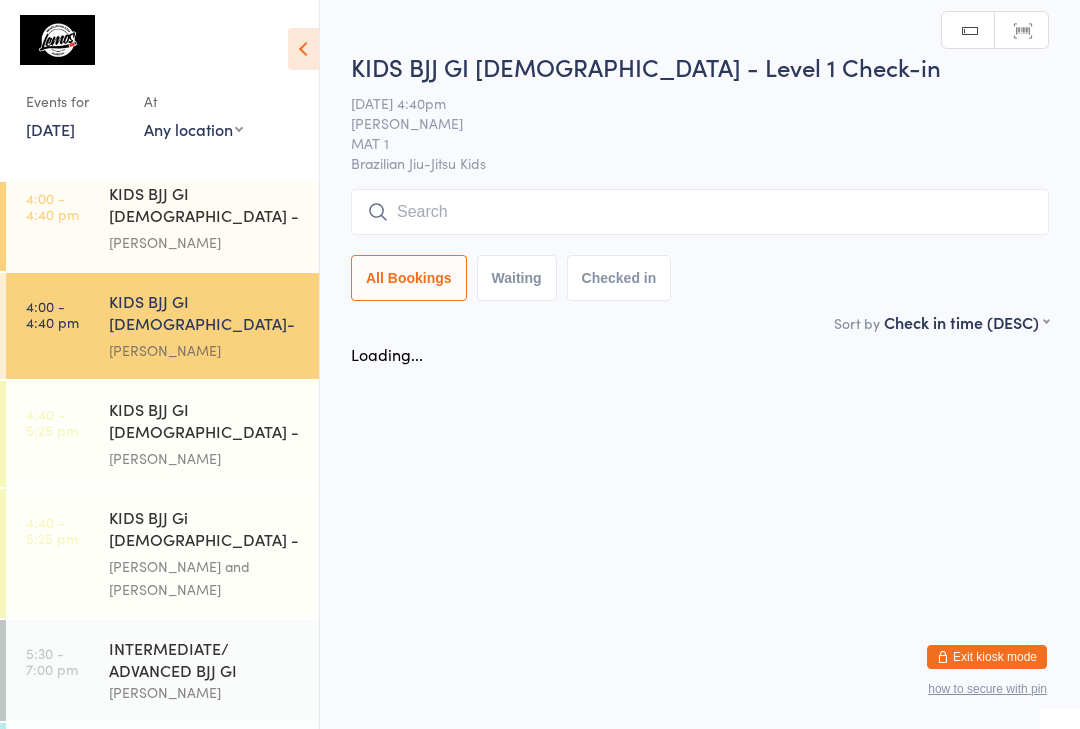 scroll, scrollTop: 0, scrollLeft: 0, axis: both 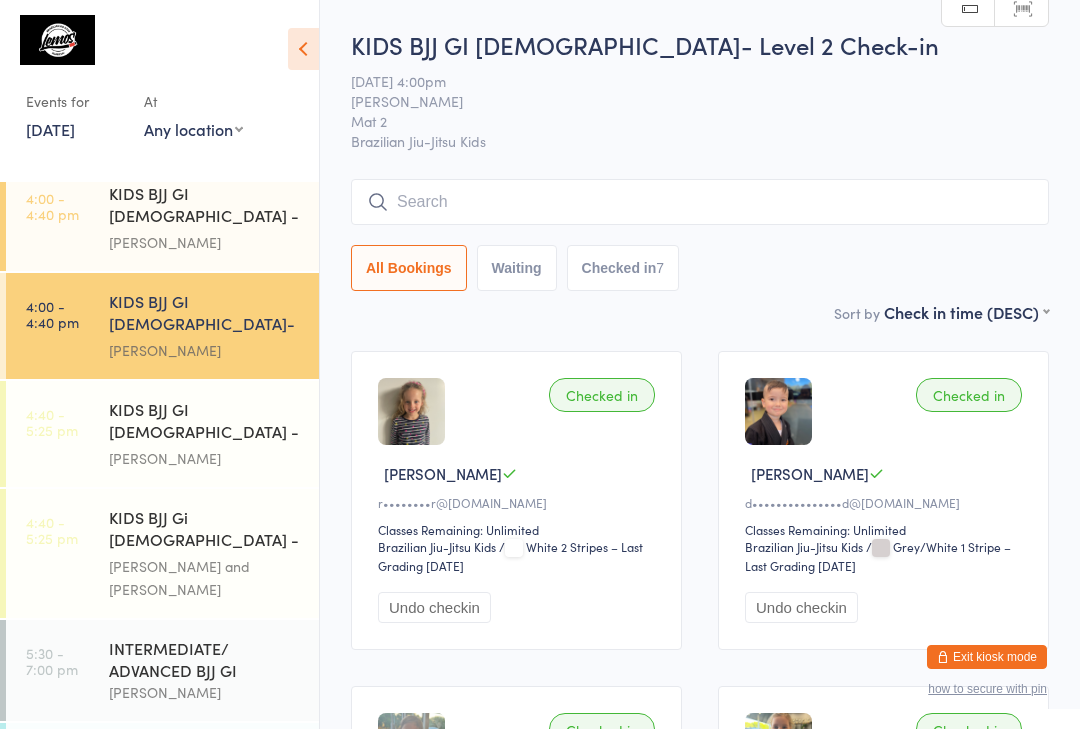 click on "KIDS BJJ GI [DEMOGRAPHIC_DATA]- Level 2 Check-in [DATE] 4:00pm  [PERSON_NAME]  Mat 2  Brazilian Jiu-Jitsu Kids  Manual search Scanner input All Bookings Waiting  Checked in  7" at bounding box center [700, 164] 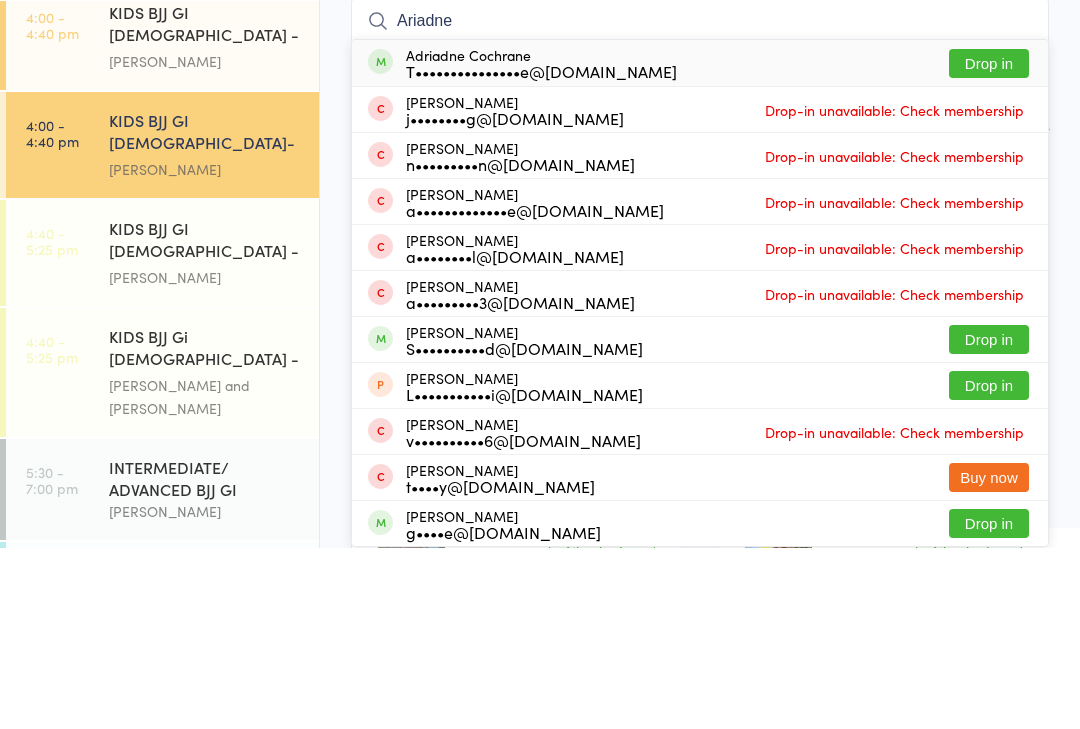 type on "Ariadne" 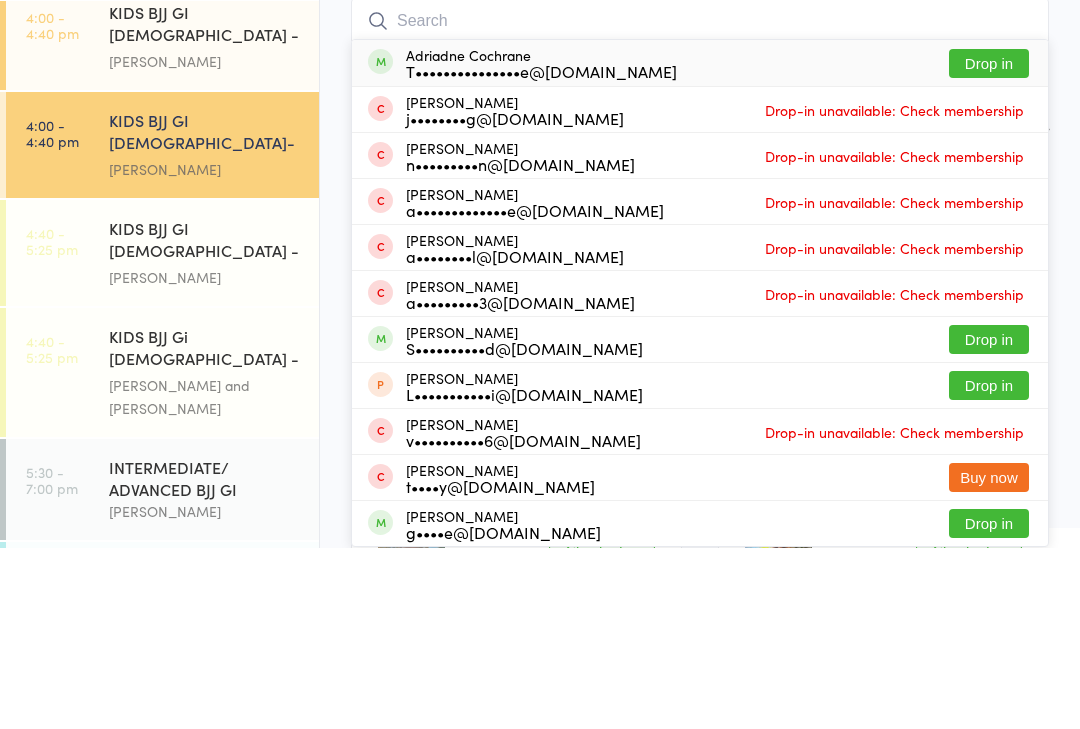 scroll, scrollTop: 181, scrollLeft: 0, axis: vertical 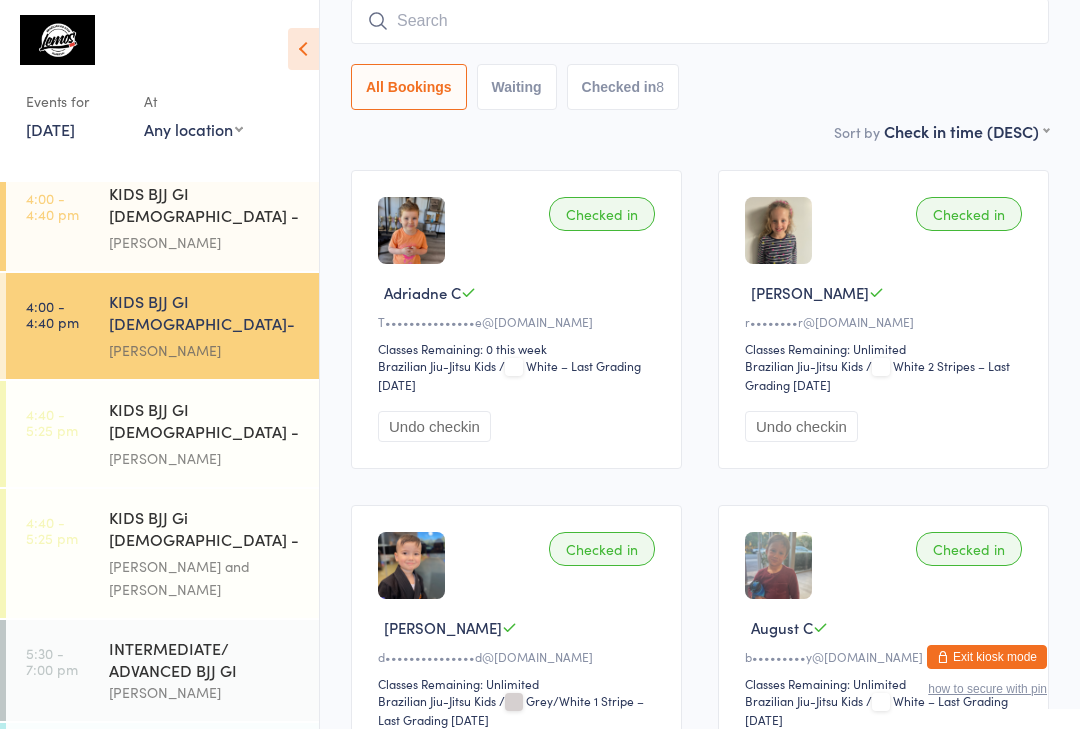 click at bounding box center [700, 21] 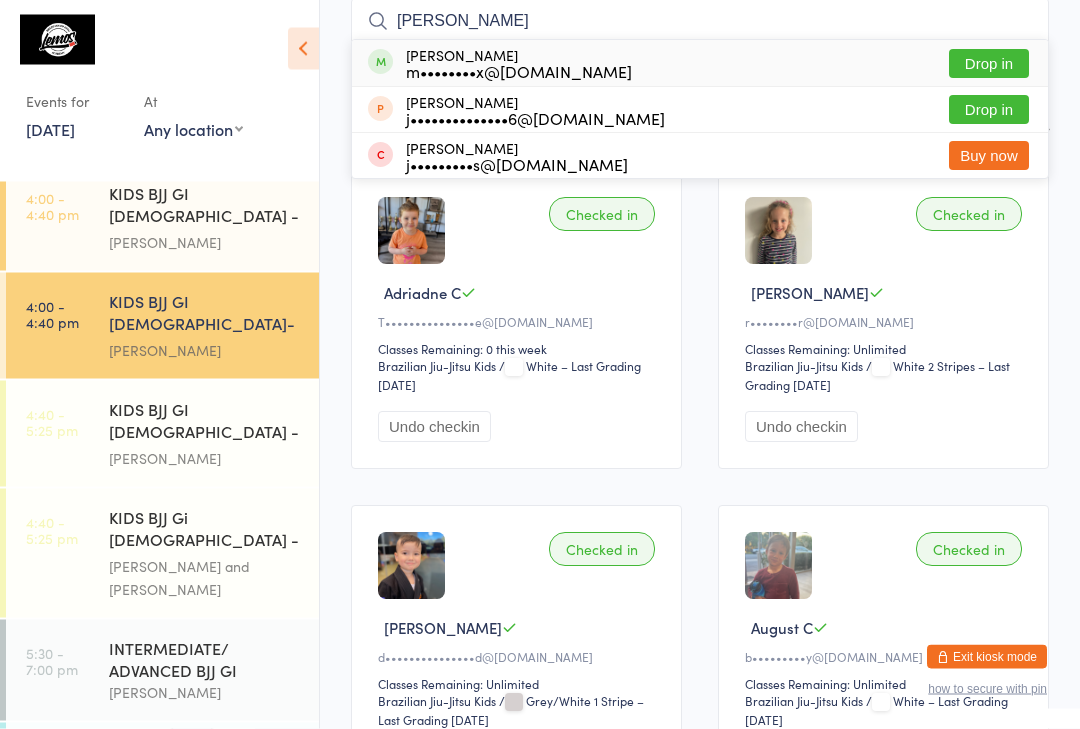 type on "[PERSON_NAME]" 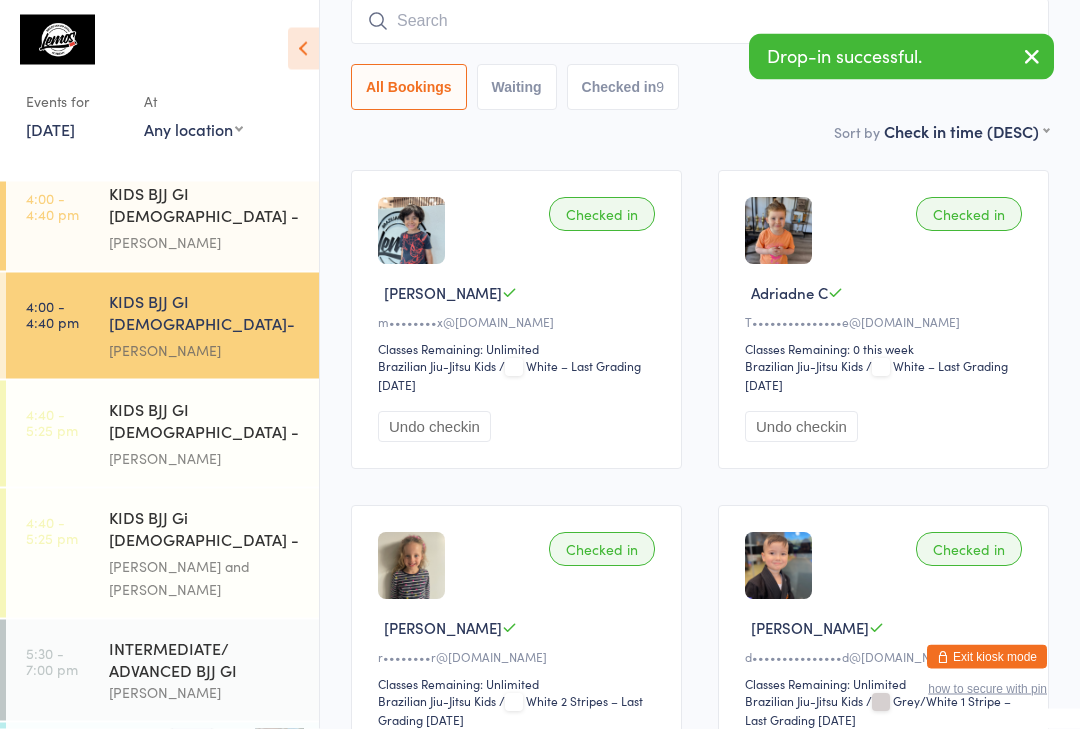 click on "Checked in [PERSON_NAME]  m••••••••x@[DOMAIN_NAME] Classes Remaining: Unlimited Brazilian Jiu-Jitsu Kids  Brazilian Jiu-Jitsu Kids   /  White – Last Grading [DATE]   Undo checkin" at bounding box center (516, 320) 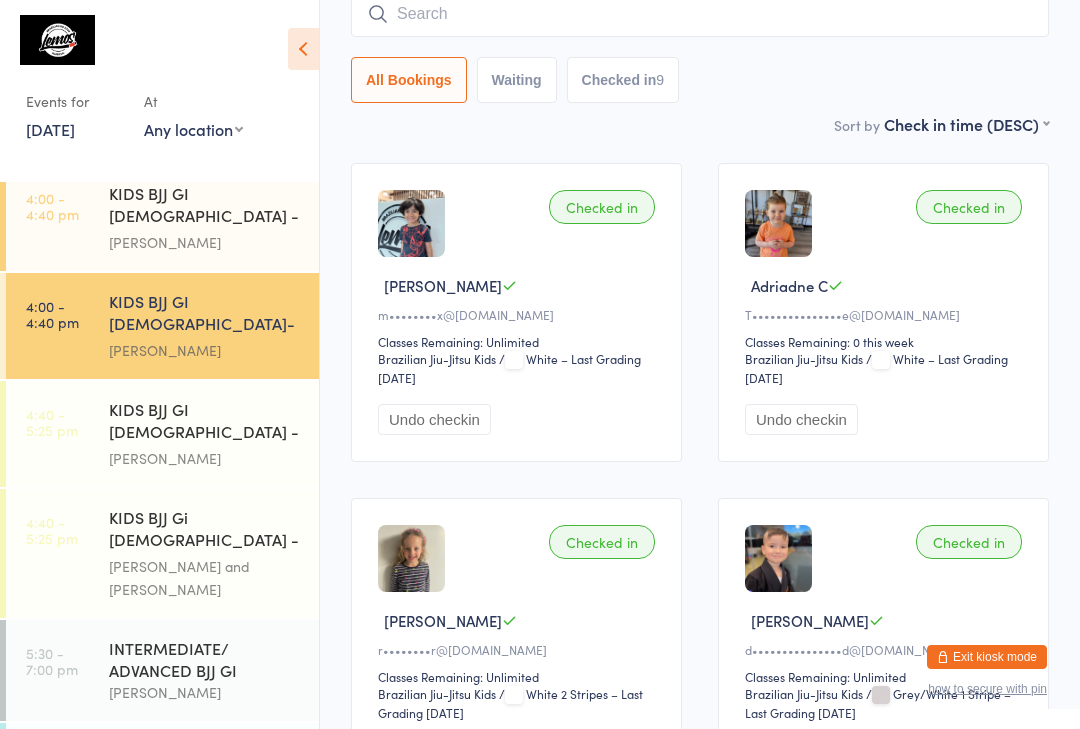 scroll, scrollTop: 182, scrollLeft: 0, axis: vertical 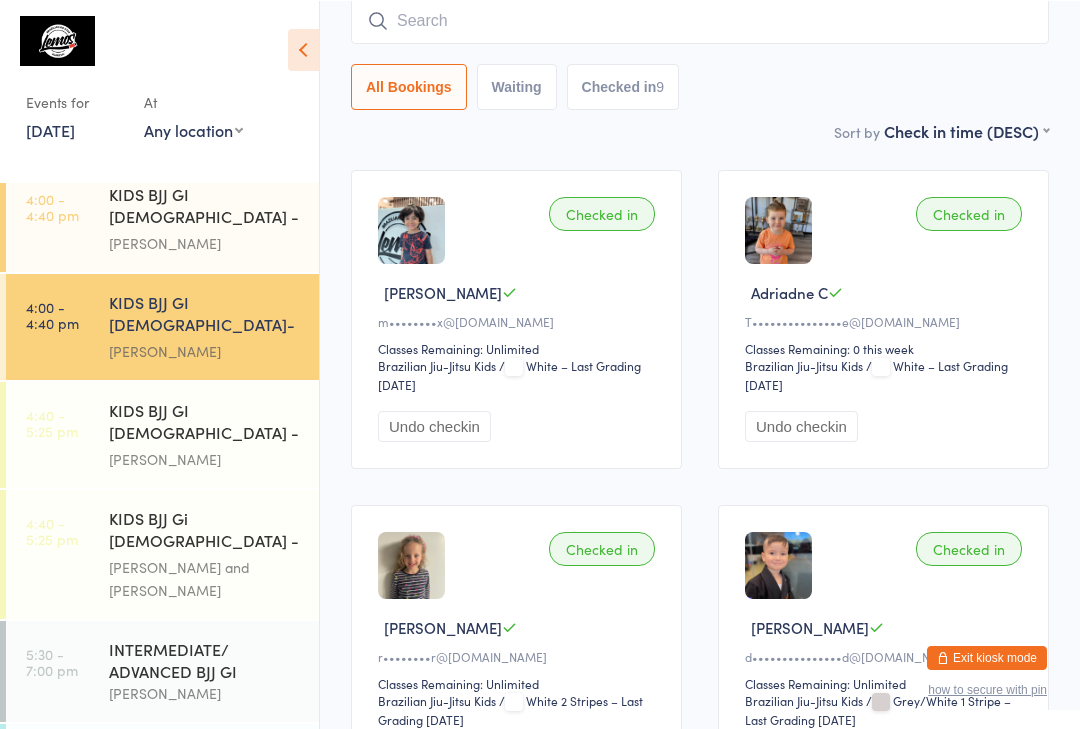 click on "[PERSON_NAME]" at bounding box center [205, 350] 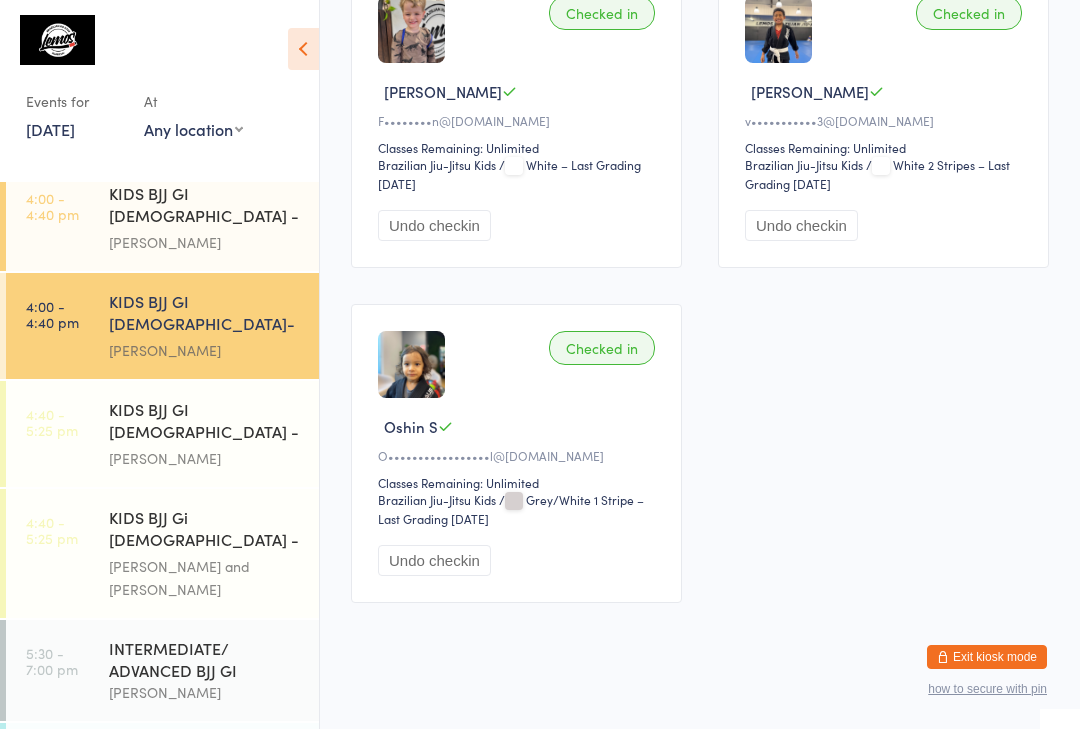 scroll, scrollTop: 1385, scrollLeft: 0, axis: vertical 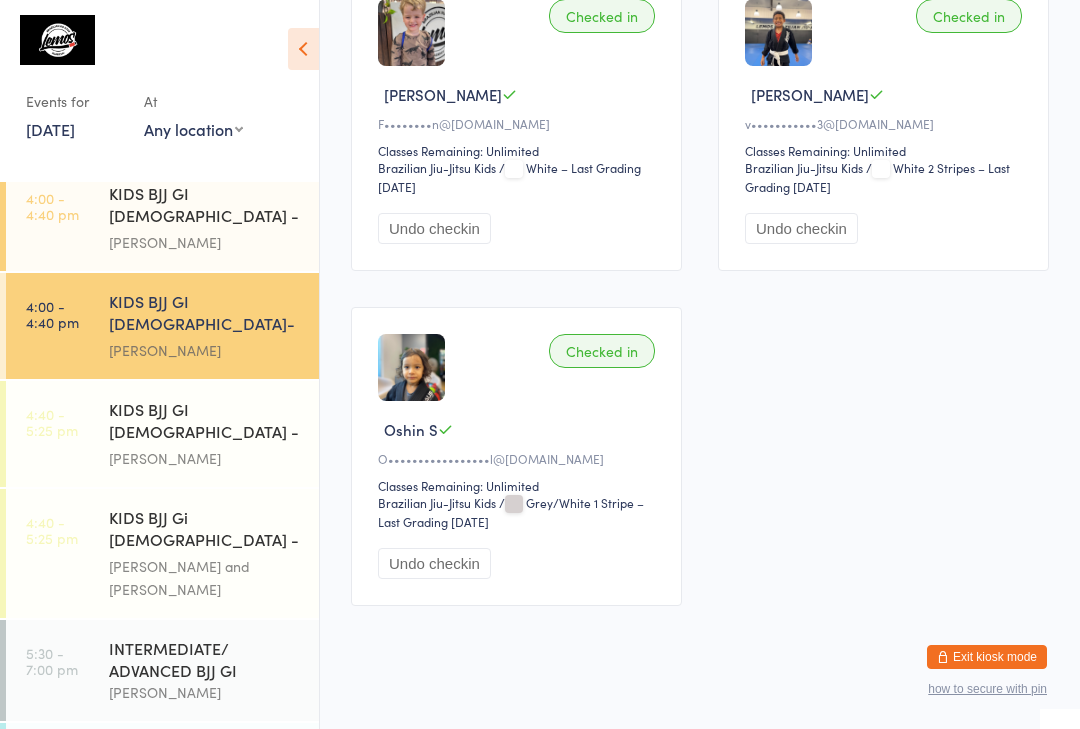 click on "4:00 - 4:40 pm KIDS BJJ GI [DEMOGRAPHIC_DATA] - Level 1 [PERSON_NAME]" at bounding box center [162, 218] 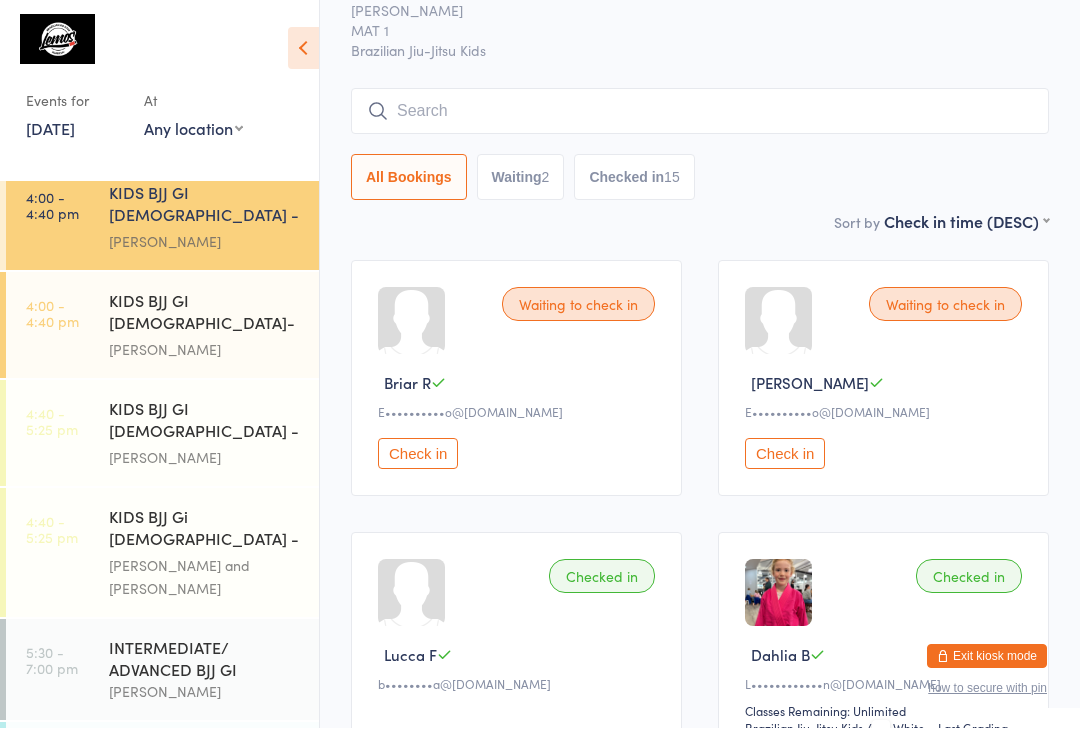 scroll, scrollTop: 91, scrollLeft: 0, axis: vertical 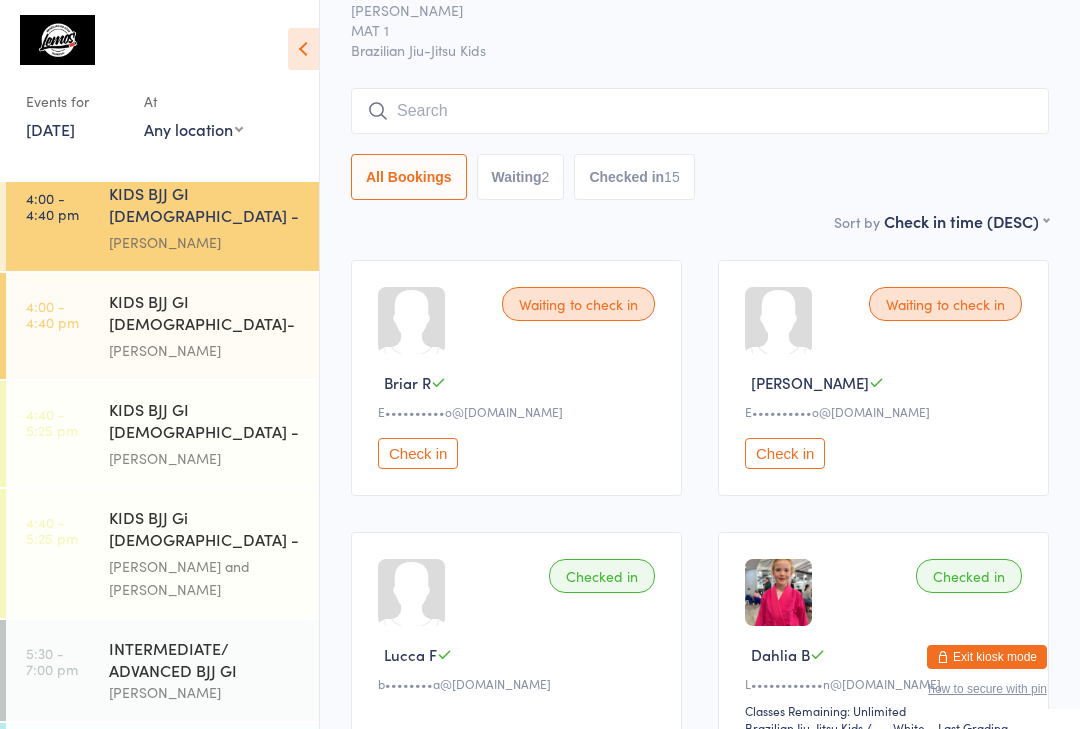 click at bounding box center [700, 111] 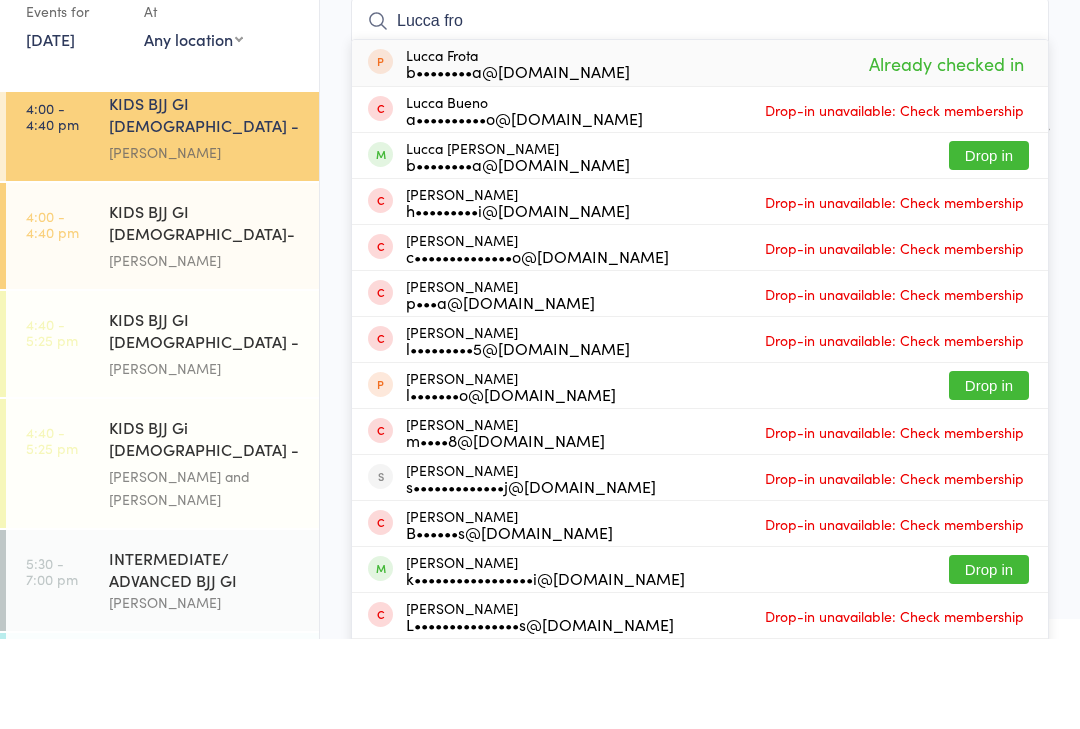type on "Lucca fro" 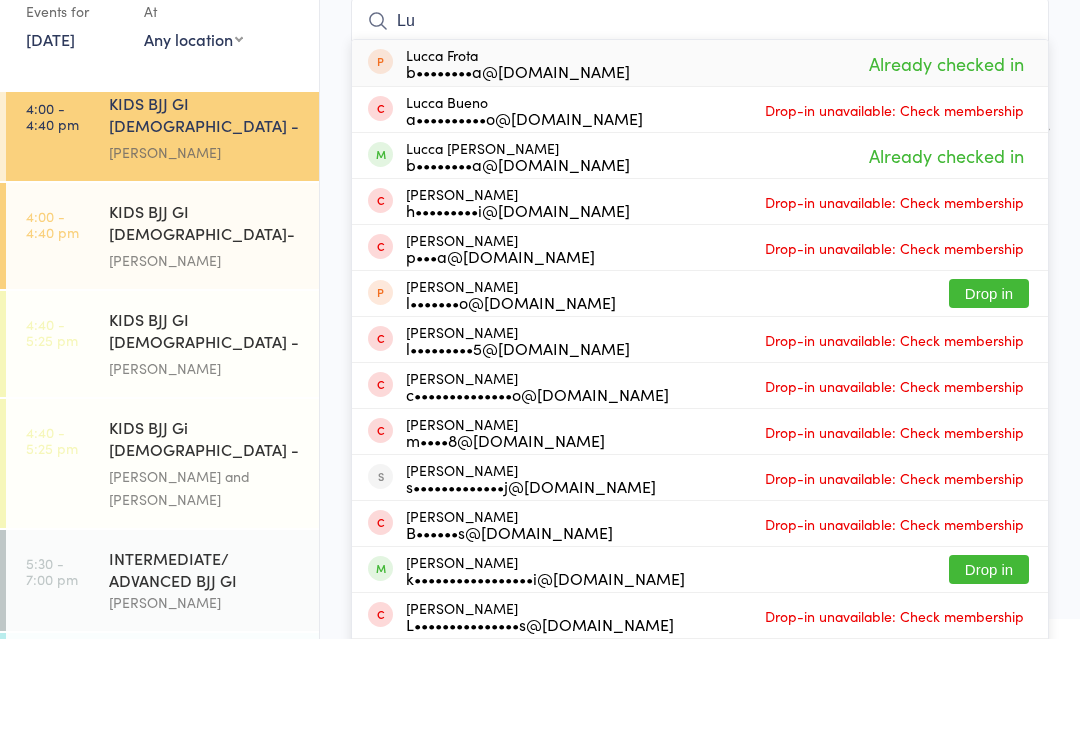 type on "L" 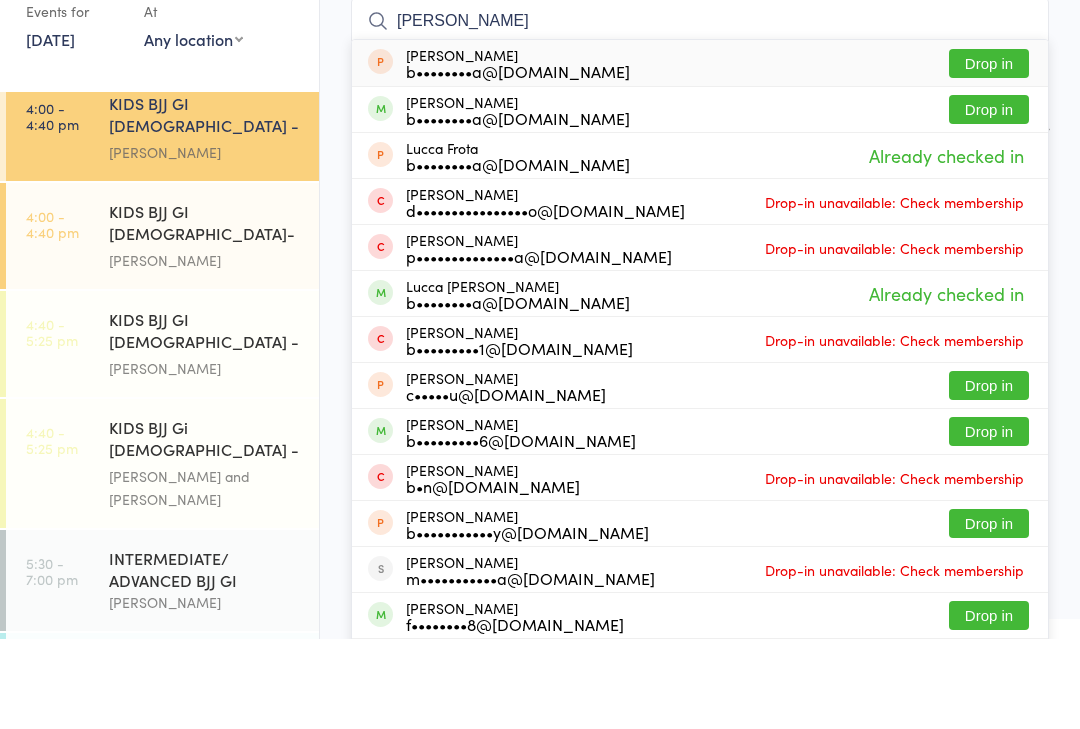 type on "[PERSON_NAME]" 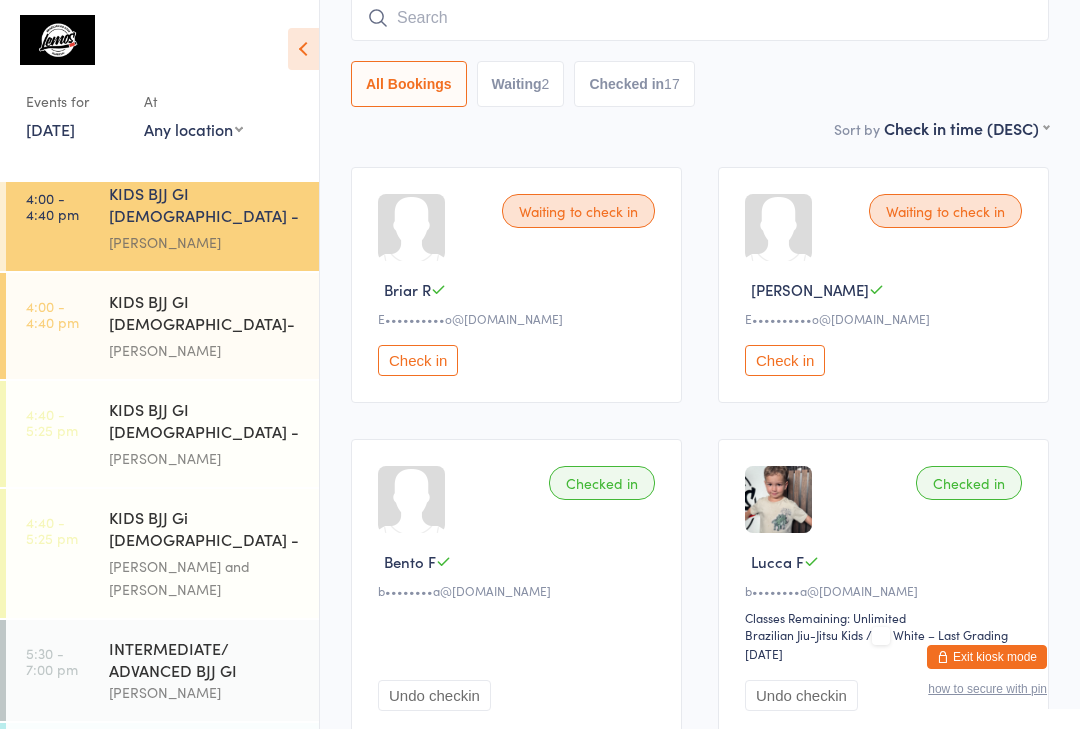 scroll, scrollTop: 0, scrollLeft: 0, axis: both 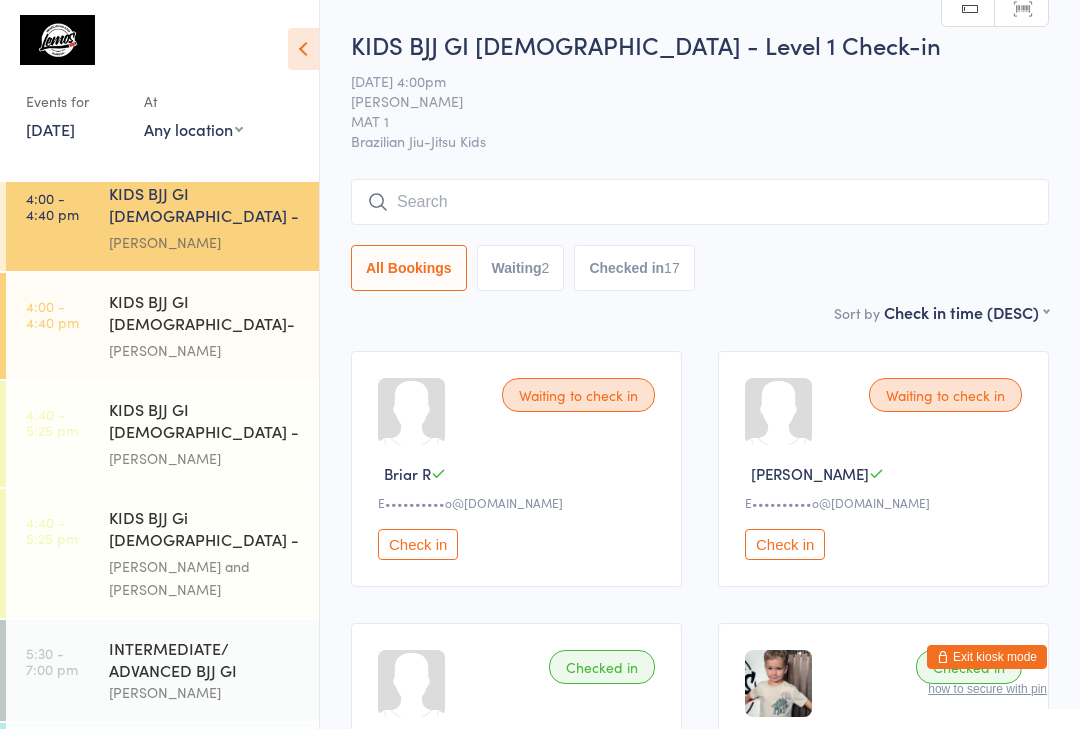 click at bounding box center [700, 202] 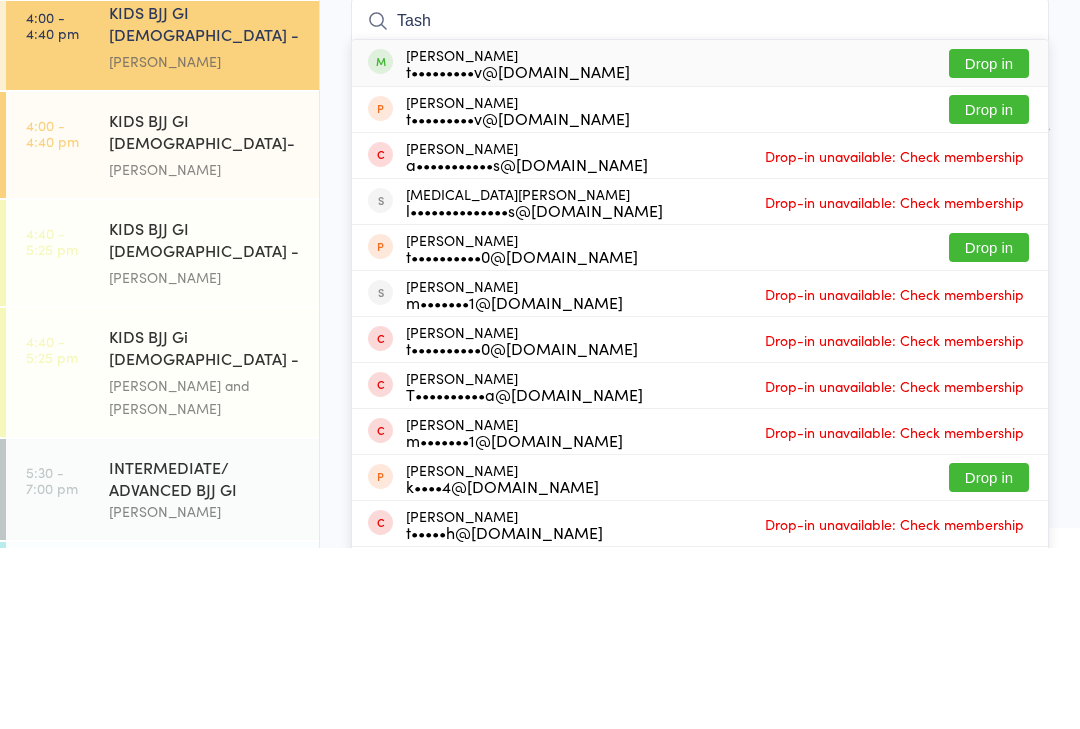 type on "Tash" 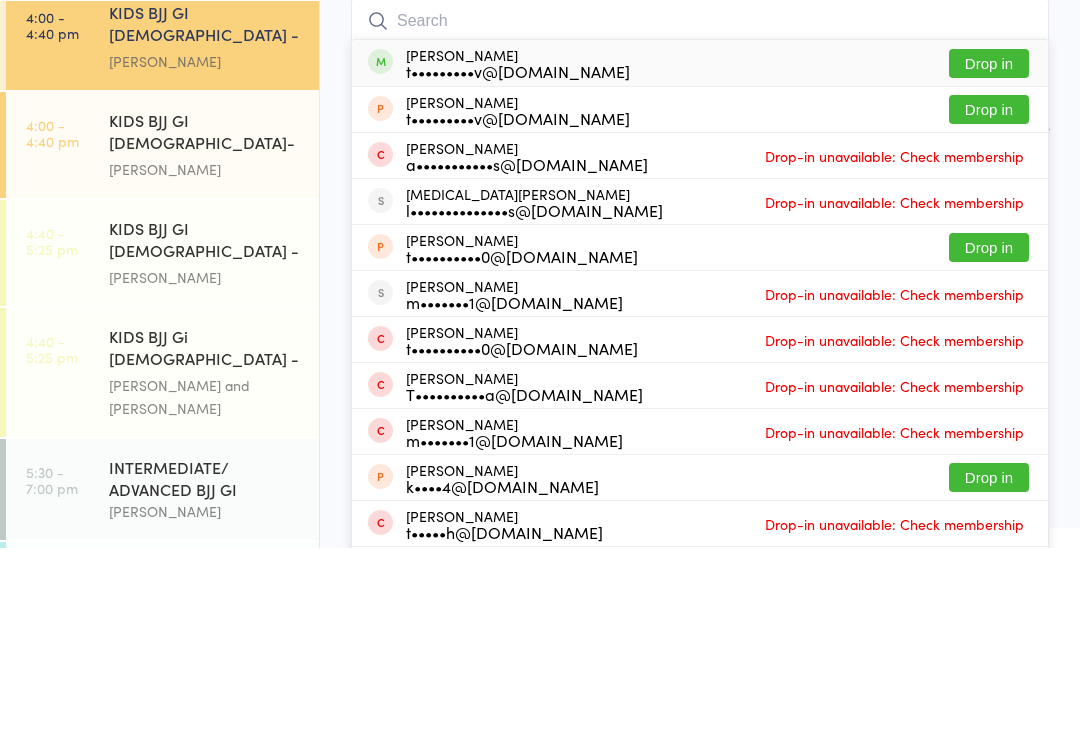 scroll, scrollTop: 181, scrollLeft: 0, axis: vertical 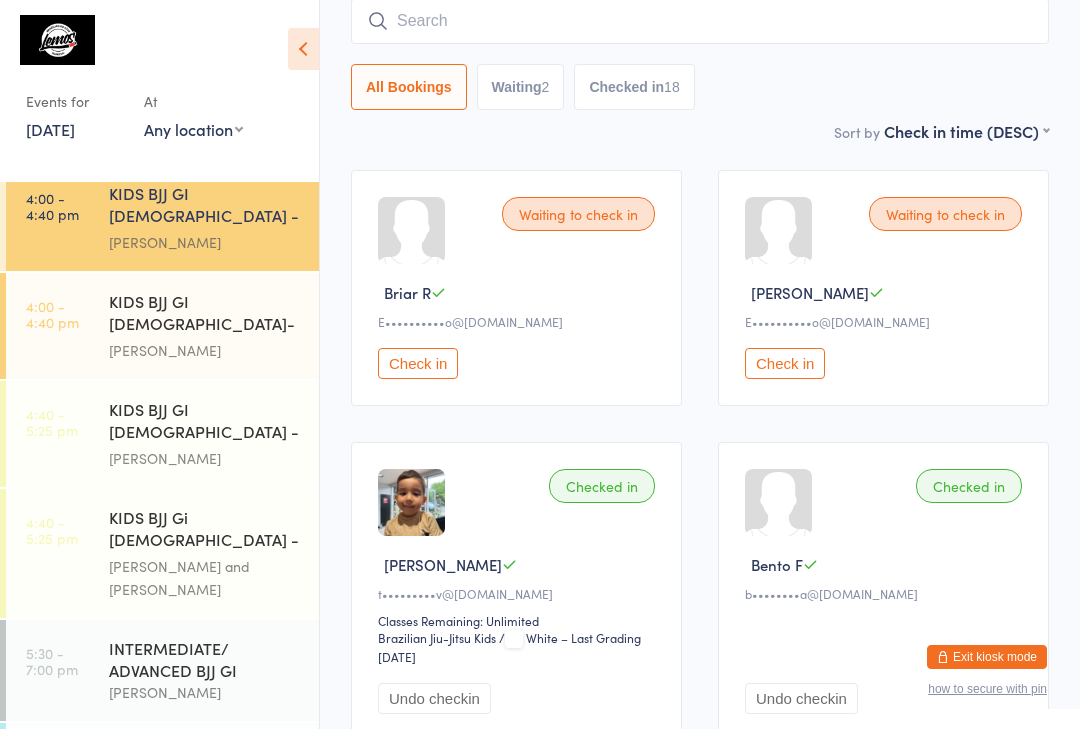 click on "[PERSON_NAME] and [PERSON_NAME]" at bounding box center (205, 578) 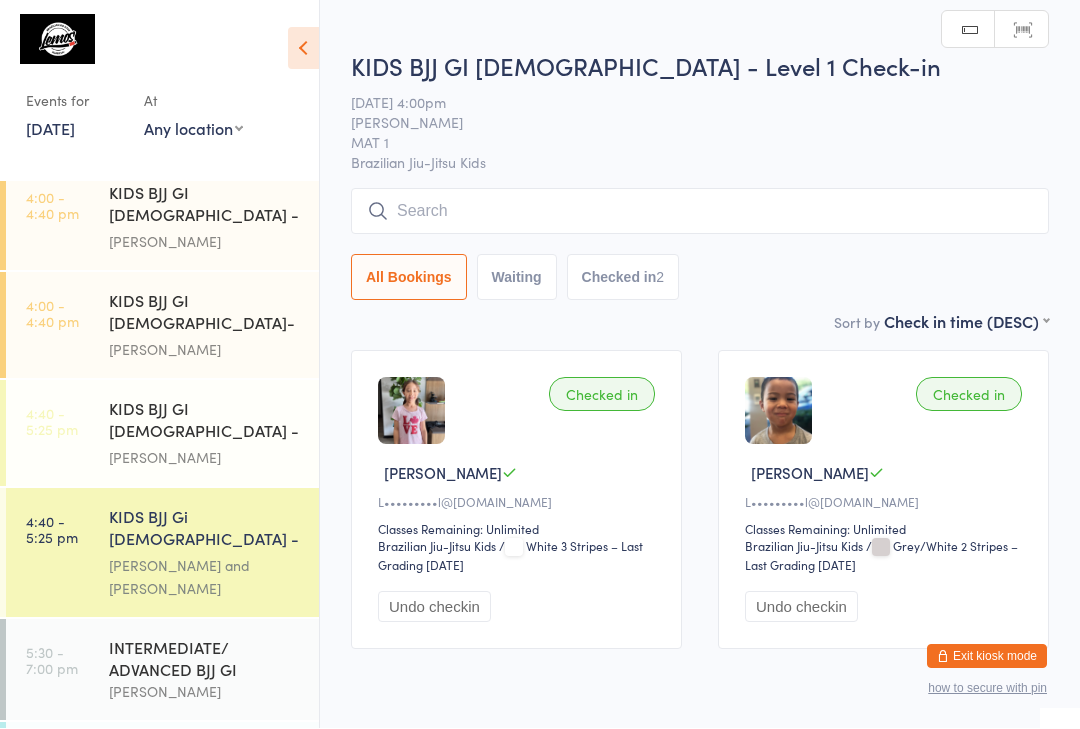 scroll, scrollTop: 1, scrollLeft: 0, axis: vertical 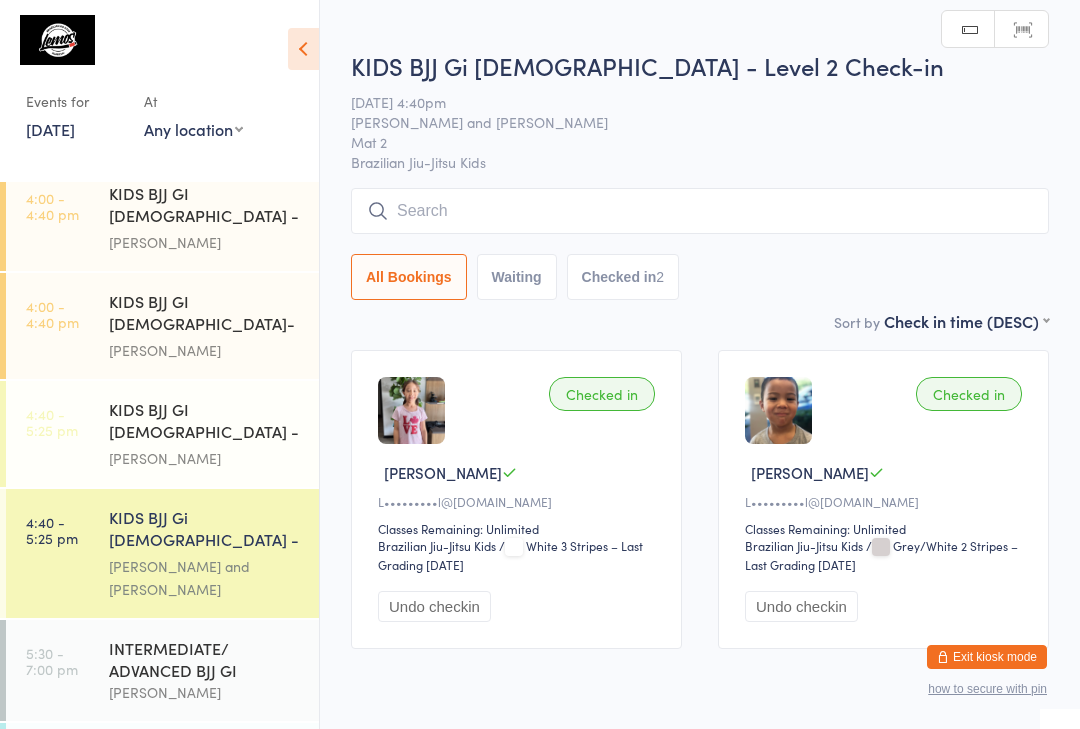 click at bounding box center [700, 211] 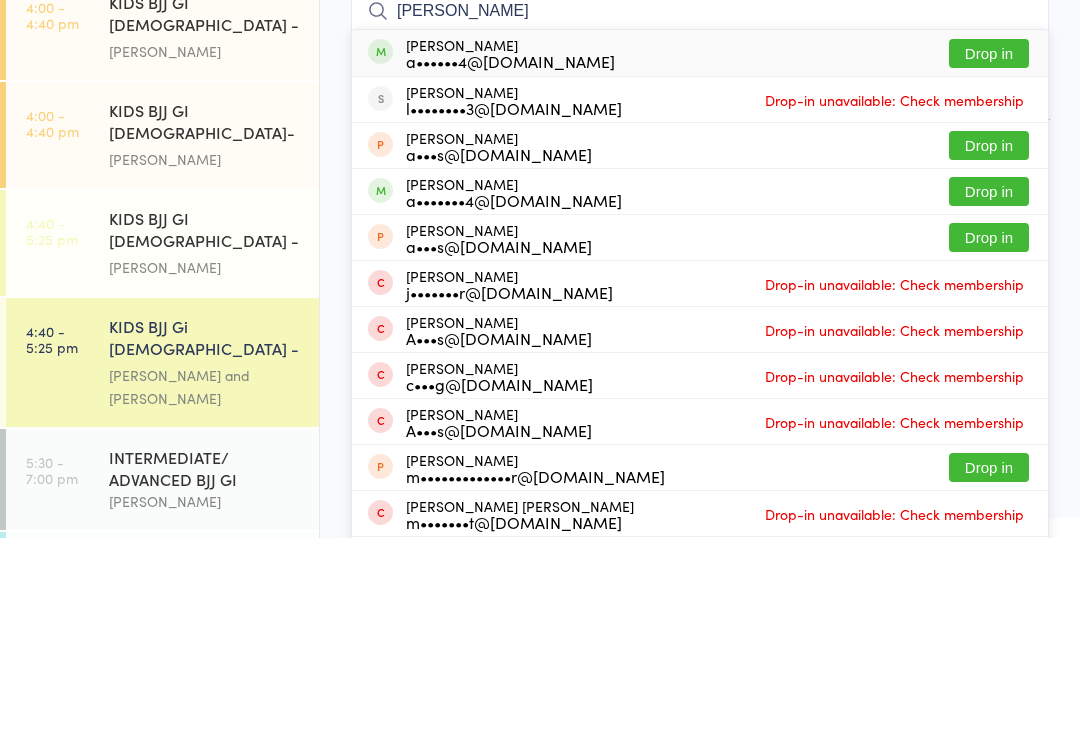 type on "[PERSON_NAME]" 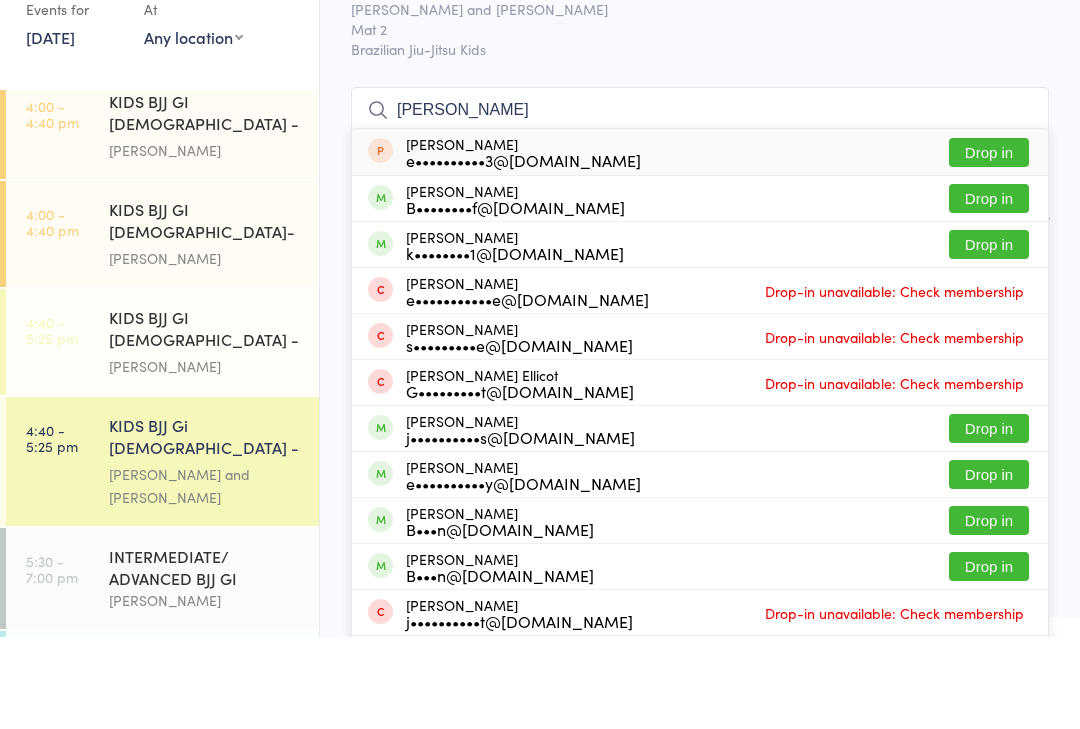 type on "[PERSON_NAME]" 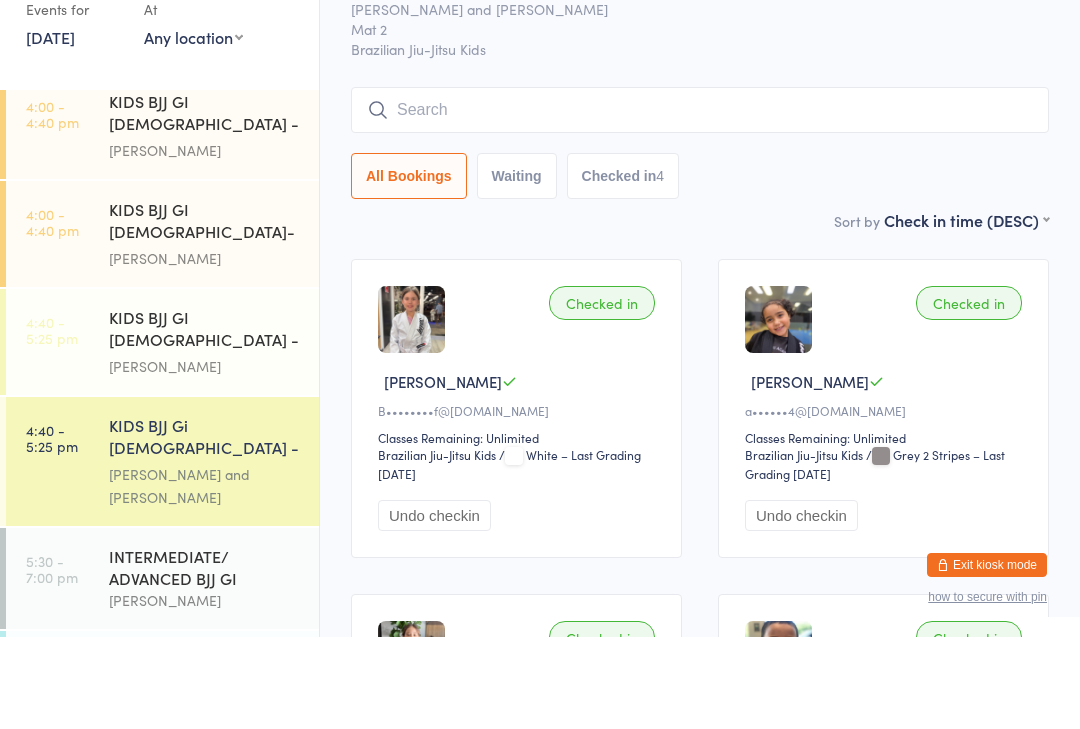 scroll, scrollTop: 92, scrollLeft: 0, axis: vertical 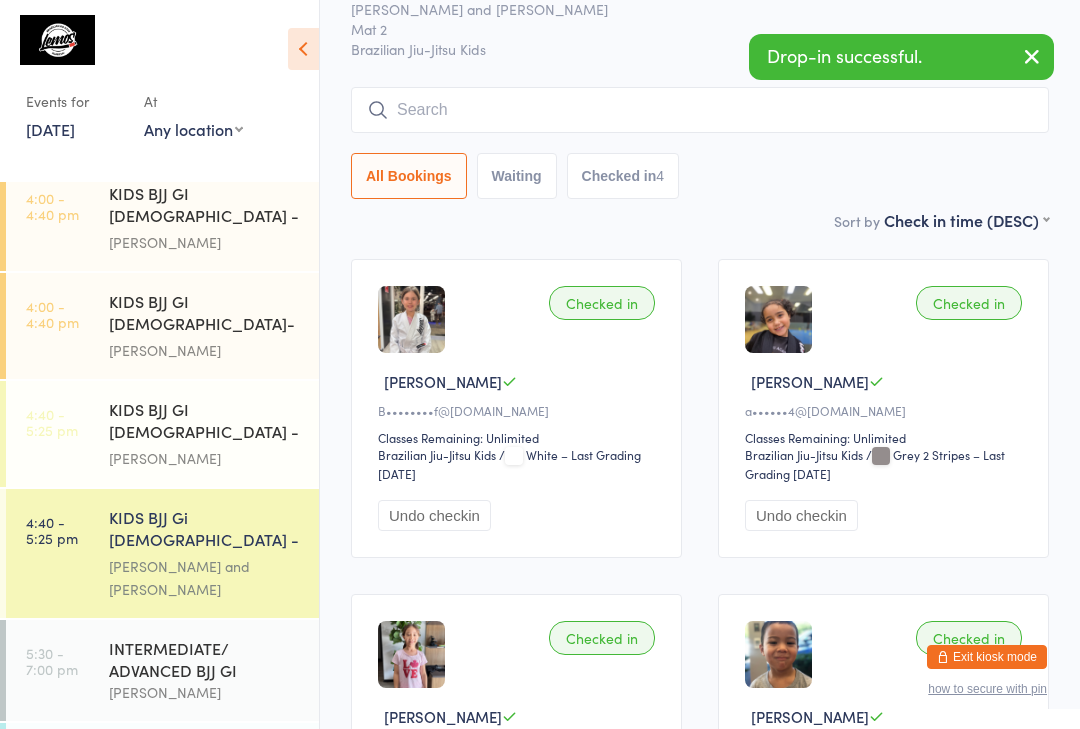 click on "Checked in" at bounding box center [602, 303] 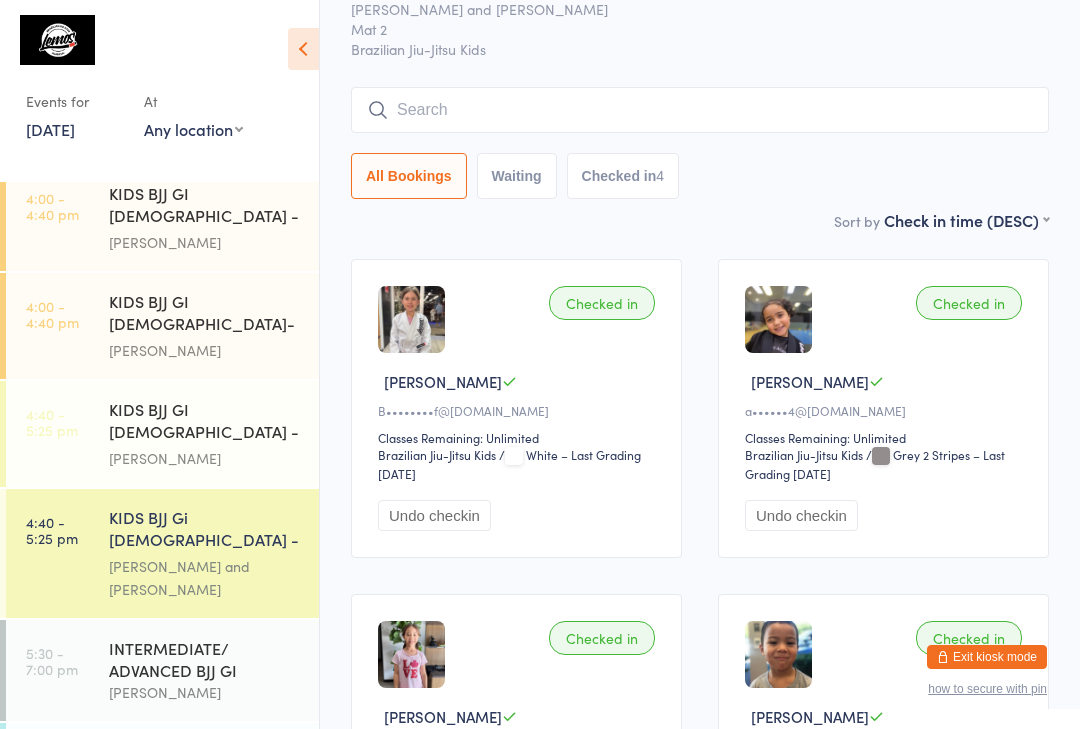click on "[PERSON_NAME]" at bounding box center (205, 350) 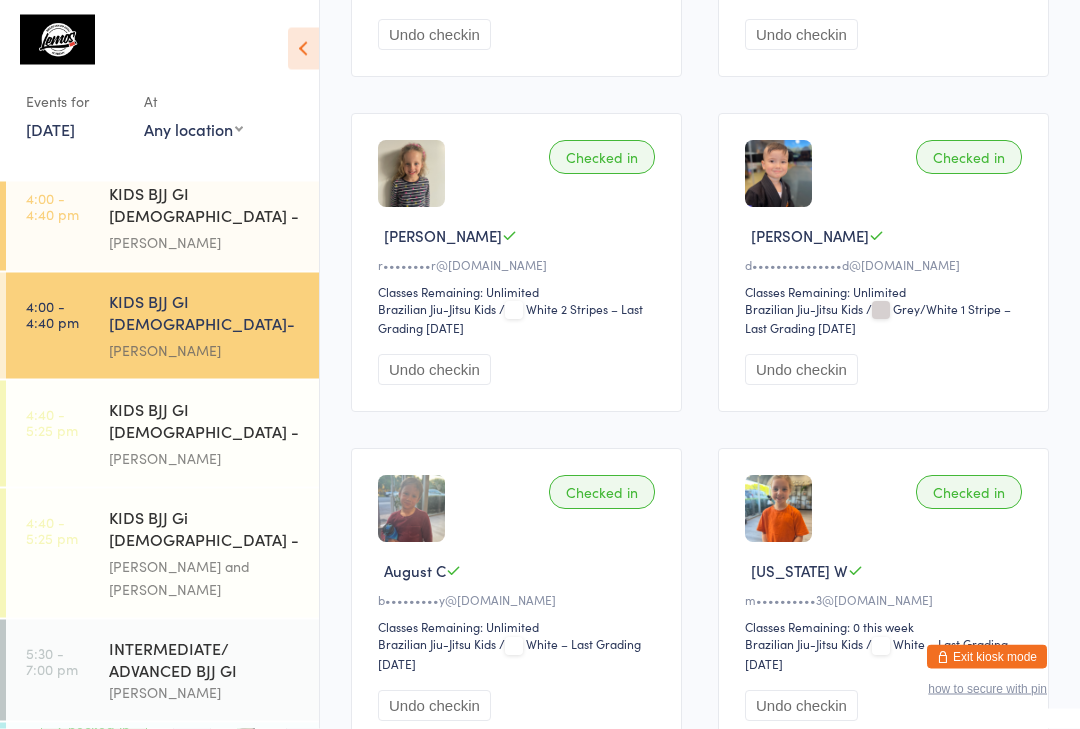 scroll, scrollTop: 573, scrollLeft: 0, axis: vertical 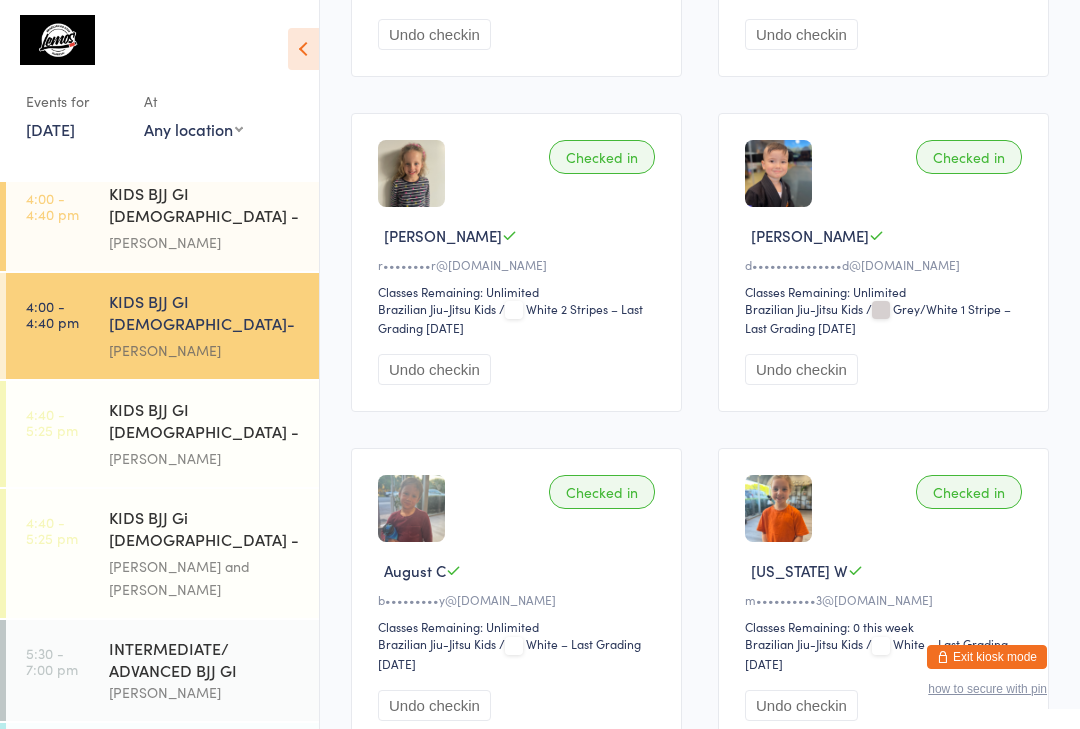 click on "Undo checkin" at bounding box center (434, 369) 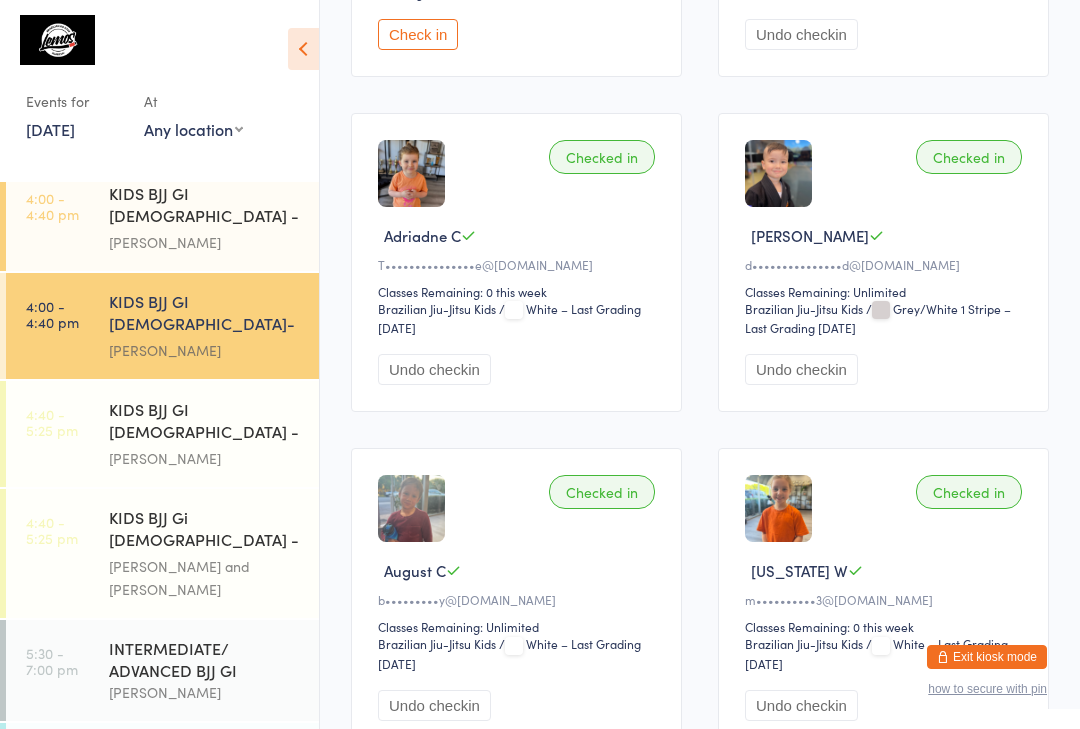 click on "[PERSON_NAME]" at bounding box center (205, 242) 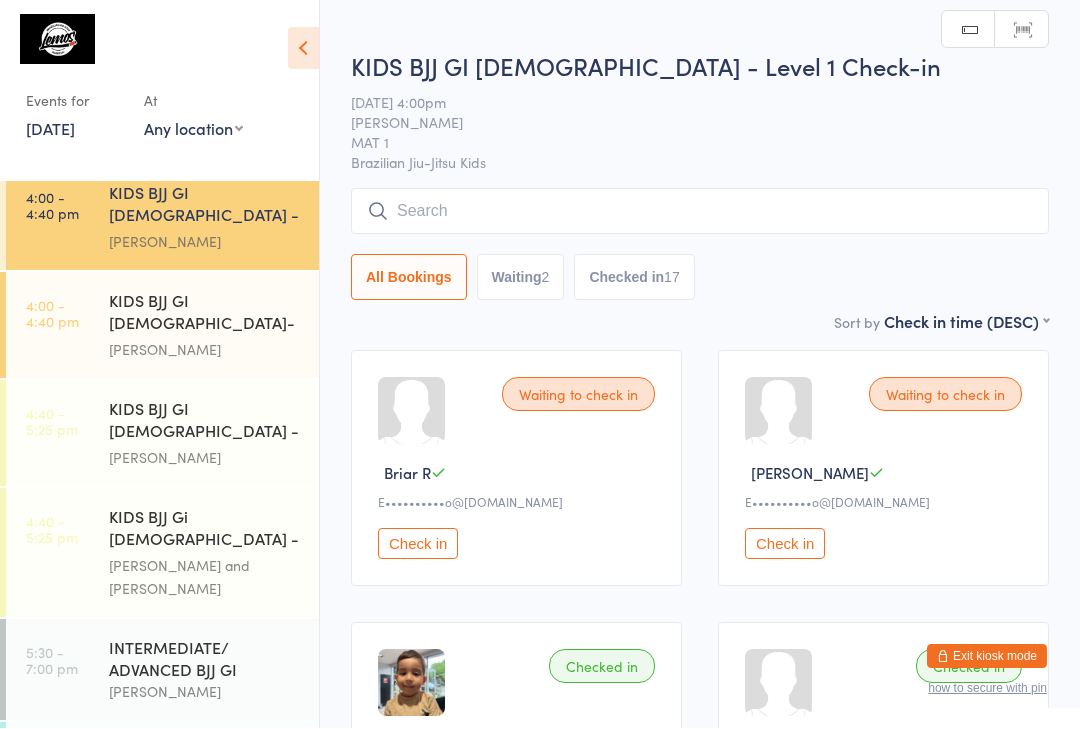 scroll, scrollTop: 1, scrollLeft: 0, axis: vertical 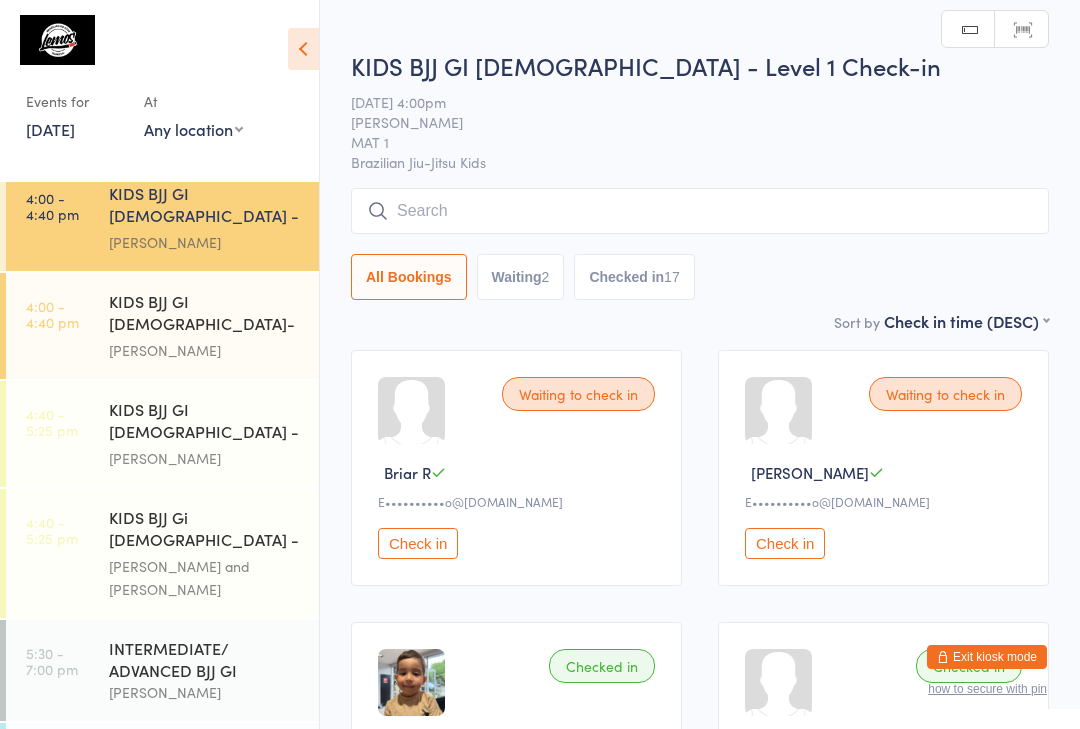 click at bounding box center [700, 211] 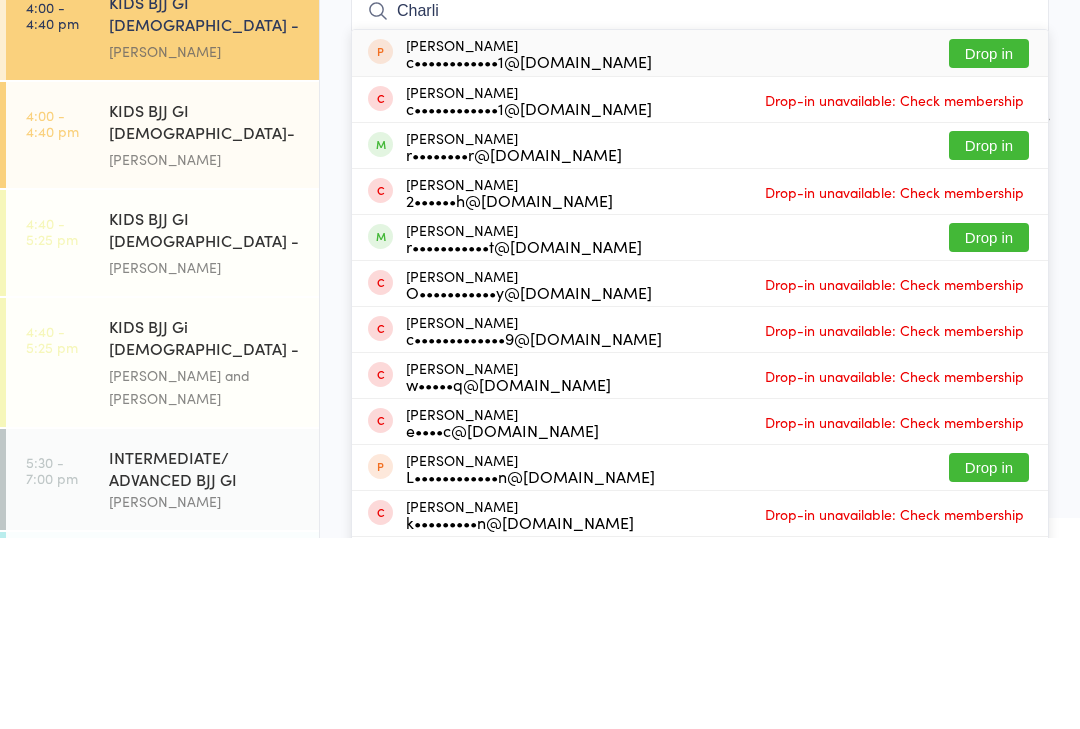 type on "Charli" 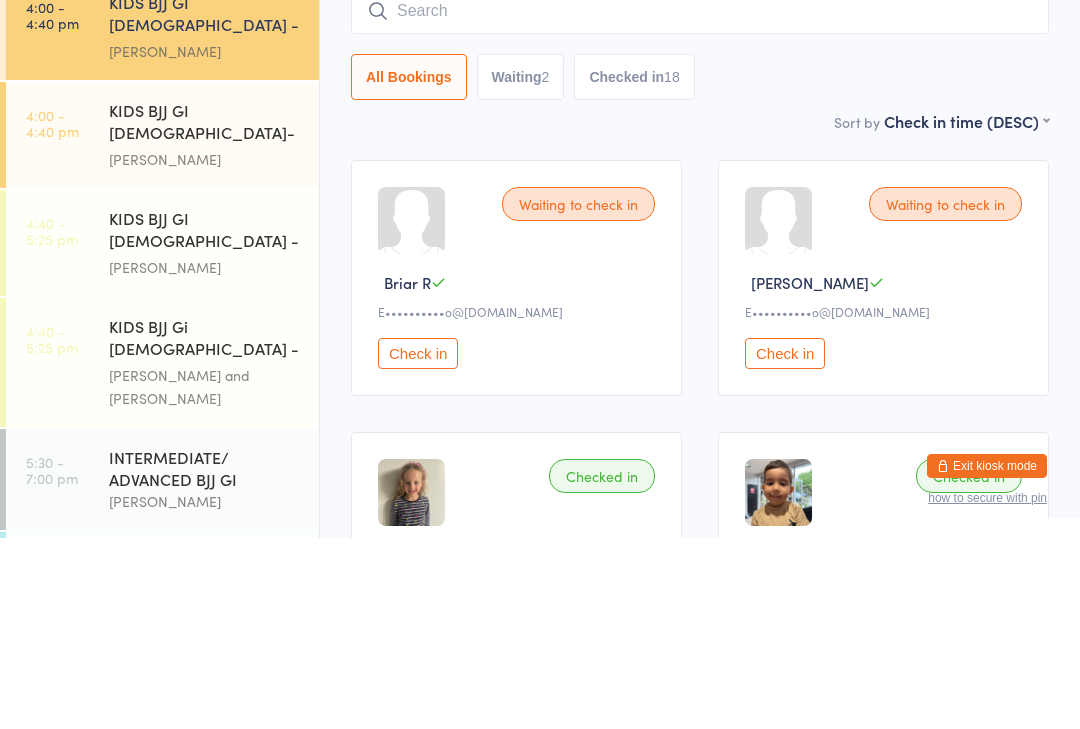 click on "KIDS BJJ GI [DEMOGRAPHIC_DATA] - Level 1" at bounding box center [205, 422] 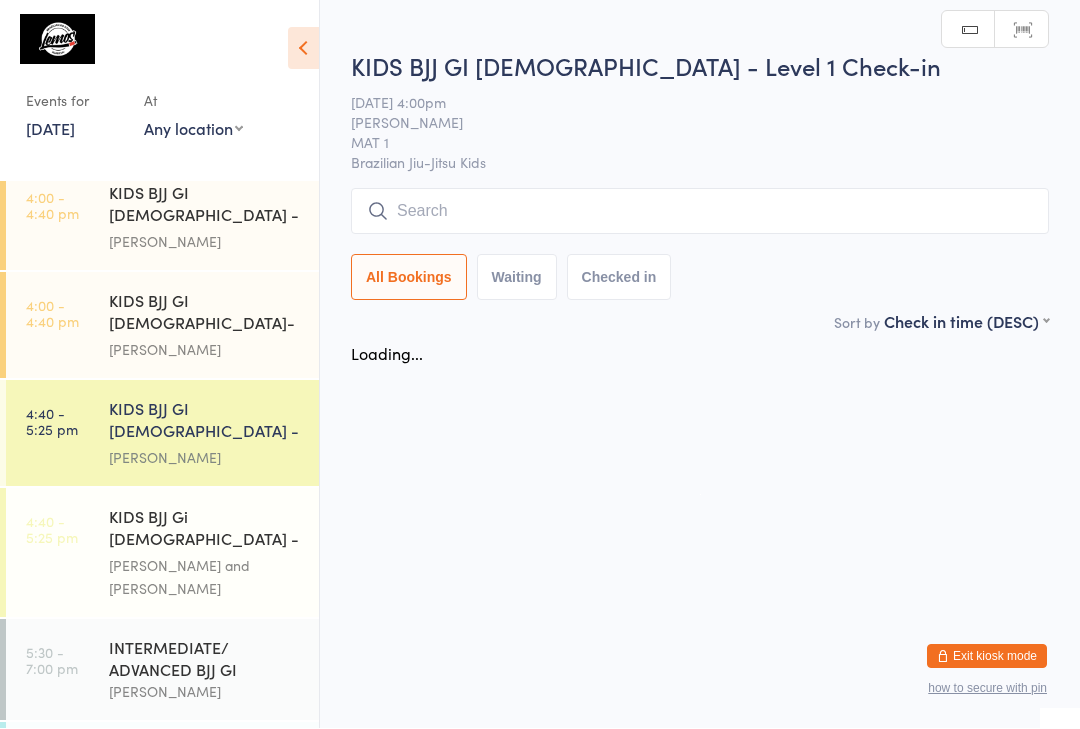 scroll, scrollTop: 1, scrollLeft: 0, axis: vertical 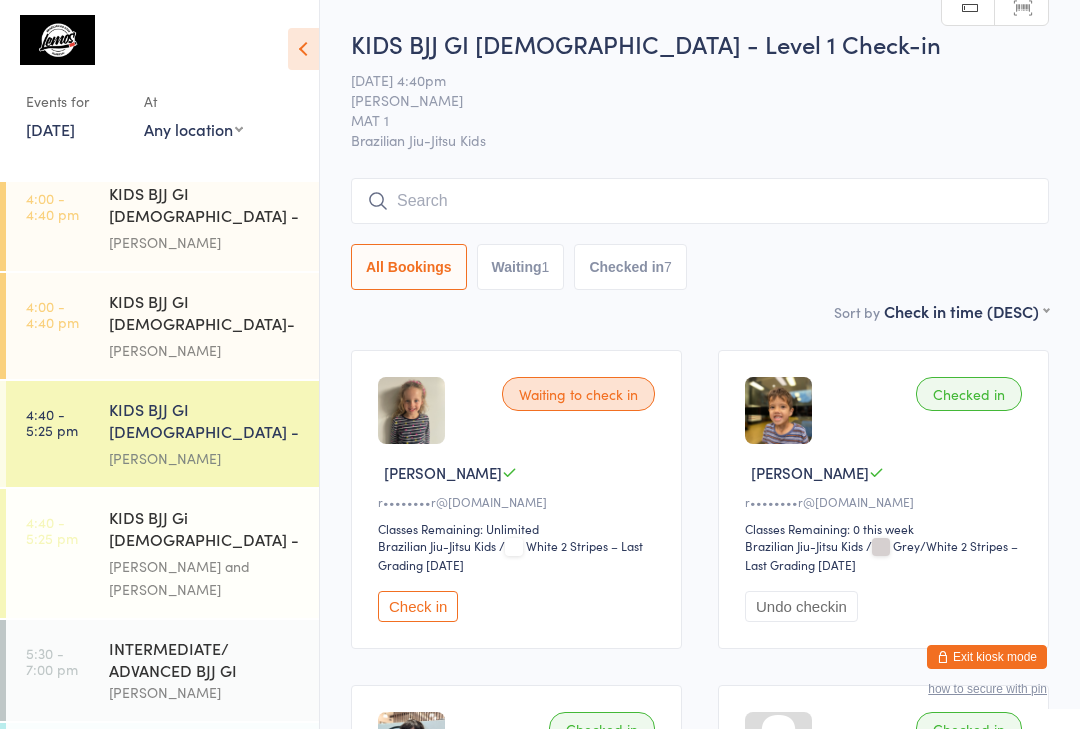 click on "[PERSON_NAME]" at bounding box center (205, 242) 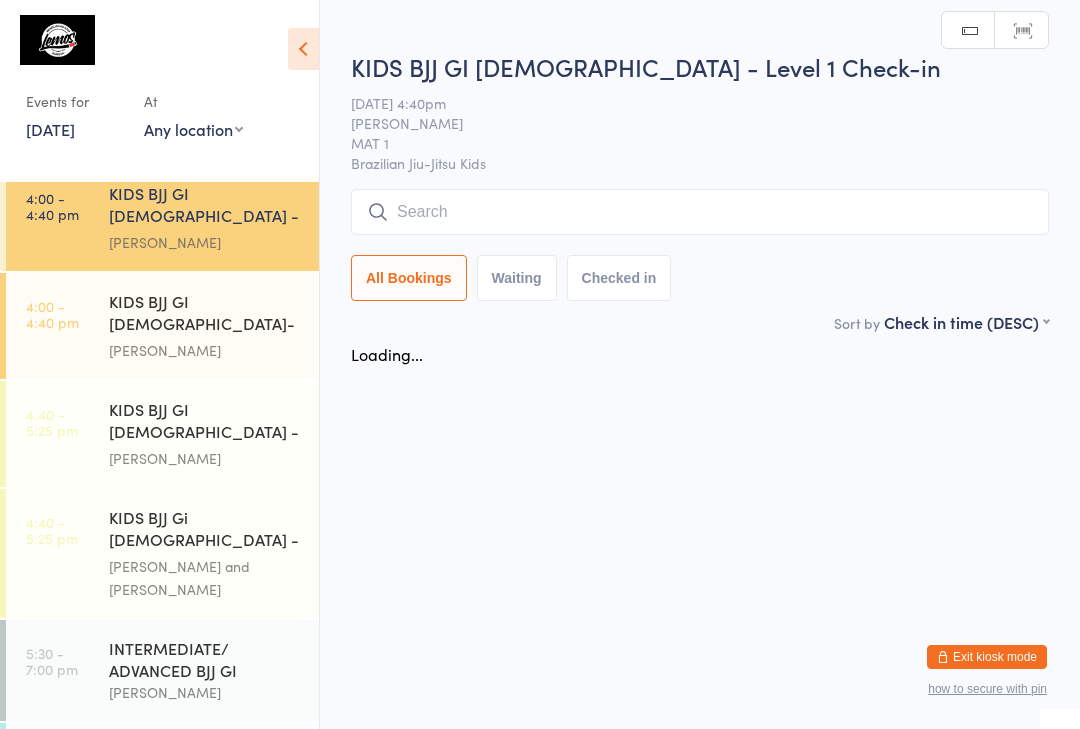 scroll, scrollTop: 0, scrollLeft: 0, axis: both 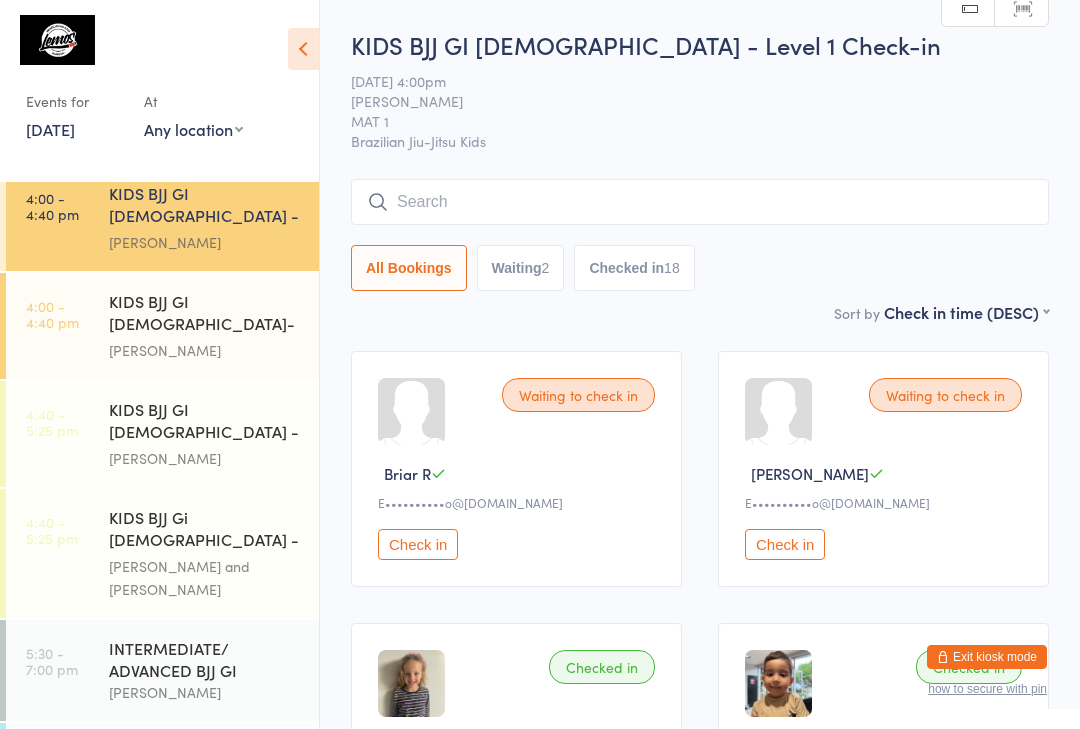 click at bounding box center (700, 202) 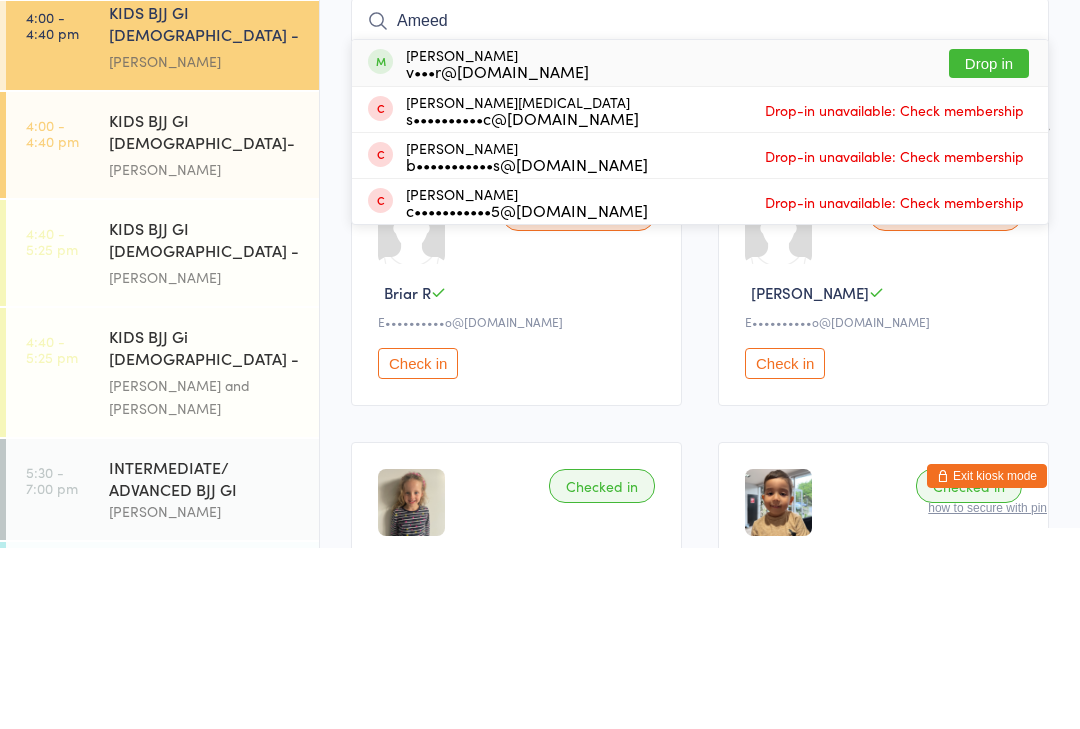 type on "Ameed" 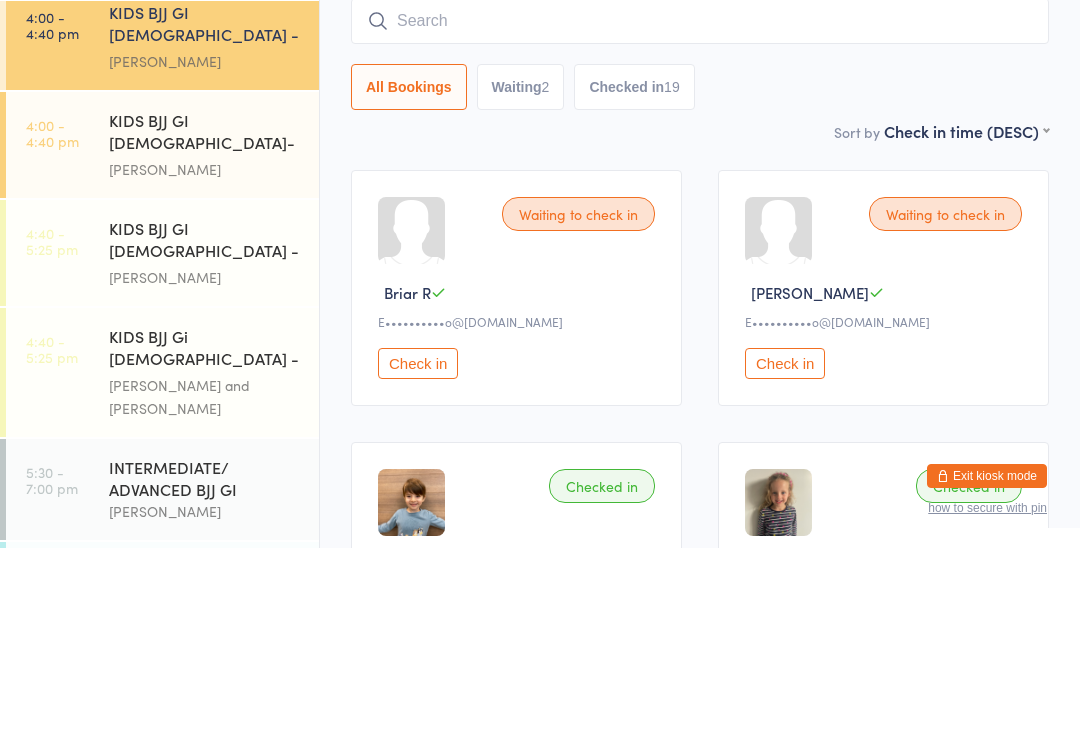 click on "KIDS BJJ GI [DEMOGRAPHIC_DATA] - Level 1" at bounding box center (205, 422) 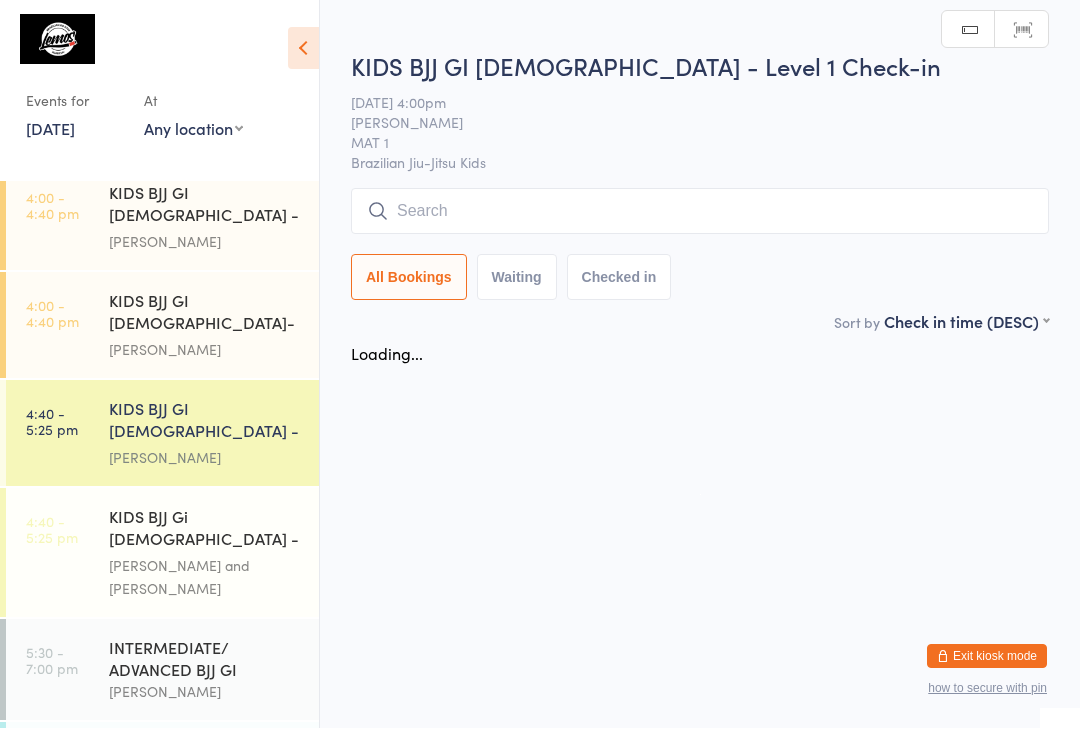 scroll, scrollTop: 1, scrollLeft: 0, axis: vertical 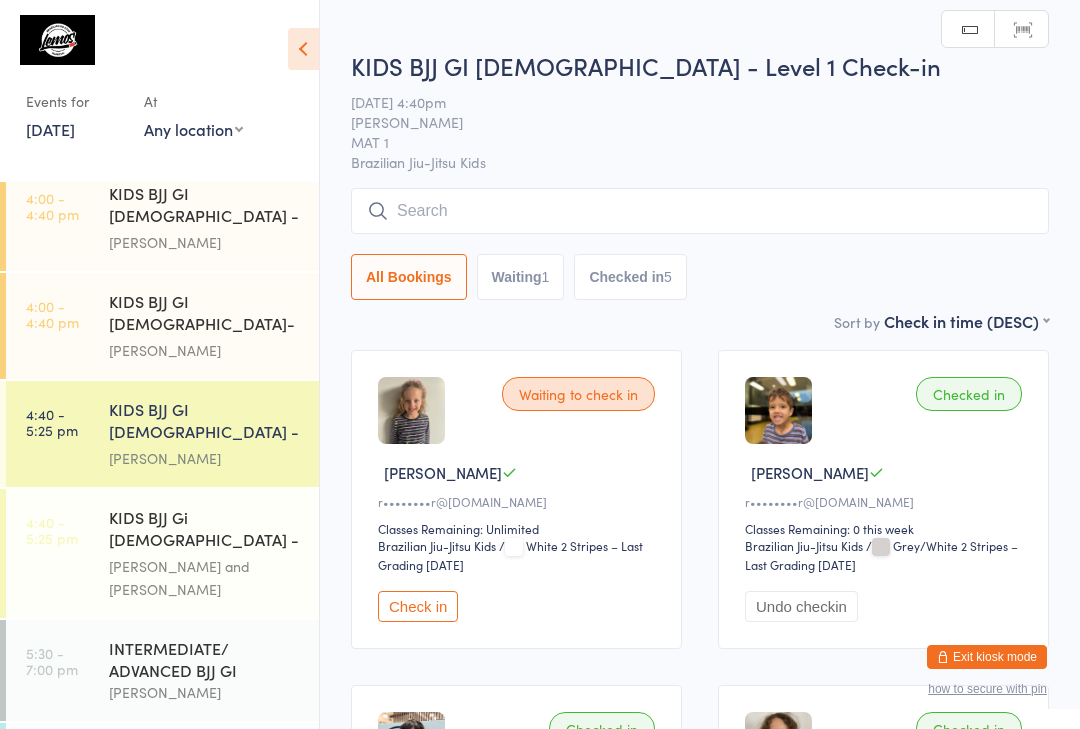 click at bounding box center (700, 211) 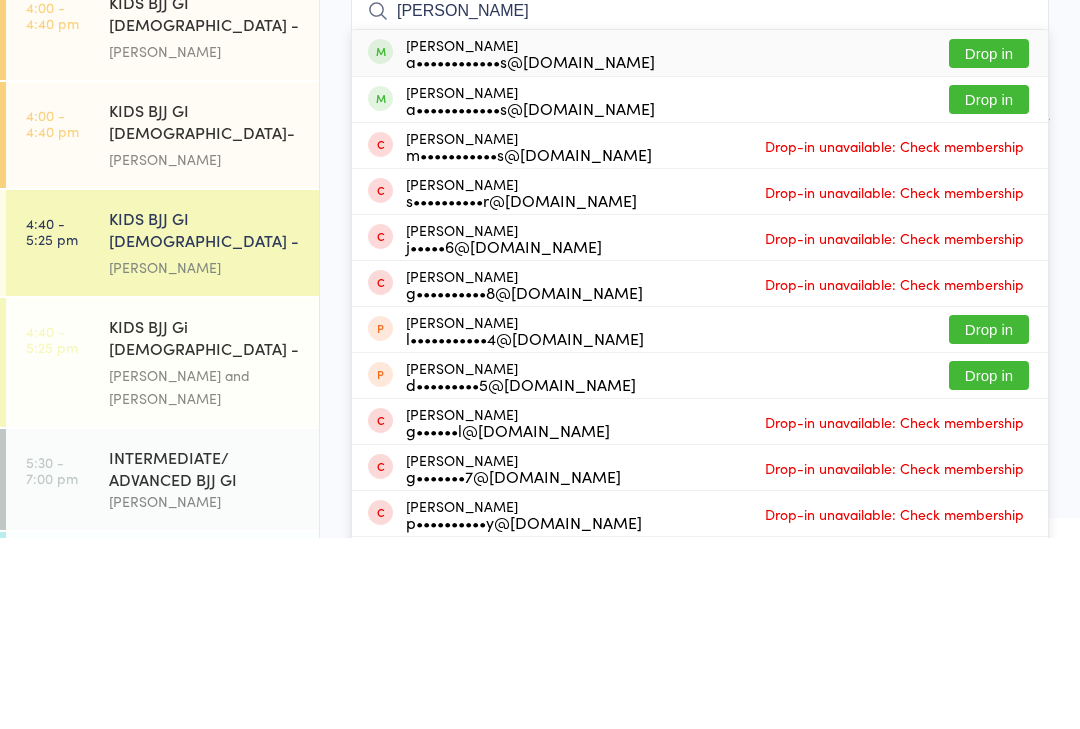 type on "[PERSON_NAME]" 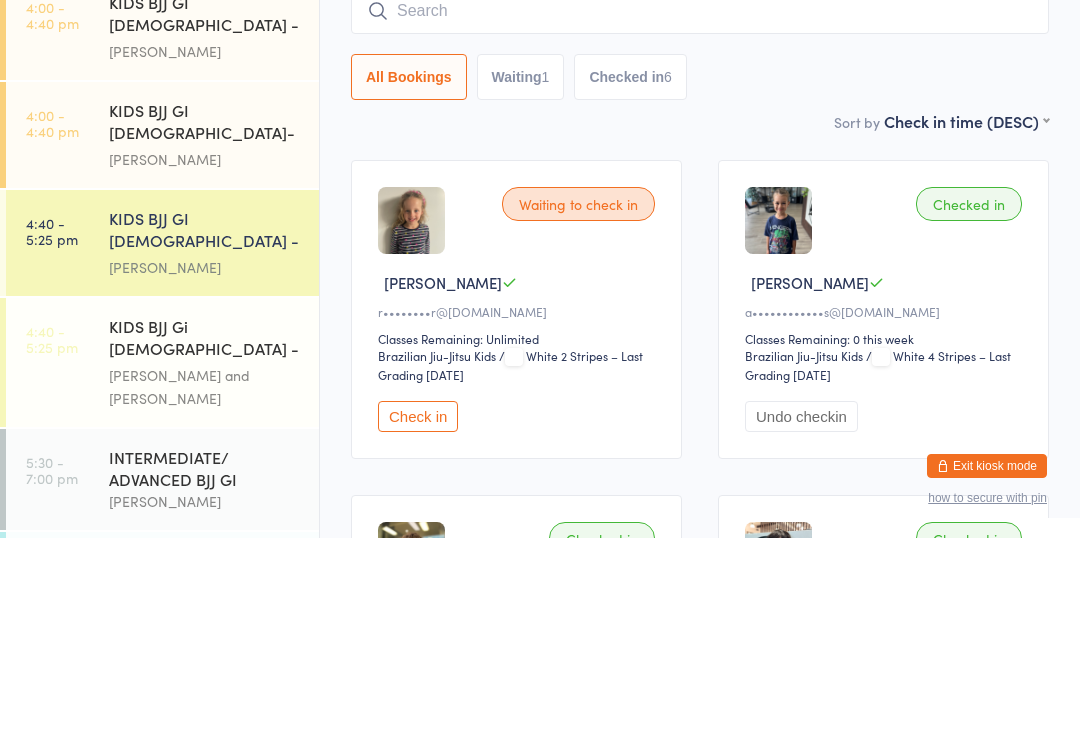 scroll, scrollTop: 191, scrollLeft: 0, axis: vertical 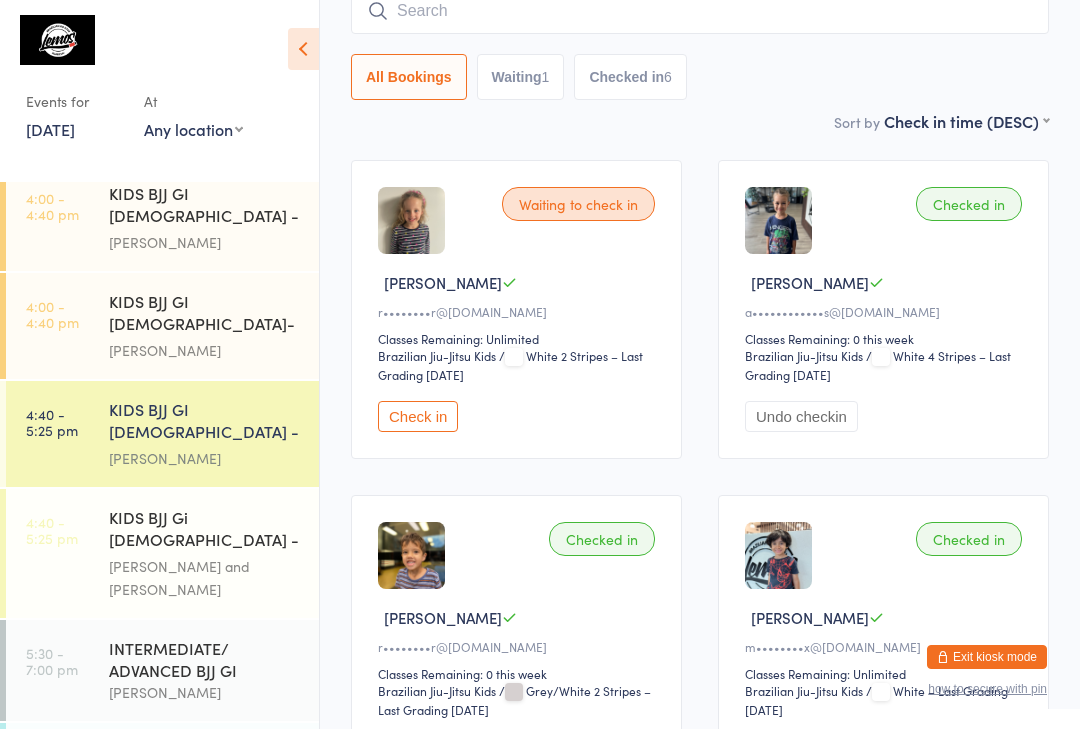 click on "KIDS BJJ GI [DEMOGRAPHIC_DATA]- Level 2" at bounding box center (205, 314) 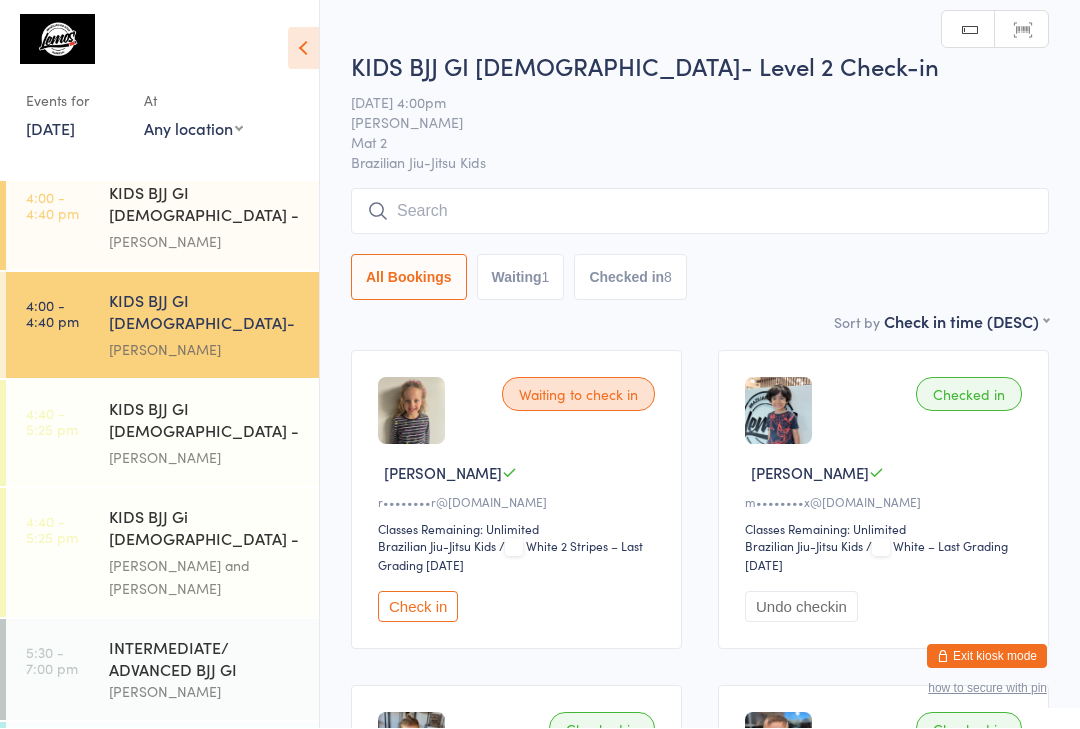 scroll, scrollTop: 1, scrollLeft: 0, axis: vertical 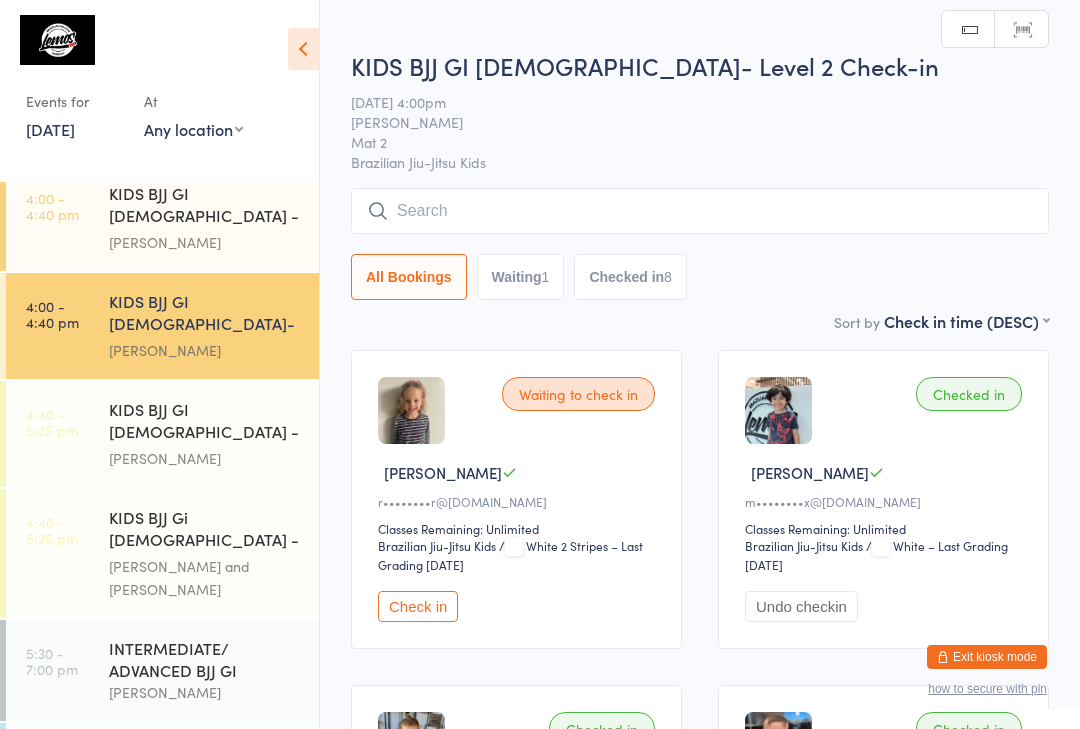 click on "KIDS BJJ GI [DEMOGRAPHIC_DATA] - Level 1" at bounding box center [205, 422] 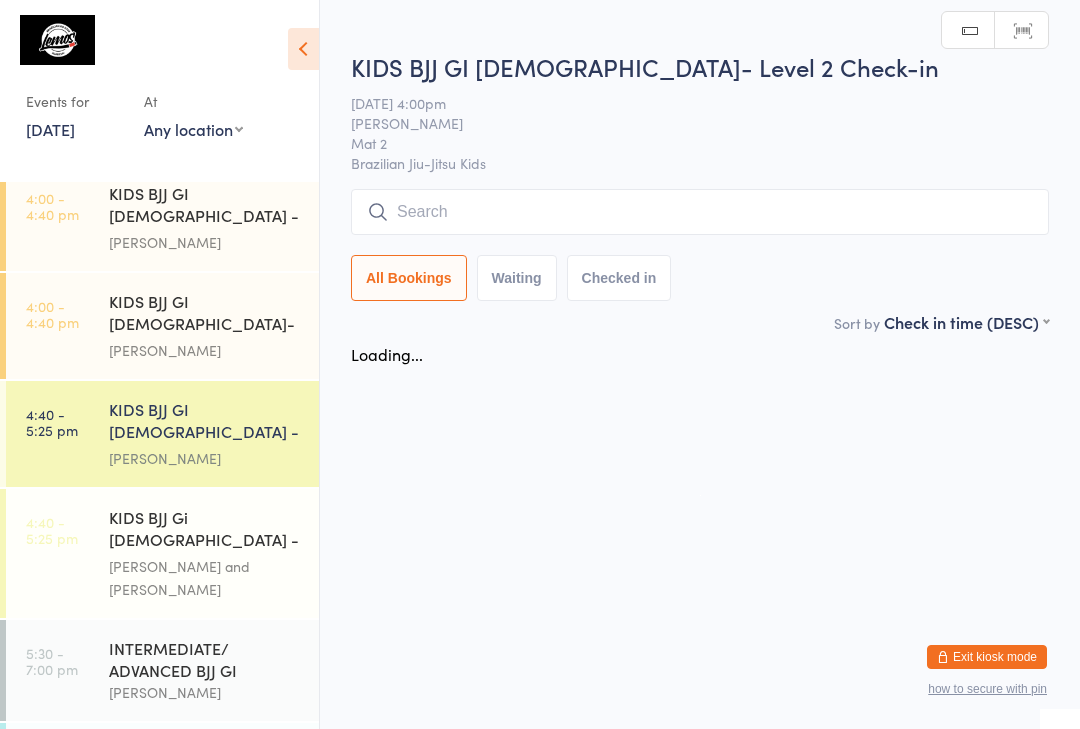 scroll, scrollTop: 0, scrollLeft: 0, axis: both 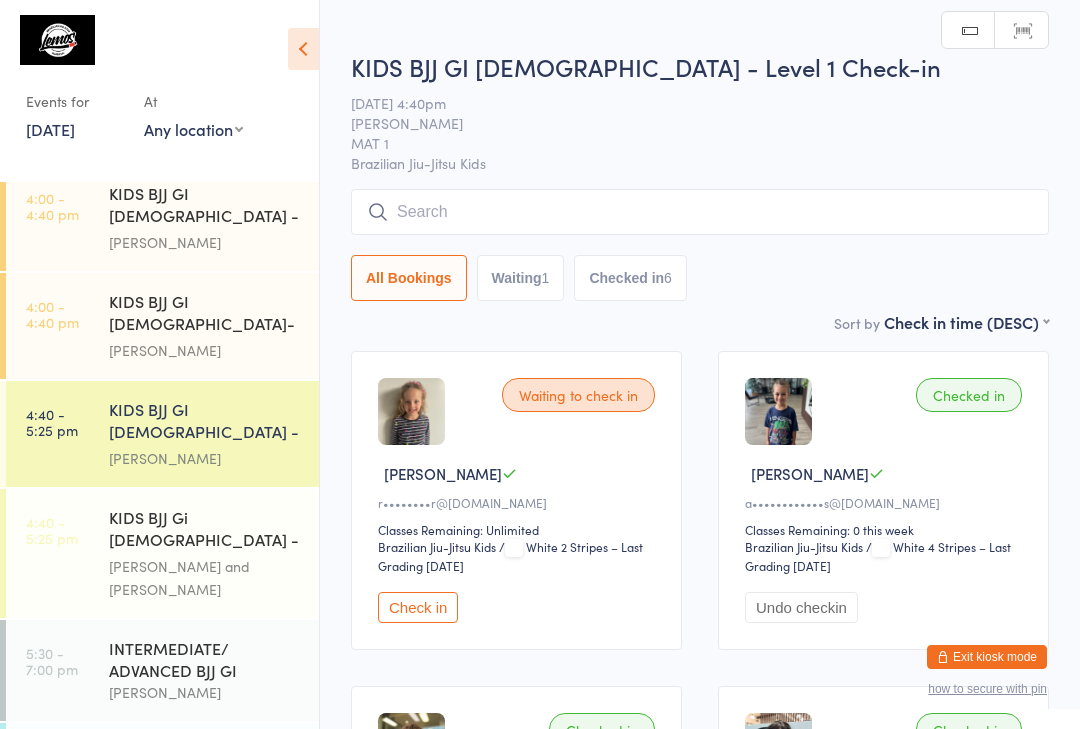 click on "[PERSON_NAME] and [PERSON_NAME]" at bounding box center [205, 578] 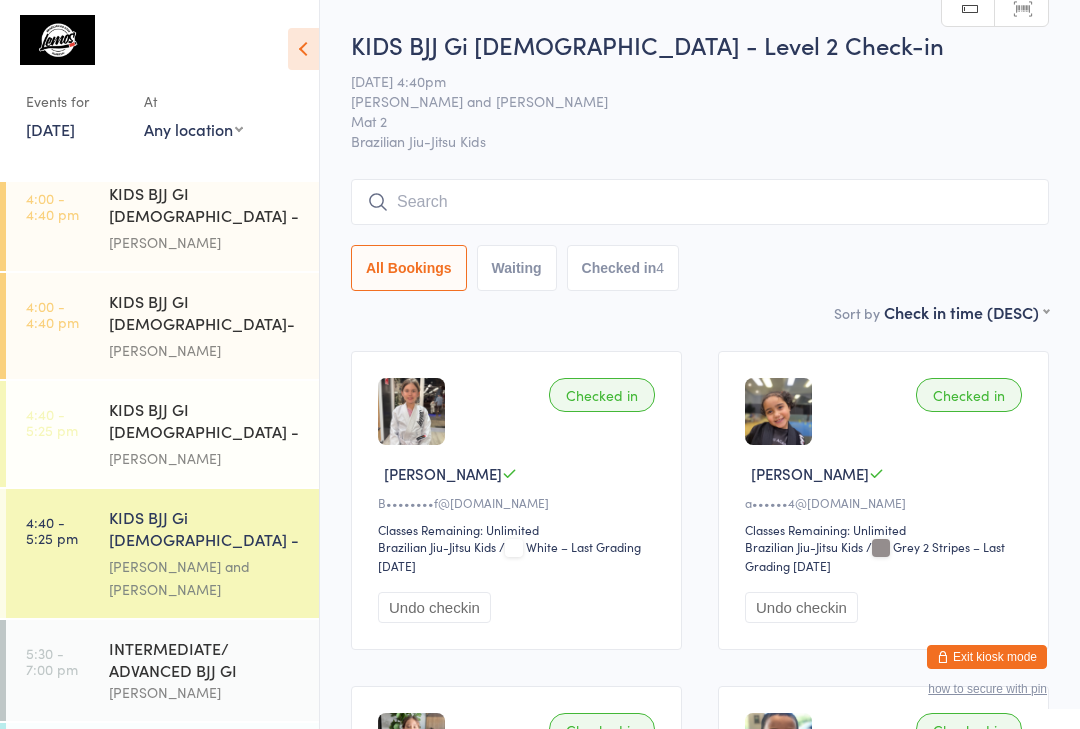 click at bounding box center [700, 202] 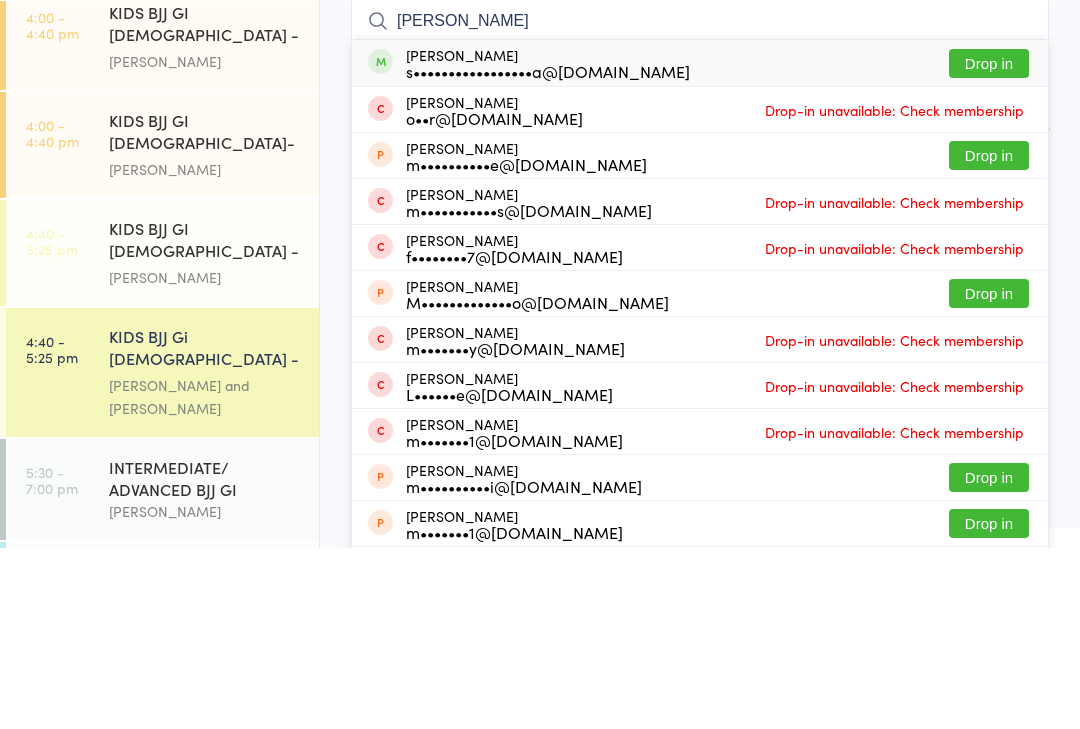 type on "[PERSON_NAME]" 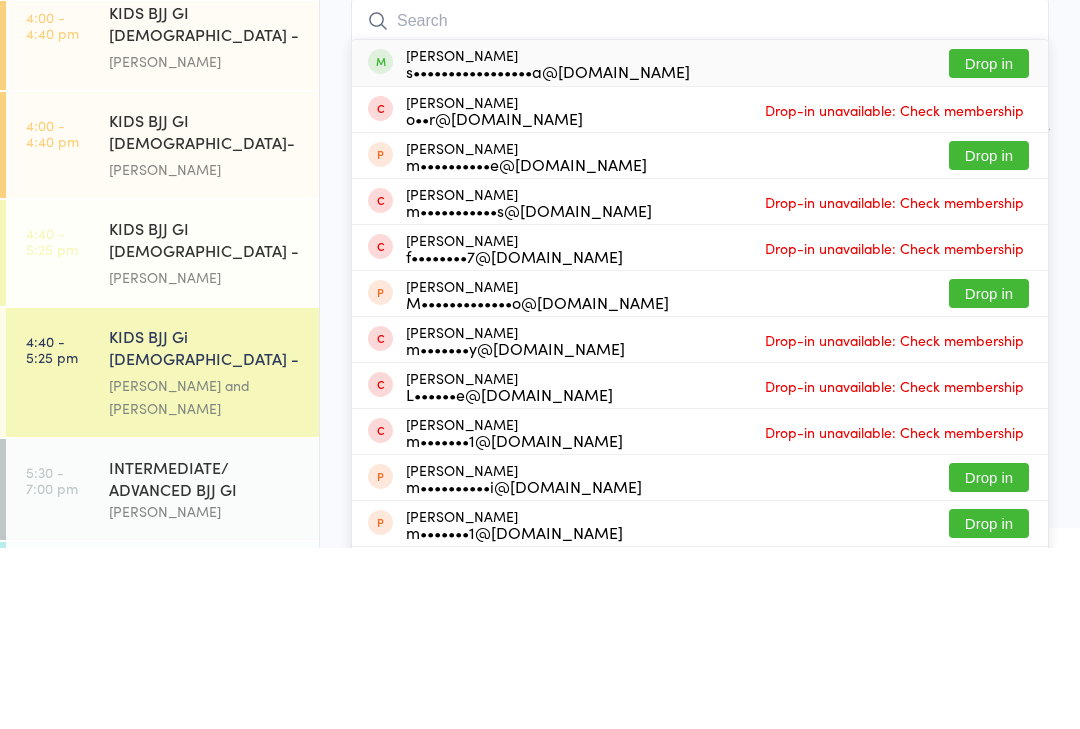 scroll, scrollTop: 181, scrollLeft: 0, axis: vertical 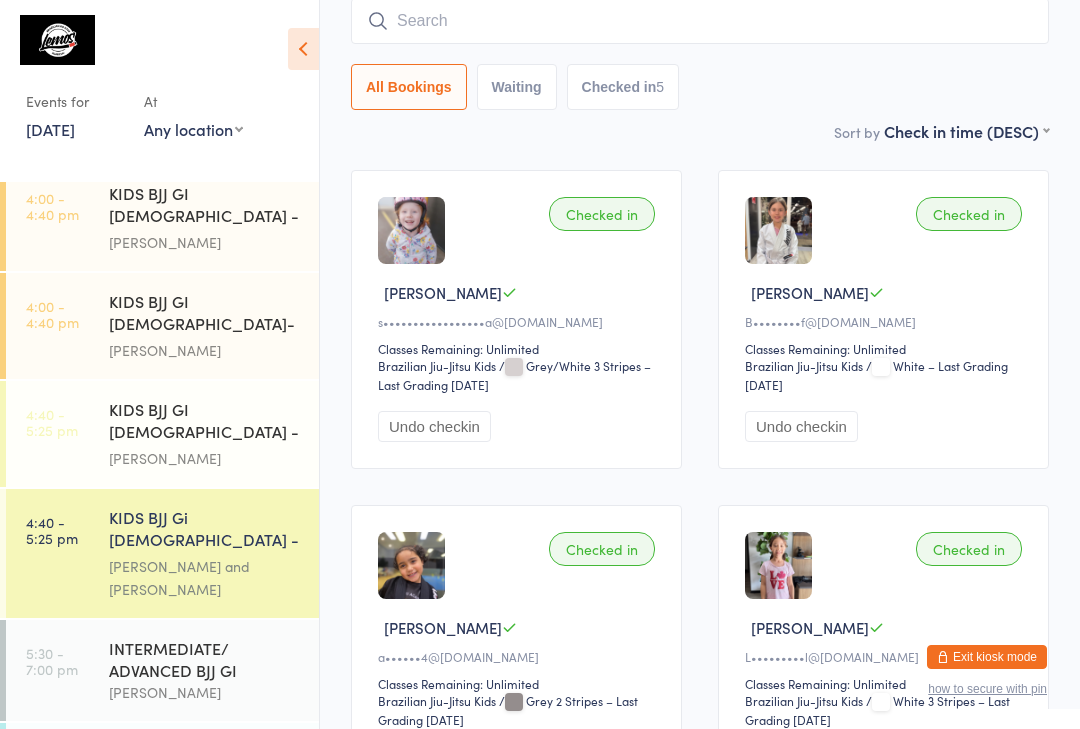 click at bounding box center (700, 21) 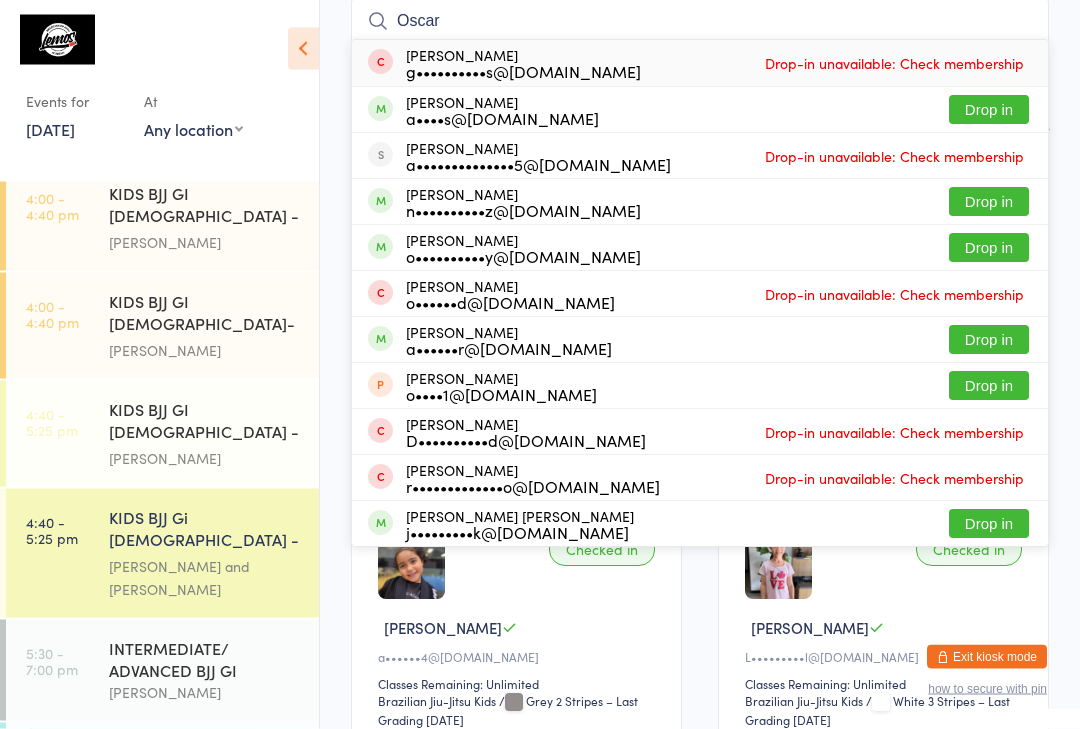 type on "Oscar" 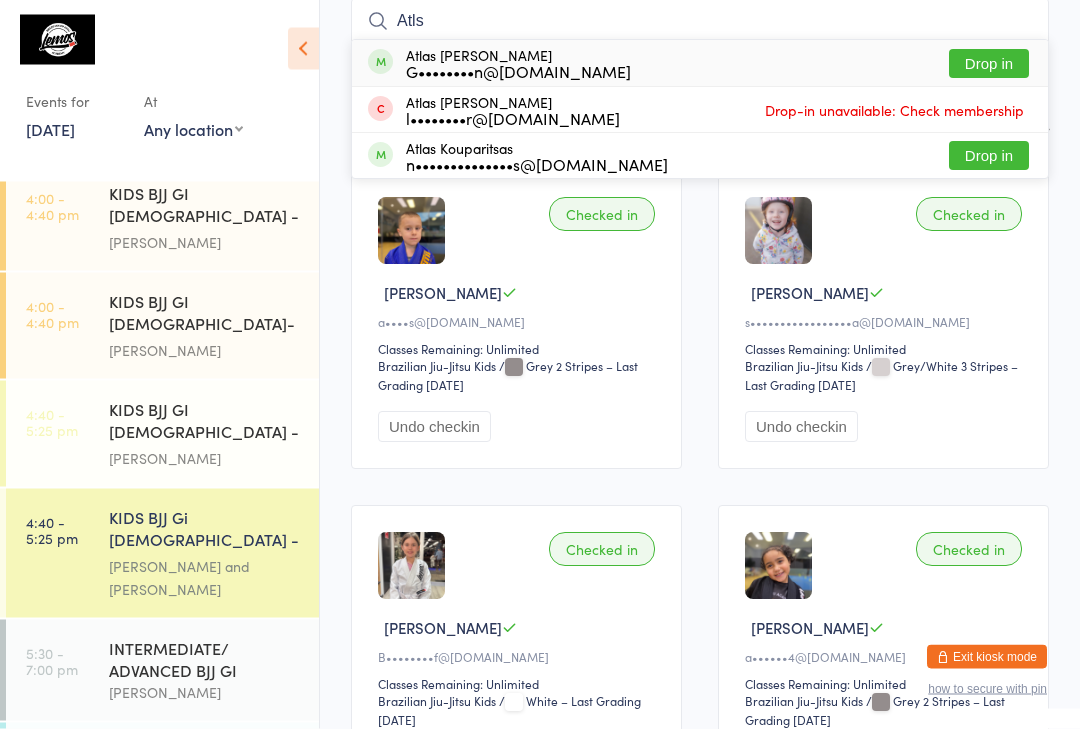 type on "Atls" 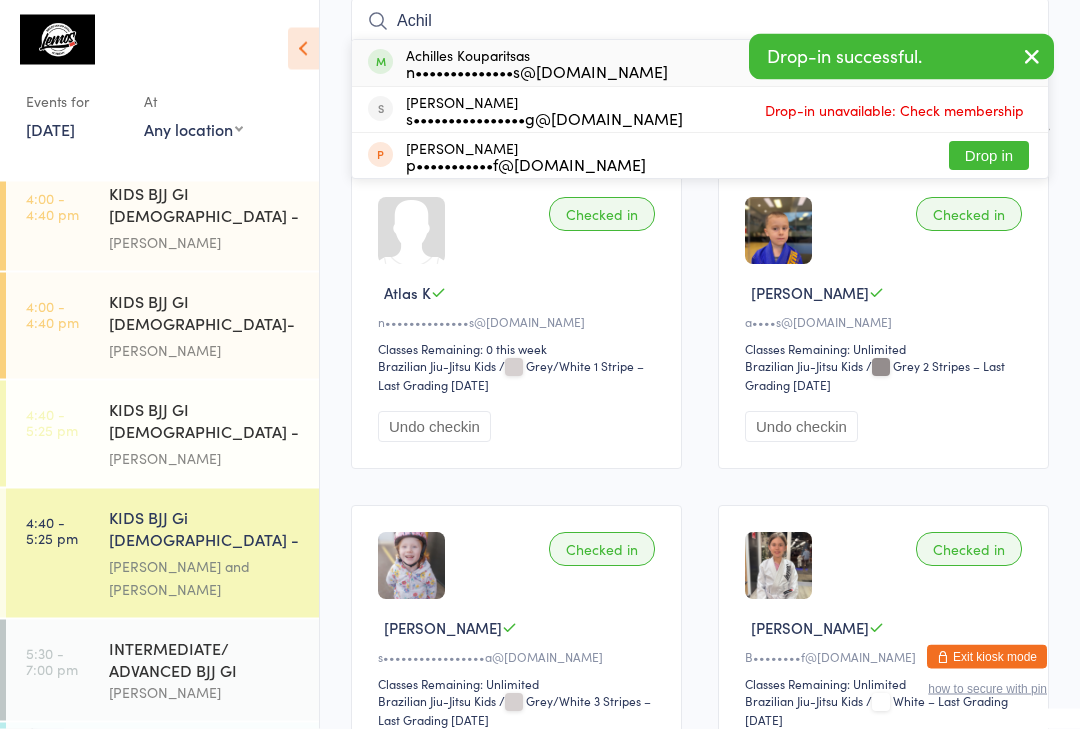 type on "Achil" 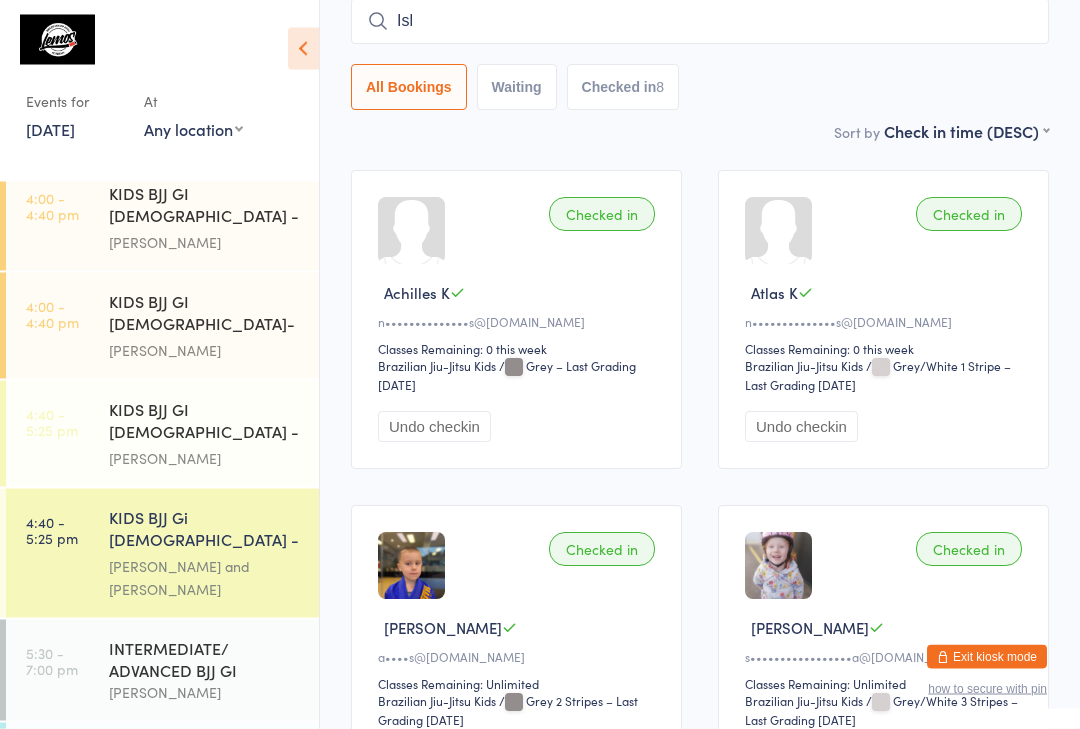 type on "Isla" 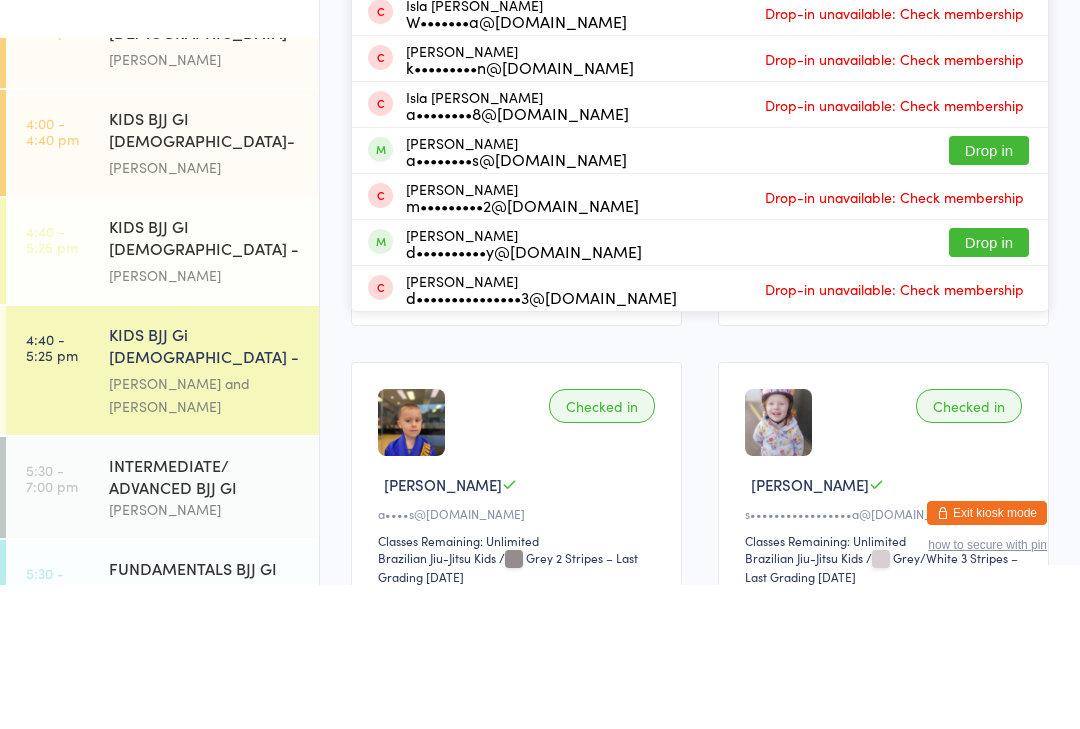 scroll, scrollTop: 409, scrollLeft: 0, axis: vertical 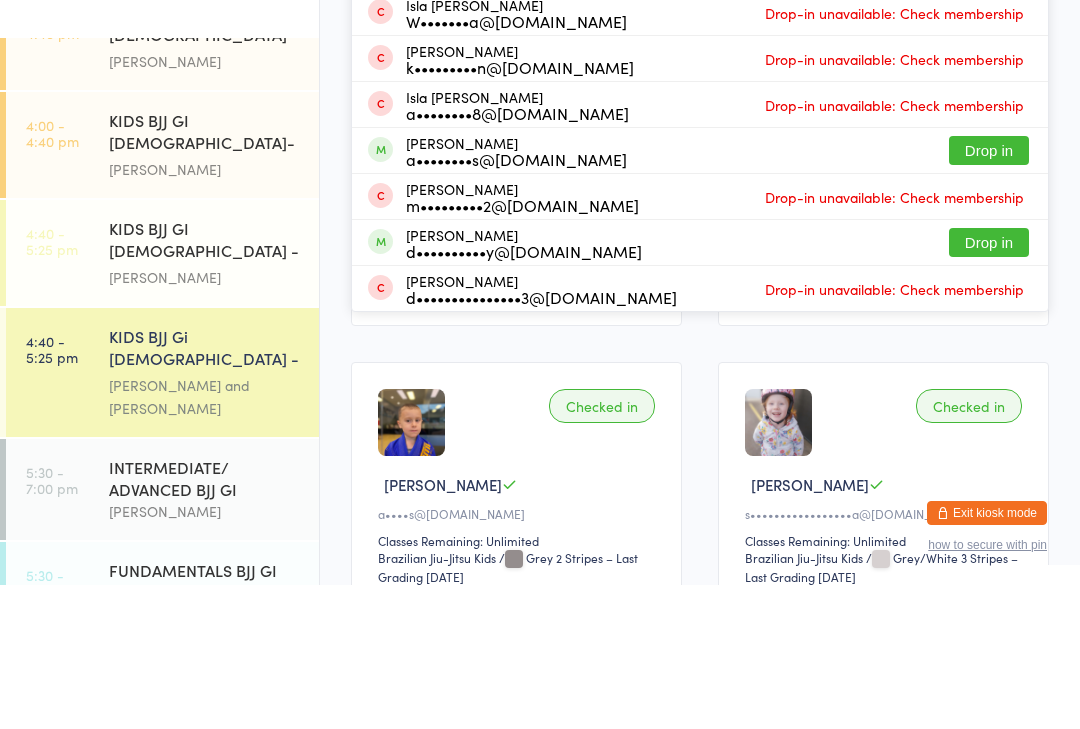 click on "KIDS BJJ GI [DEMOGRAPHIC_DATA] - Level 1" at bounding box center (205, 385) 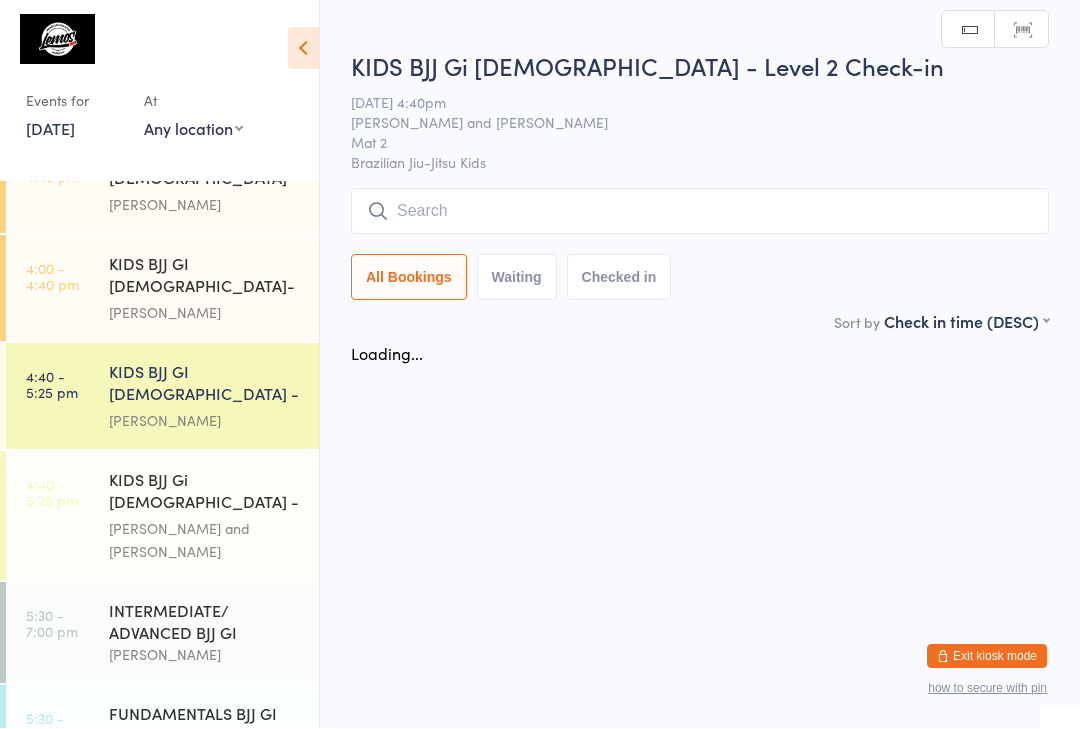 scroll, scrollTop: 1, scrollLeft: 0, axis: vertical 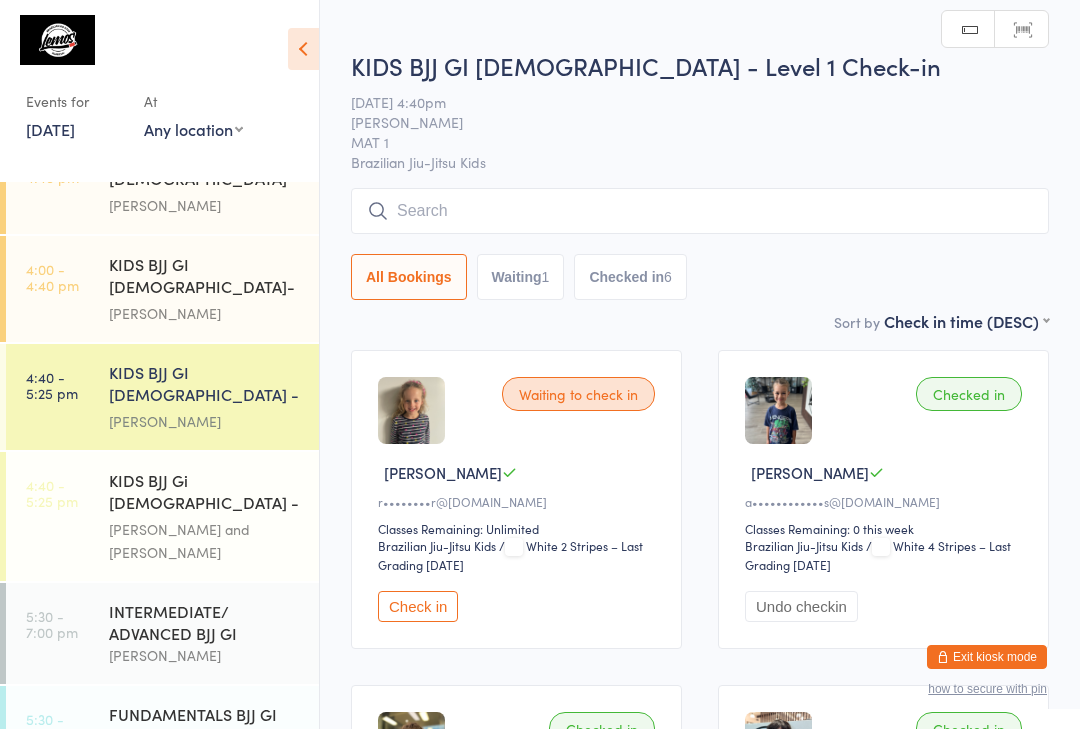click at bounding box center [700, 211] 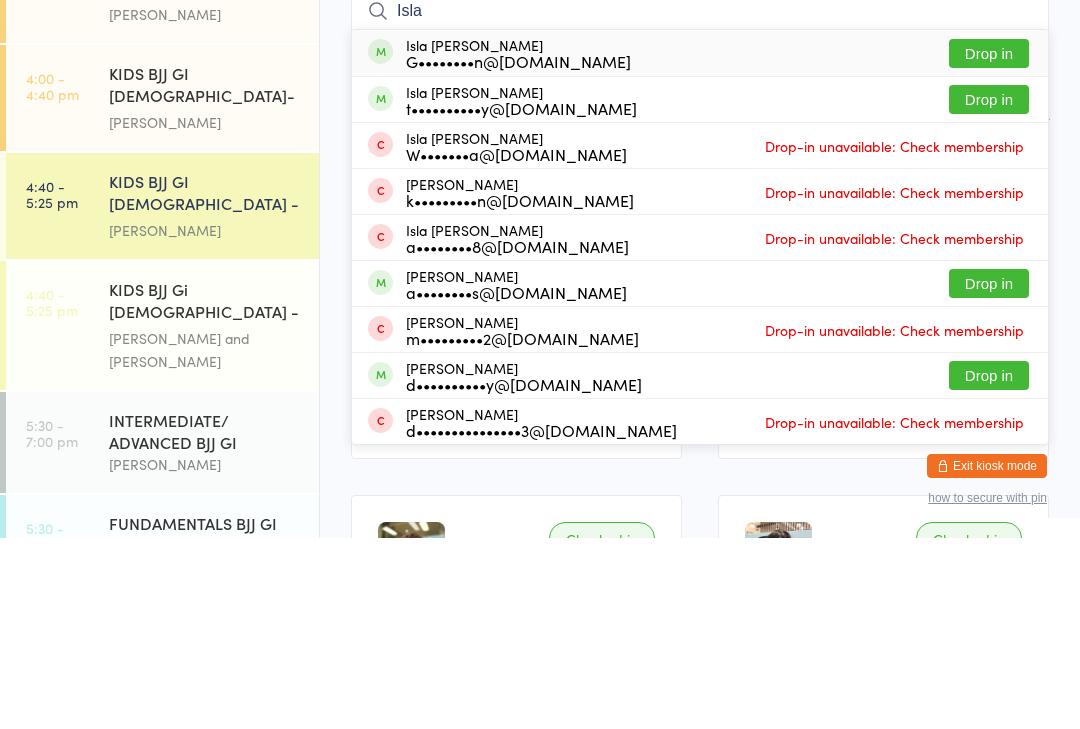 type on "Isla" 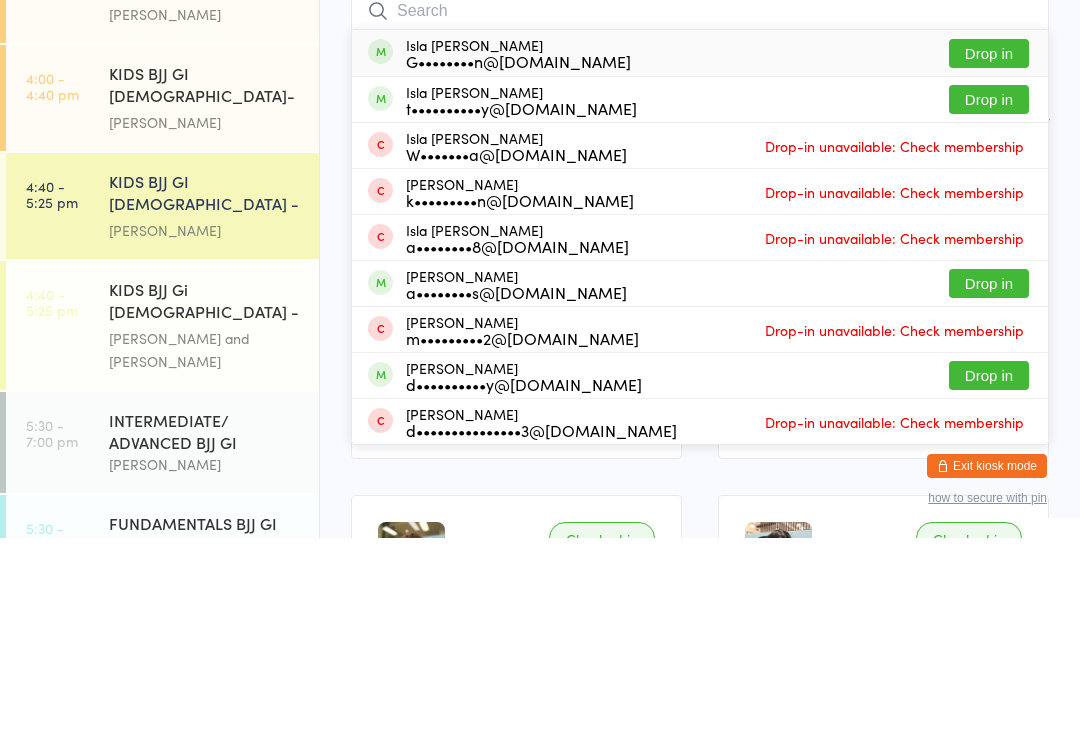 scroll, scrollTop: 191, scrollLeft: 0, axis: vertical 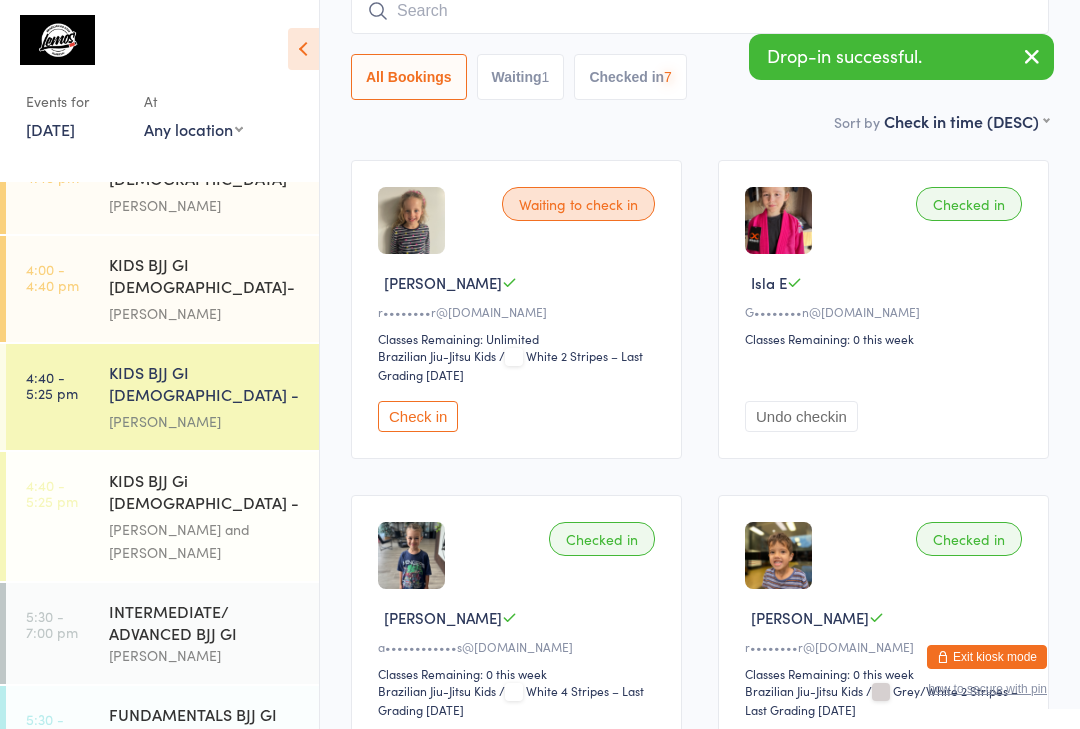 click at bounding box center [700, 11] 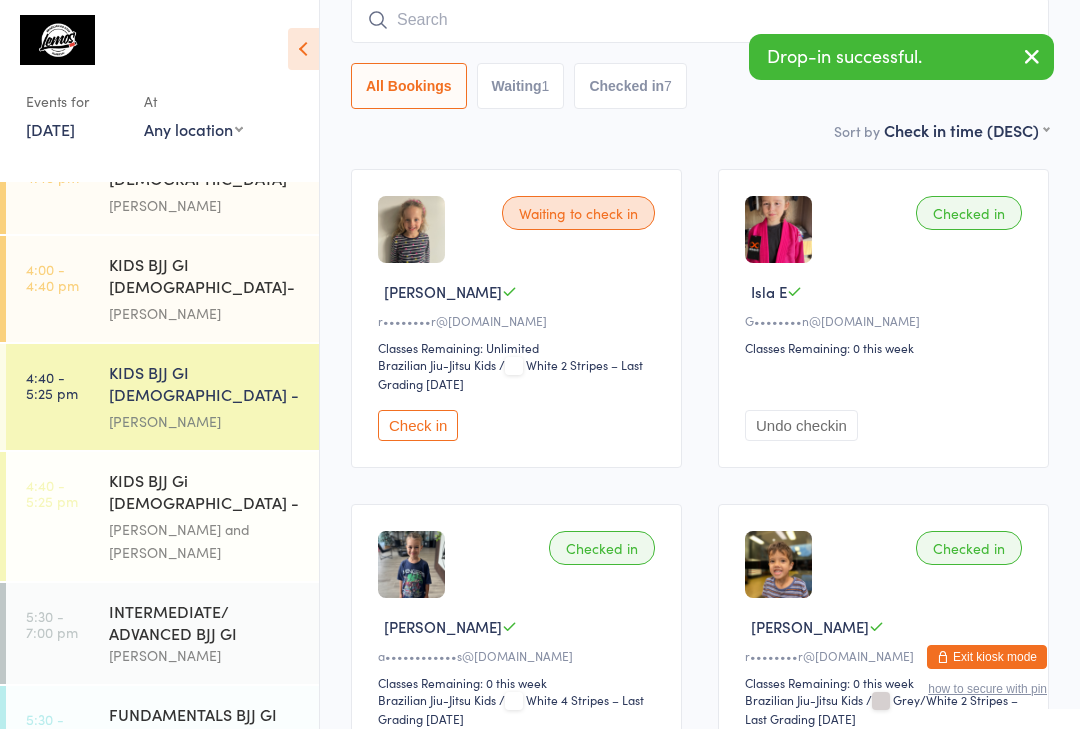 scroll, scrollTop: 181, scrollLeft: 0, axis: vertical 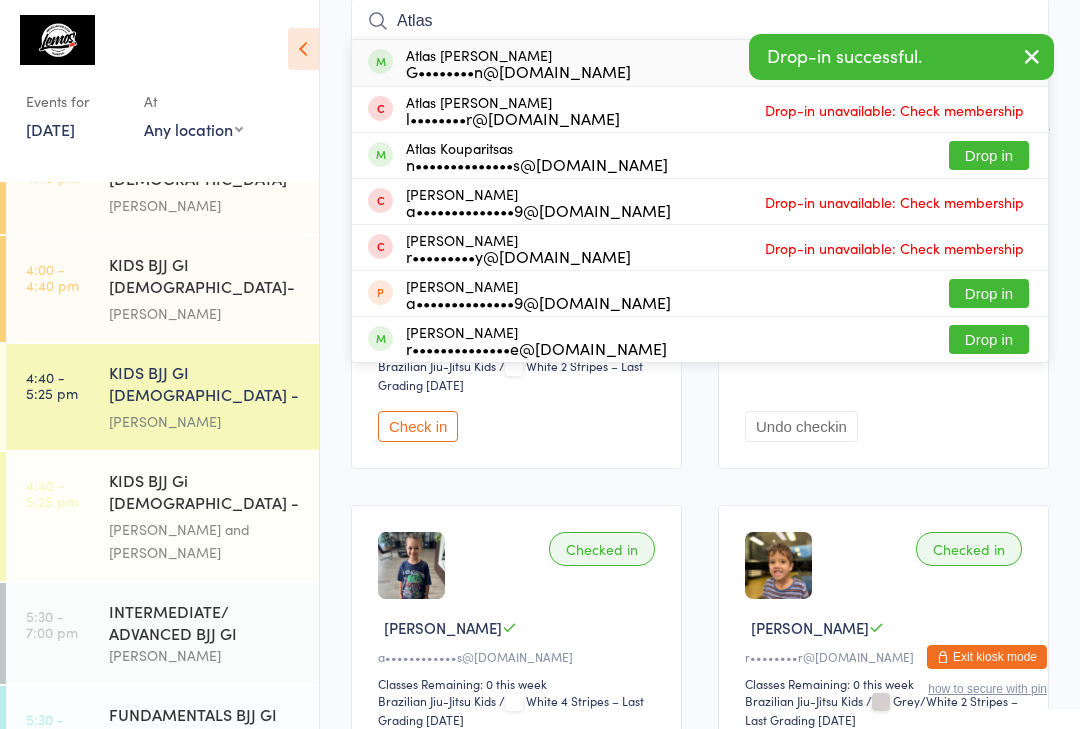 type on "Atlas" 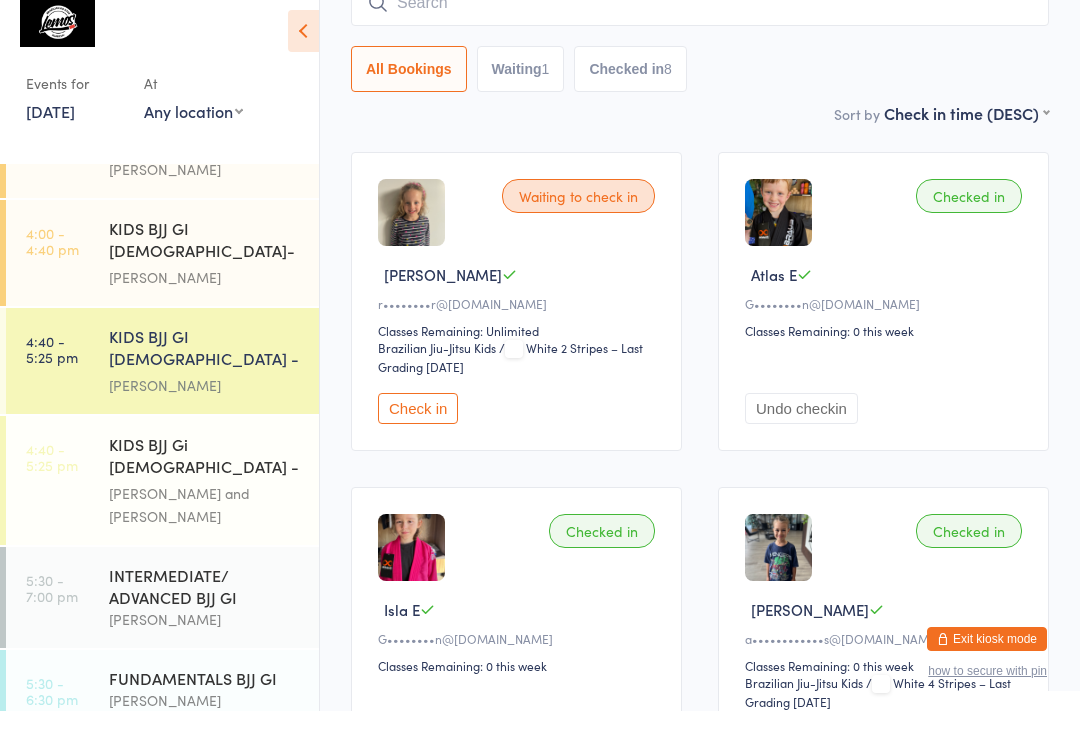 scroll, scrollTop: 409, scrollLeft: 0, axis: vertical 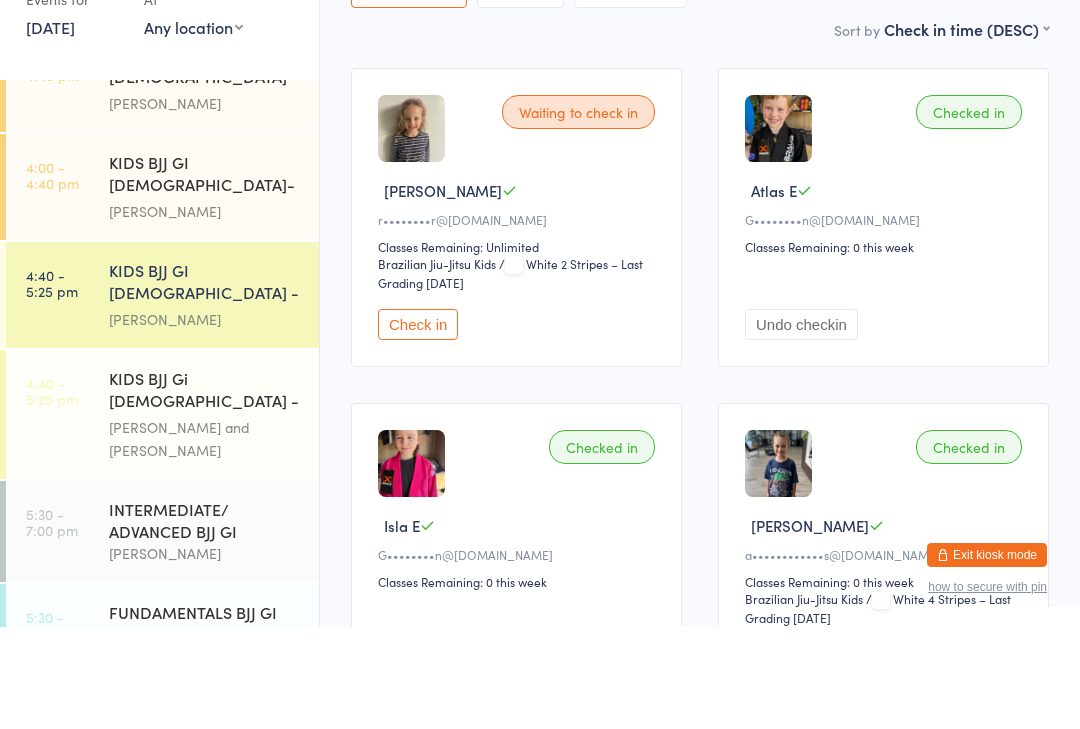 click on "KIDS BJJ Gi [DEMOGRAPHIC_DATA] - Level 2" at bounding box center [205, 493] 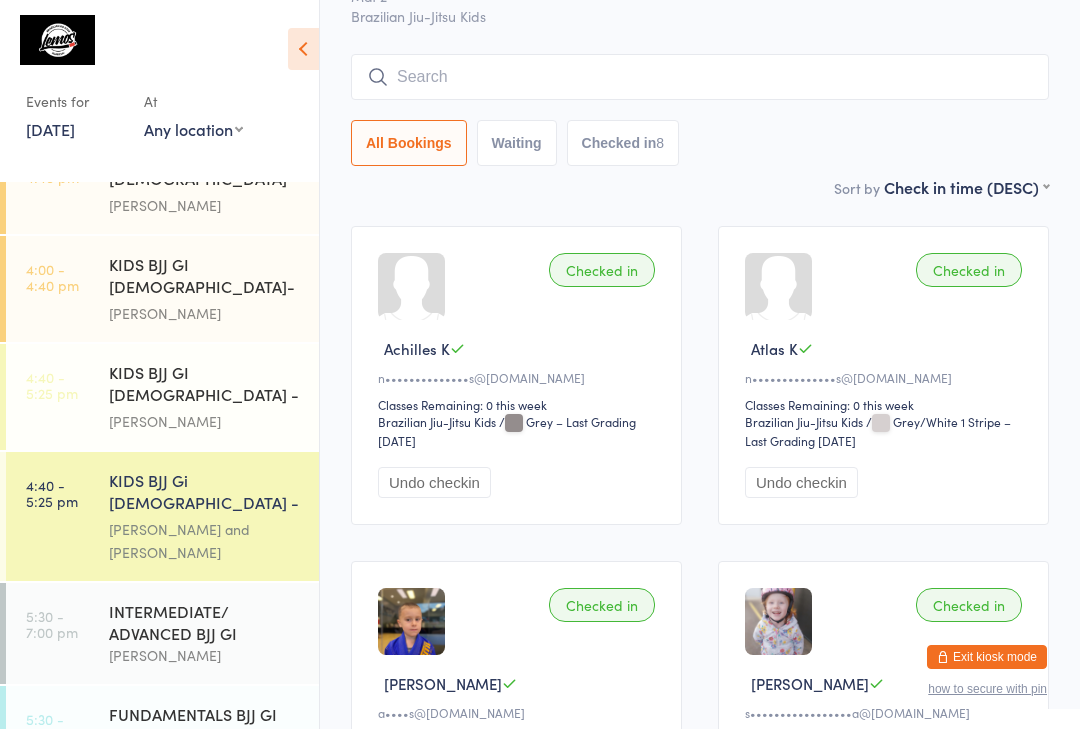 scroll, scrollTop: 0, scrollLeft: 0, axis: both 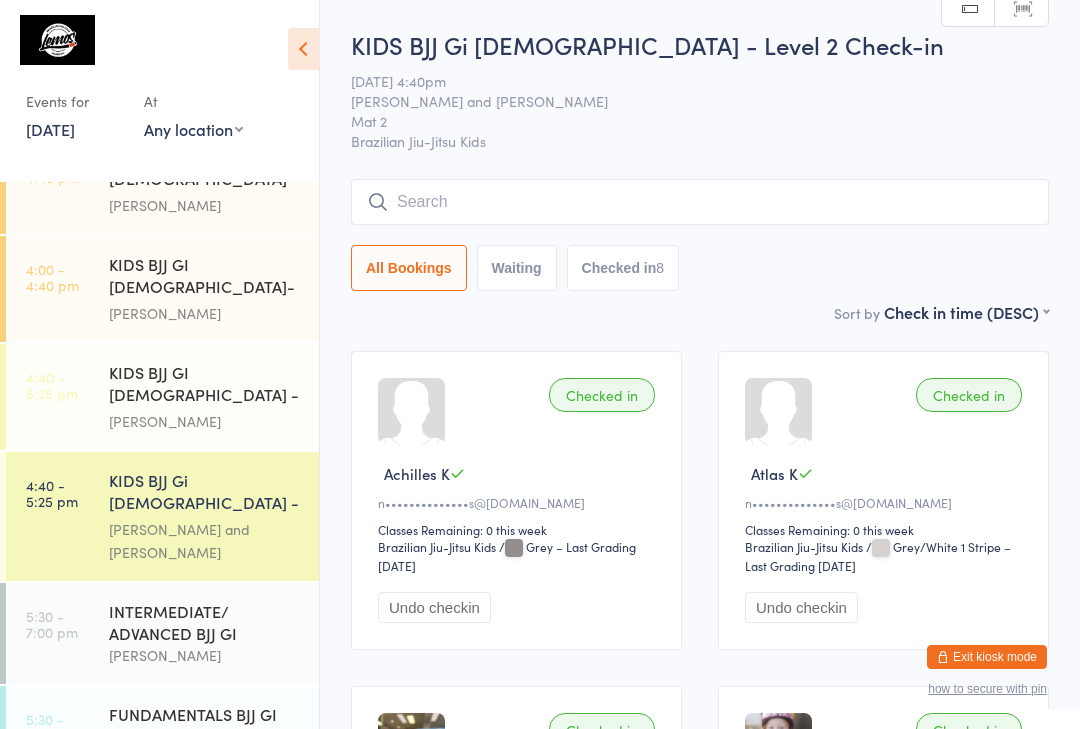 click at bounding box center (700, 202) 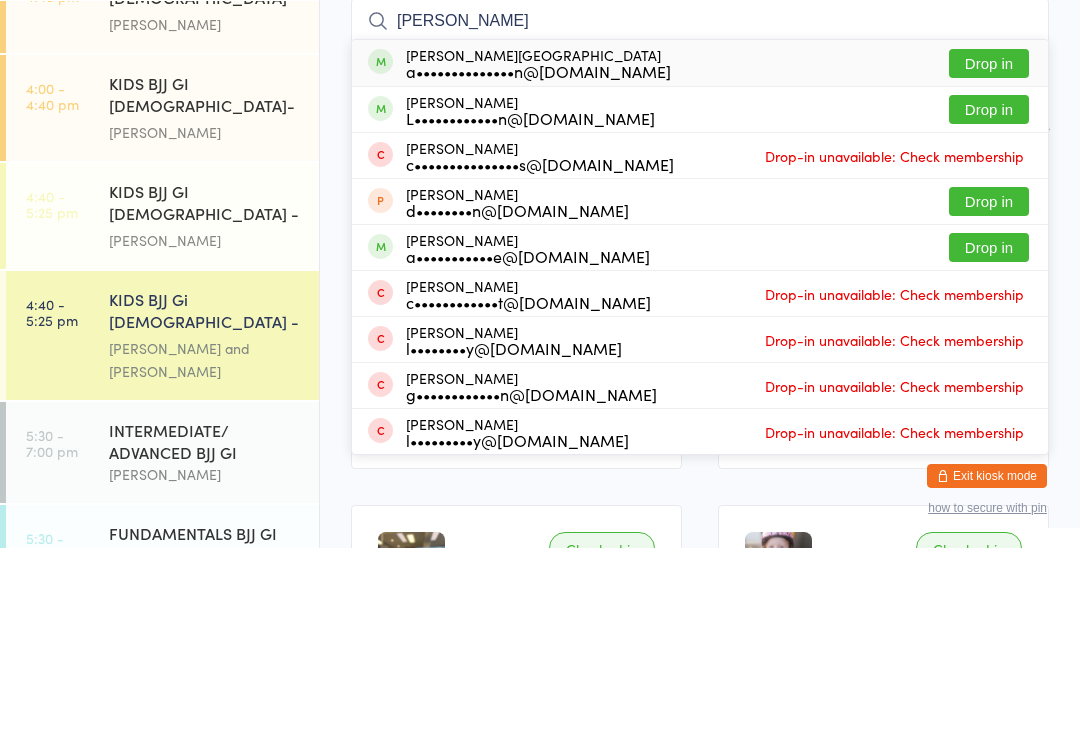 type on "[PERSON_NAME]" 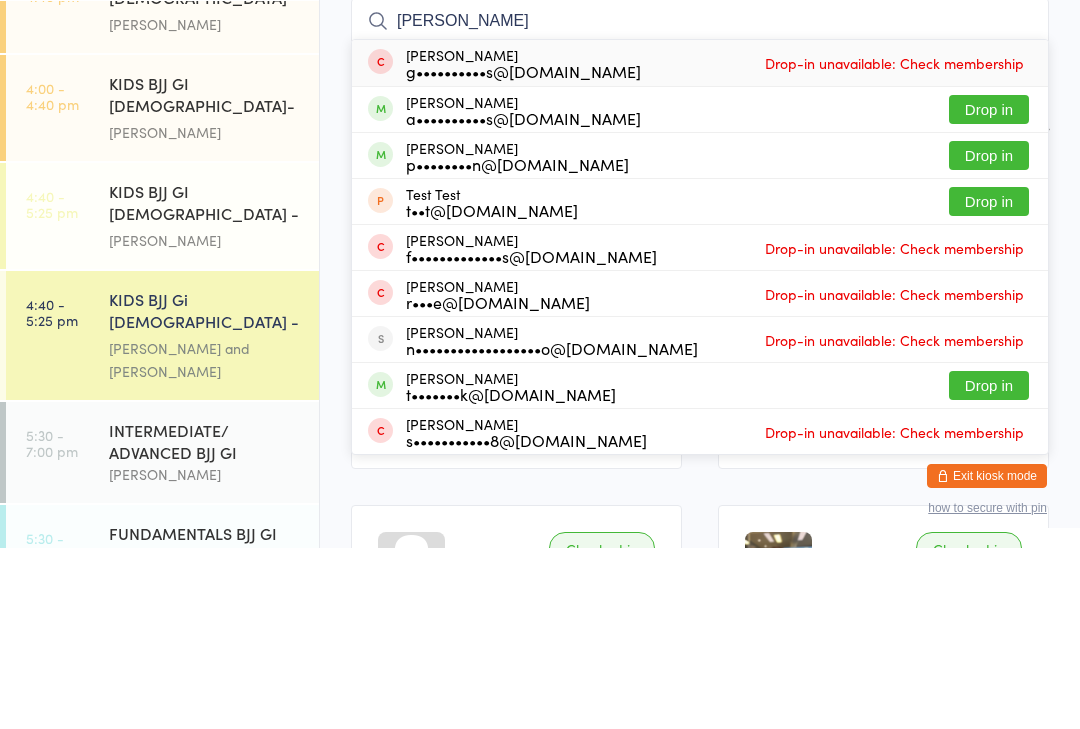 type on "[PERSON_NAME]" 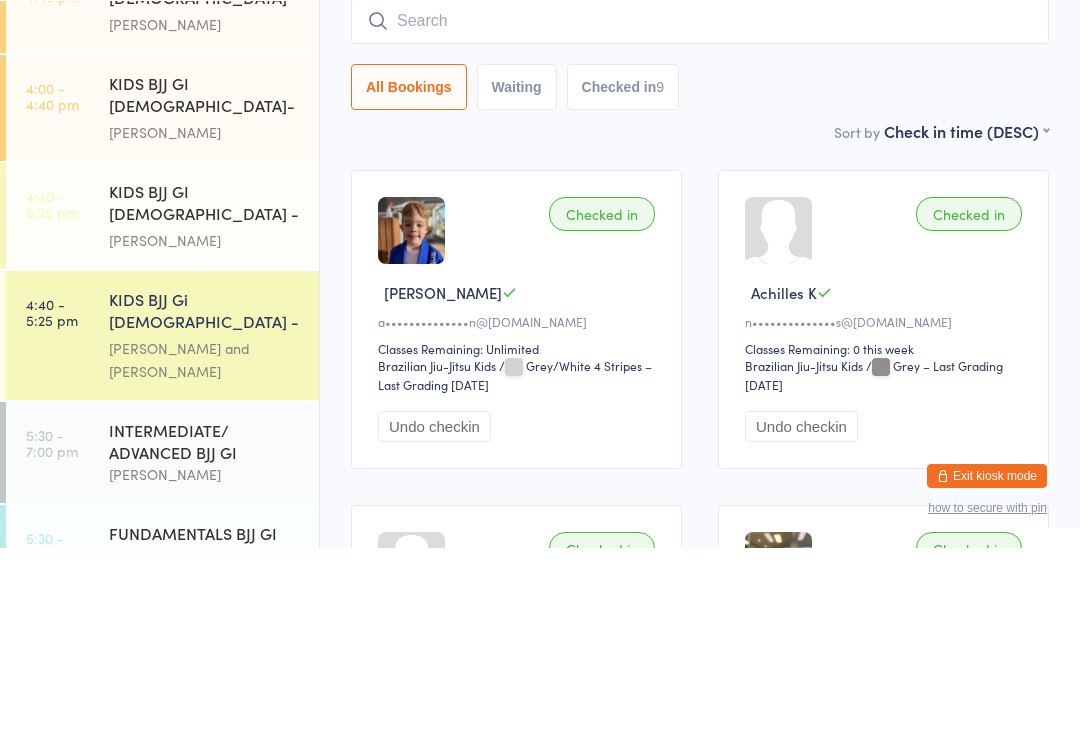 scroll, scrollTop: 181, scrollLeft: 0, axis: vertical 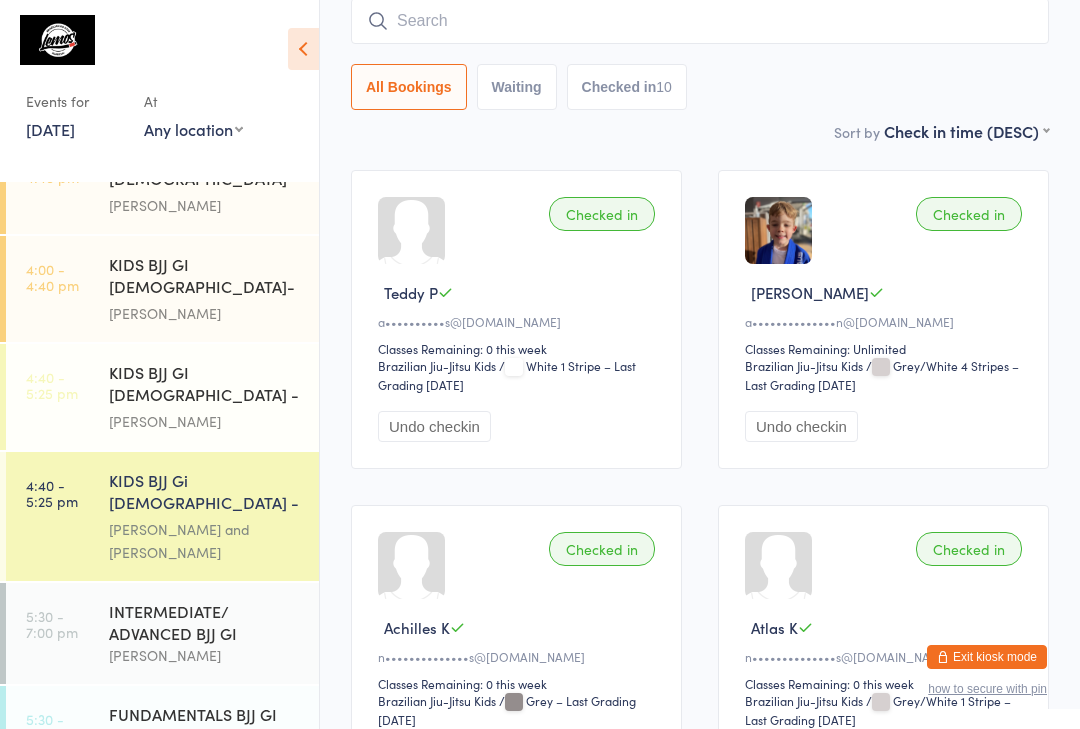 click at bounding box center (700, 21) 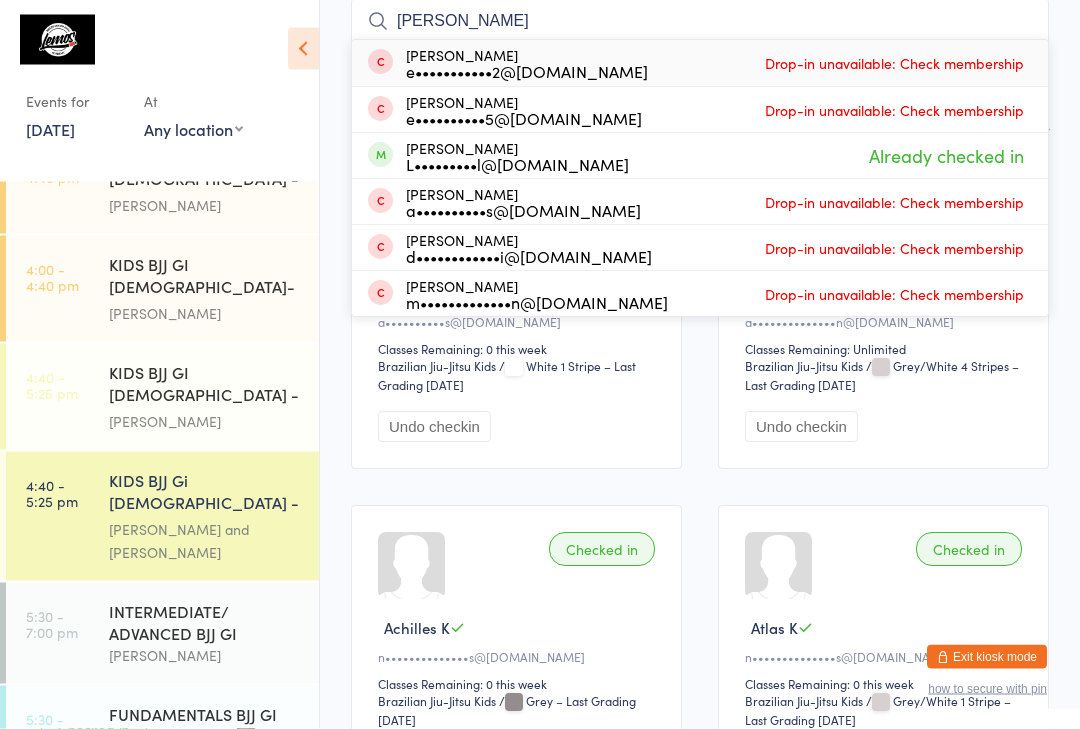 click on "Checked in Teddy P  a••••••••••s@[DOMAIN_NAME] Classes Remaining: 0 this week Brazilian Jiu-Jitsu Kids  Brazilian Jiu-Jitsu Kids   /  White 1 Stripe – Last Grading [DATE]   Undo checkin Checked in [PERSON_NAME] F  a••••••••••••••n@[DOMAIN_NAME] Classes Remaining: Unlimited Brazilian Jiu-Jitsu Kids  Brazilian Jiu-Jitsu Kids   /  Grey/White 4 Stripes – Last Grading [DATE]   Undo checkin Checked in Achilles K  n••••••••••••••s@[DOMAIN_NAME] Classes Remaining: 0 this week Brazilian Jiu-Jitsu Kids  Brazilian Jiu-Jitsu Kids   /  Grey – Last Grading [DATE]   Undo checkin Checked in Atlas K  n••••••••••••••s@[DOMAIN_NAME] Classes Remaining: 0 this week Brazilian Jiu-Jitsu Kids  Brazilian Jiu-Jitsu Kids   /  Grey/White 1 Stripe – Last Grading [DATE]   Undo checkin Checked in Oscar R  a••••s@[DOMAIN_NAME] Classes Remaining: Unlimited Brazilian Jiu-Jitsu Kids  Brazilian Jiu-Jitsu Kids   /" at bounding box center (700, 991) 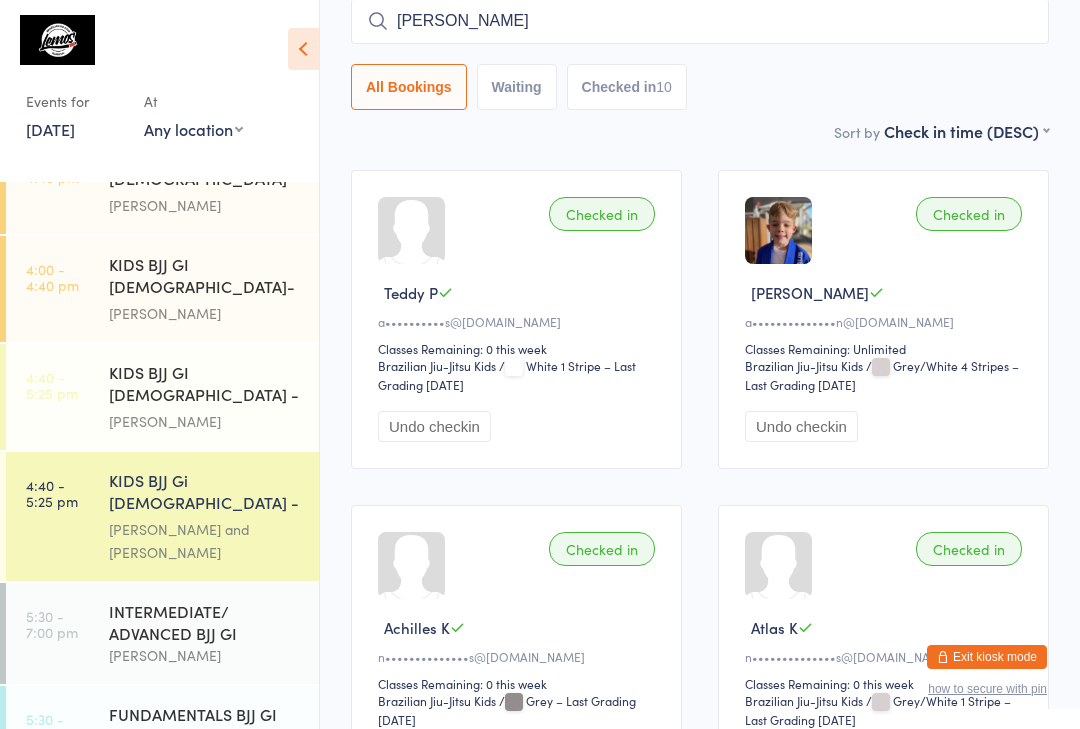 click on "[PERSON_NAME]" at bounding box center (700, 21) 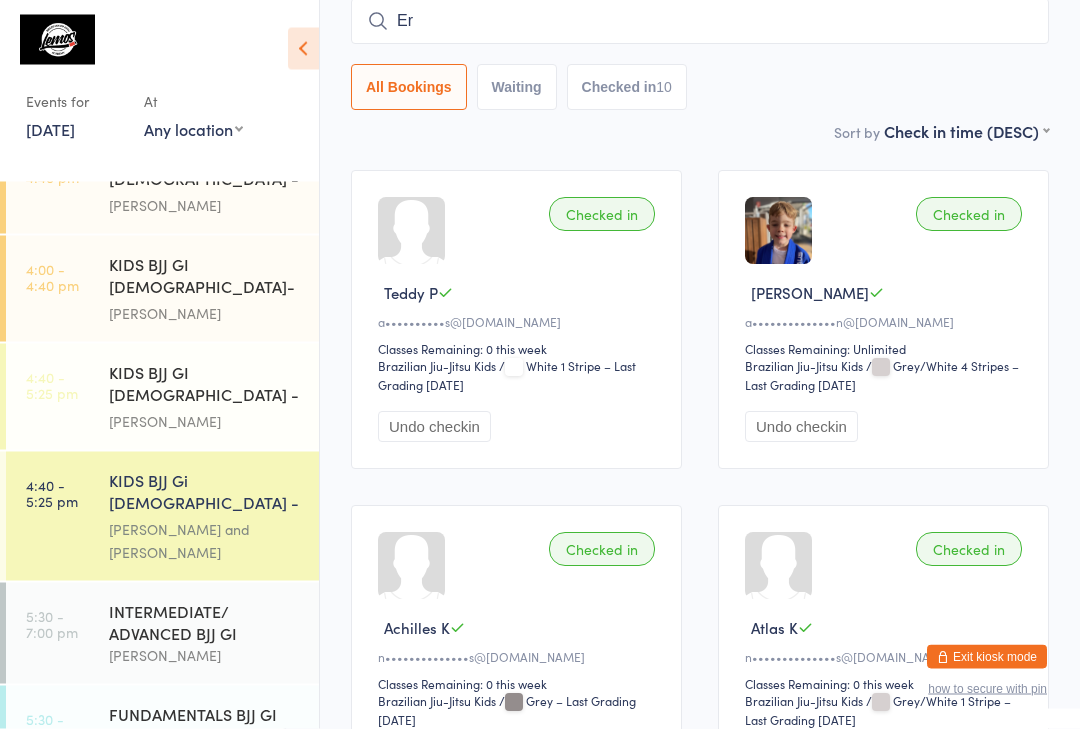 type on "E" 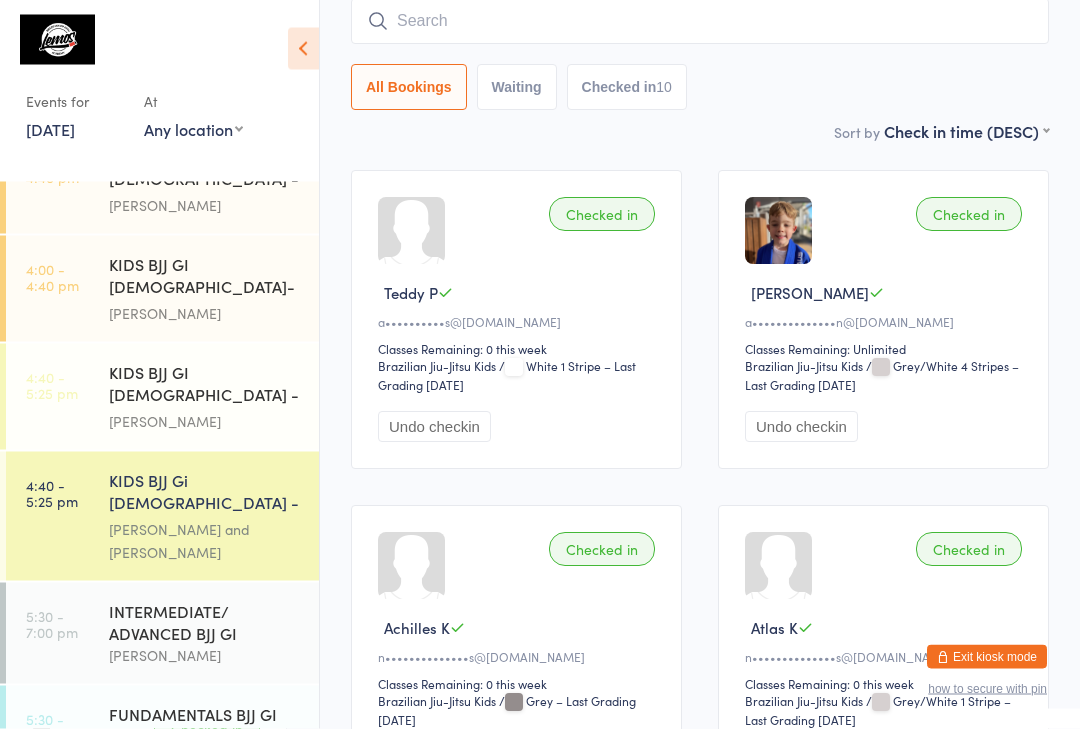 type on "N" 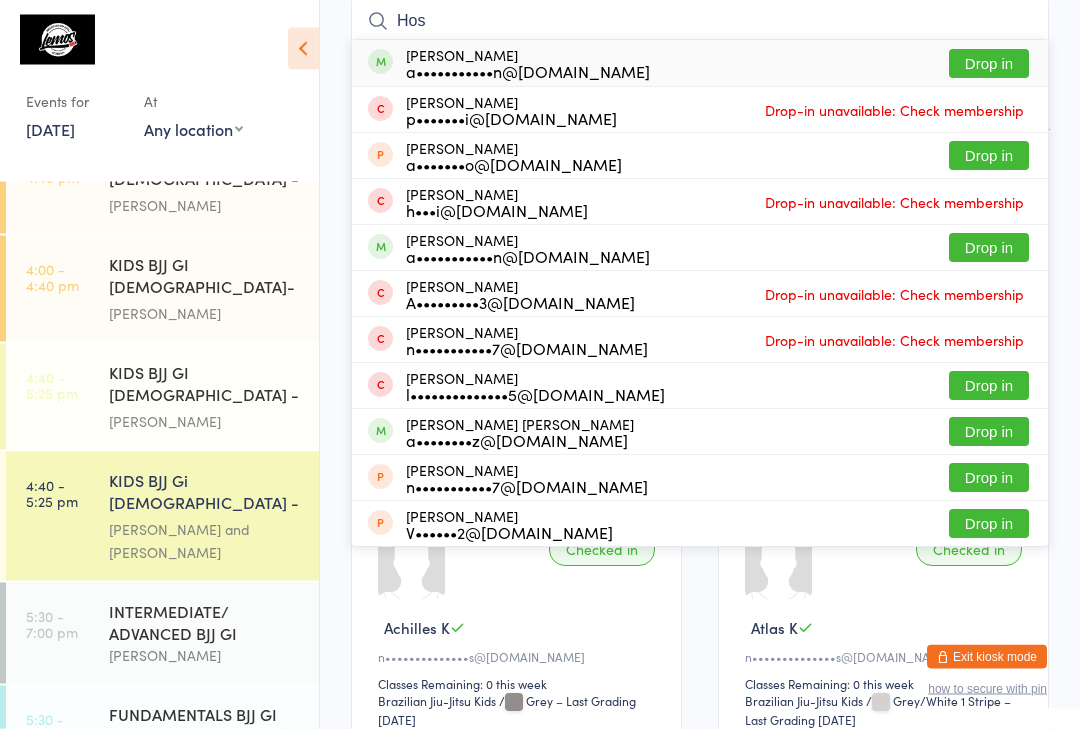type on "Hos" 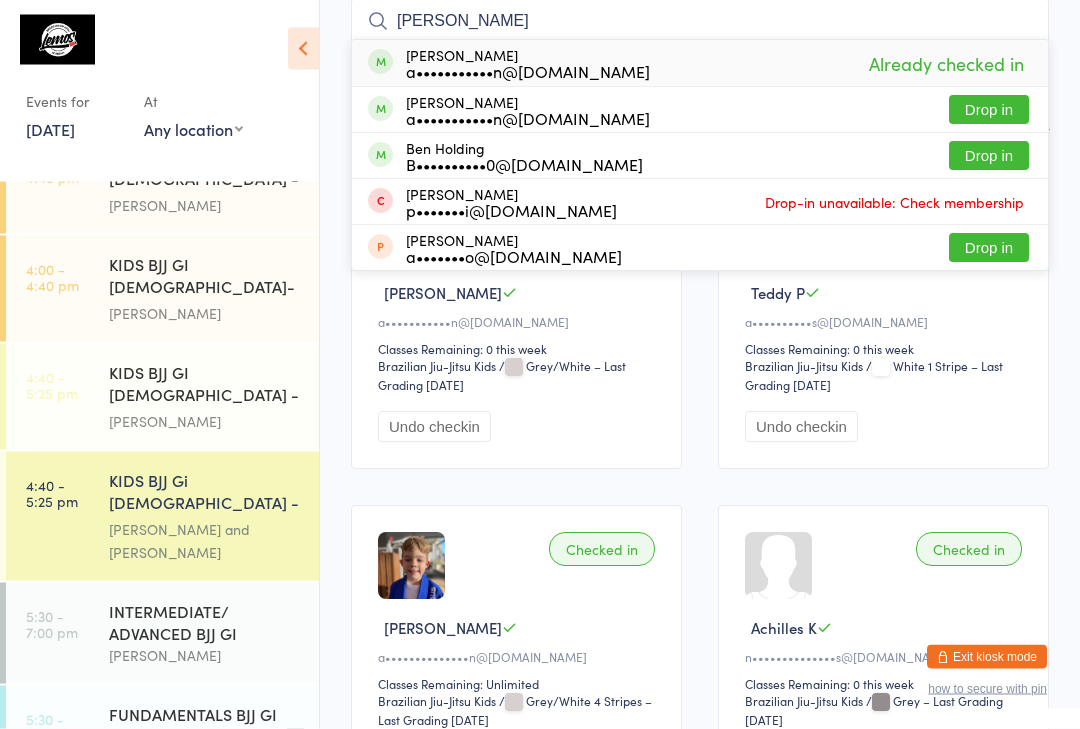 type on "[PERSON_NAME]" 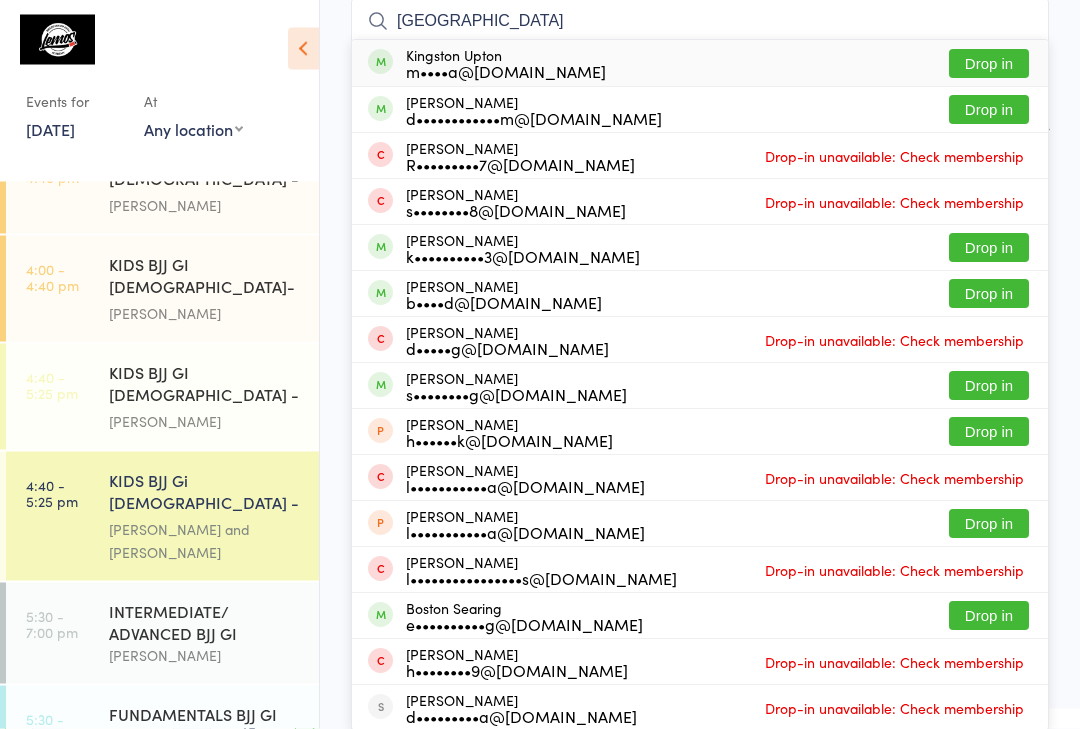 type on "[GEOGRAPHIC_DATA]" 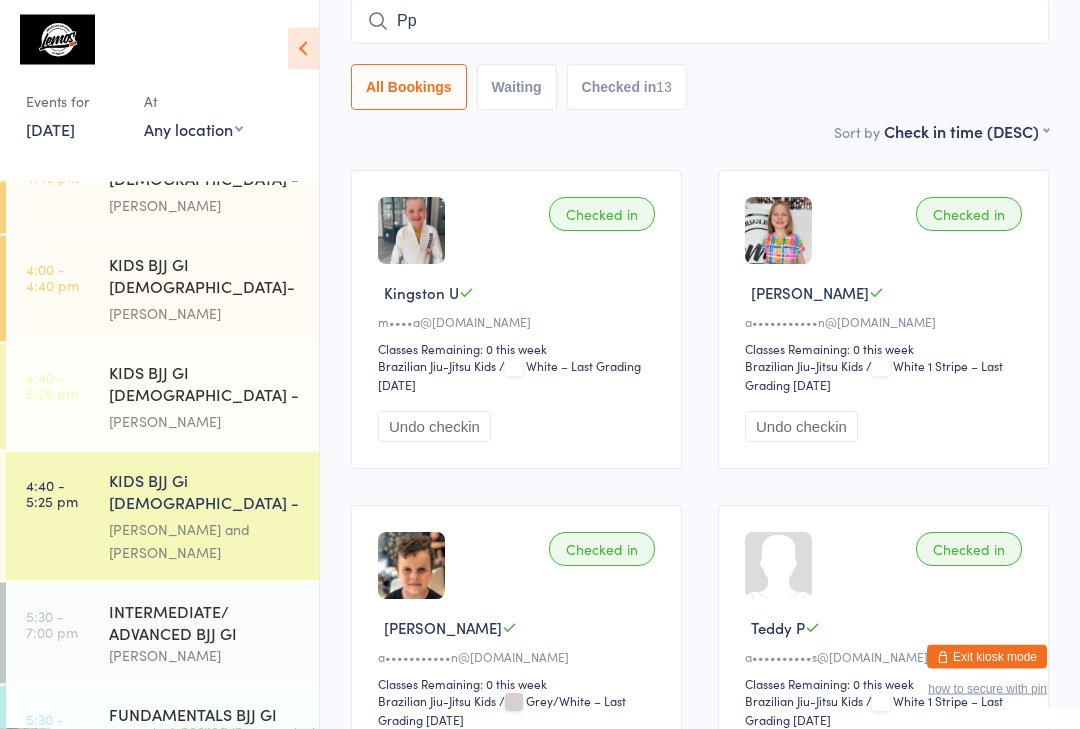 type on "P" 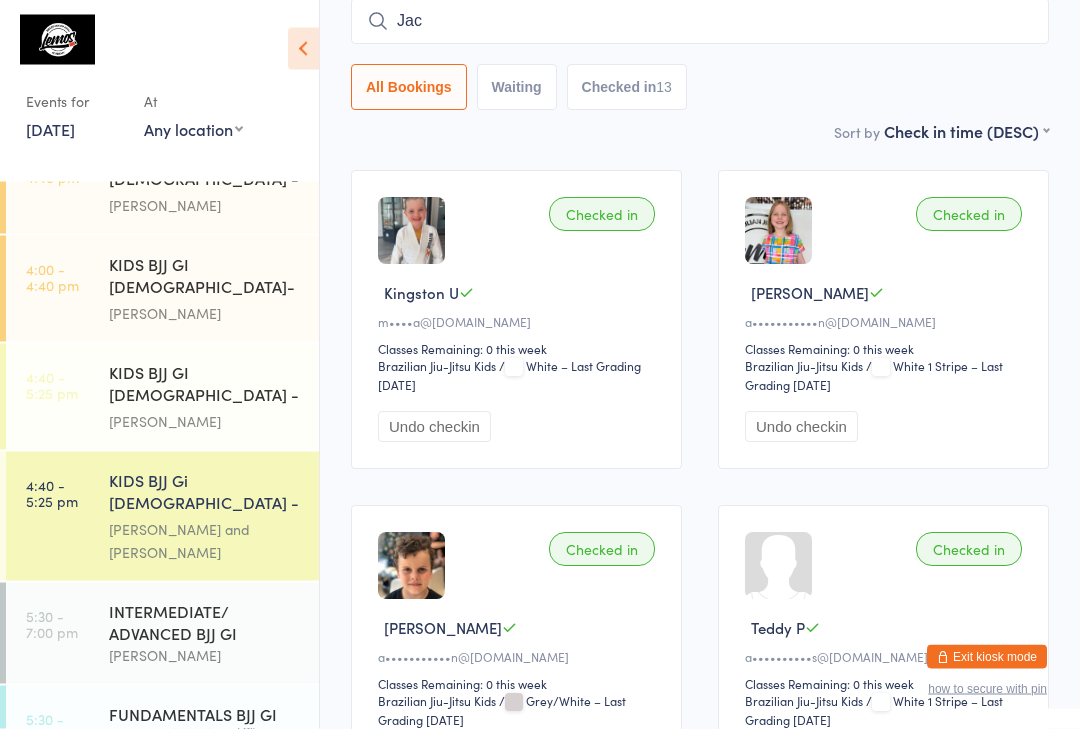 type on "Jack" 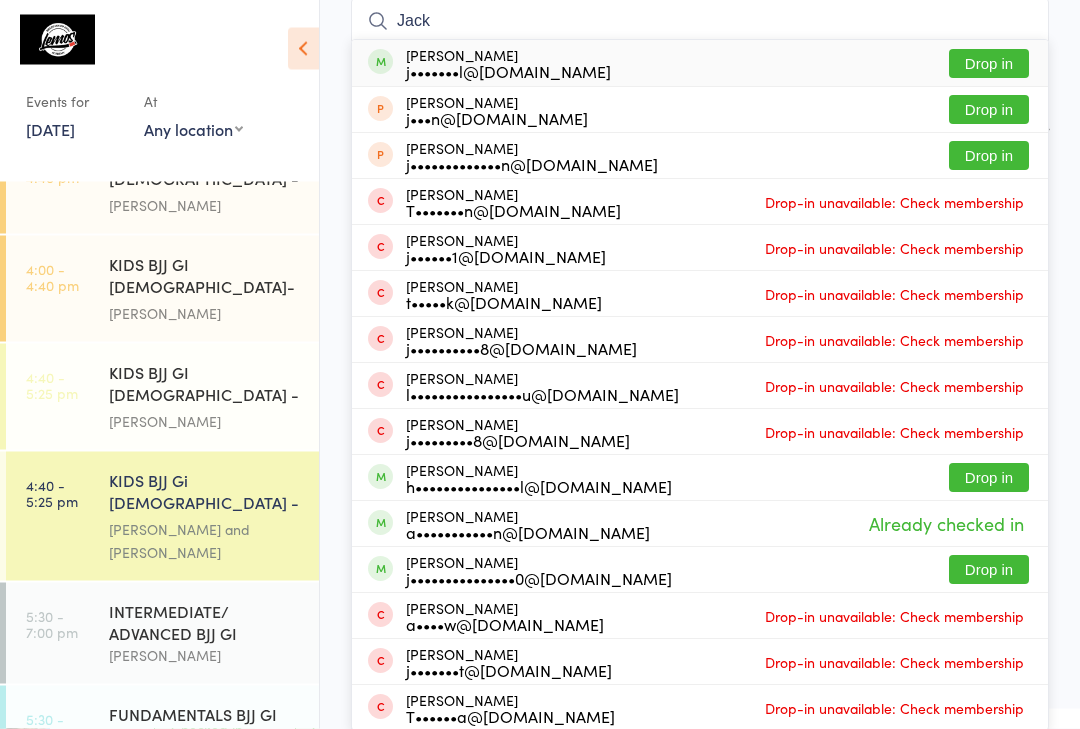type 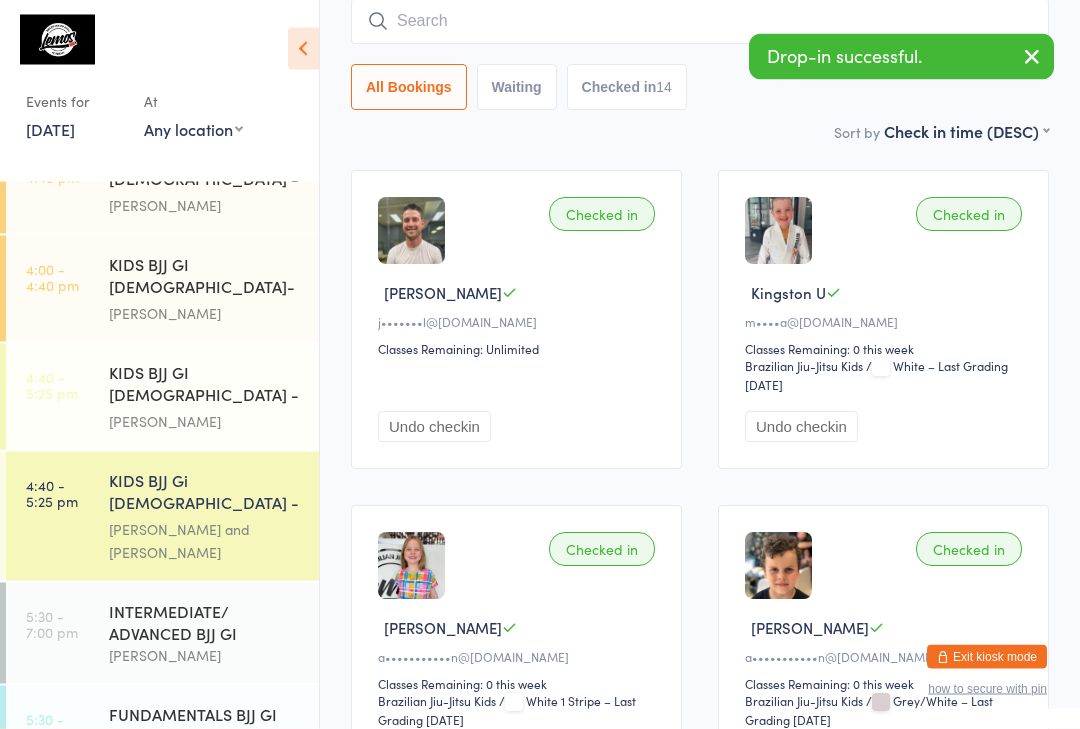 click on "Checked in" at bounding box center (602, 215) 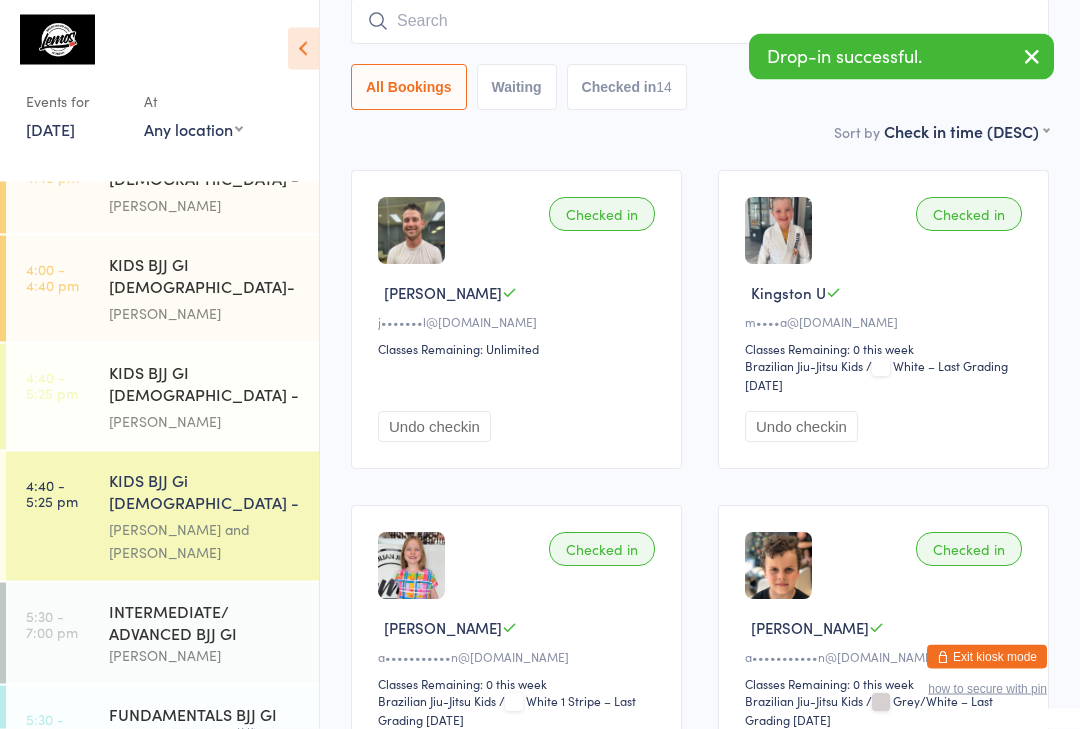 click on "Undo checkin" at bounding box center (434, 427) 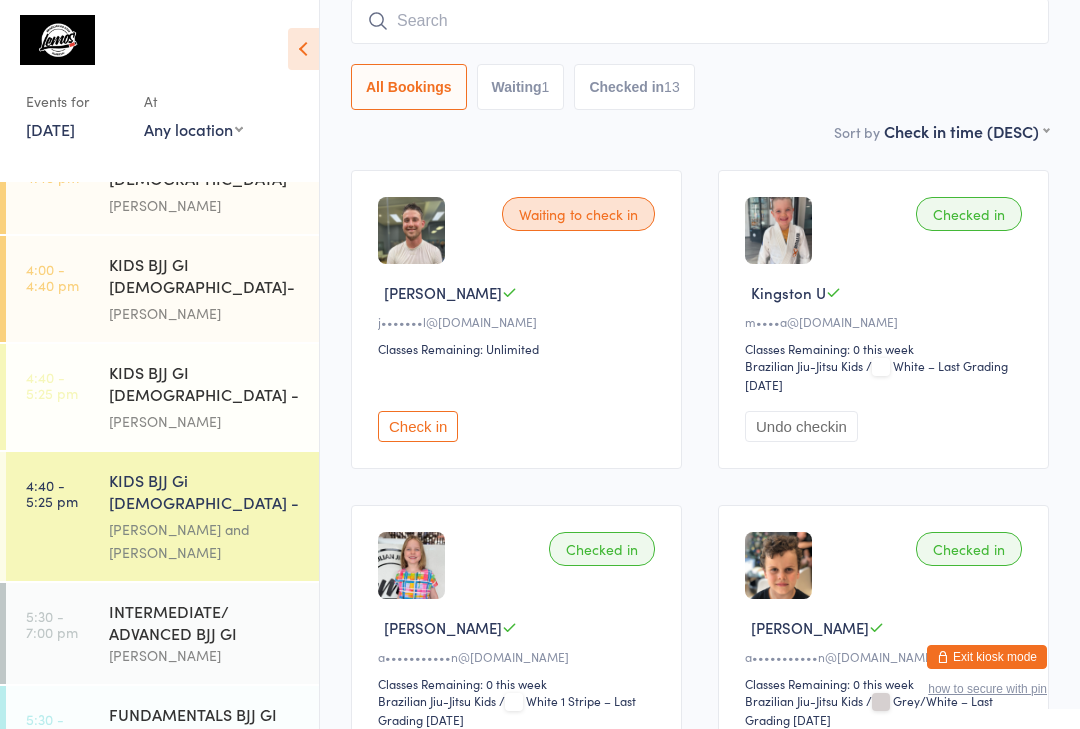 click at bounding box center (700, 21) 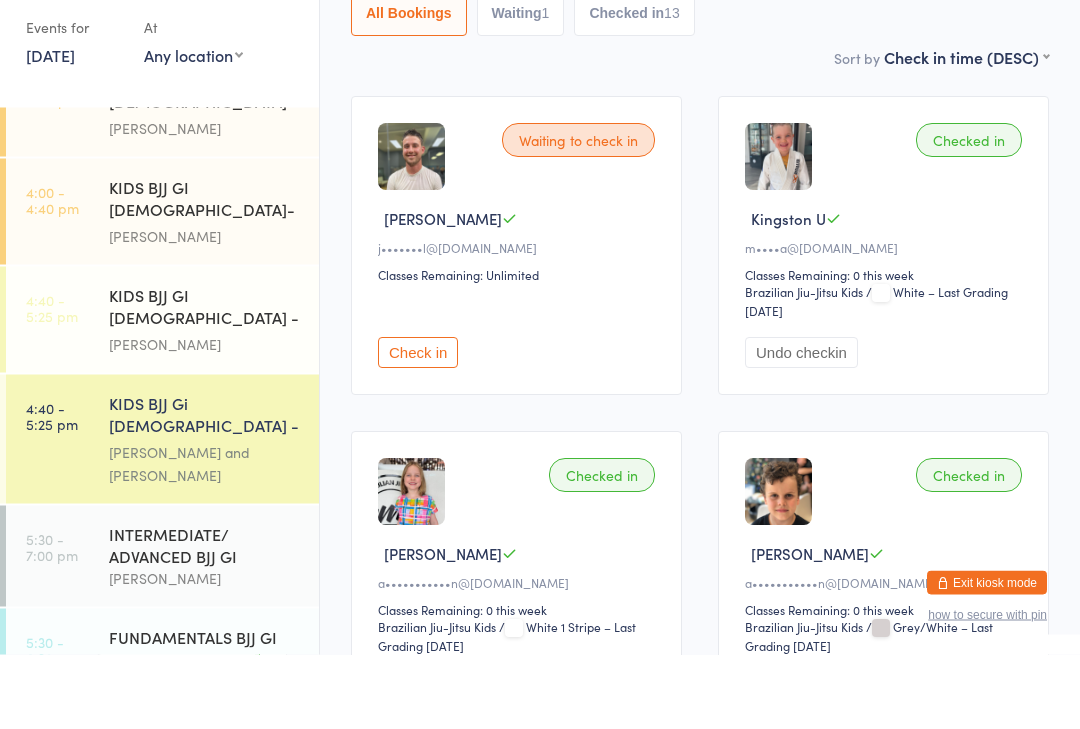 scroll, scrollTop: 409, scrollLeft: 0, axis: vertical 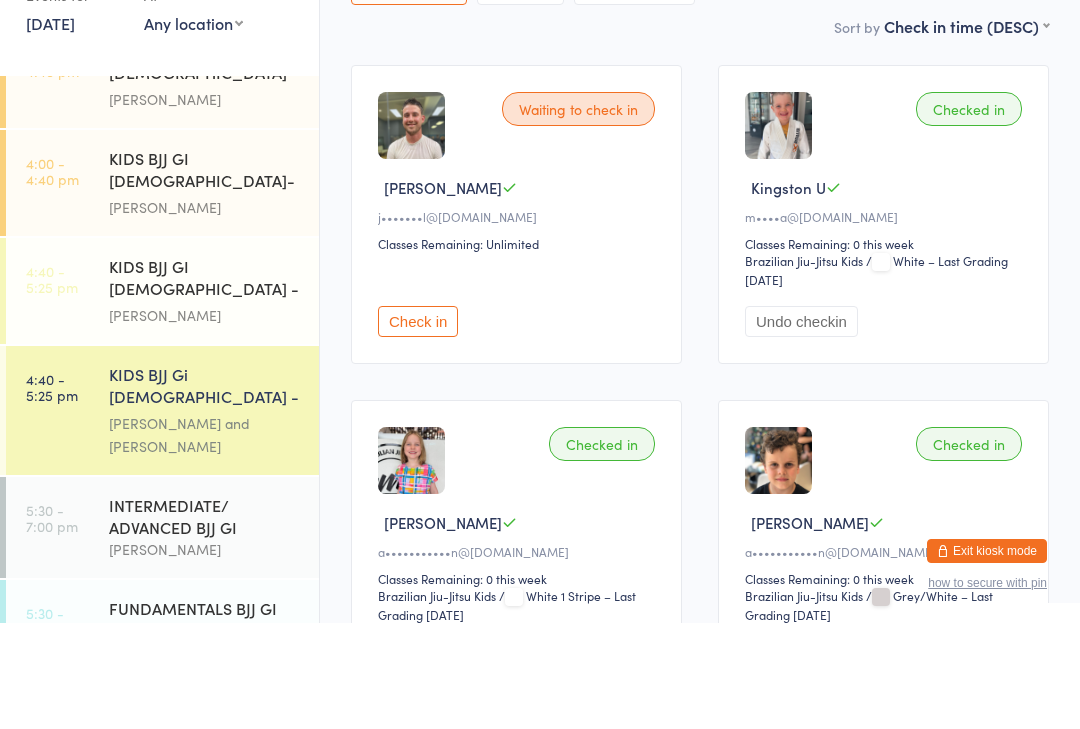 click on "KIDS BJJ Gi [DEMOGRAPHIC_DATA] - Level 2" at bounding box center [205, 493] 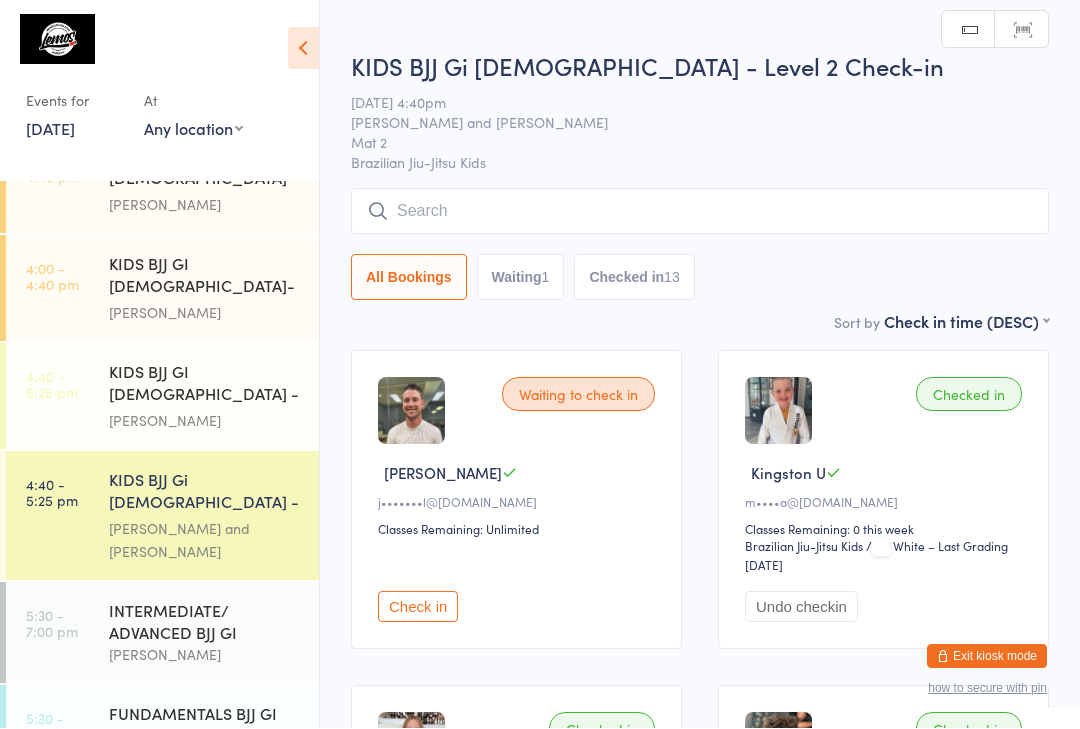 scroll, scrollTop: 1, scrollLeft: 0, axis: vertical 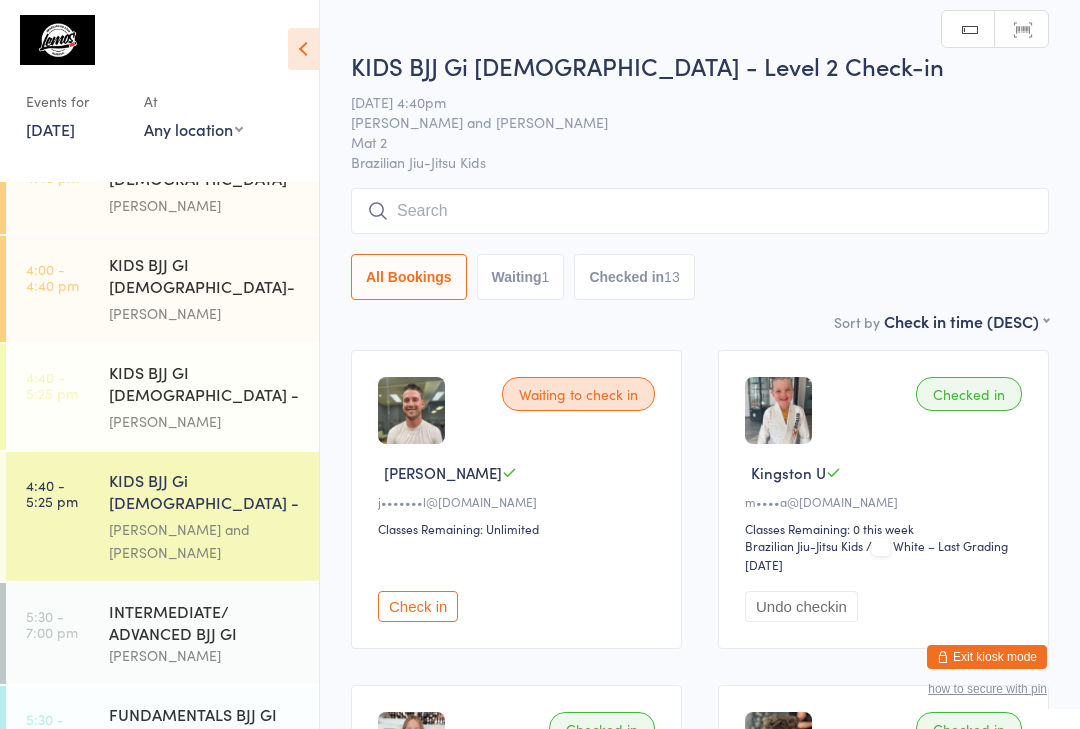 click at bounding box center [700, 211] 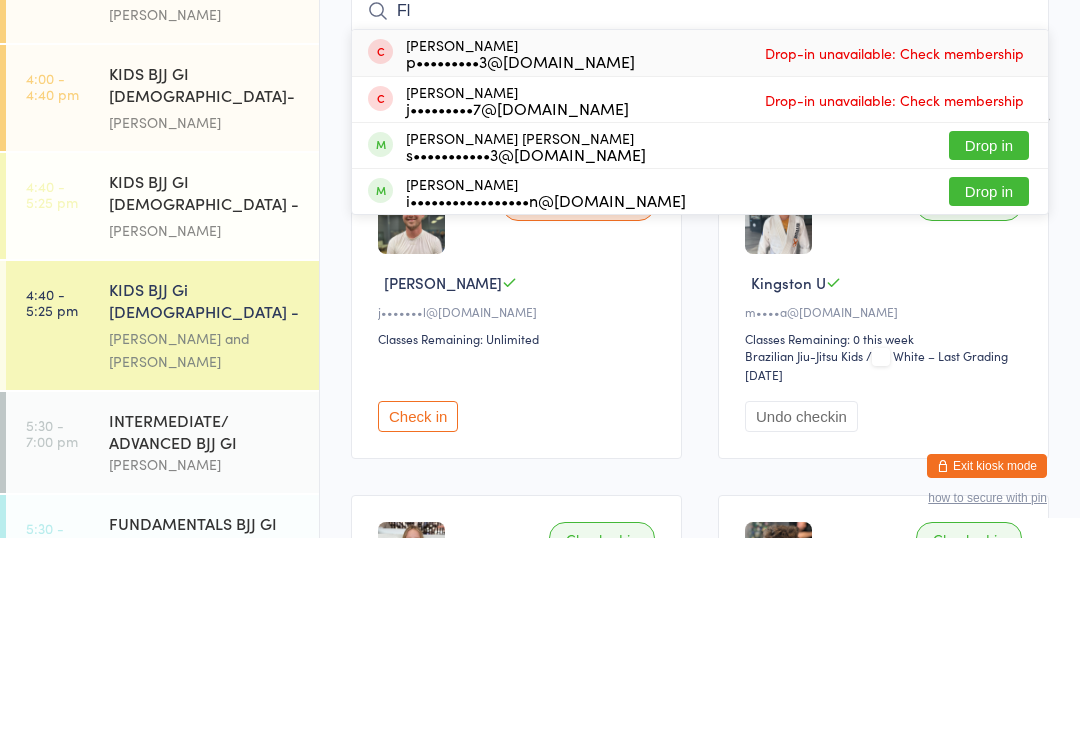 type on "Fl" 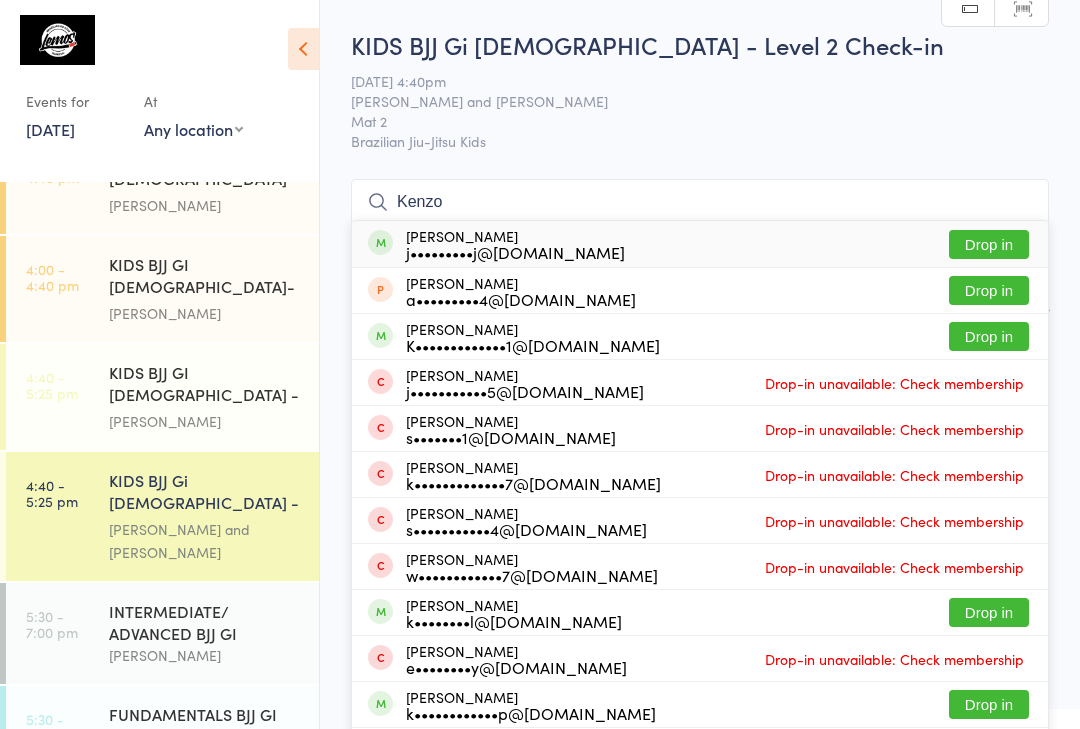 type on "Kenzo" 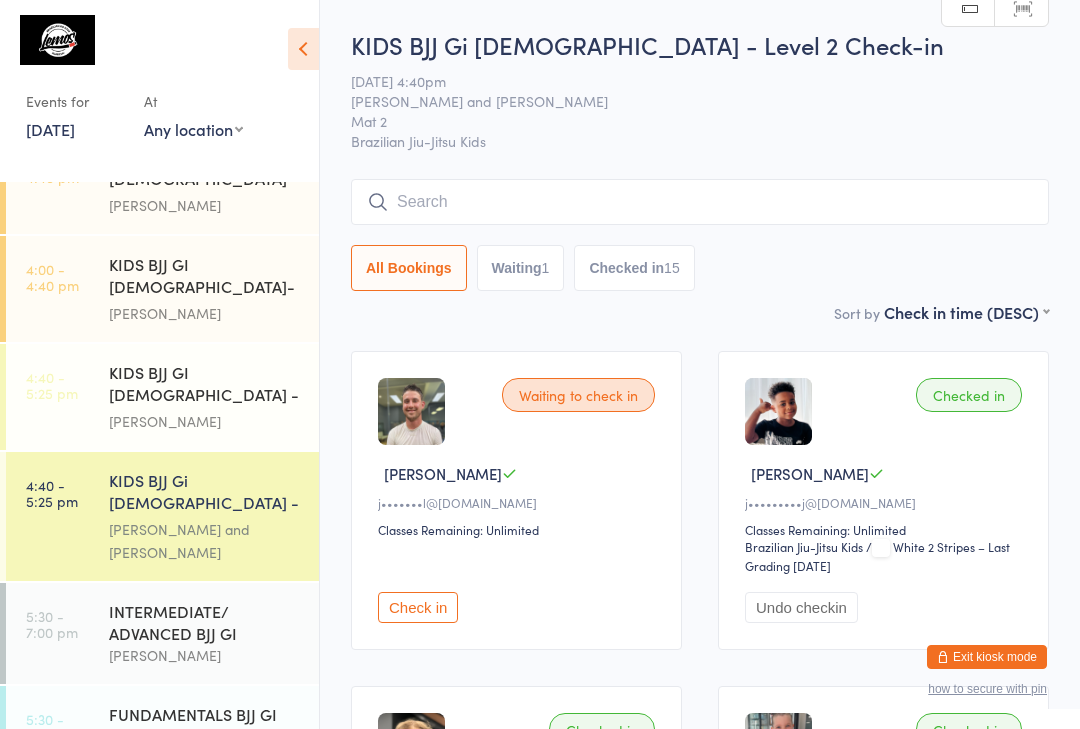 type on "A" 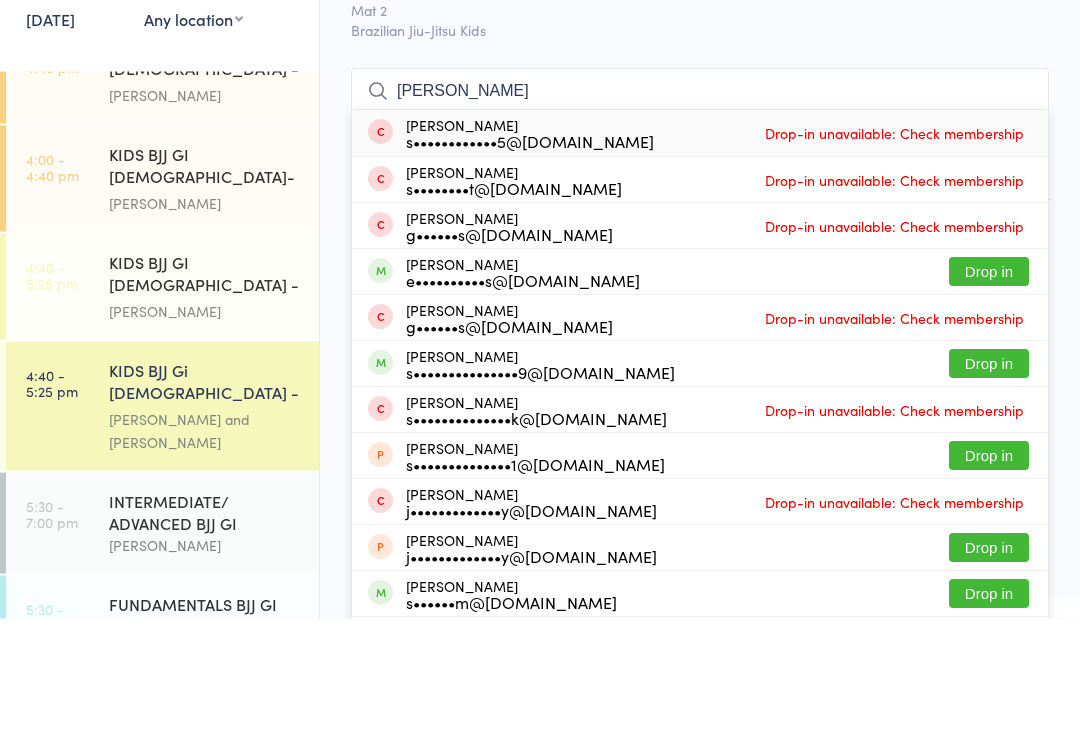 type on "[PERSON_NAME]" 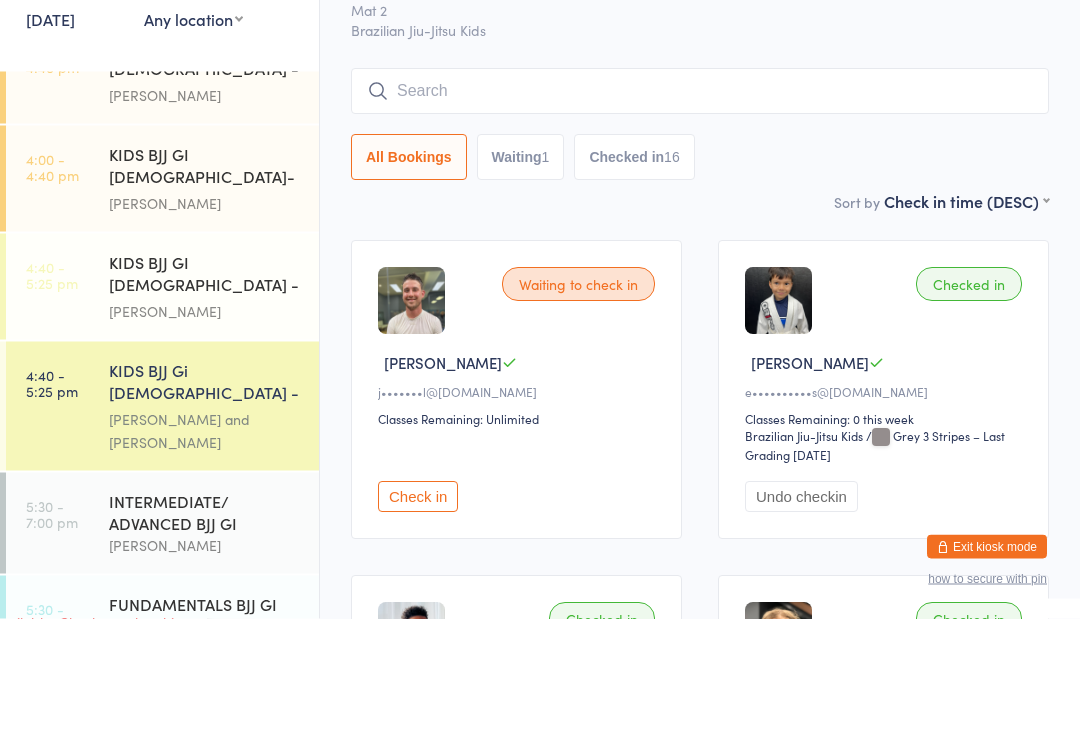 click on "4:40 - 5:25 pm" at bounding box center [52, 493] 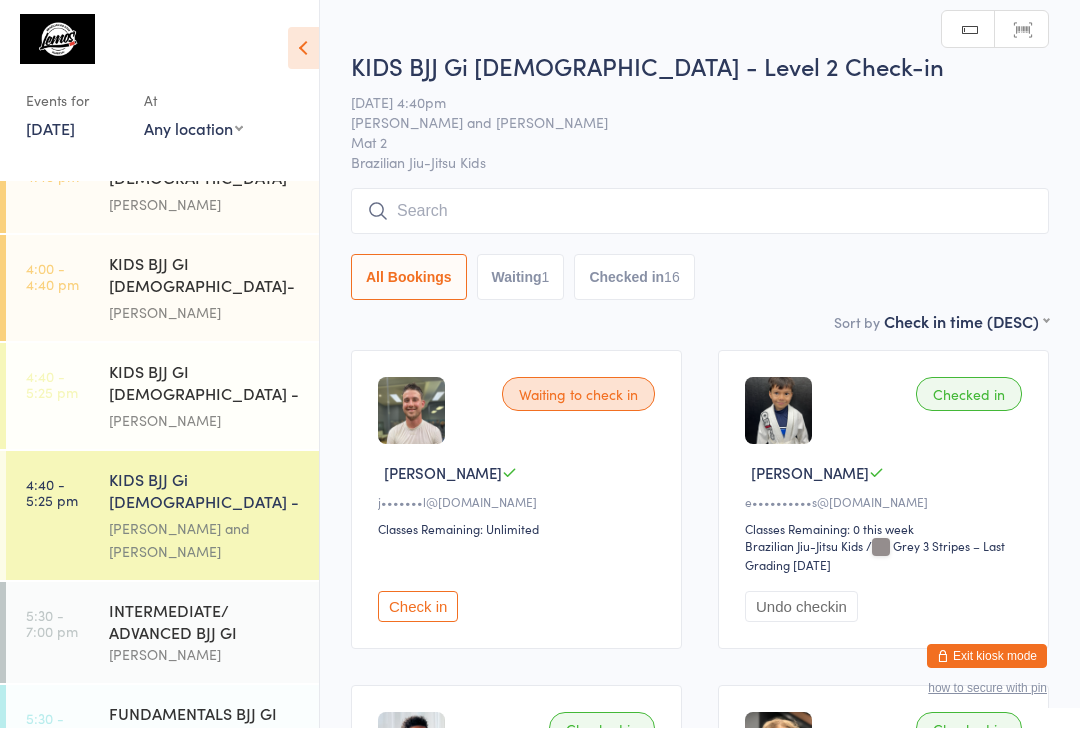 scroll, scrollTop: 1, scrollLeft: 0, axis: vertical 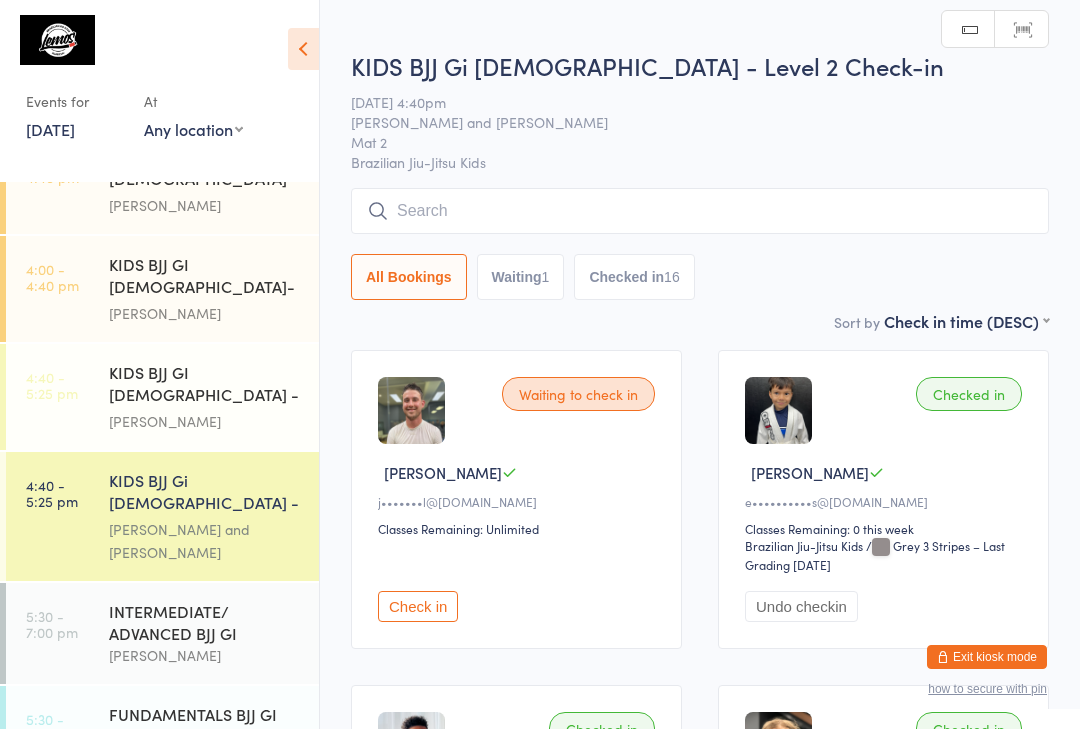 click at bounding box center (700, 211) 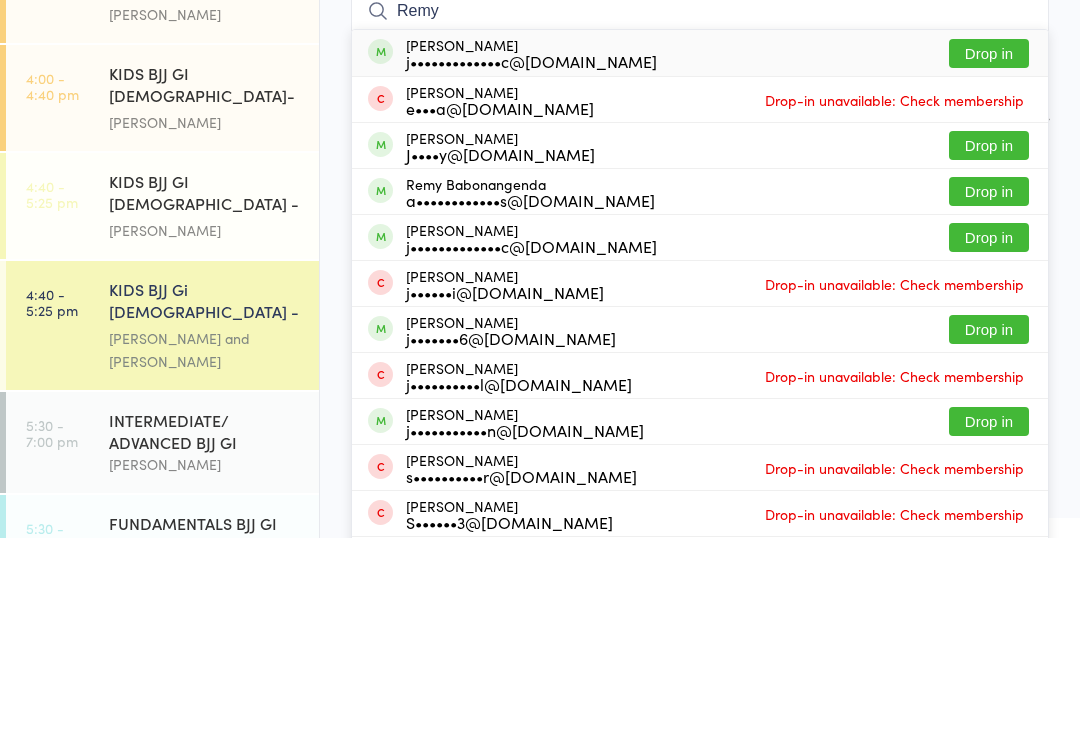 type on "Remy" 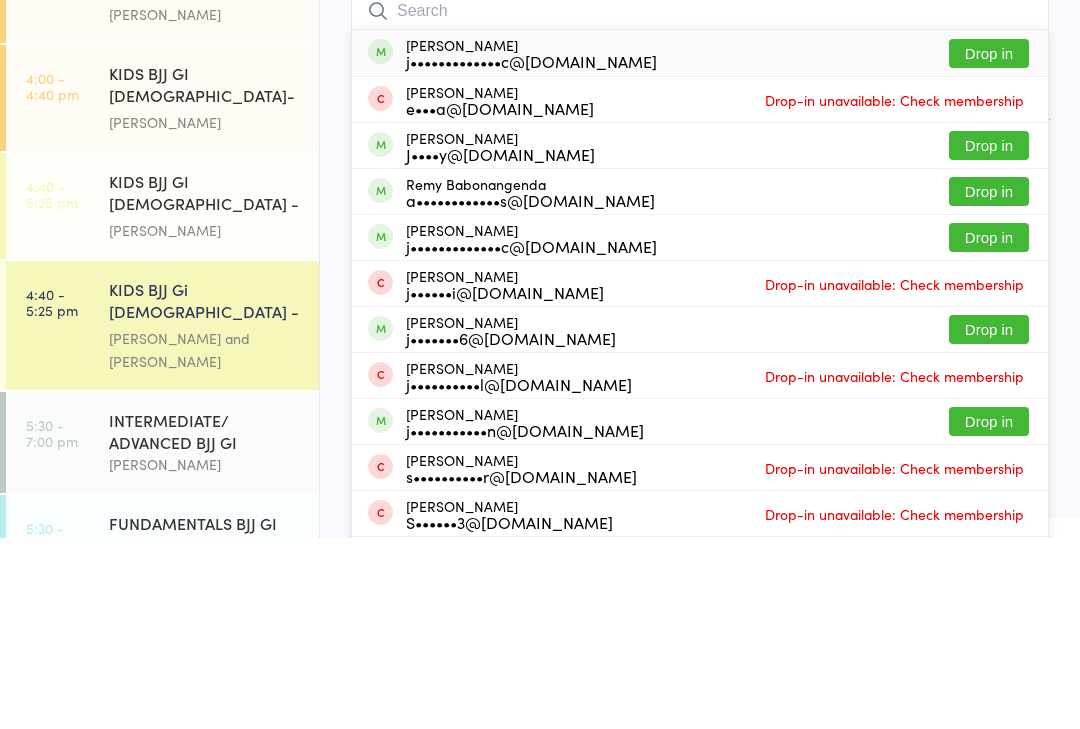 scroll, scrollTop: 191, scrollLeft: 0, axis: vertical 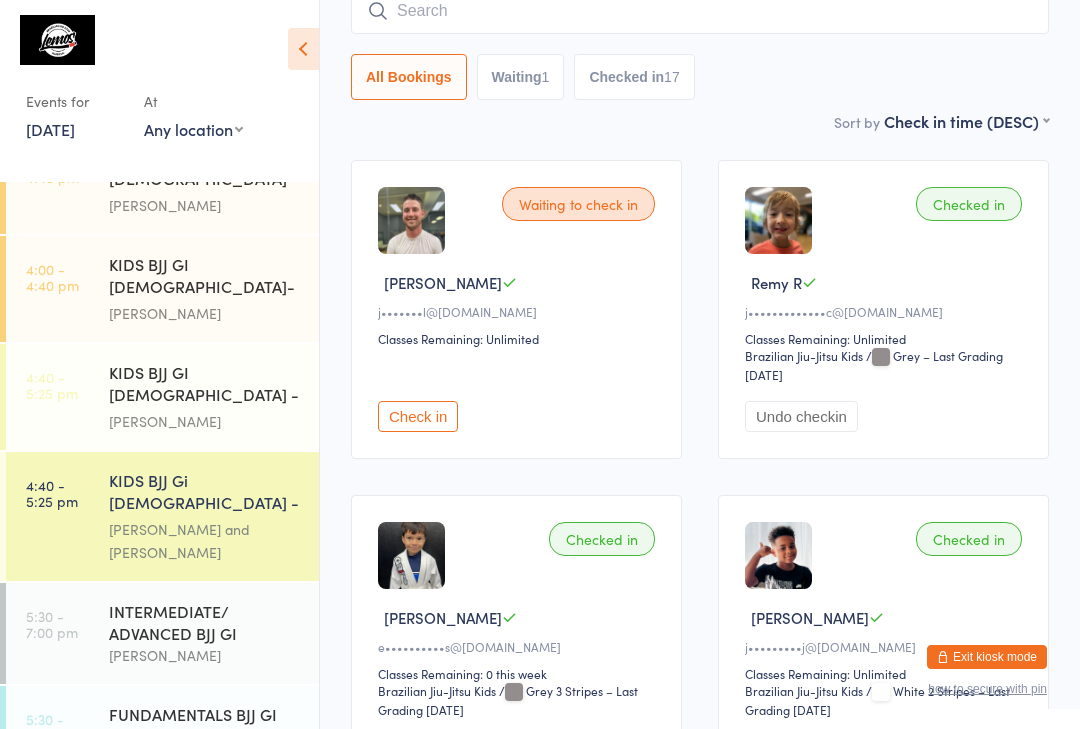 click at bounding box center [700, 11] 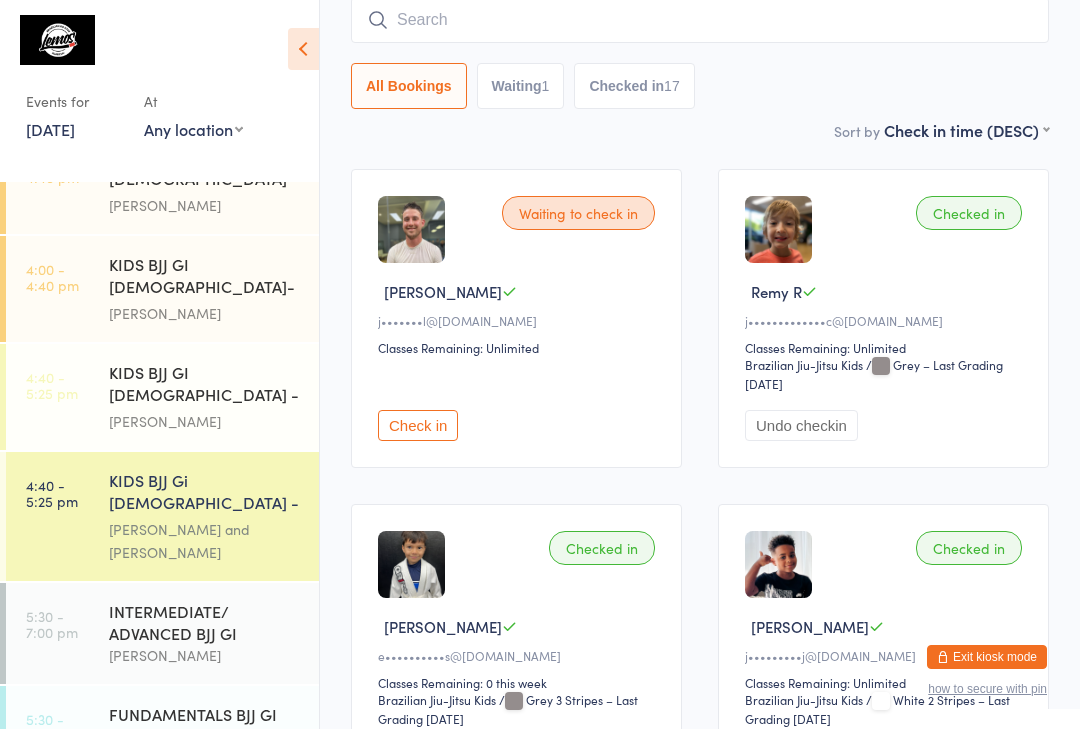 scroll, scrollTop: 181, scrollLeft: 0, axis: vertical 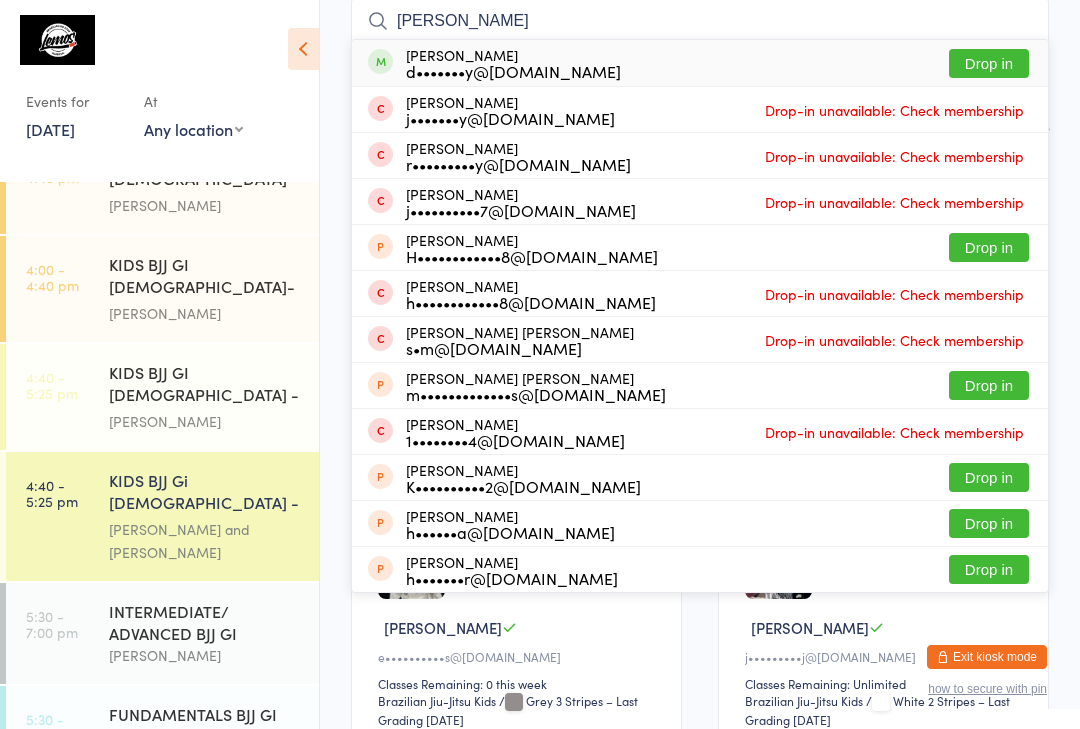 type on "[PERSON_NAME]" 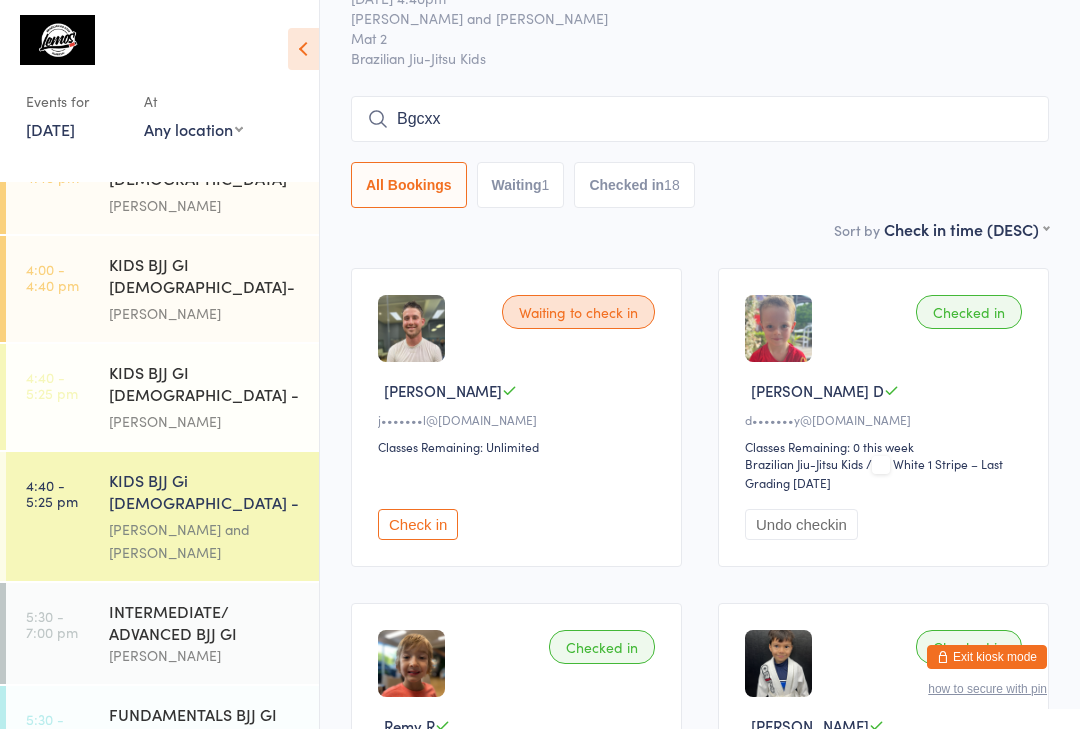 scroll, scrollTop: 82, scrollLeft: 0, axis: vertical 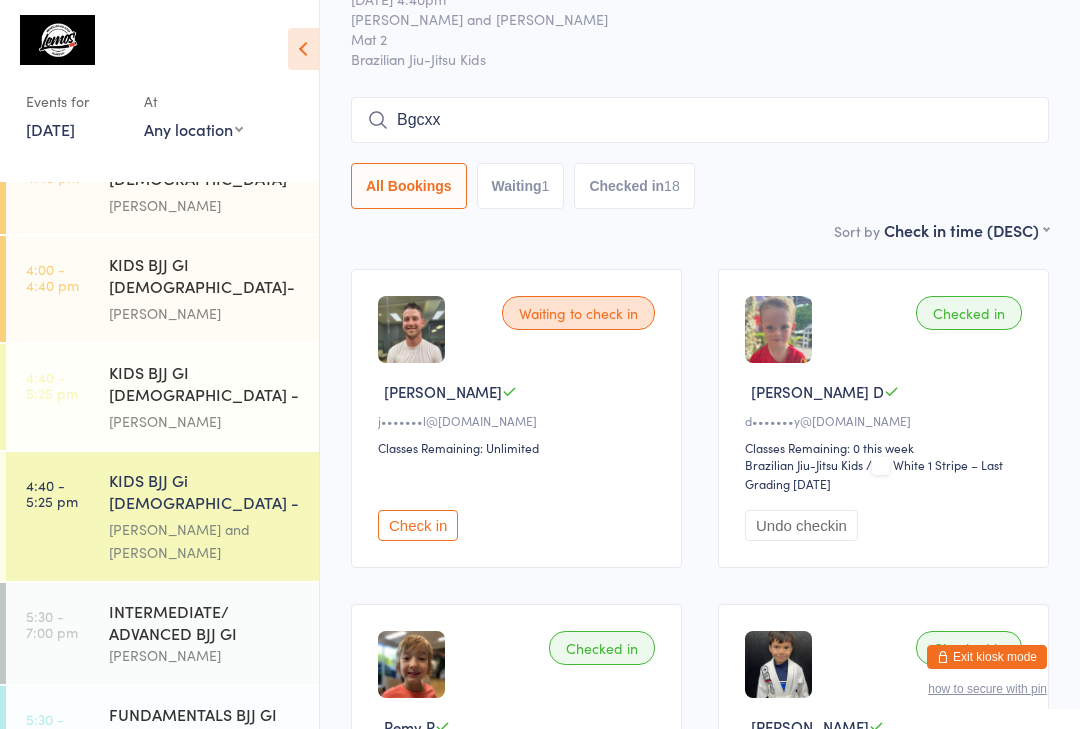 click on "Bgcxx" at bounding box center (700, 120) 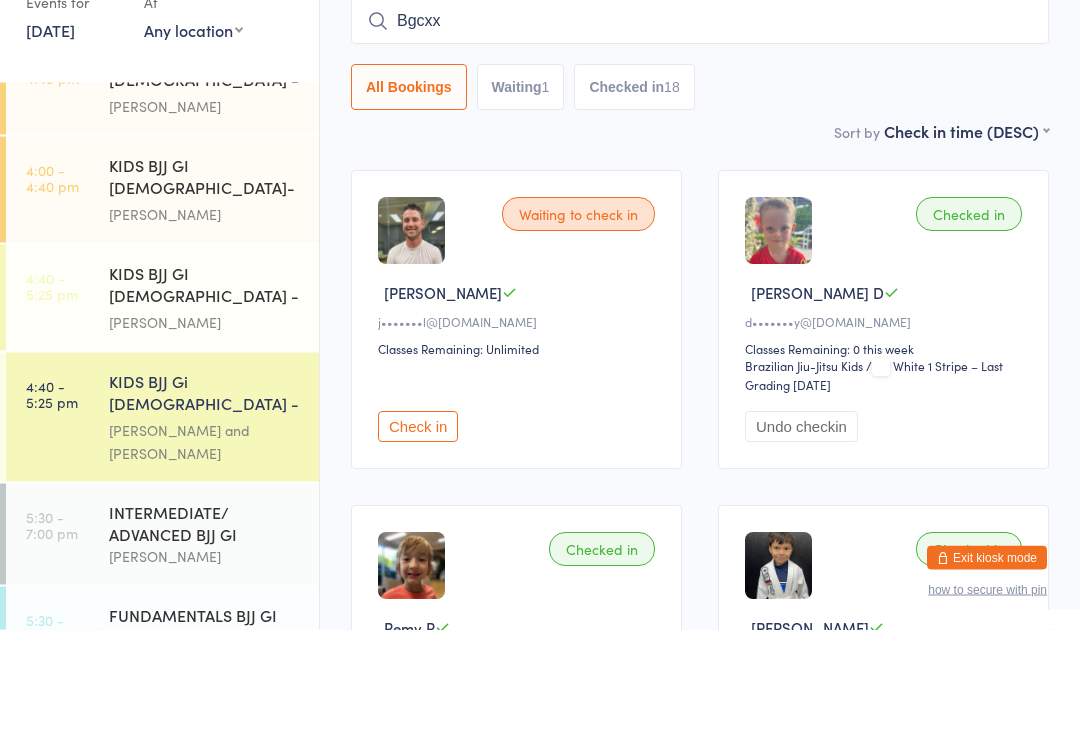 click on "Bgcxx" at bounding box center [700, 121] 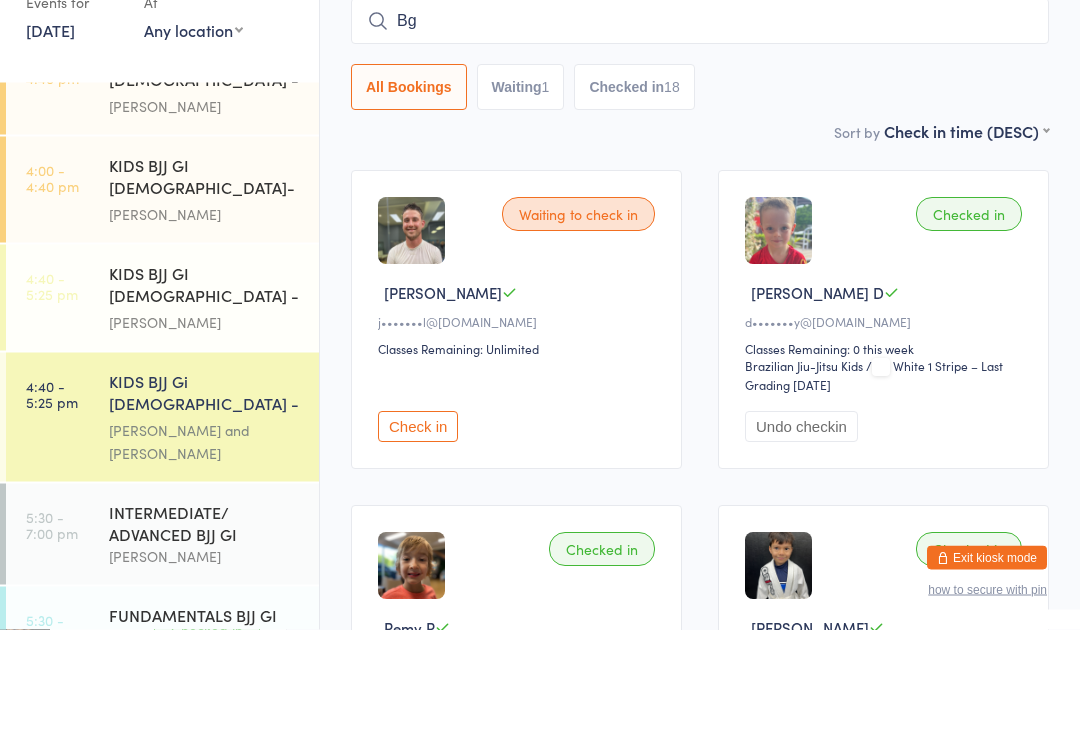type on "B" 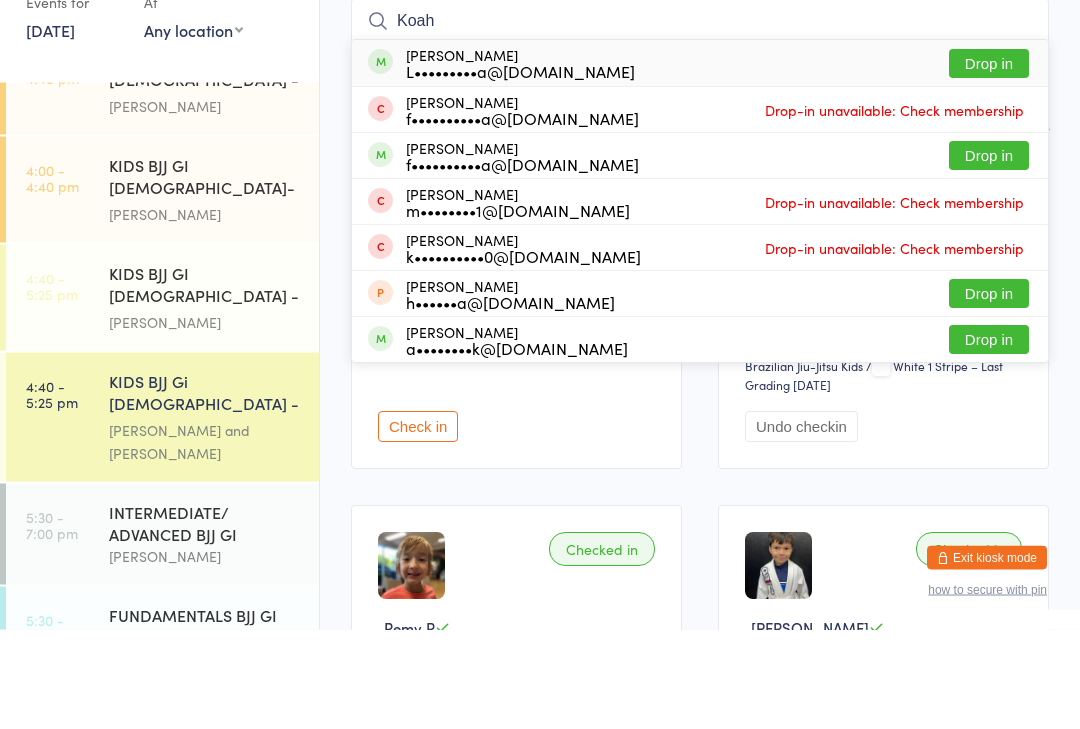 type on "Koah" 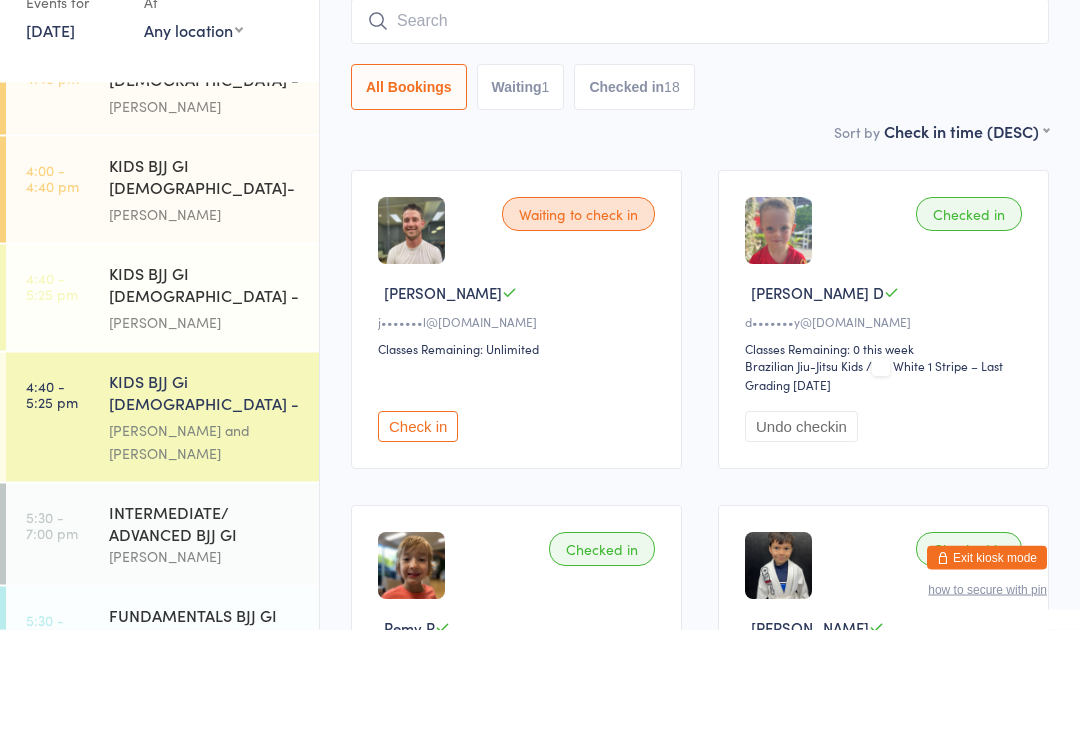 scroll, scrollTop: 181, scrollLeft: 0, axis: vertical 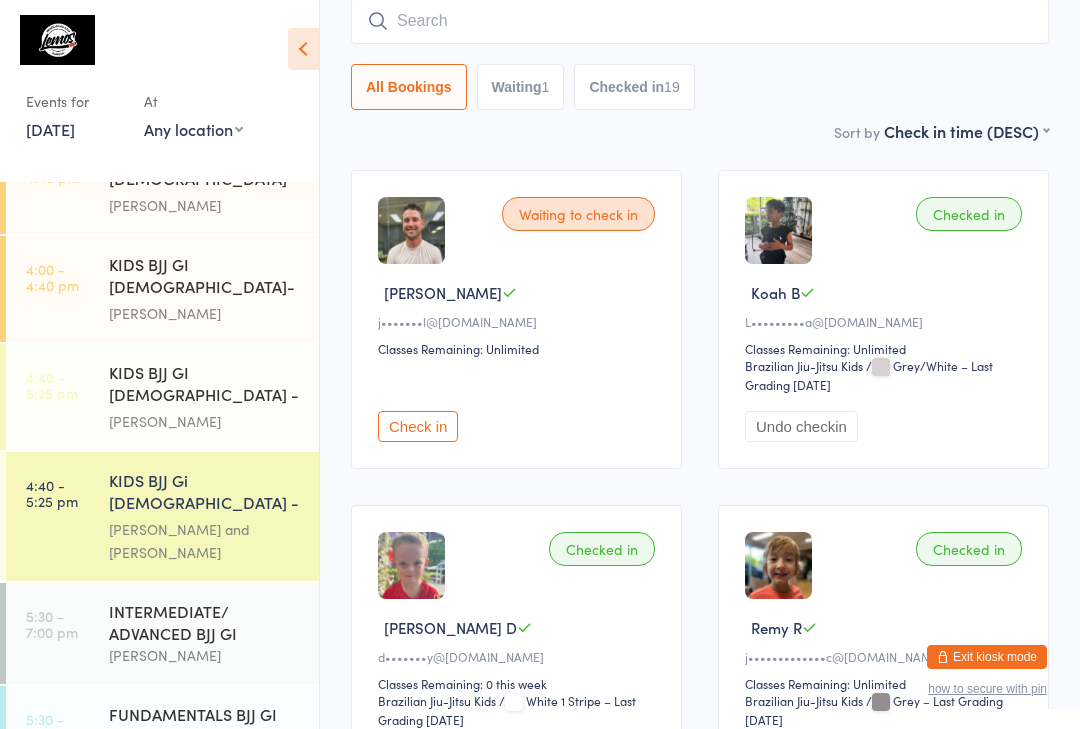 click at bounding box center [700, 21] 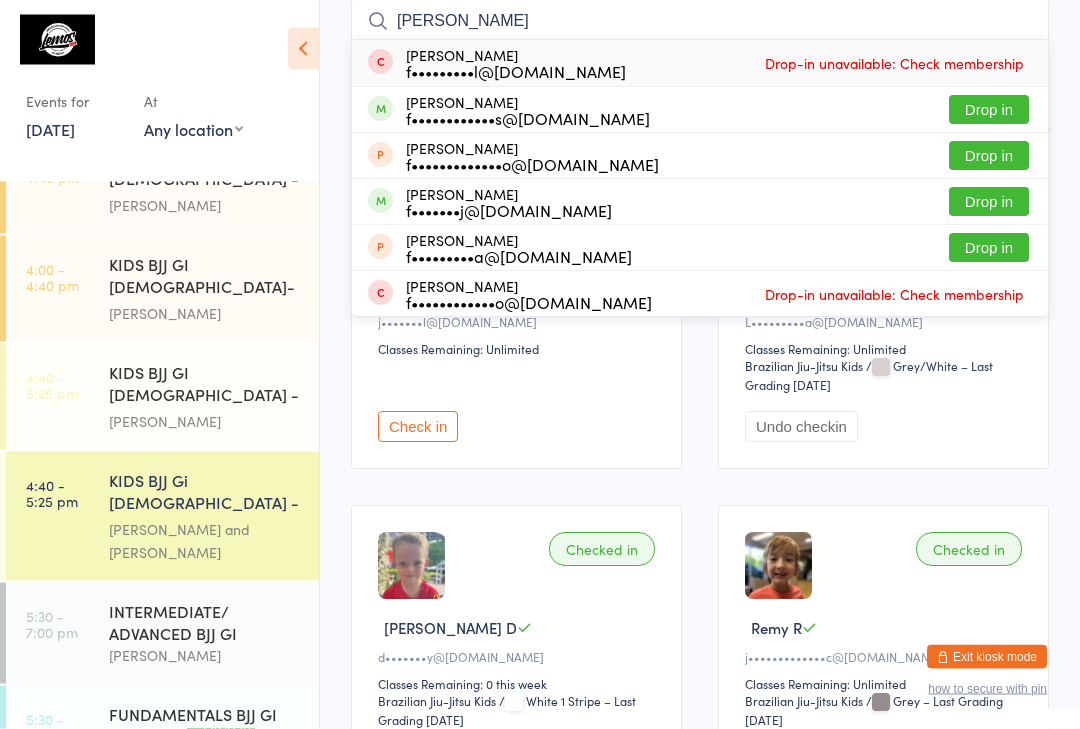 type on "[PERSON_NAME]" 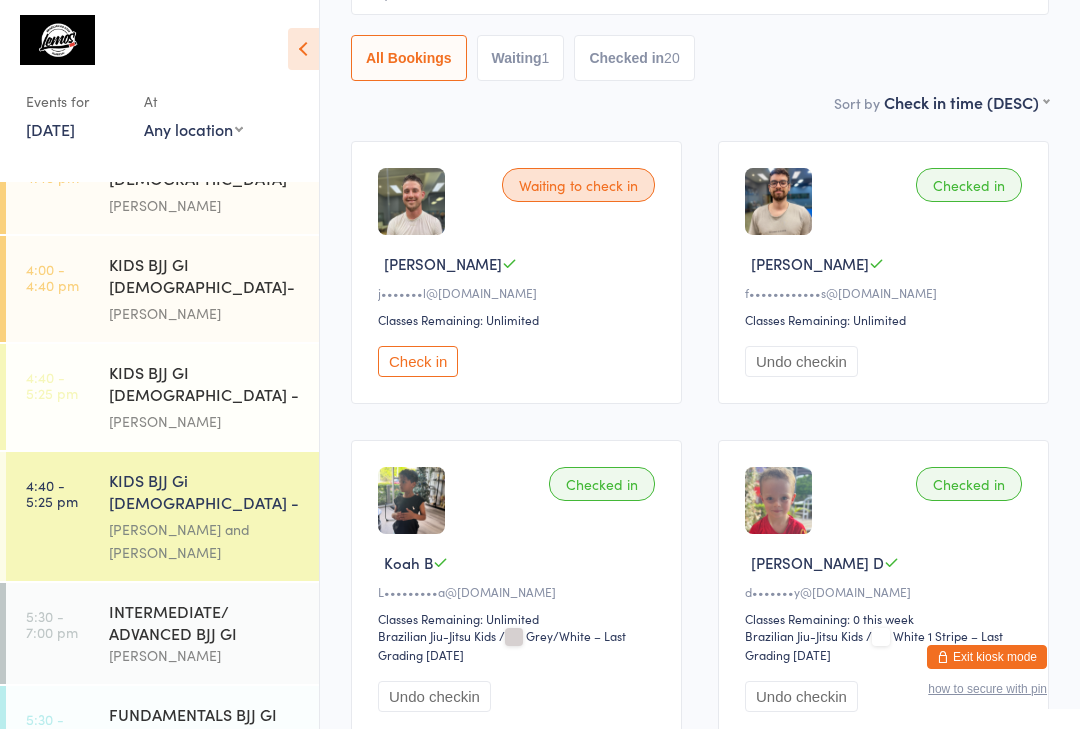 scroll, scrollTop: 192, scrollLeft: 0, axis: vertical 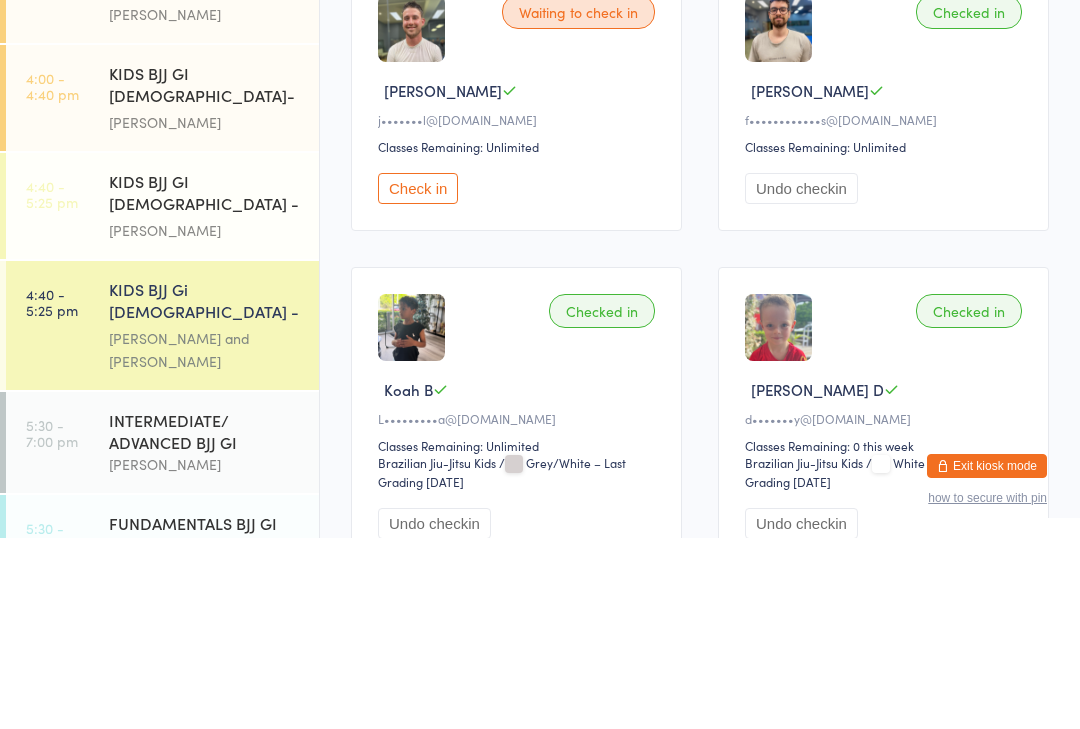 click on "Undo checkin" at bounding box center [801, 379] 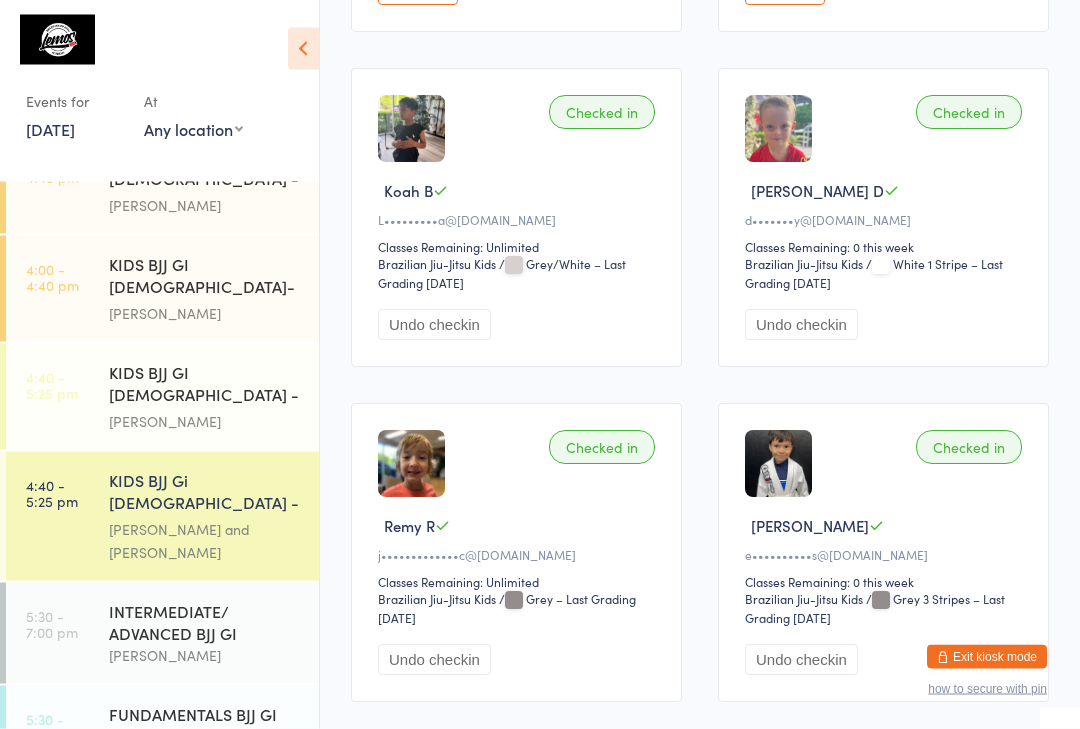 scroll, scrollTop: 584, scrollLeft: 0, axis: vertical 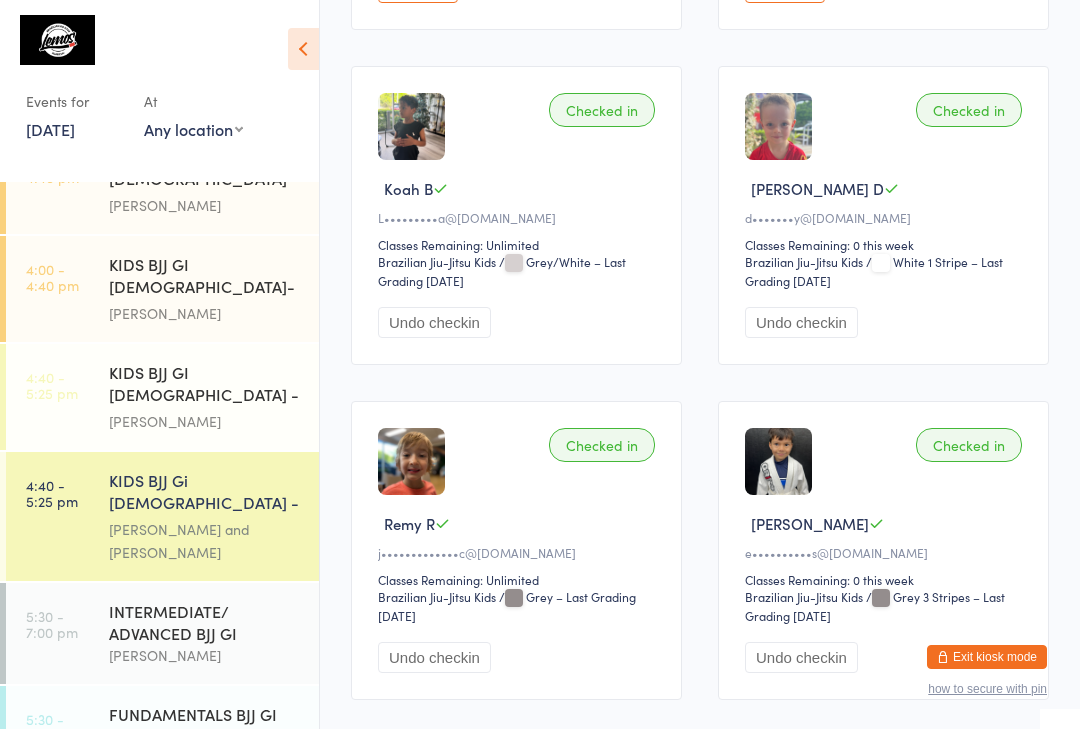 click on "INTERMEDIATE/ ADVANCED BJJ GI" at bounding box center [205, 622] 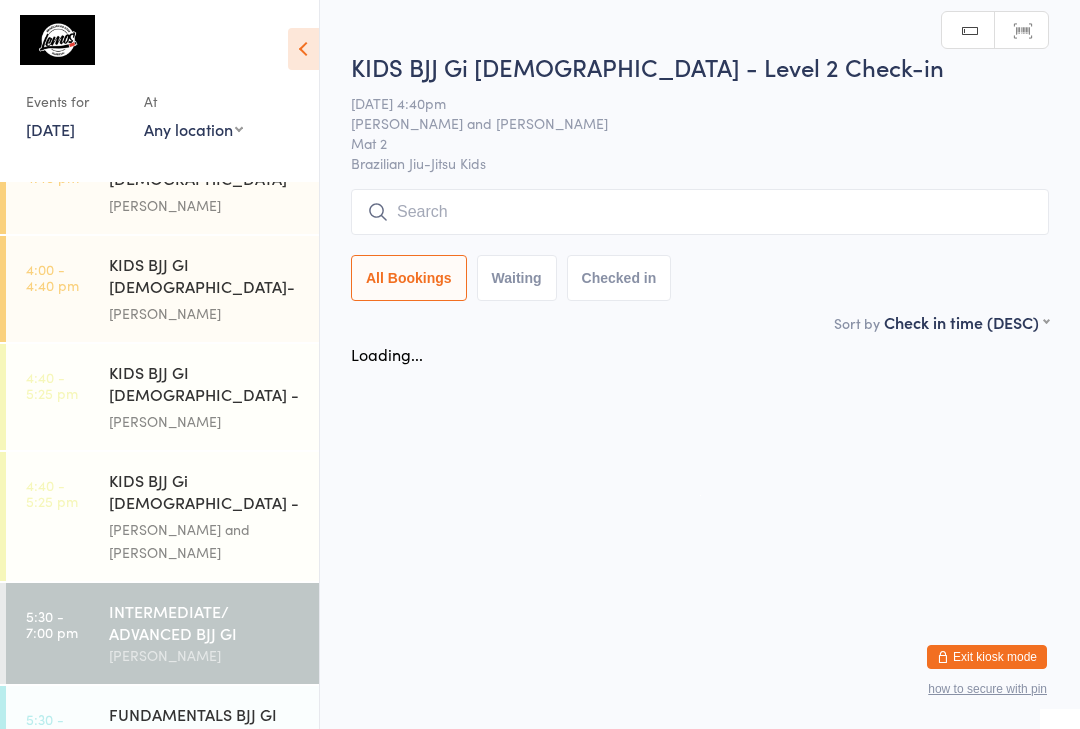 scroll, scrollTop: 0, scrollLeft: 0, axis: both 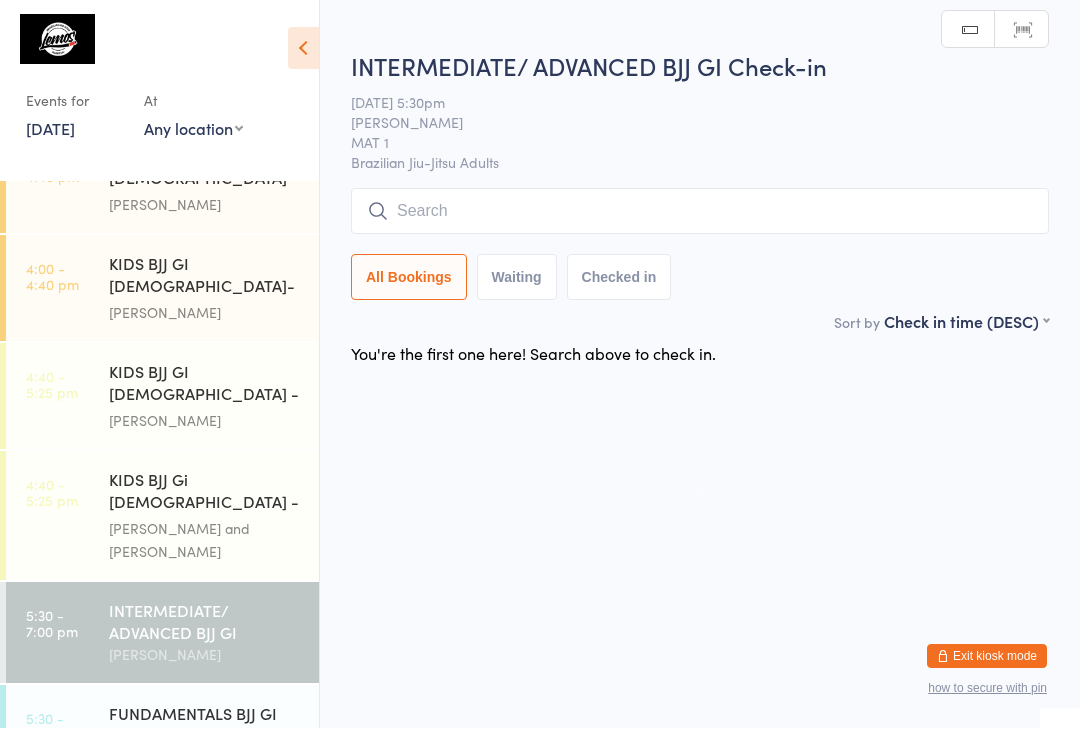 click at bounding box center [700, 212] 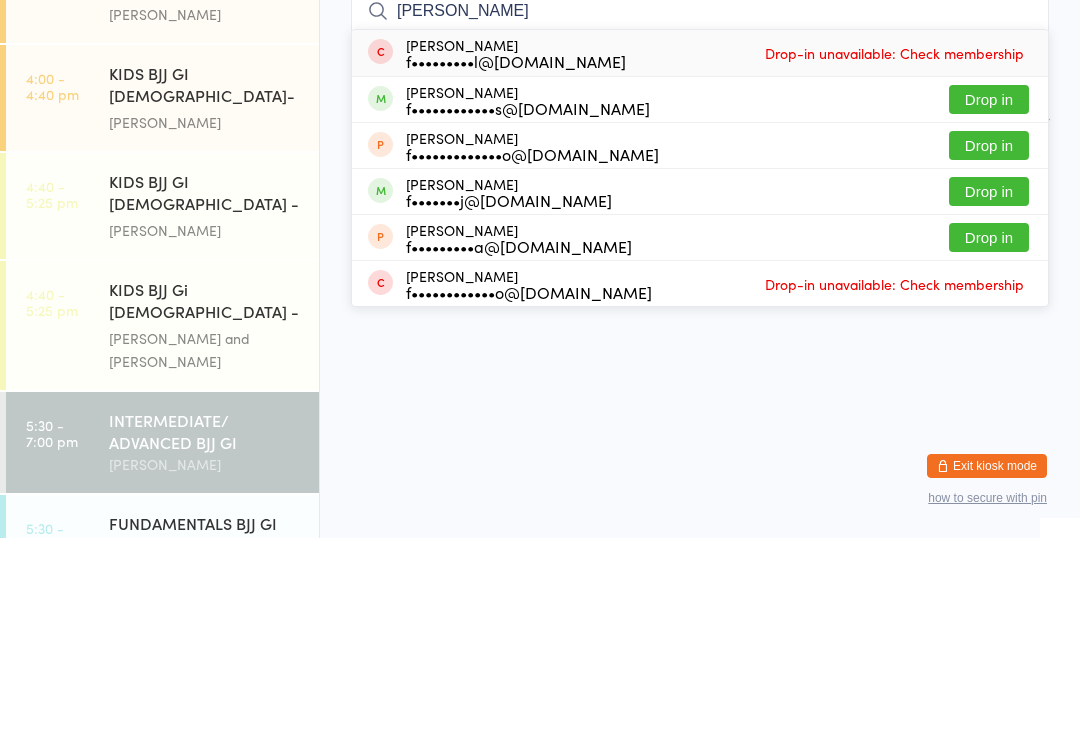 type on "[PERSON_NAME]" 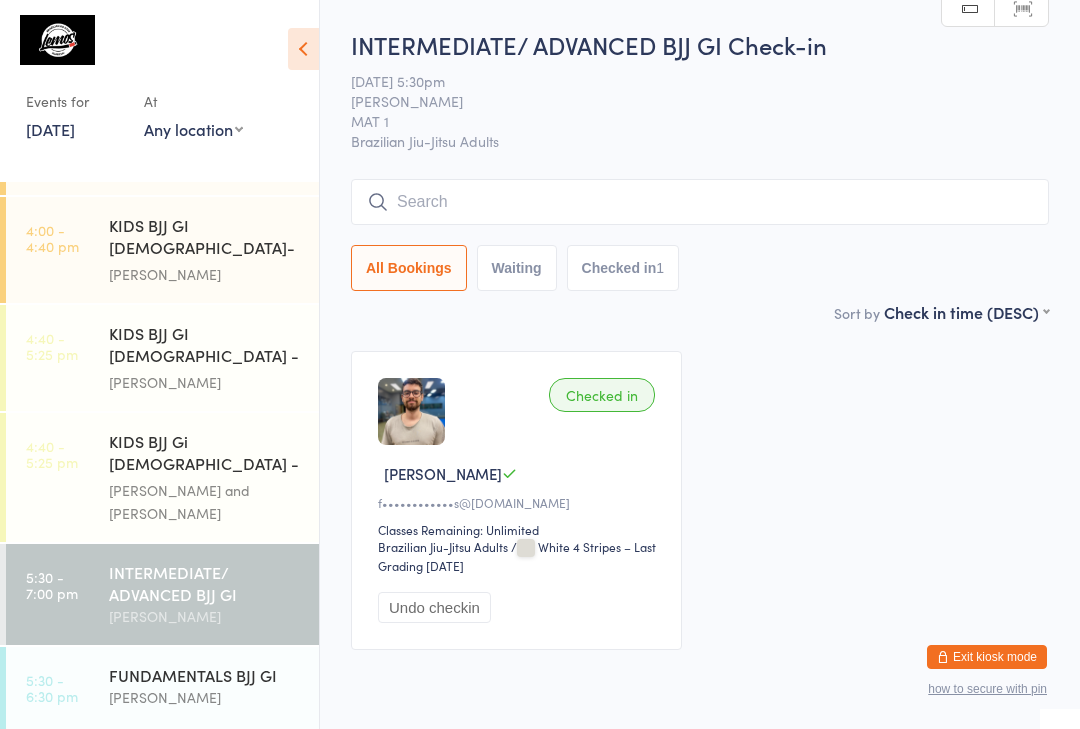 scroll, scrollTop: 445, scrollLeft: 0, axis: vertical 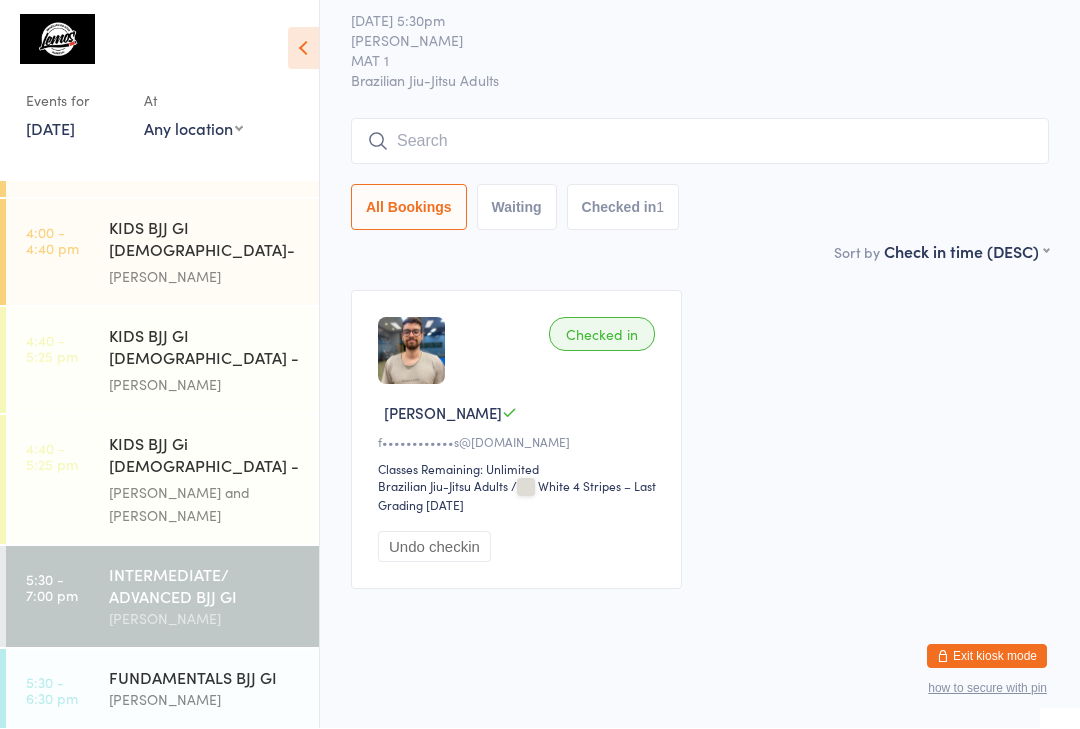 click at bounding box center (700, 142) 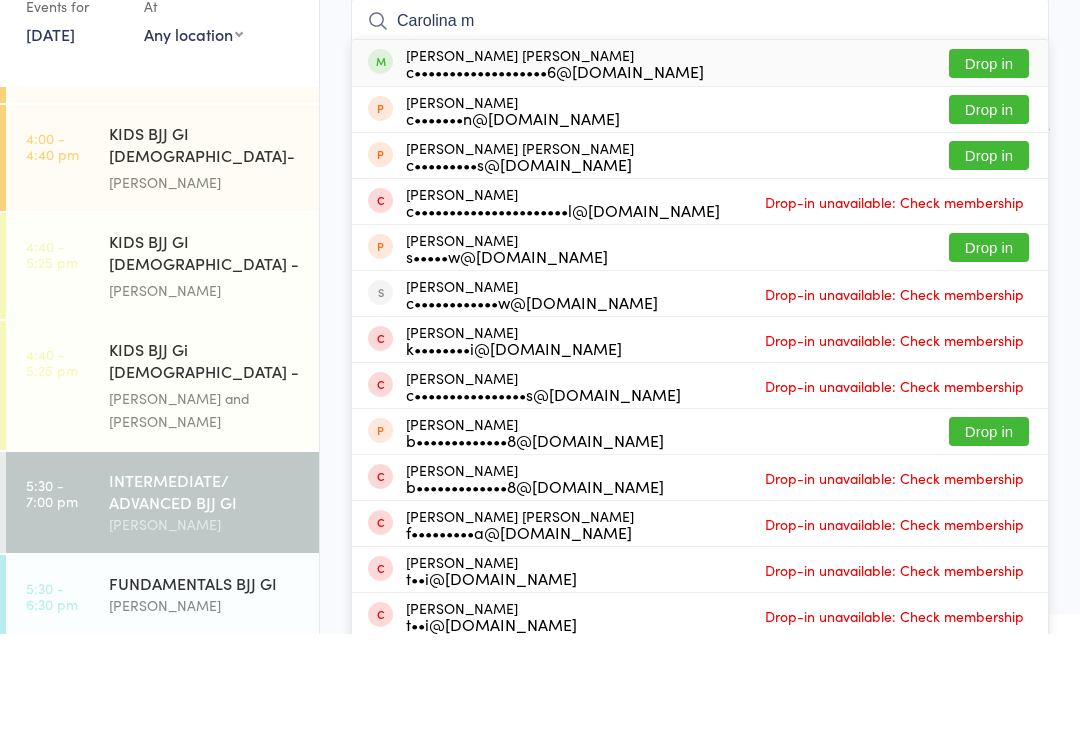 type on "Carolina m" 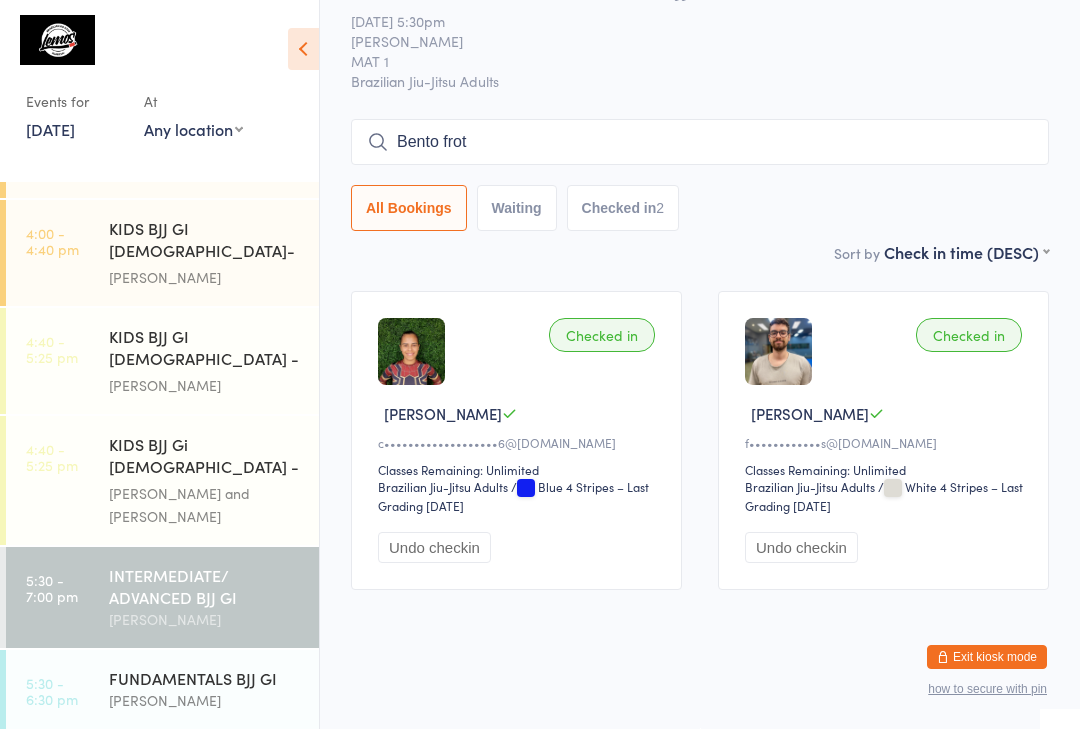 type on "[PERSON_NAME]" 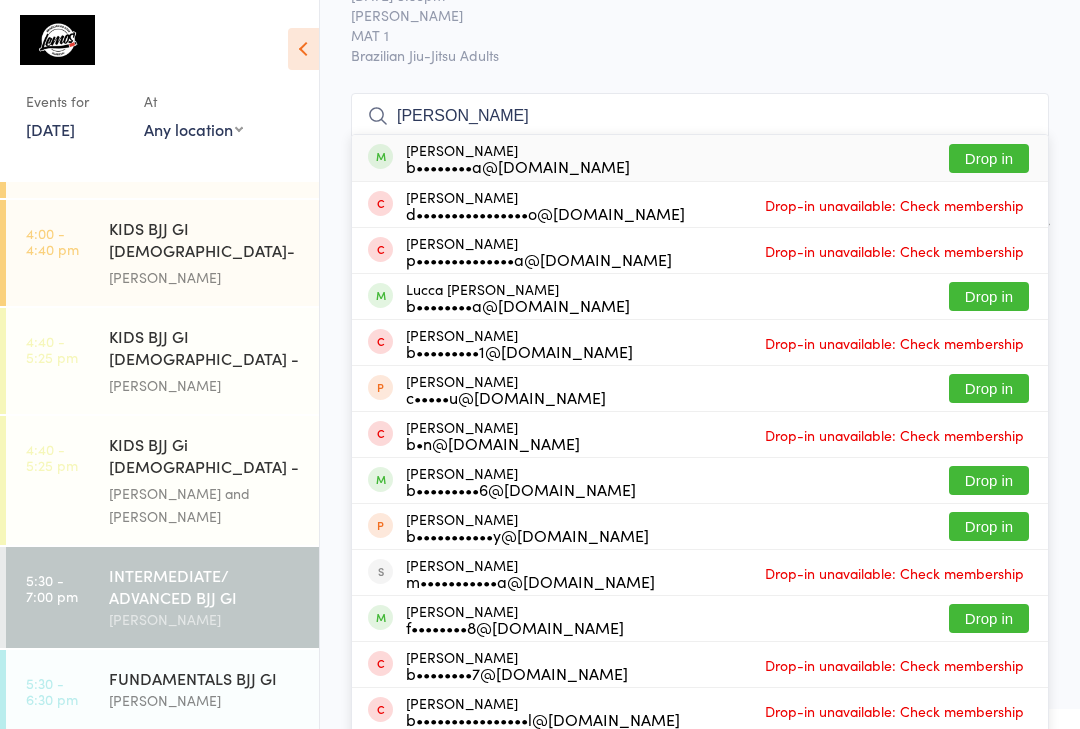 type 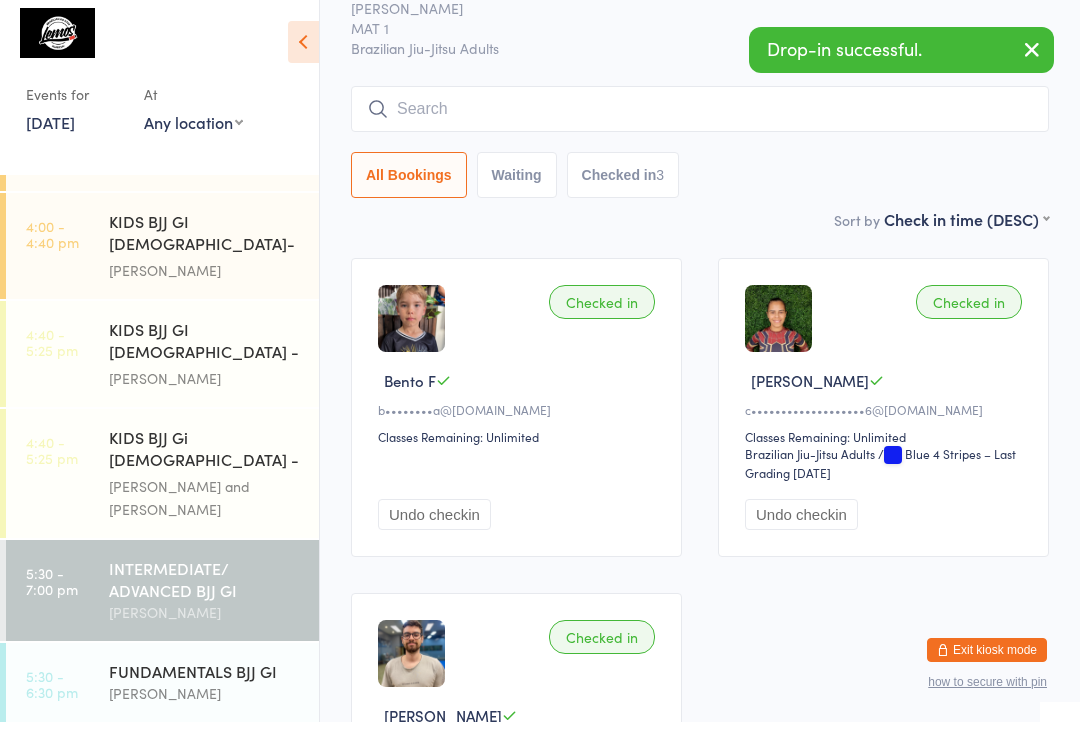 scroll, scrollTop: 409, scrollLeft: 0, axis: vertical 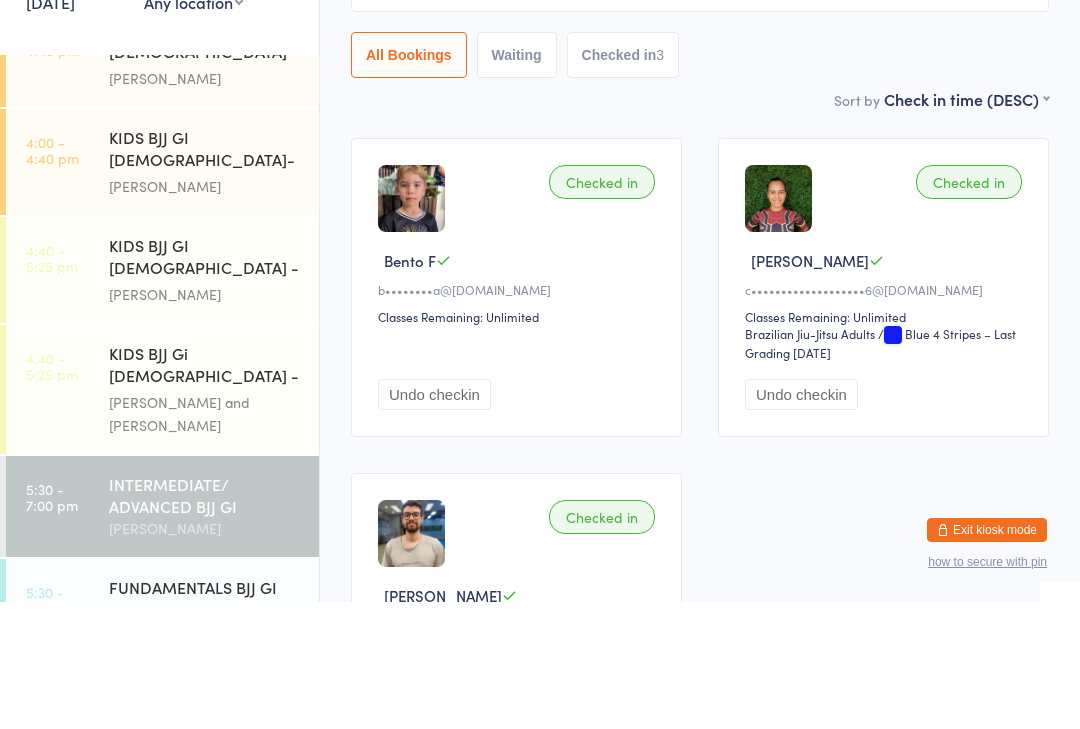 click on "[PERSON_NAME]" at bounding box center [205, 421] 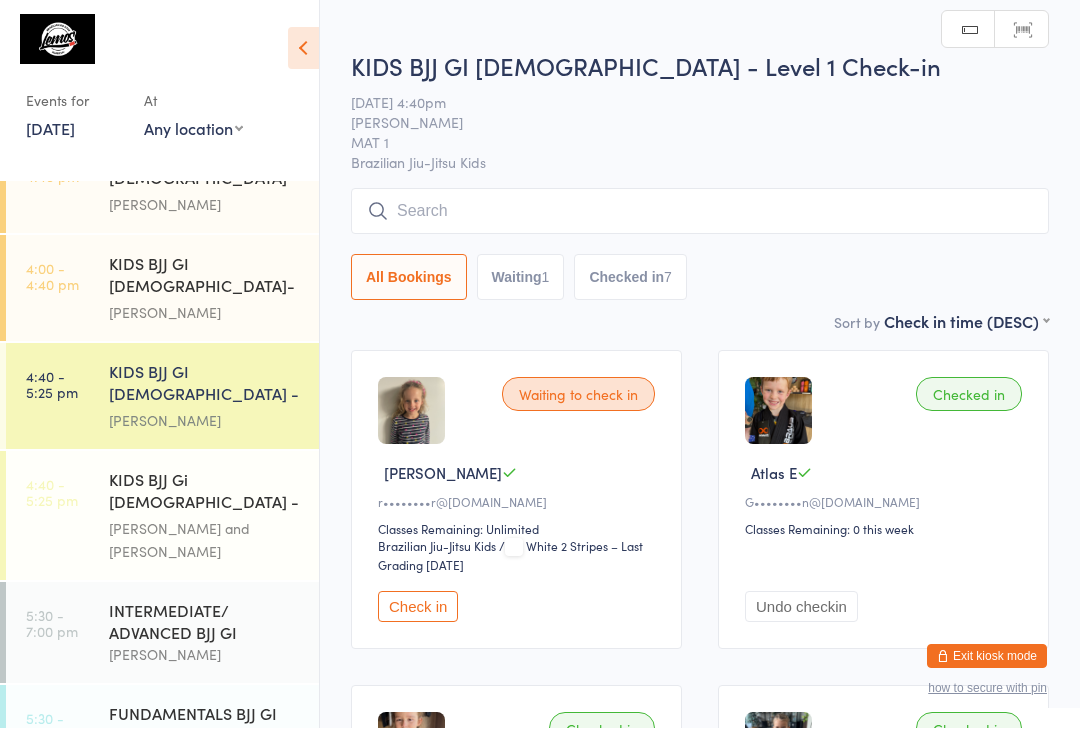 scroll, scrollTop: 1, scrollLeft: 0, axis: vertical 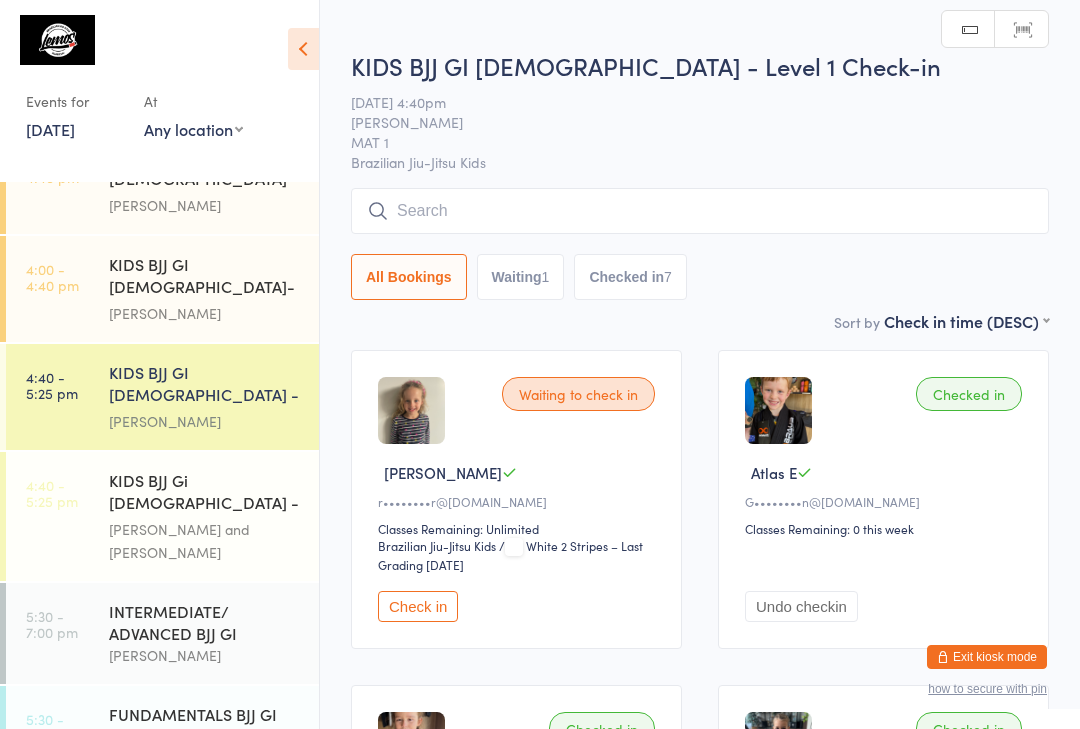click at bounding box center (700, 211) 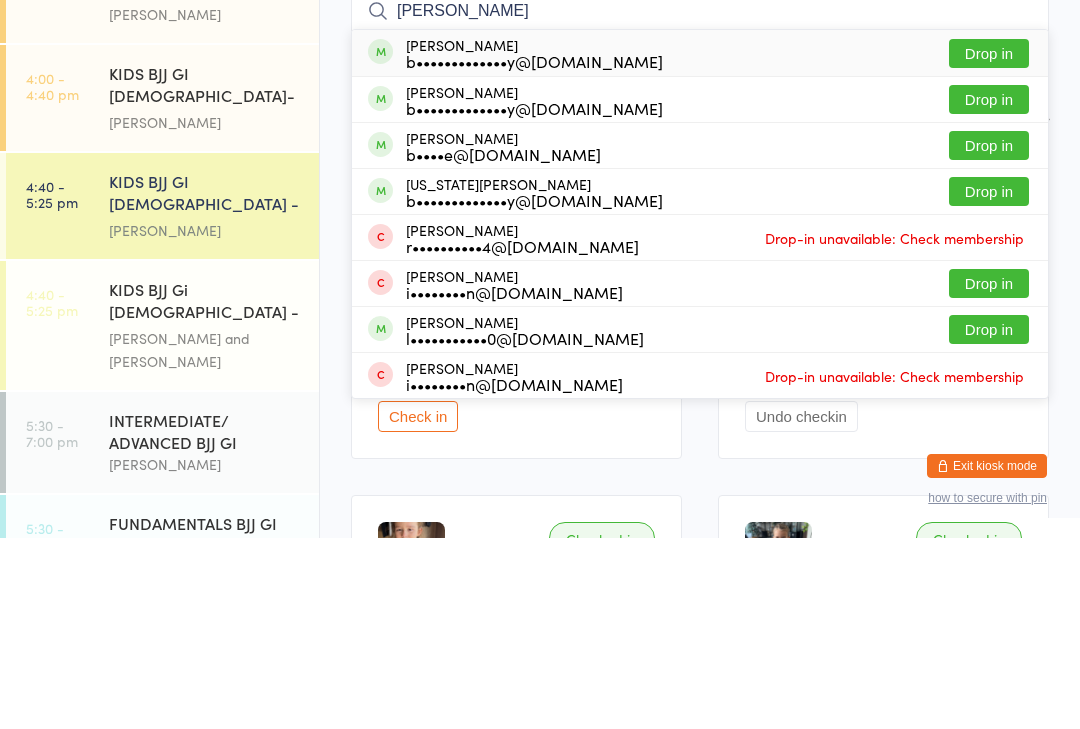 type on "[PERSON_NAME]" 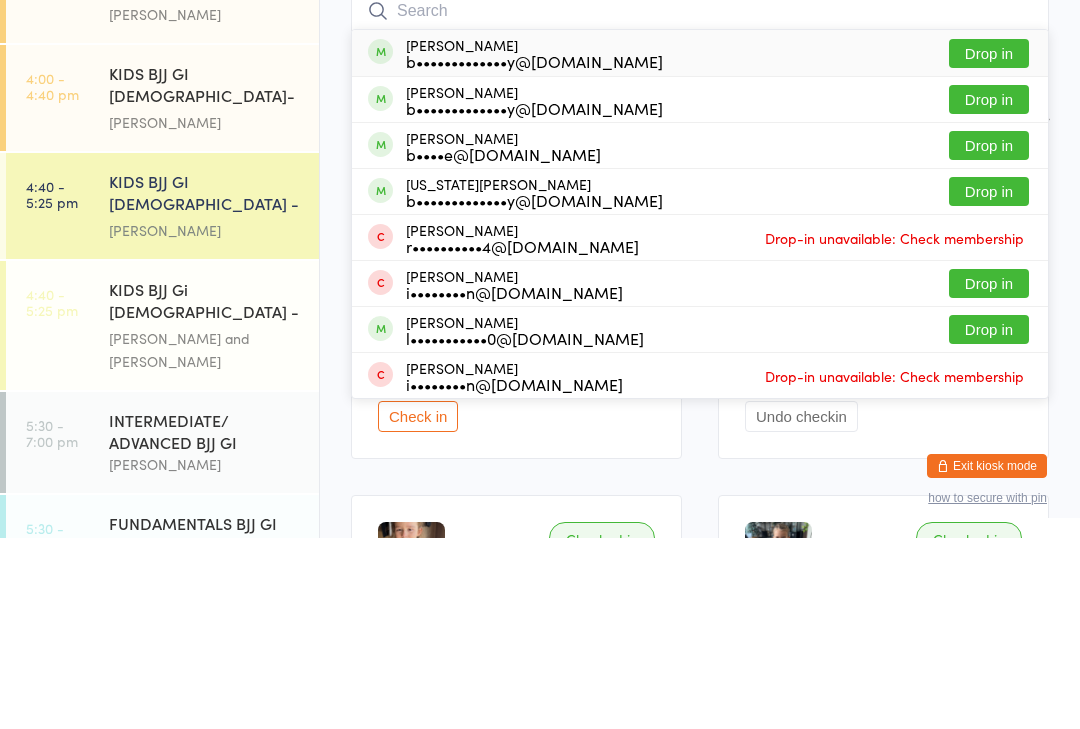 scroll, scrollTop: 191, scrollLeft: 0, axis: vertical 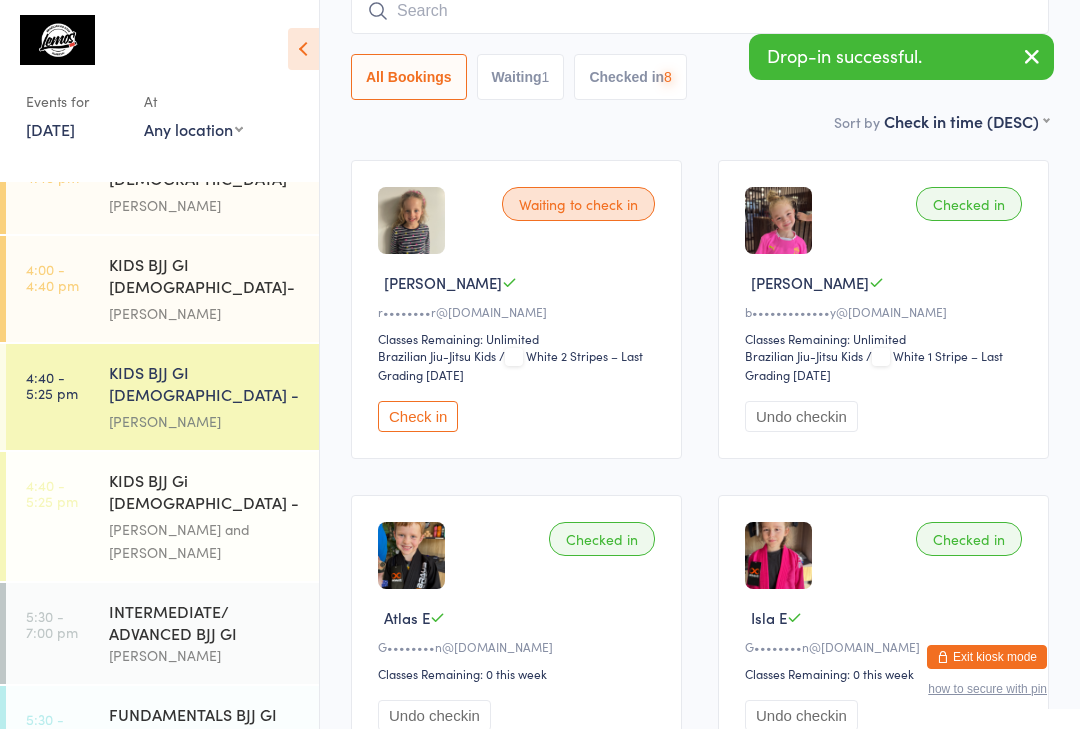 click at bounding box center [700, 11] 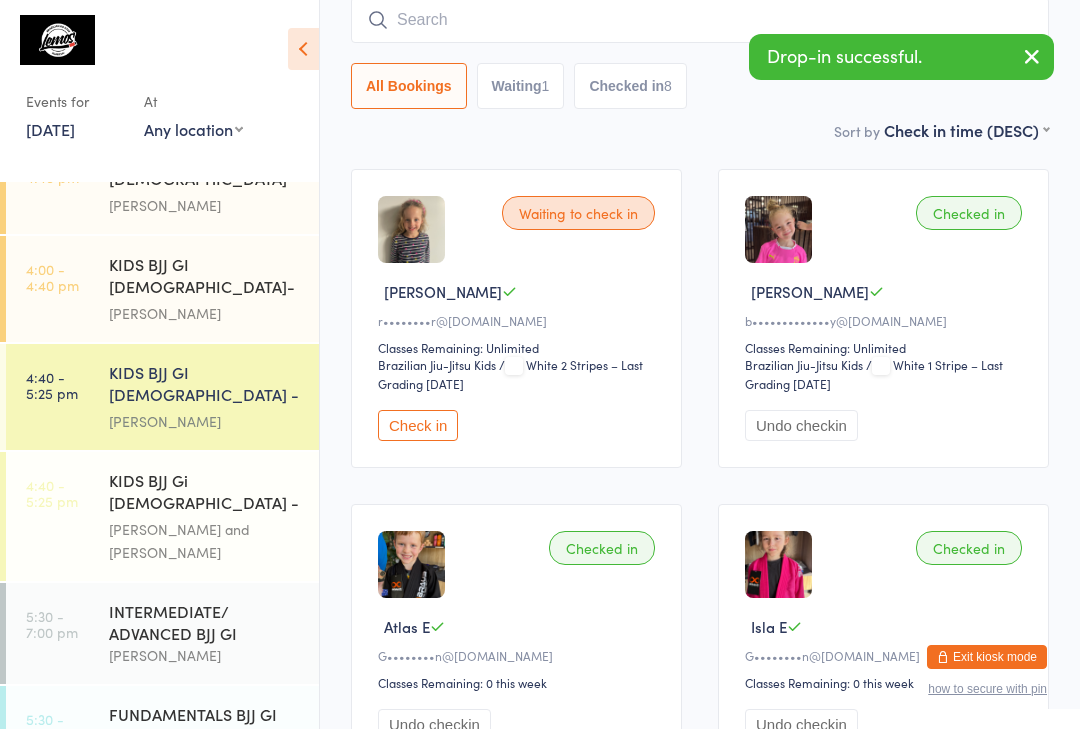 scroll, scrollTop: 181, scrollLeft: 0, axis: vertical 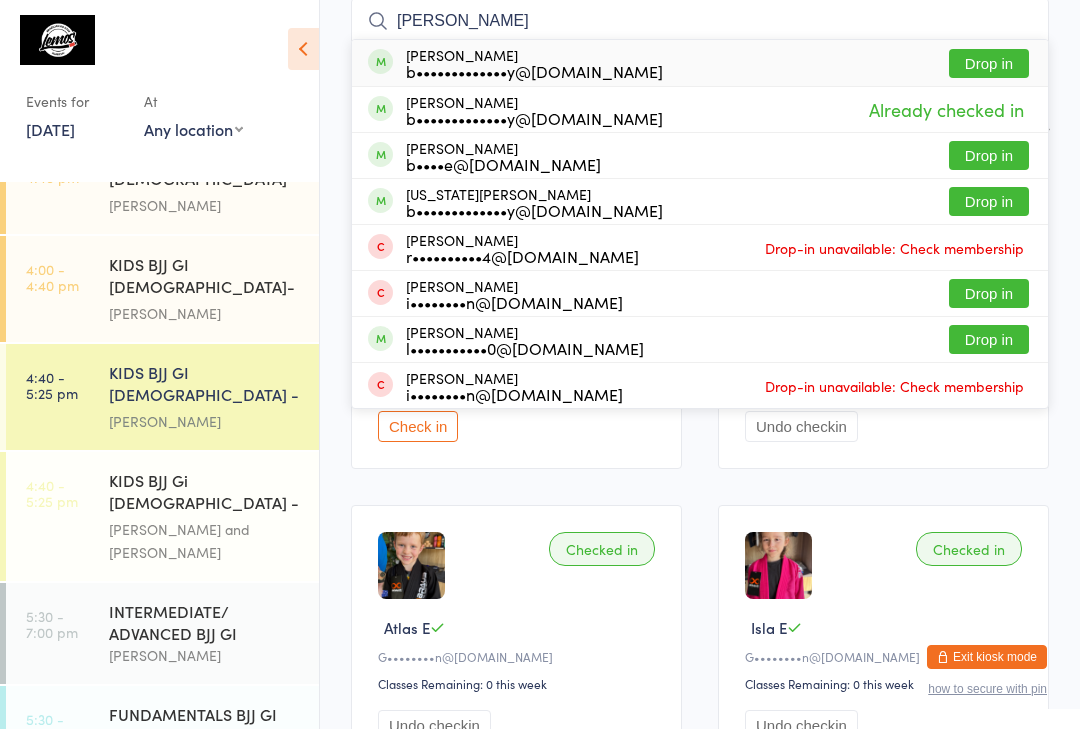 type on "[PERSON_NAME]" 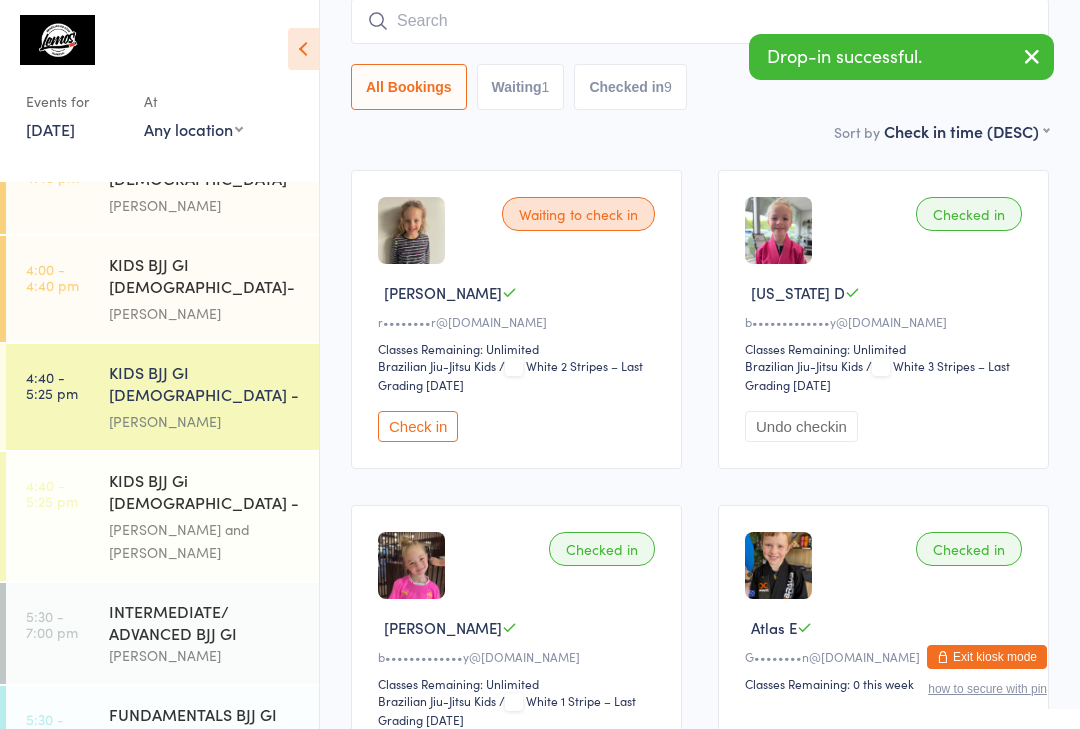 click on "KIDS BJJ Gi [DEMOGRAPHIC_DATA] - Level 2" at bounding box center [205, 493] 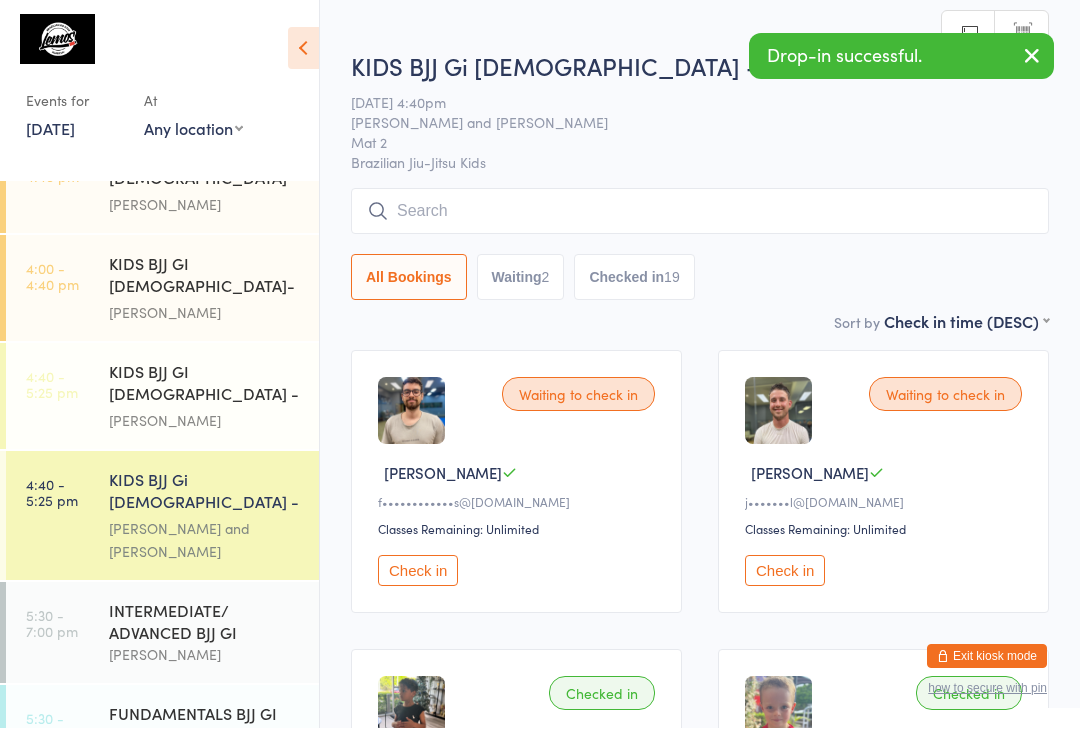 scroll, scrollTop: 1, scrollLeft: 0, axis: vertical 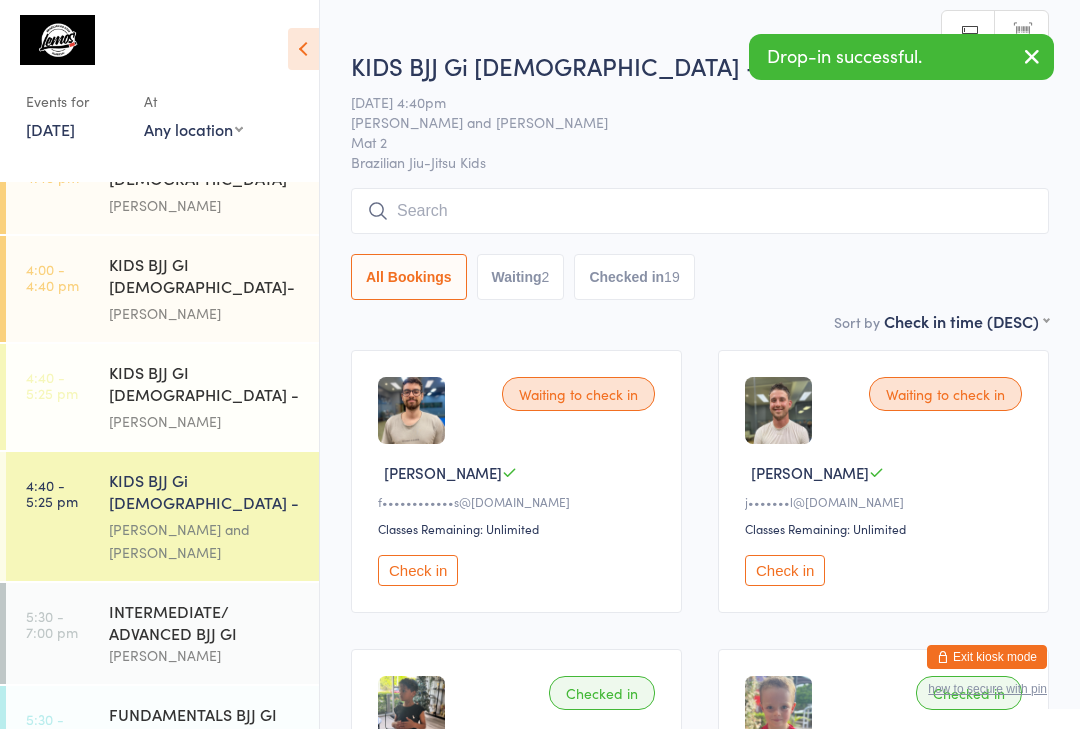 click at bounding box center [700, 211] 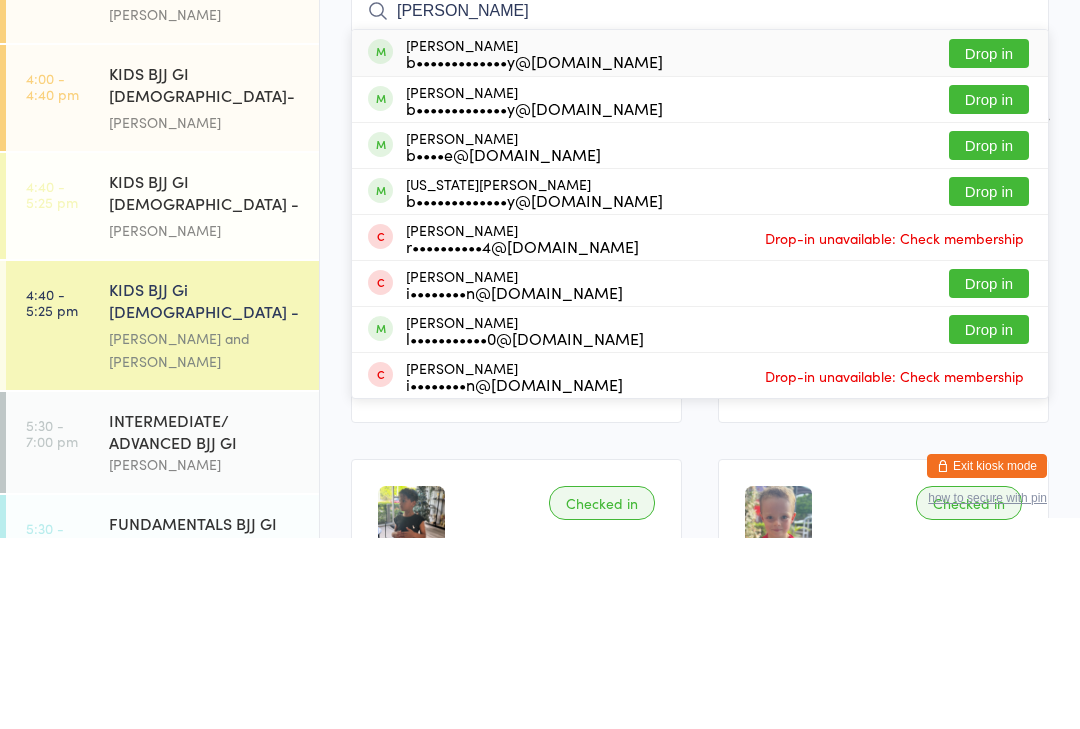 type on "[PERSON_NAME]" 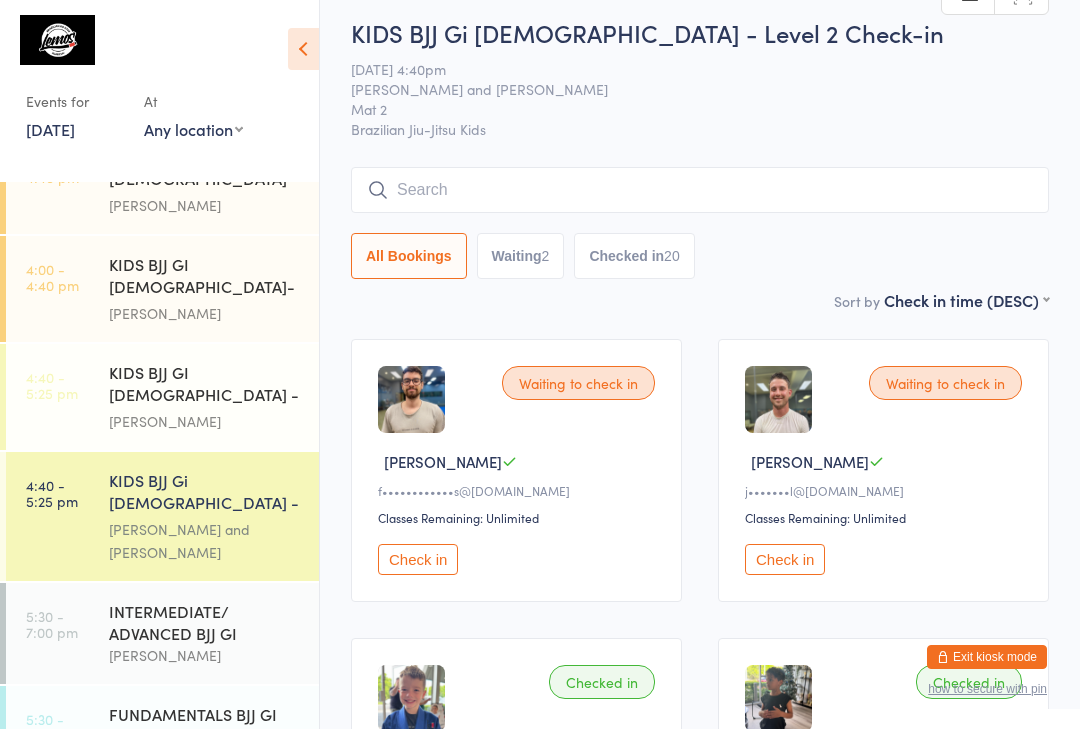 scroll, scrollTop: 0, scrollLeft: 0, axis: both 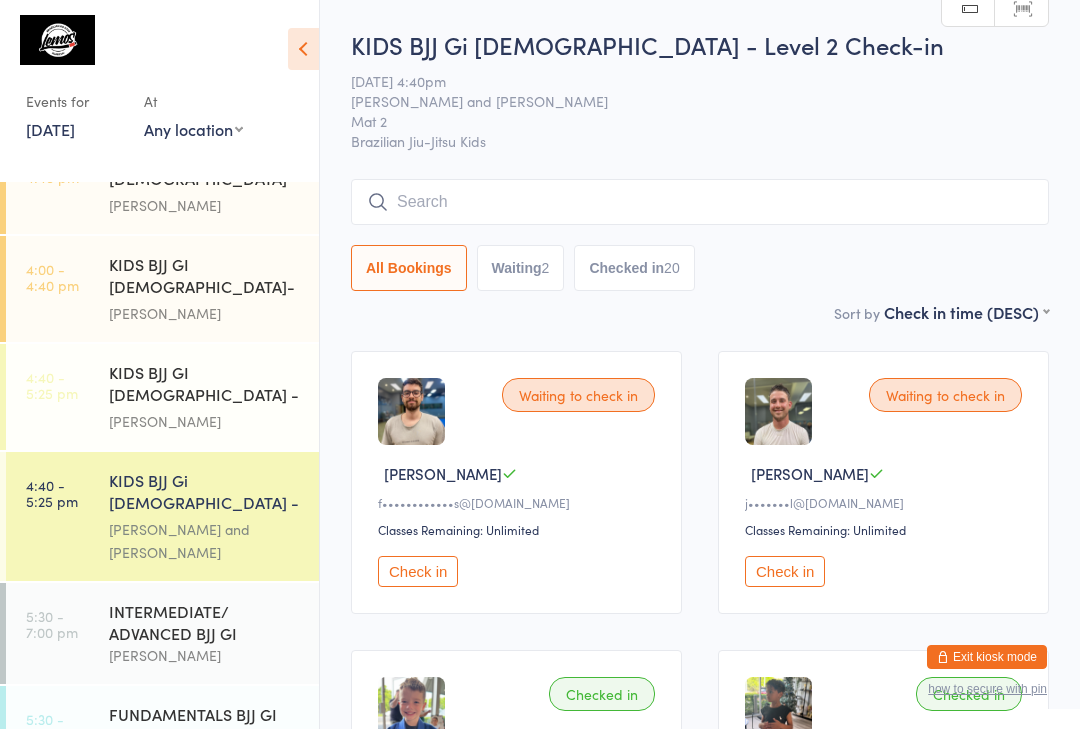 click on "[DATE] 4:40pm" at bounding box center (684, 81) 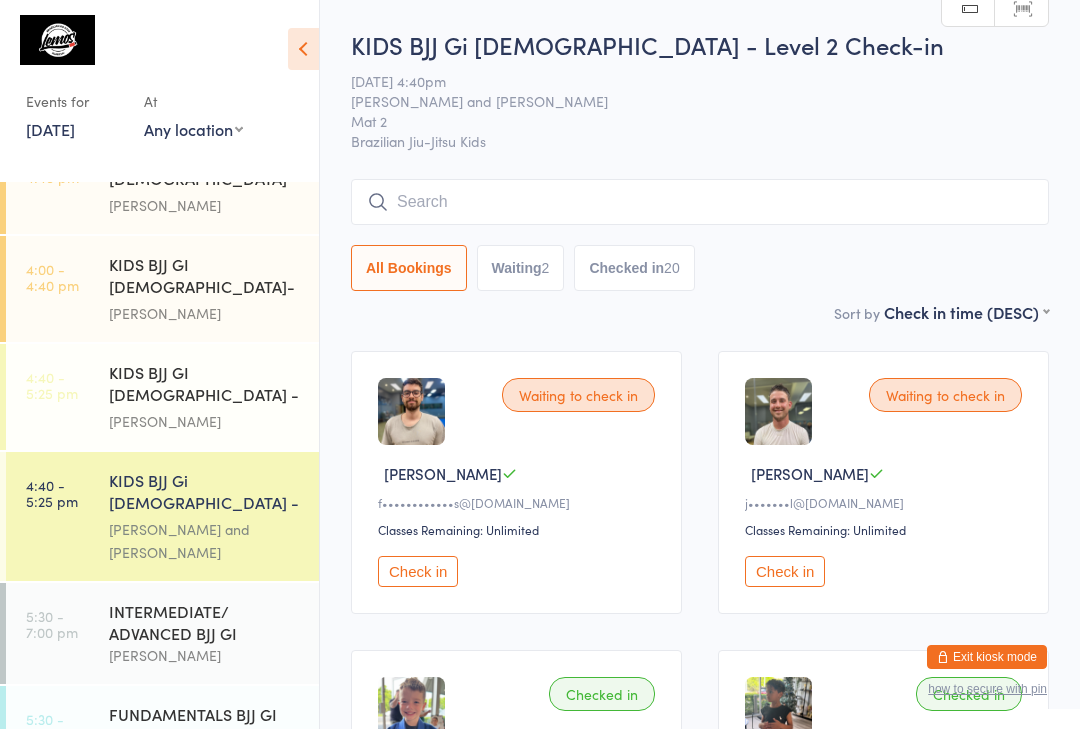 click on "INTERMEDIATE/ ADVANCED BJJ GI" at bounding box center [205, 622] 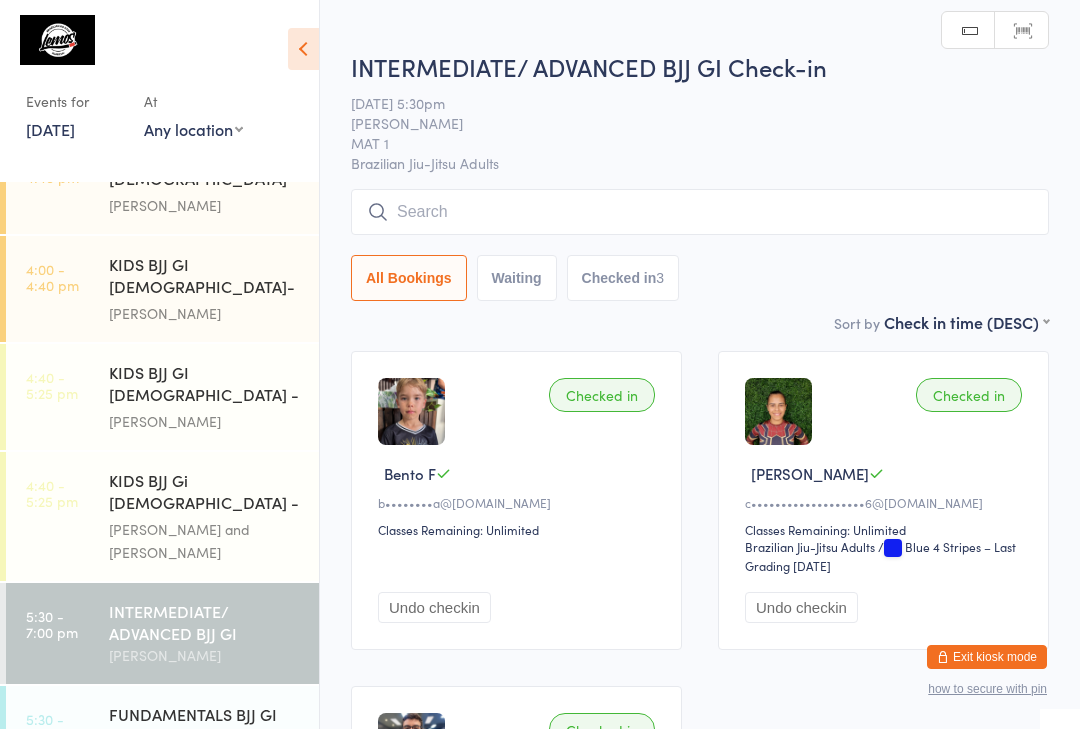 click at bounding box center [700, 212] 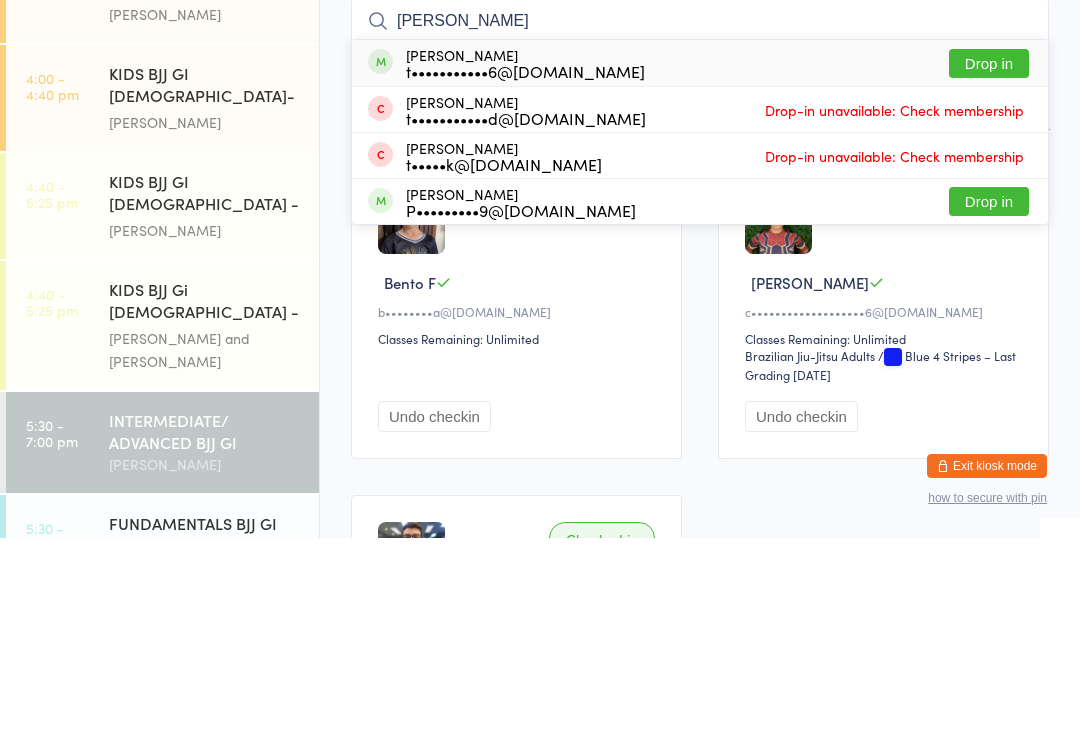 type on "[PERSON_NAME]" 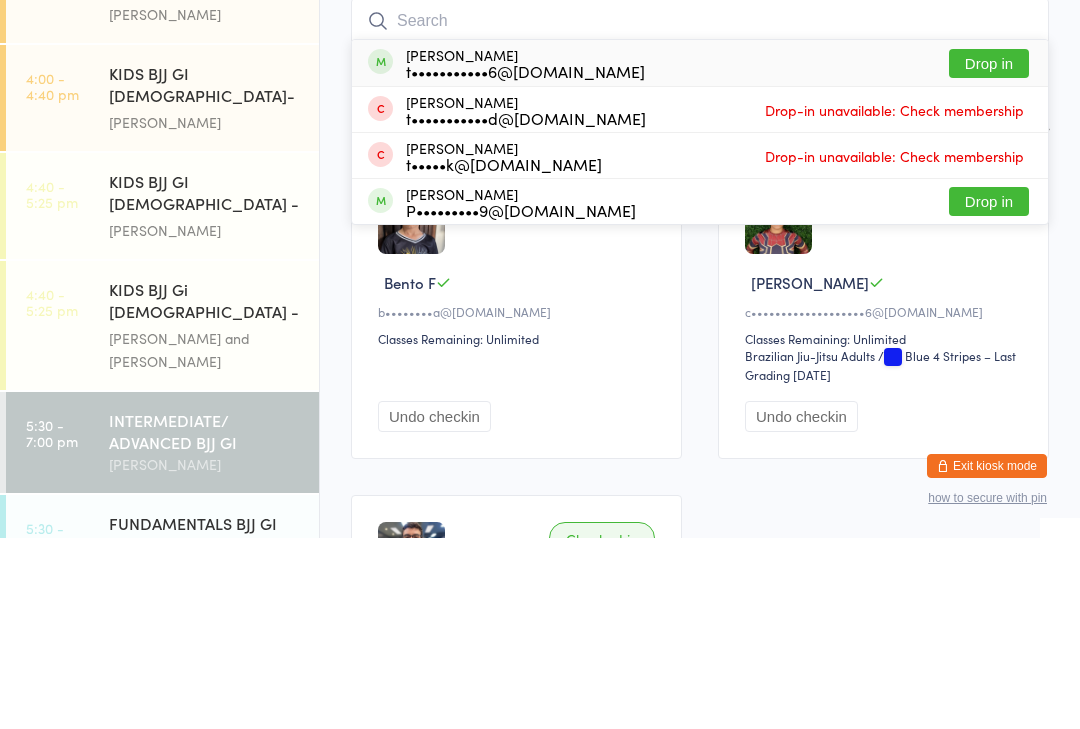 scroll, scrollTop: 191, scrollLeft: 0, axis: vertical 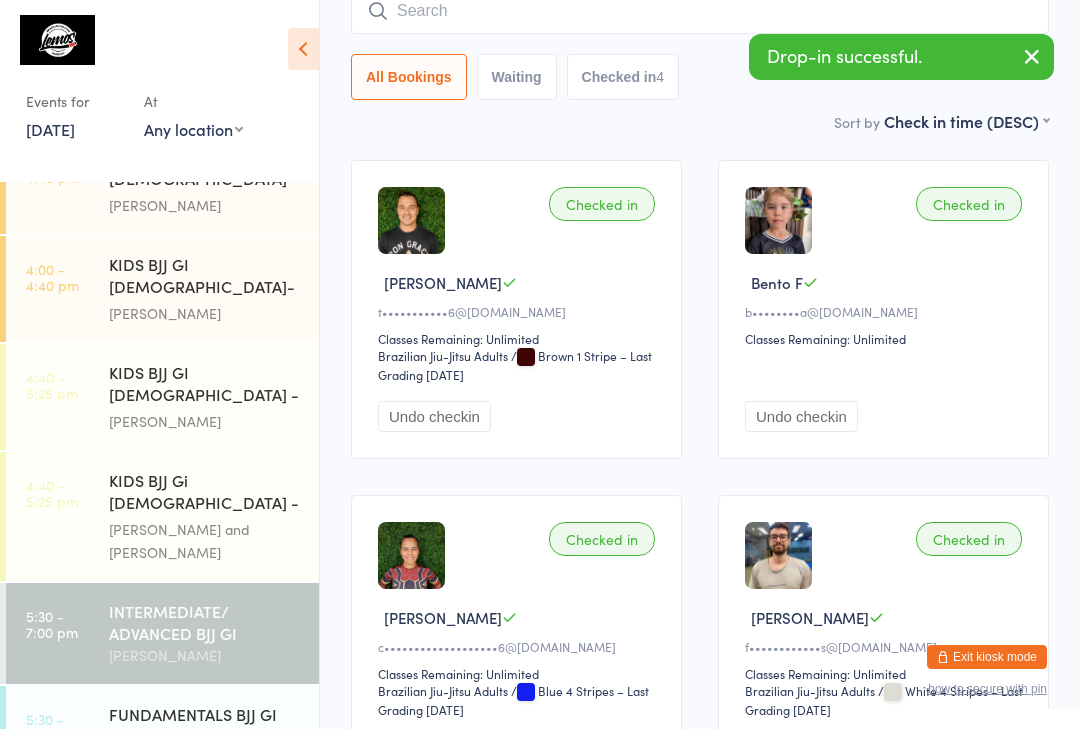 click on "[PERSON_NAME] and [PERSON_NAME]" at bounding box center (205, 541) 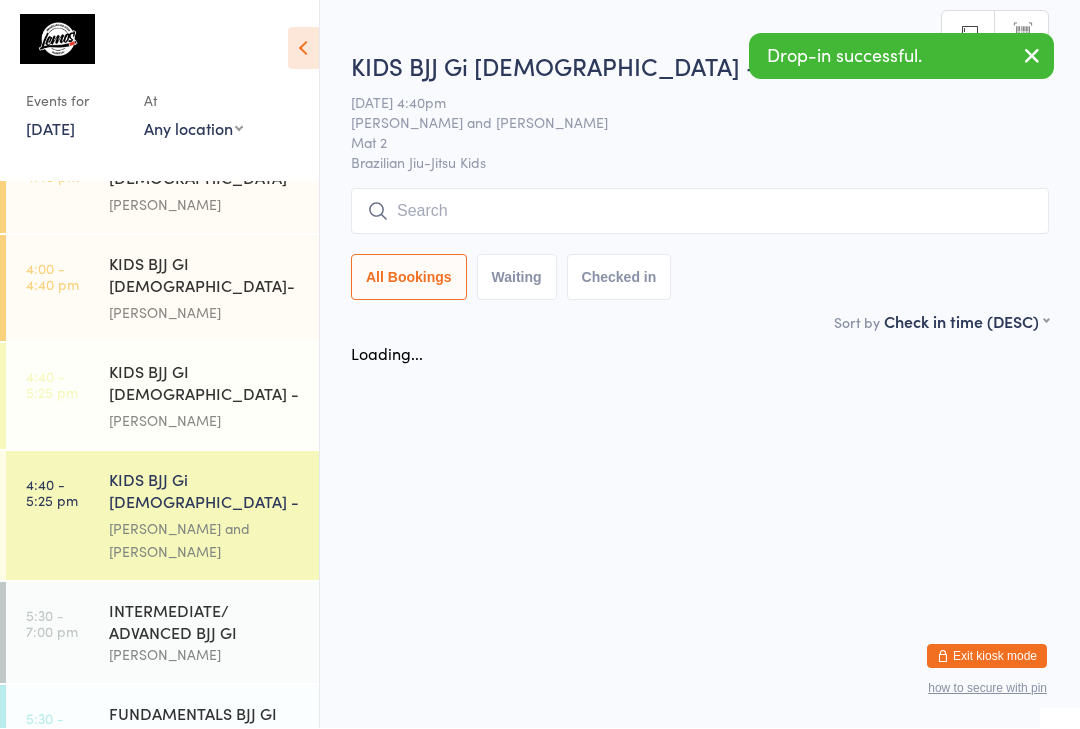 scroll, scrollTop: 1, scrollLeft: 0, axis: vertical 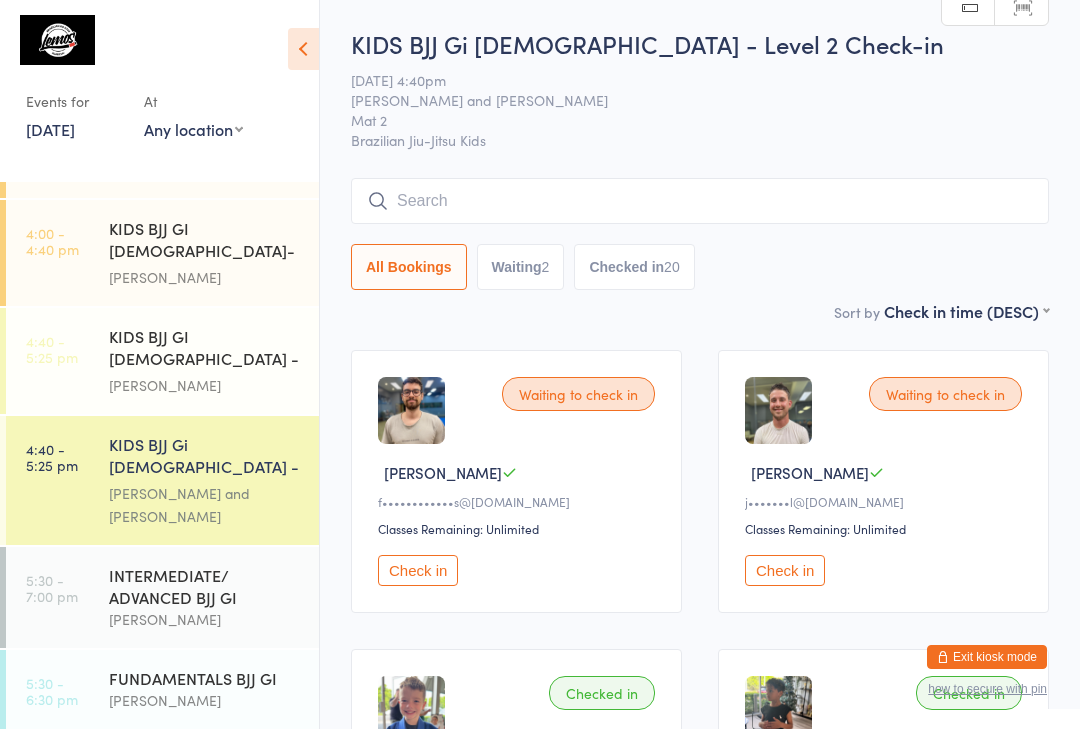 click on "INTERMEDIATE/ ADVANCED BJJ GI" at bounding box center [205, 586] 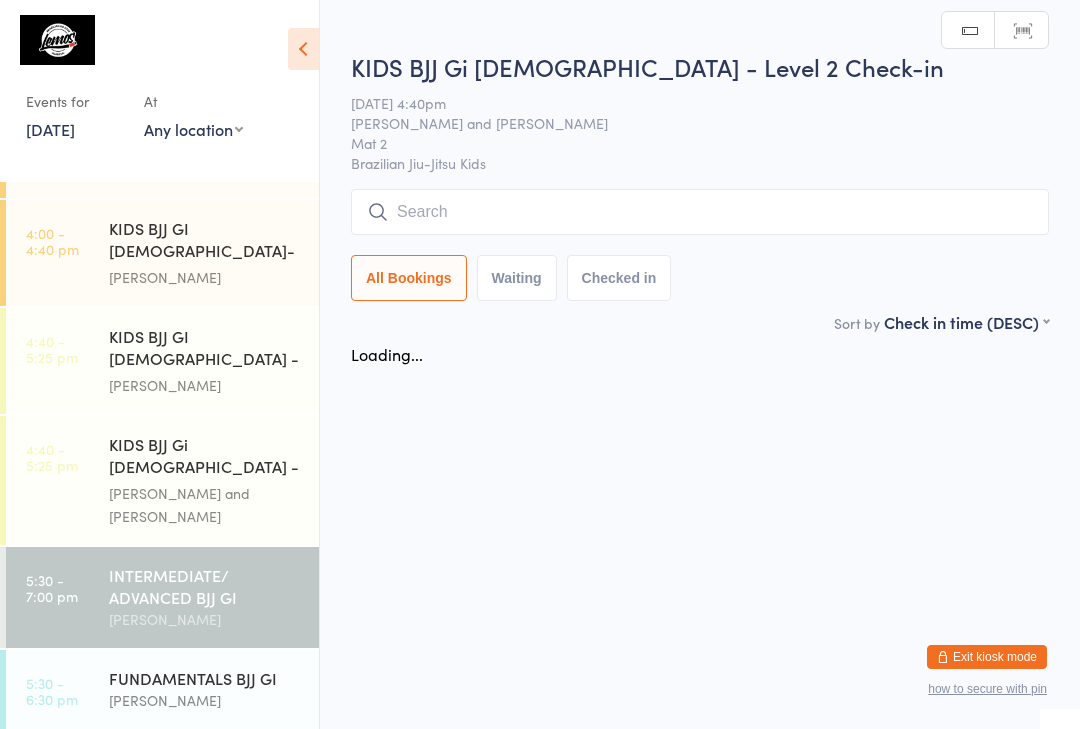 scroll, scrollTop: 0, scrollLeft: 0, axis: both 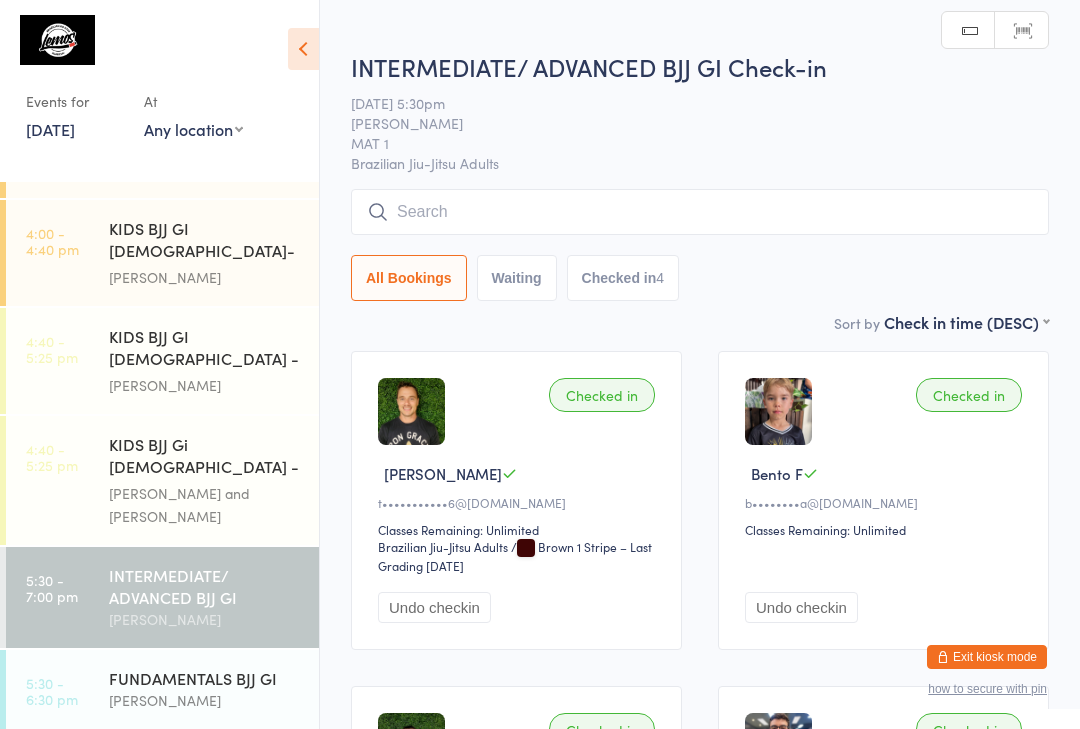 click at bounding box center (700, 212) 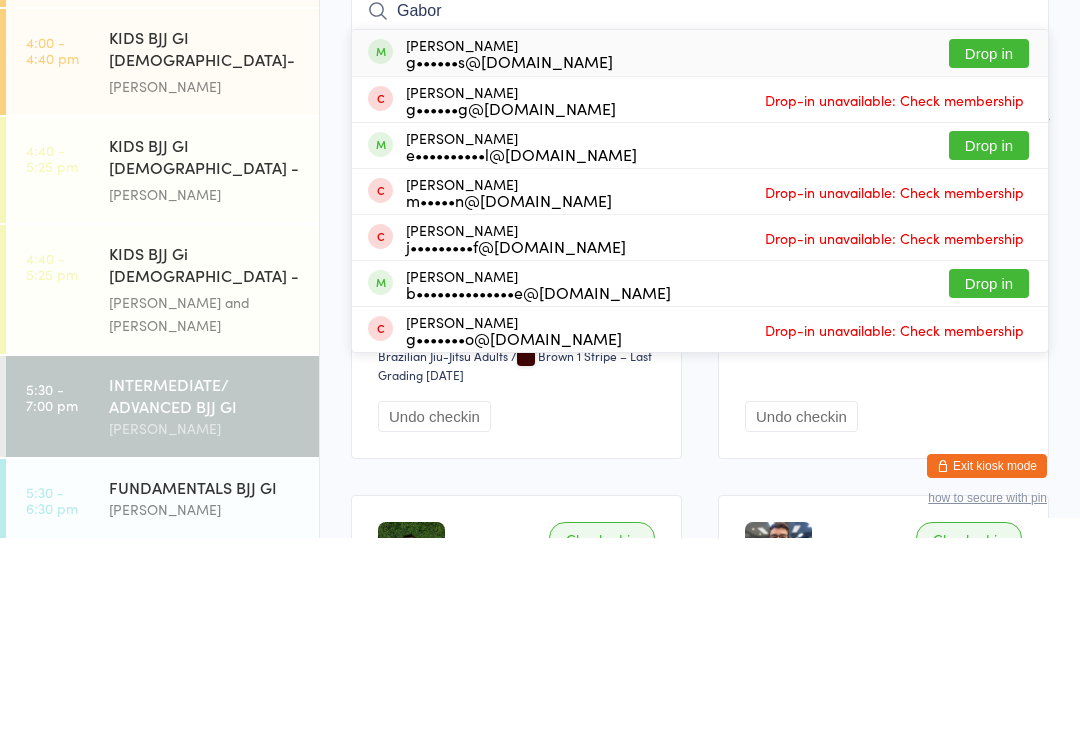 type on "Gabor" 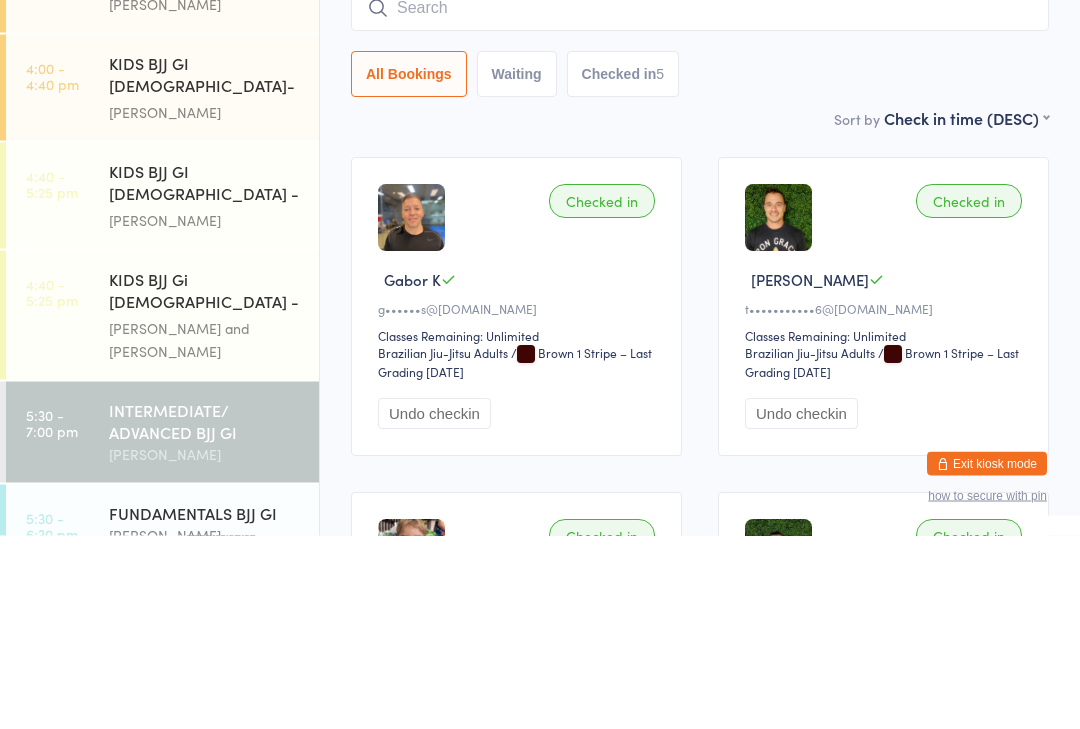 scroll, scrollTop: 409, scrollLeft: 0, axis: vertical 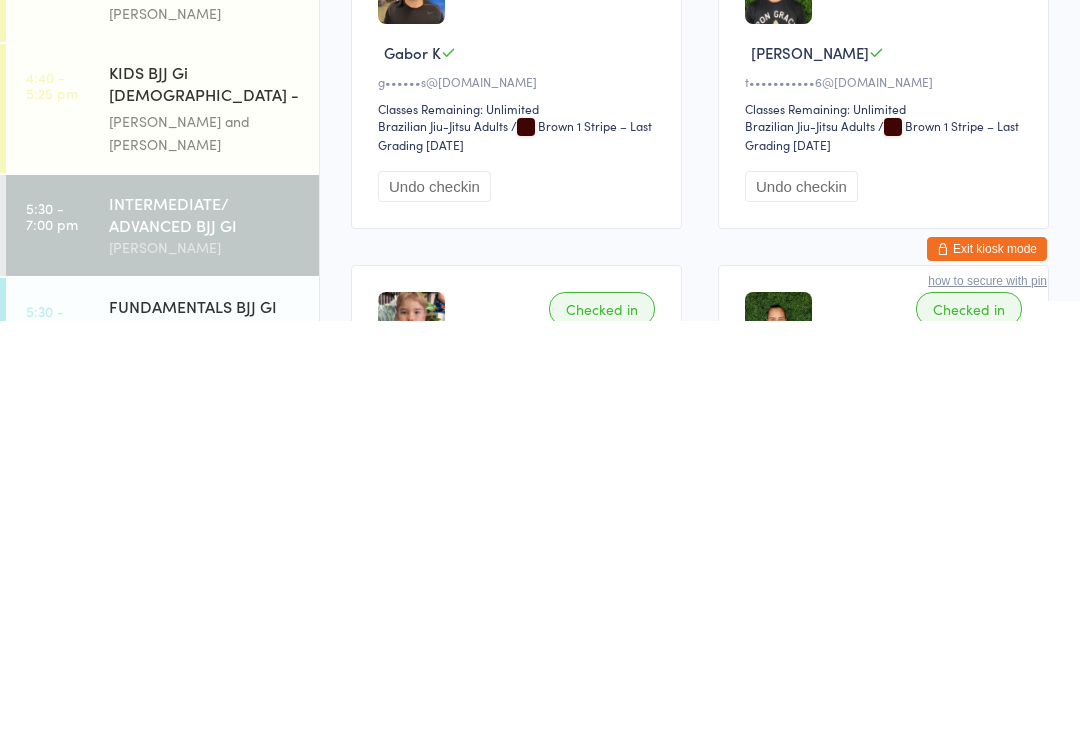 click on "[PERSON_NAME]" at bounding box center (205, 736) 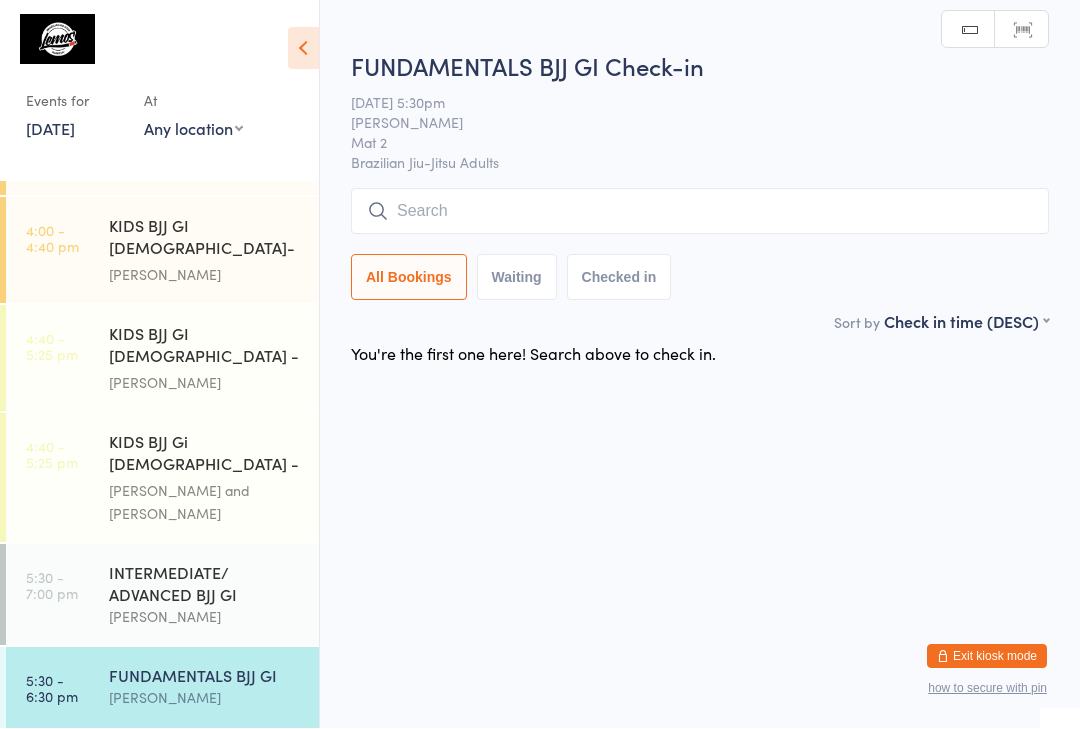 scroll, scrollTop: 445, scrollLeft: 0, axis: vertical 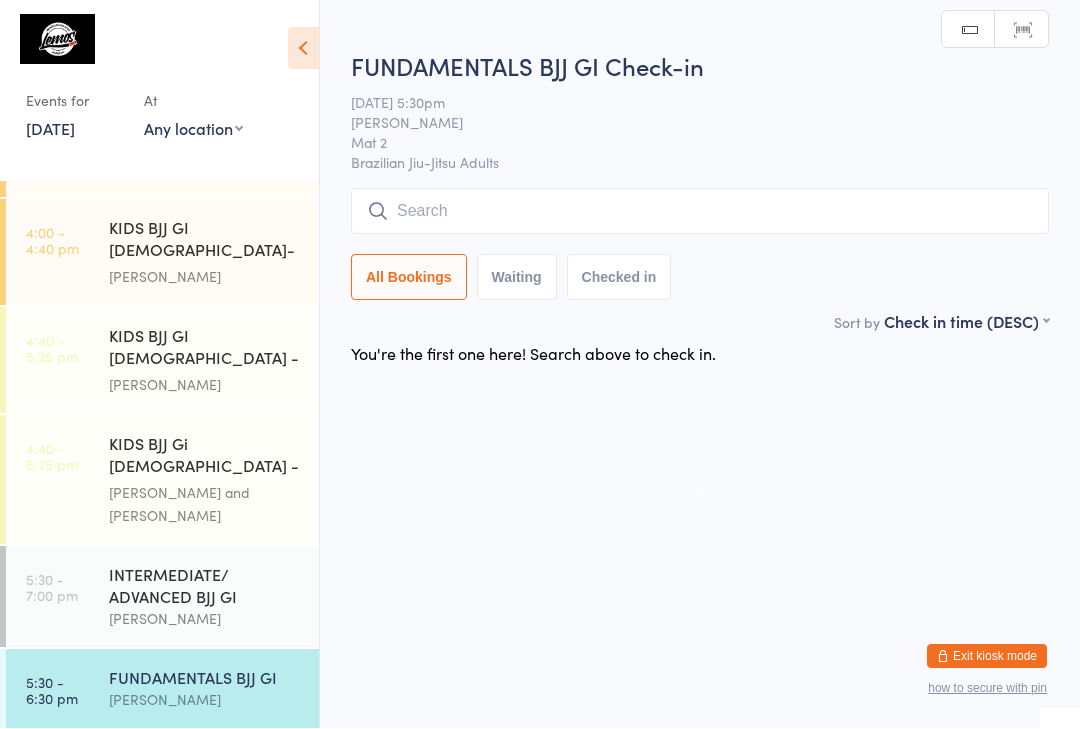 click on "No GI" at bounding box center (205, 762) 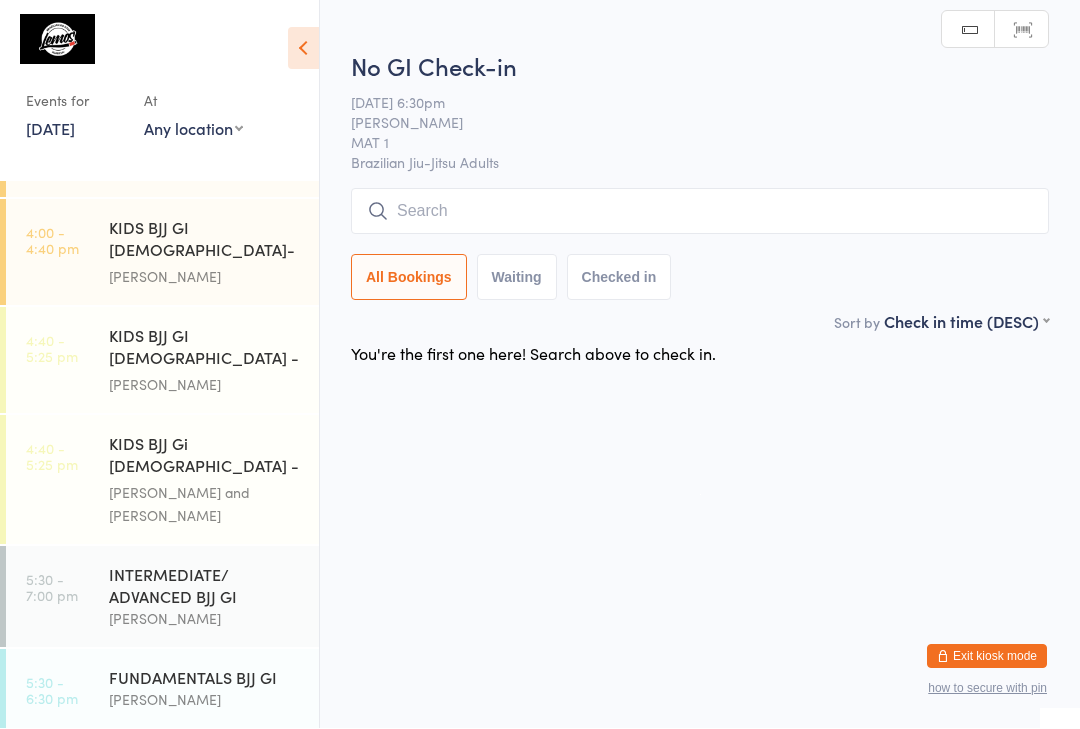 click at bounding box center [700, 212] 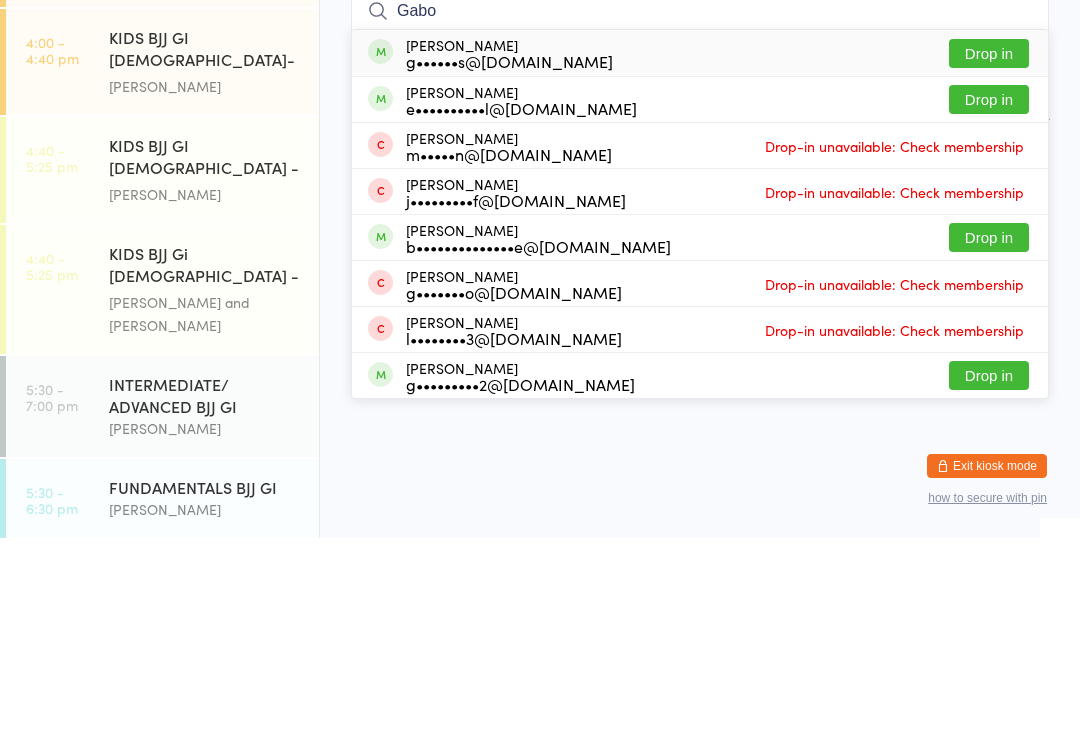 type on "Gabo" 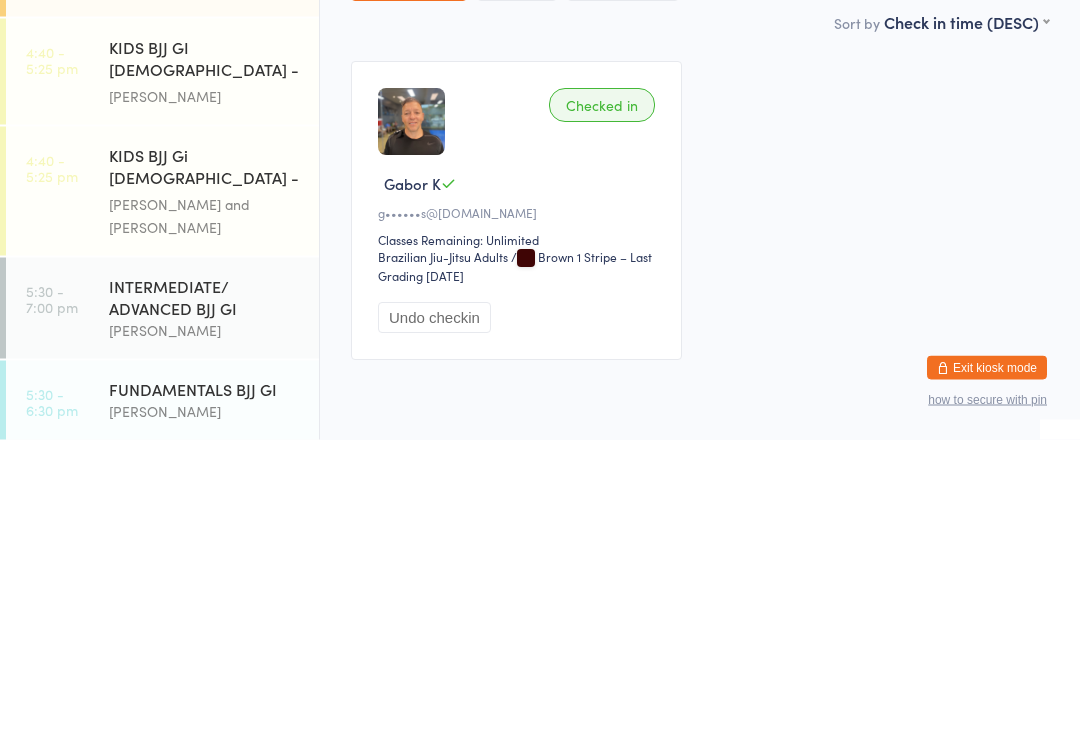 scroll, scrollTop: 86, scrollLeft: 0, axis: vertical 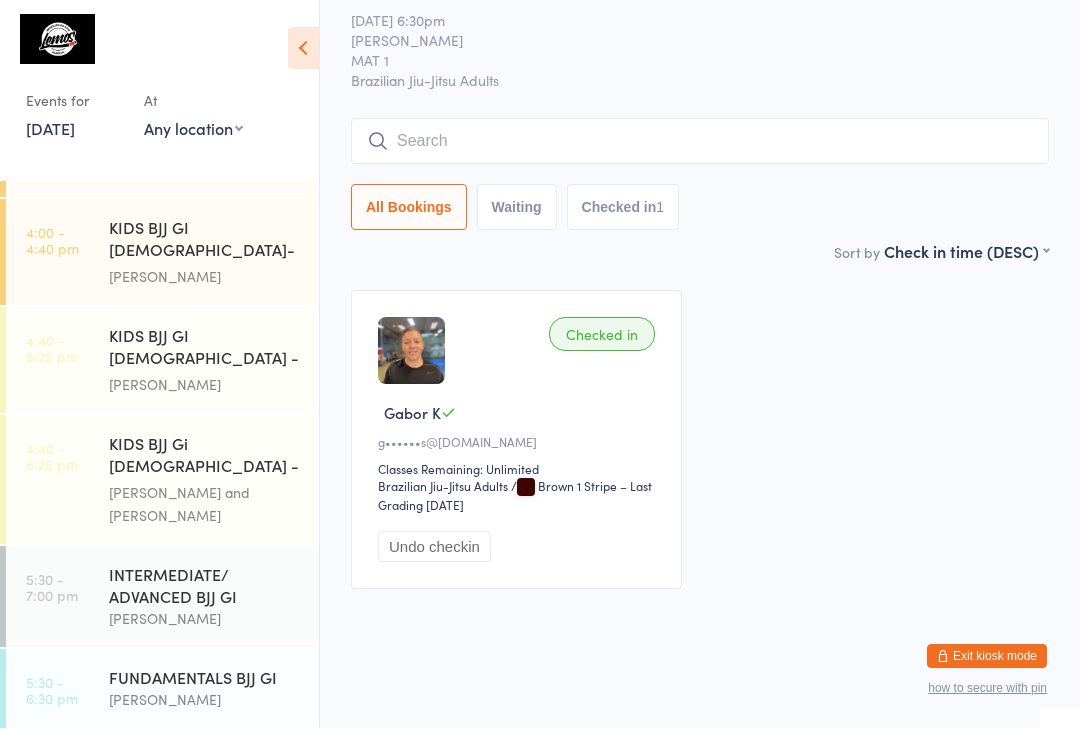 click on "FUNDAMENTALS BJJ GI [PERSON_NAME]" at bounding box center [214, 689] 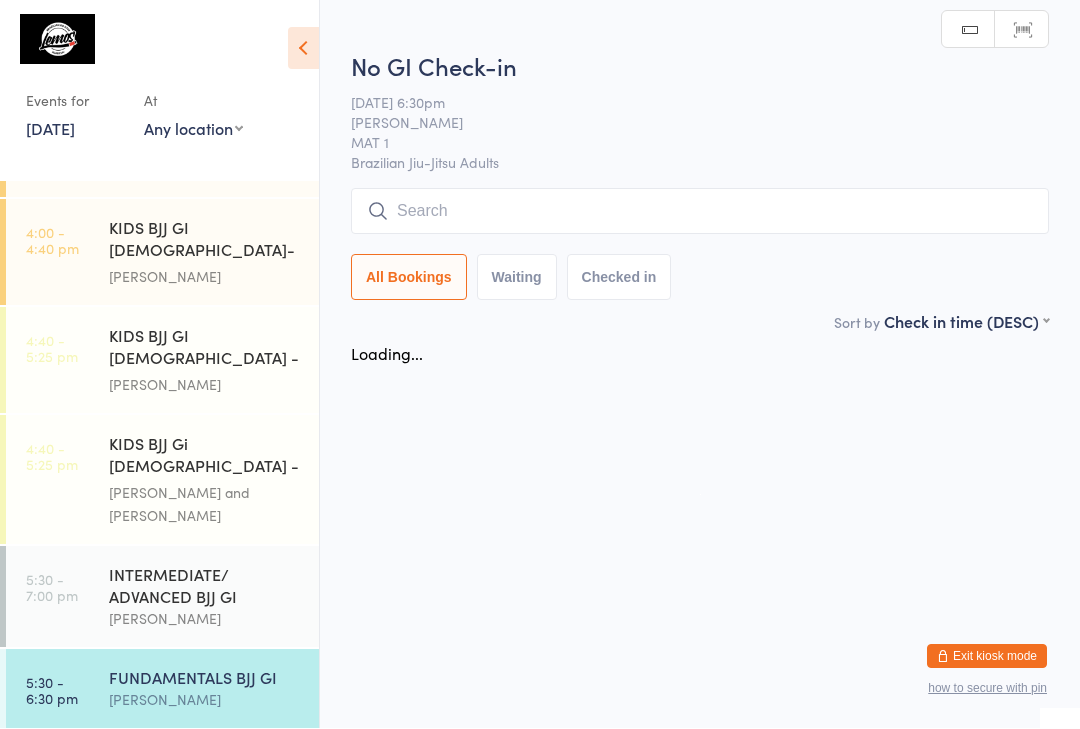 scroll, scrollTop: 0, scrollLeft: 0, axis: both 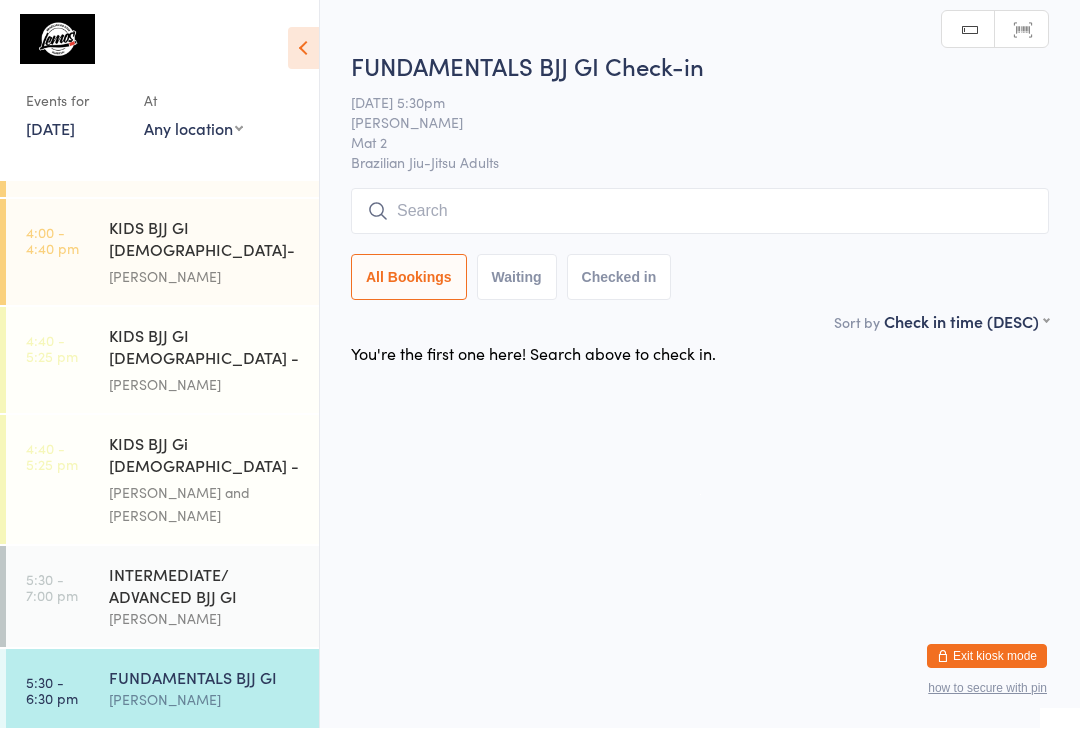 click at bounding box center (700, 212) 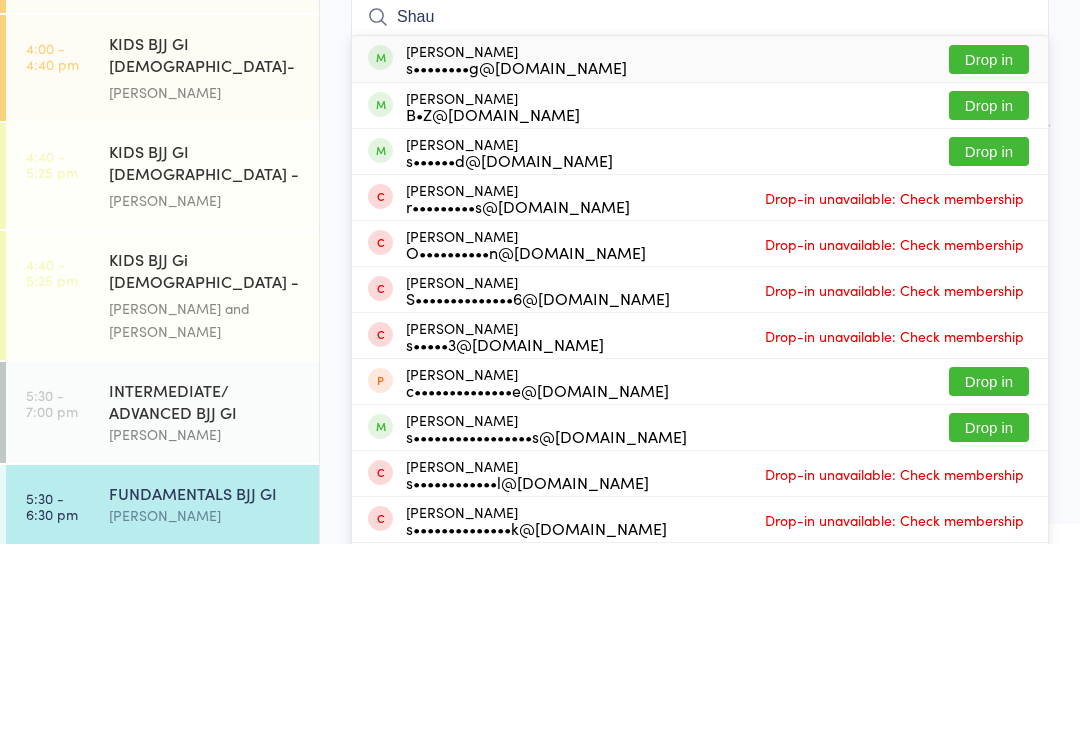 type on "Shau" 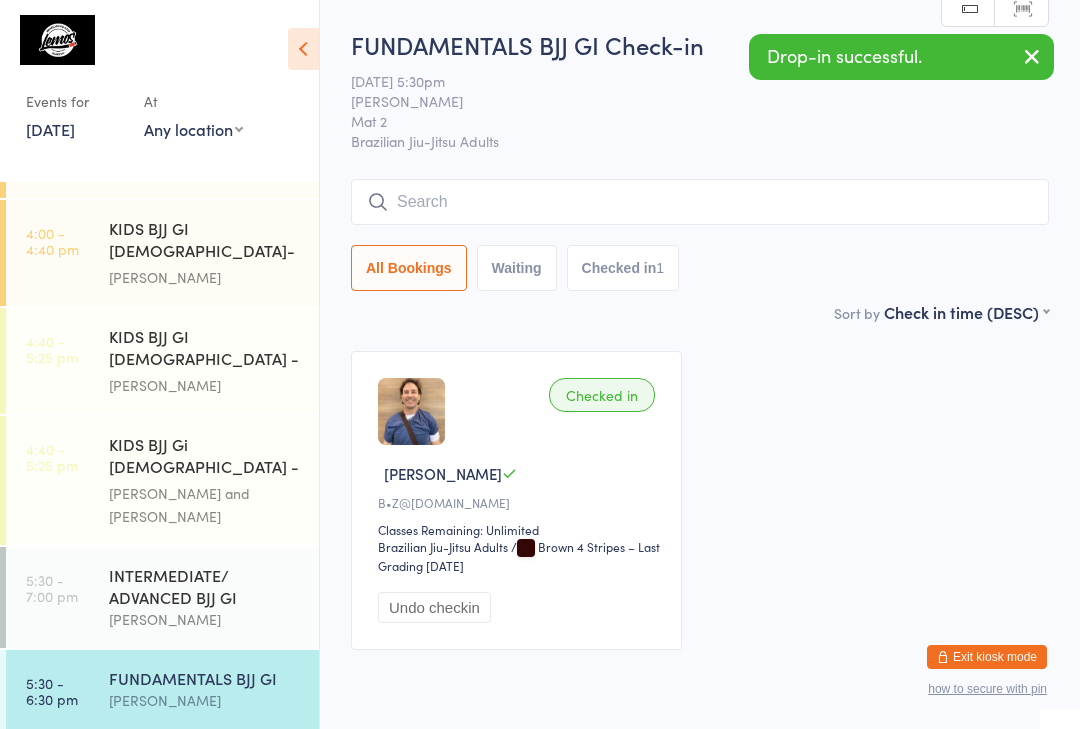 click on "Brazilian Jiu-Jitsu Adults" at bounding box center [700, 141] 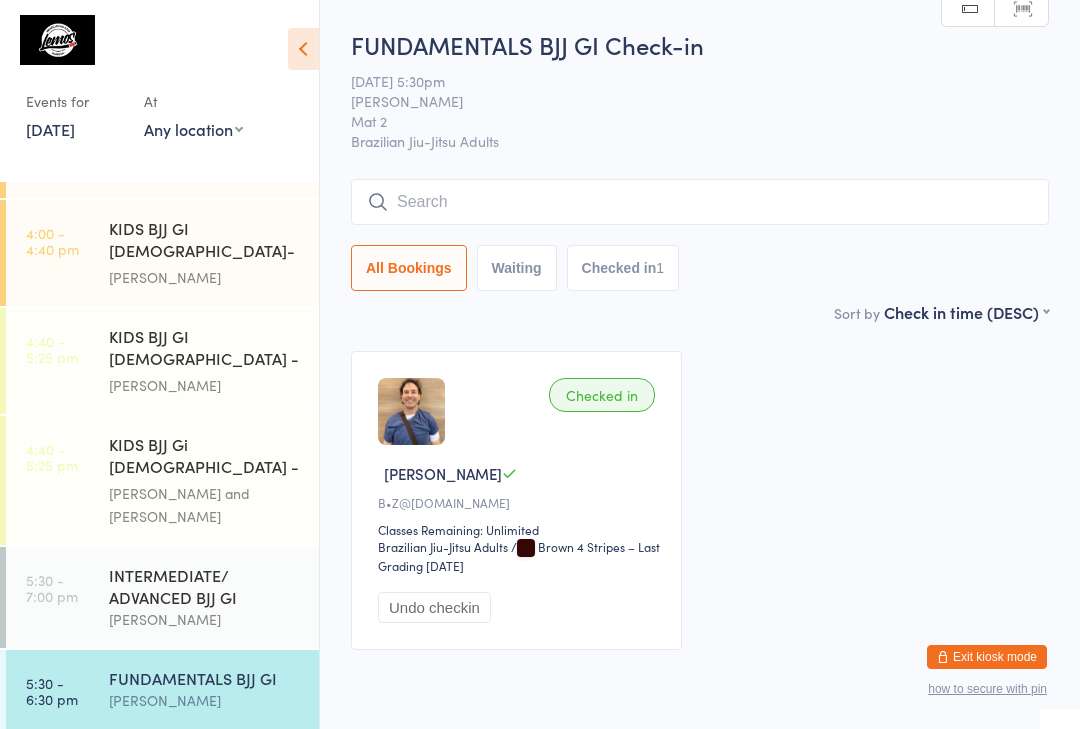 scroll, scrollTop: 16, scrollLeft: 0, axis: vertical 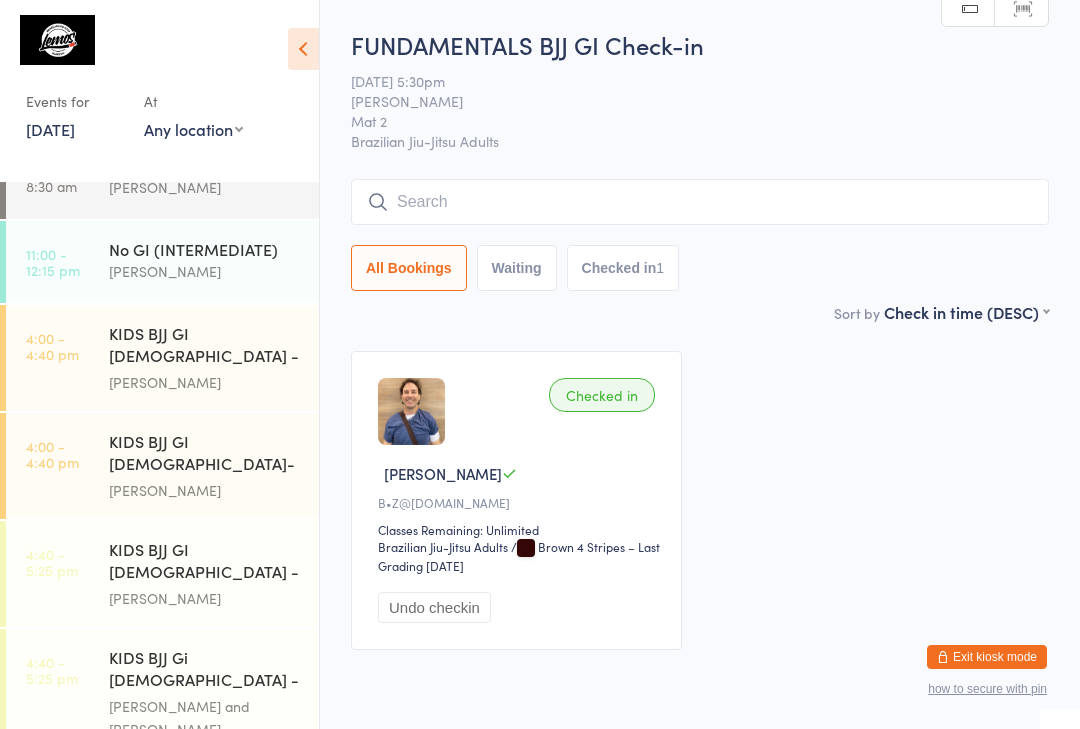 click on "[PERSON_NAME]" at bounding box center [205, 382] 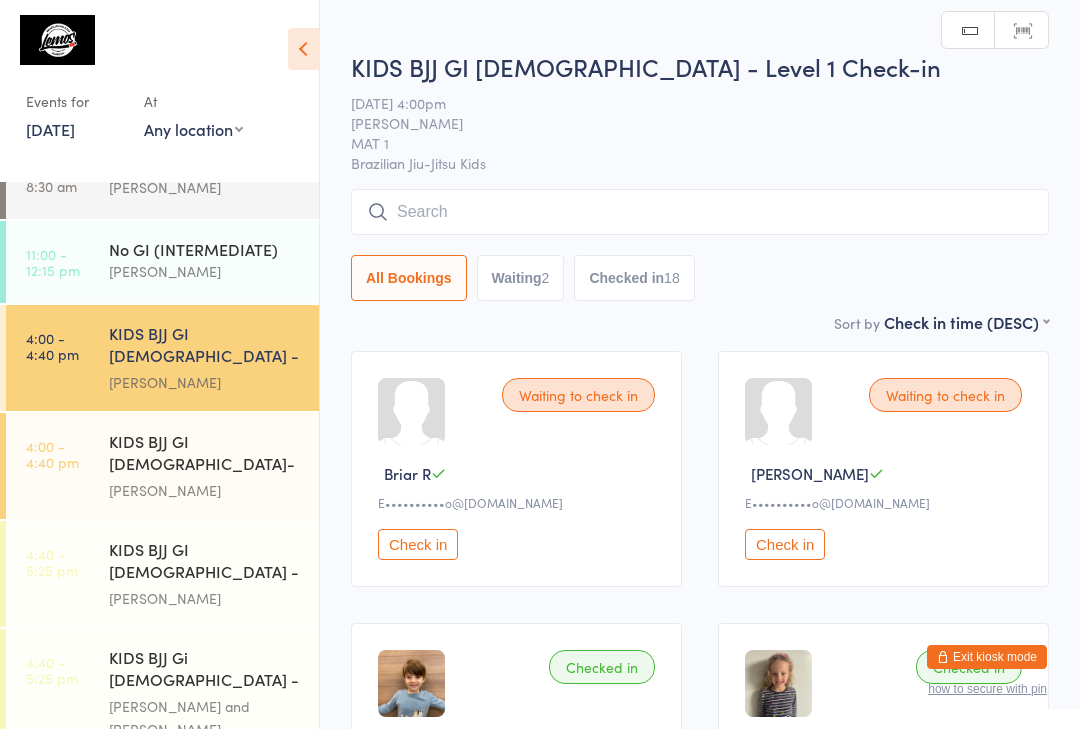 click at bounding box center [700, 212] 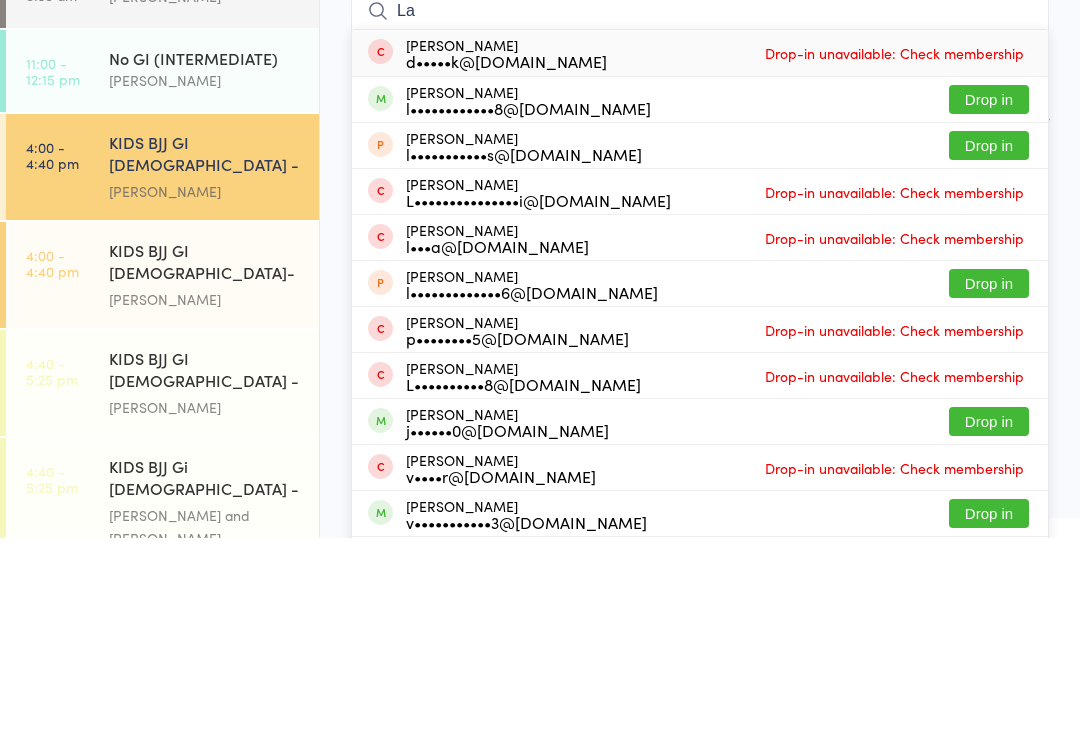 type on "L" 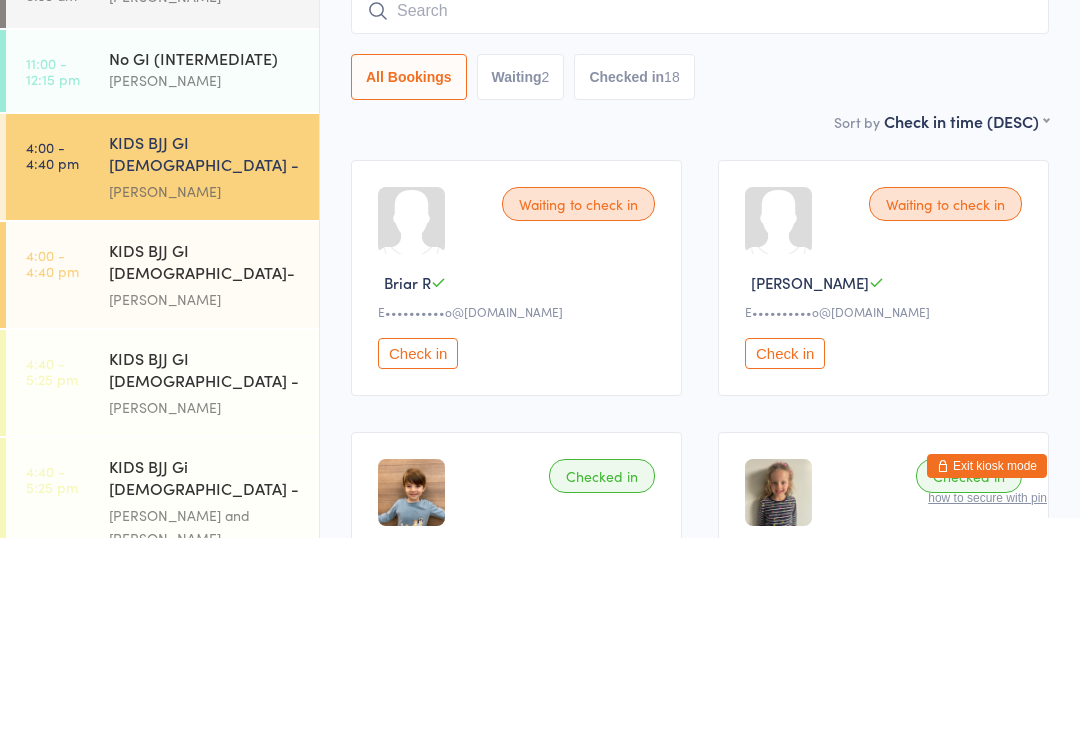 click on "KIDS BJJ GI [DEMOGRAPHIC_DATA] - Level 1 Check-in [DATE] 4:00pm  [PERSON_NAME]  MAT 1  Brazilian Jiu-Jitsu Kids  Manual search Scanner input All Bookings Waiting  2 Checked in  18" at bounding box center [700, 164] 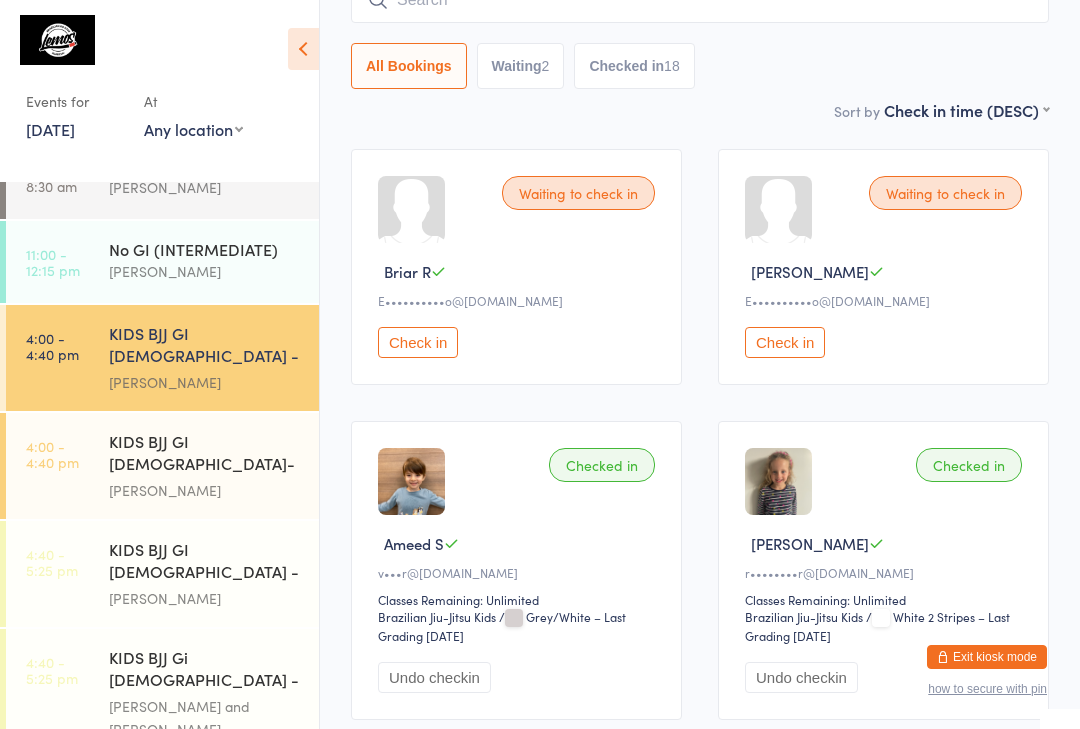 scroll, scrollTop: 182, scrollLeft: 0, axis: vertical 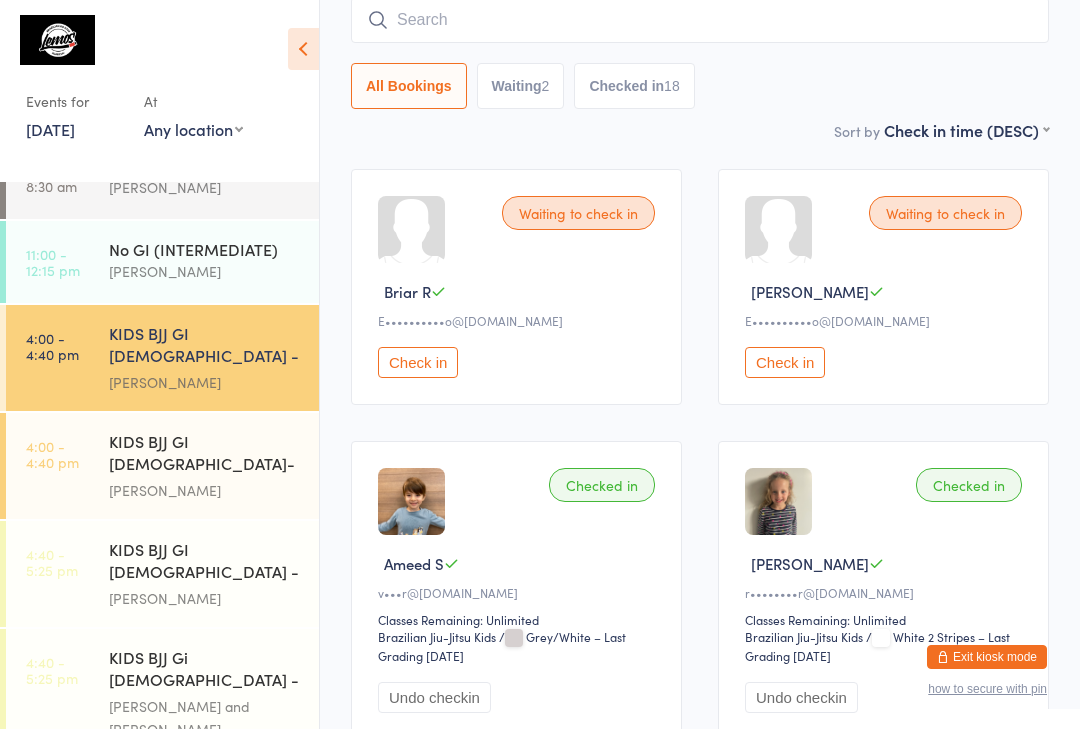 click at bounding box center [700, 20] 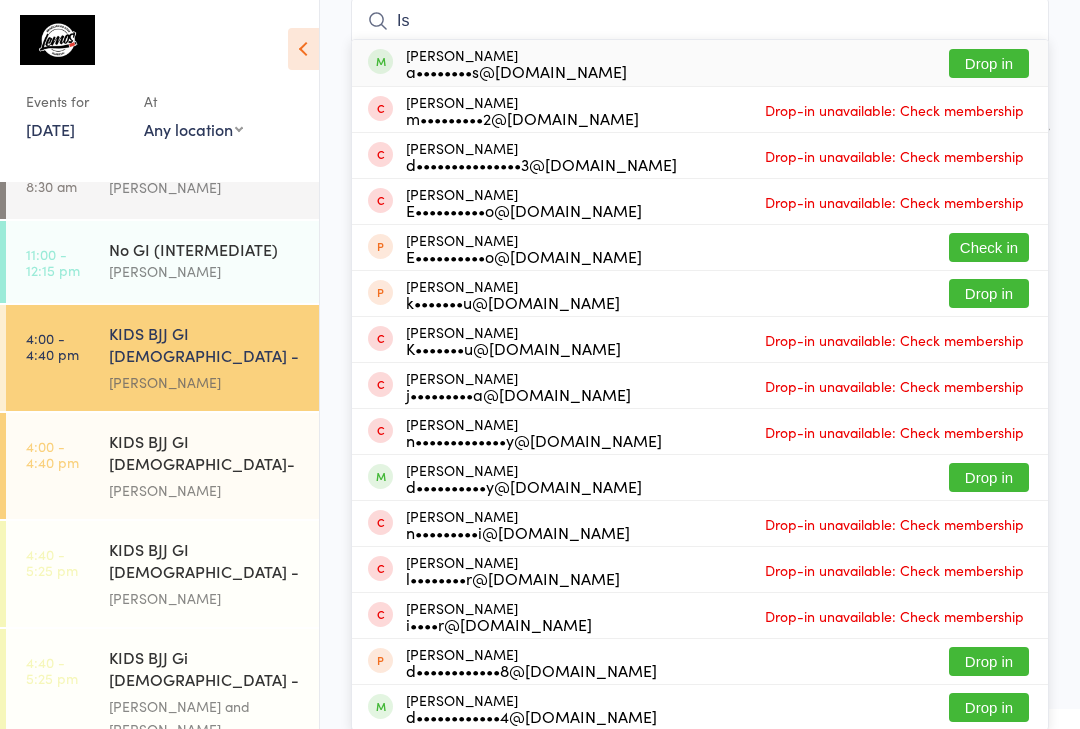 type on "I" 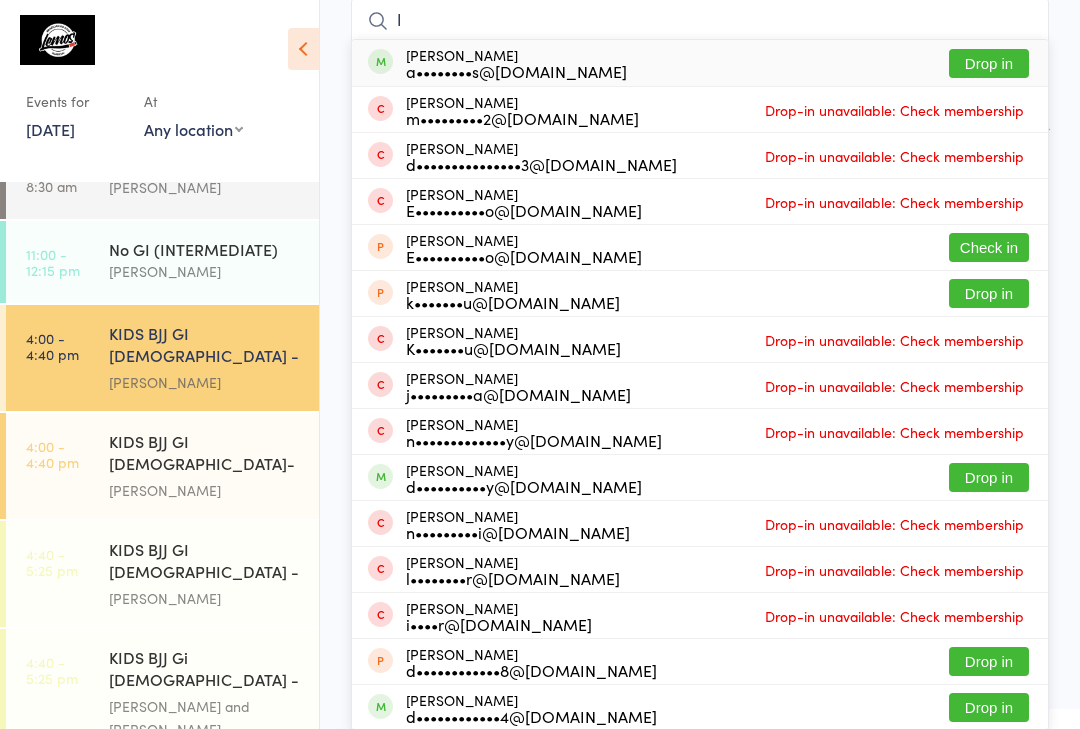 type 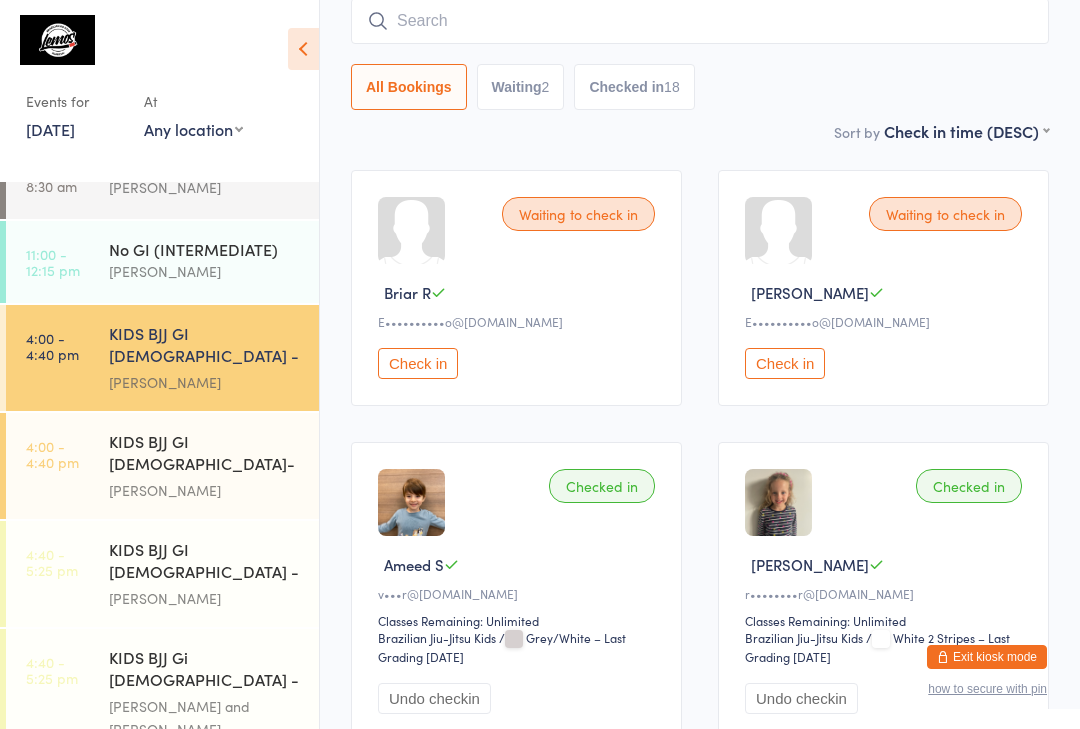 click on "Sort by   Check in time (DESC) First name (ASC) First name (DESC) Last name (ASC) Last name (DESC) Check in time (ASC) Check in time (DESC) Rank (ASC) Rank (DESC)" at bounding box center (700, 131) 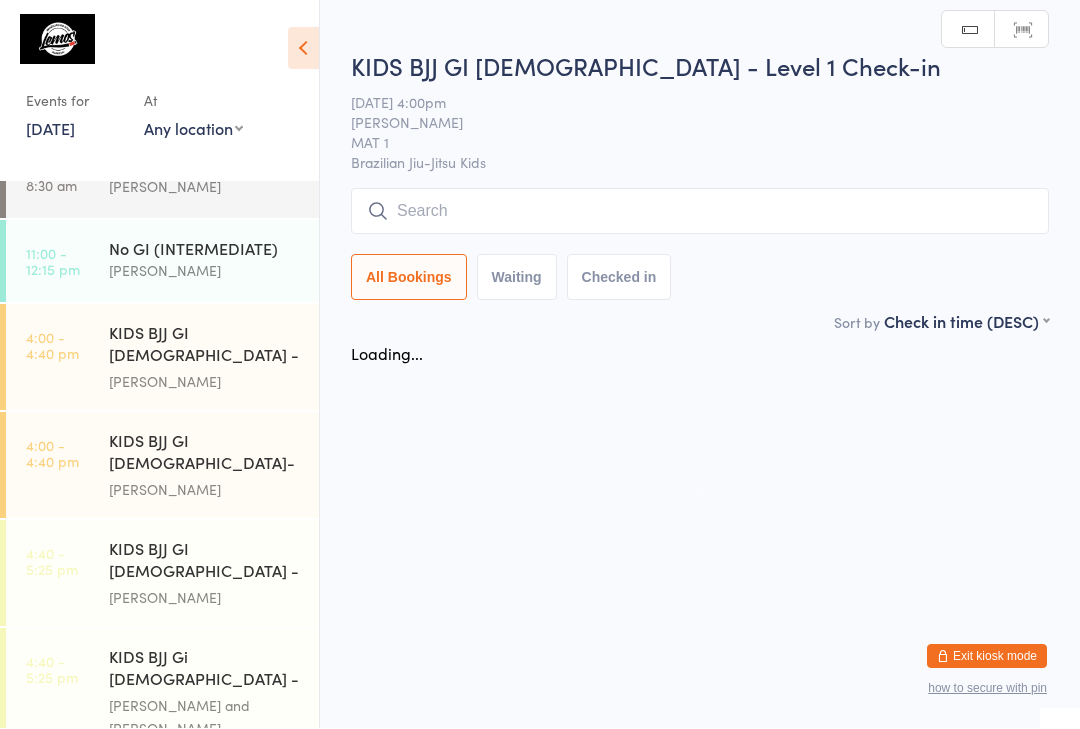 scroll, scrollTop: 1, scrollLeft: 0, axis: vertical 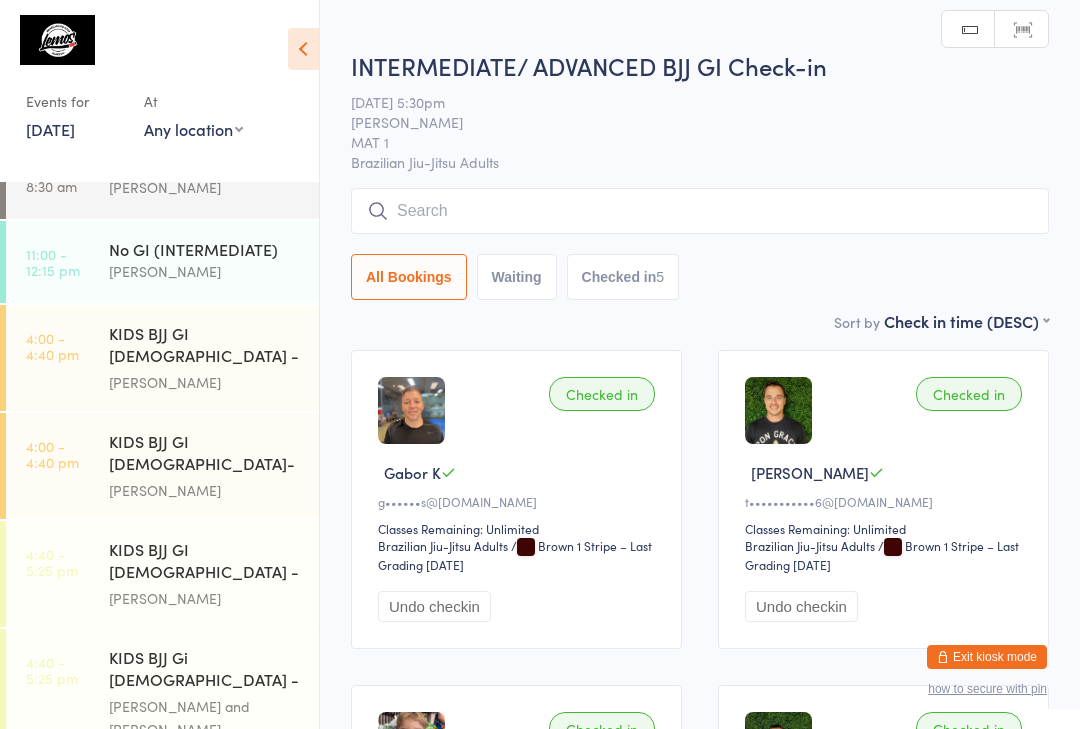 click at bounding box center (700, 211) 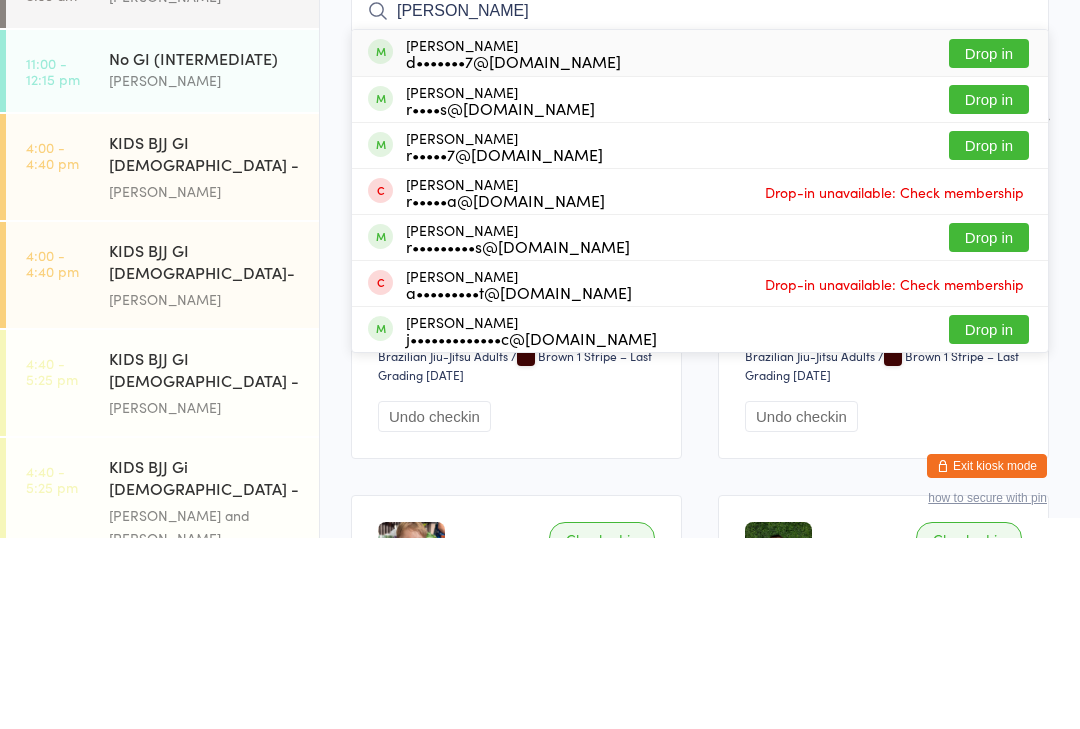 type on "[PERSON_NAME]" 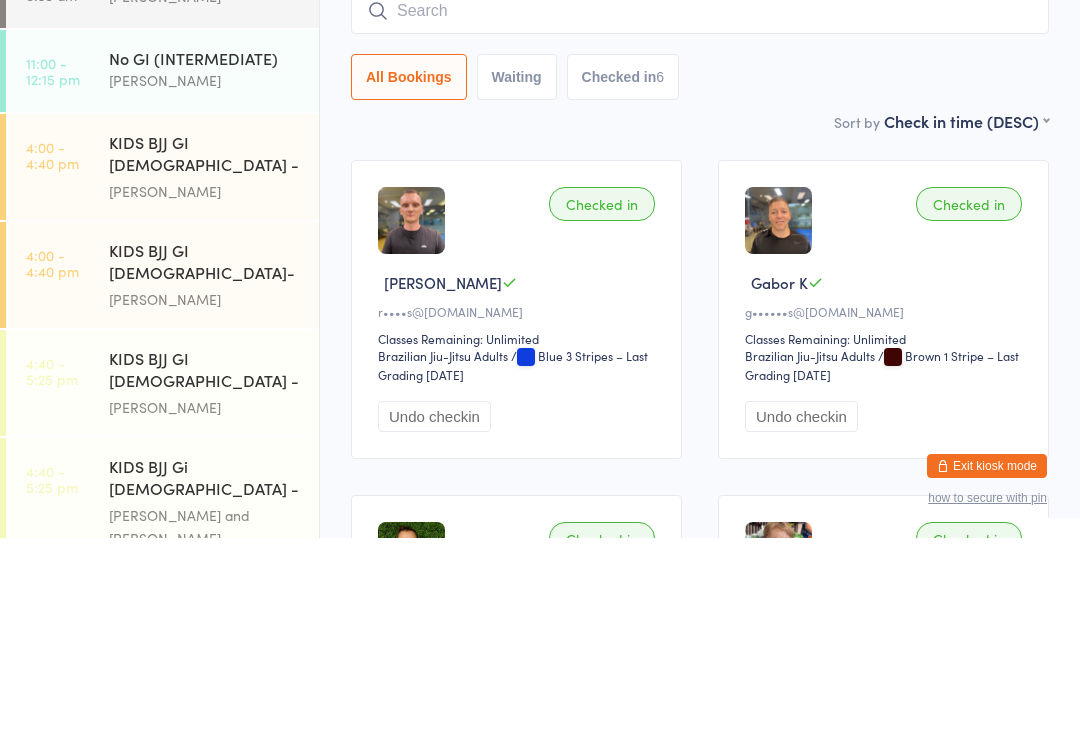 scroll, scrollTop: 191, scrollLeft: 0, axis: vertical 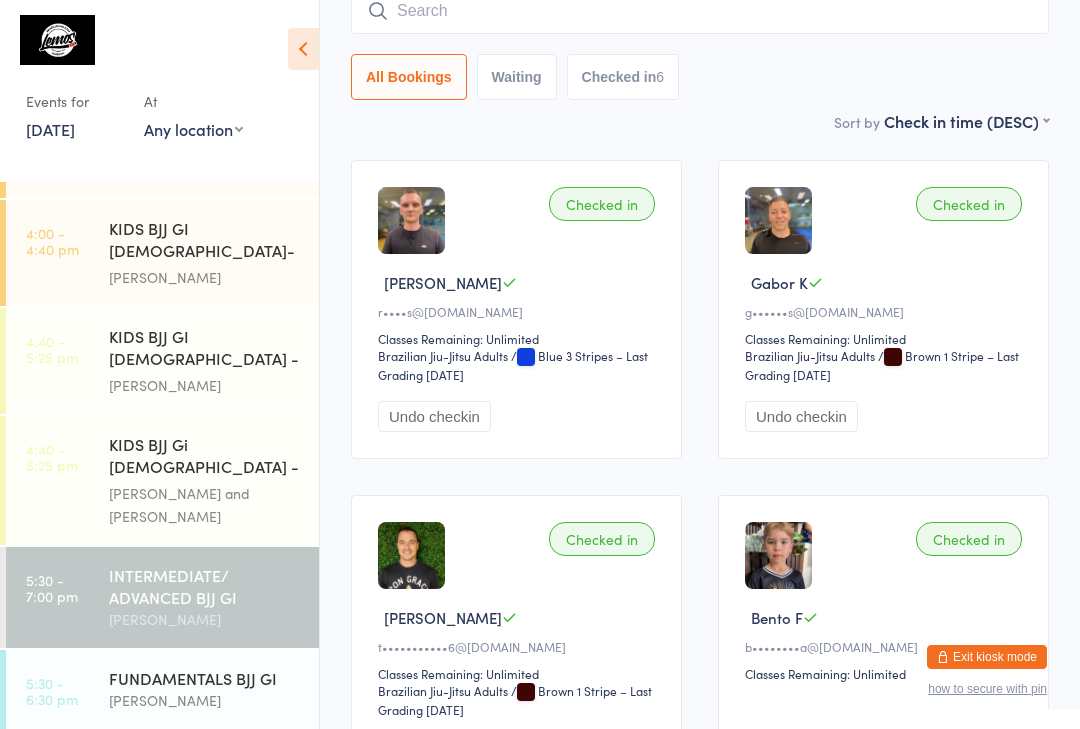 click on "FUNDAMENTALS BJJ GI [PERSON_NAME]" at bounding box center (214, 689) 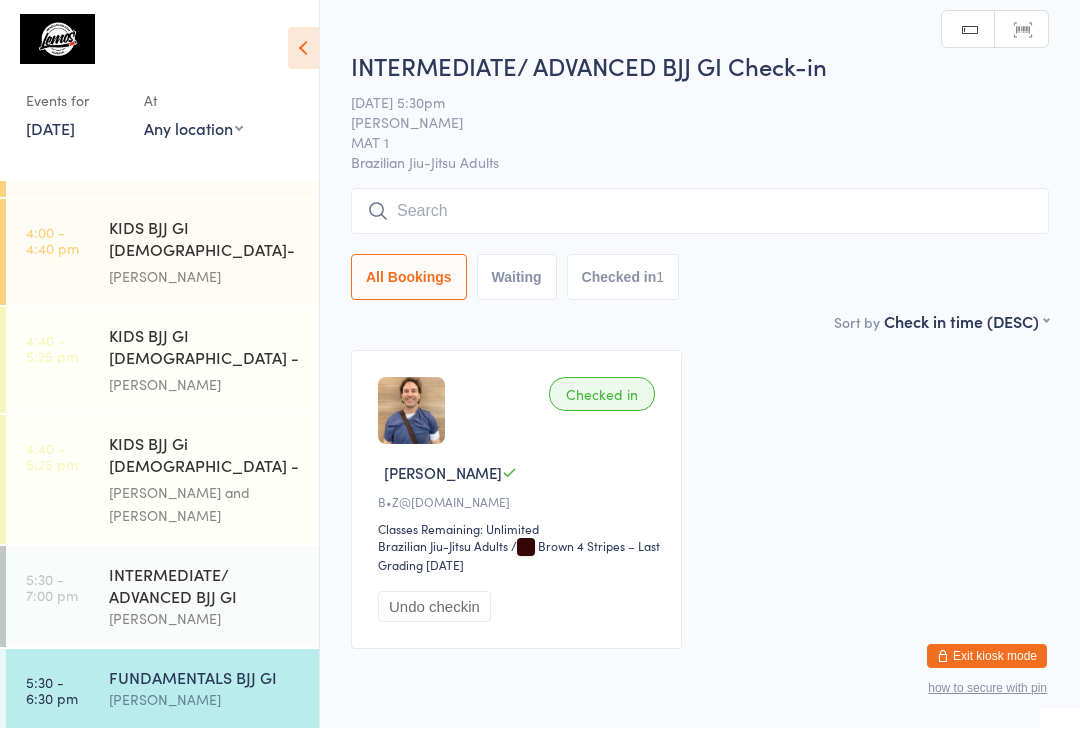 scroll, scrollTop: 1, scrollLeft: 0, axis: vertical 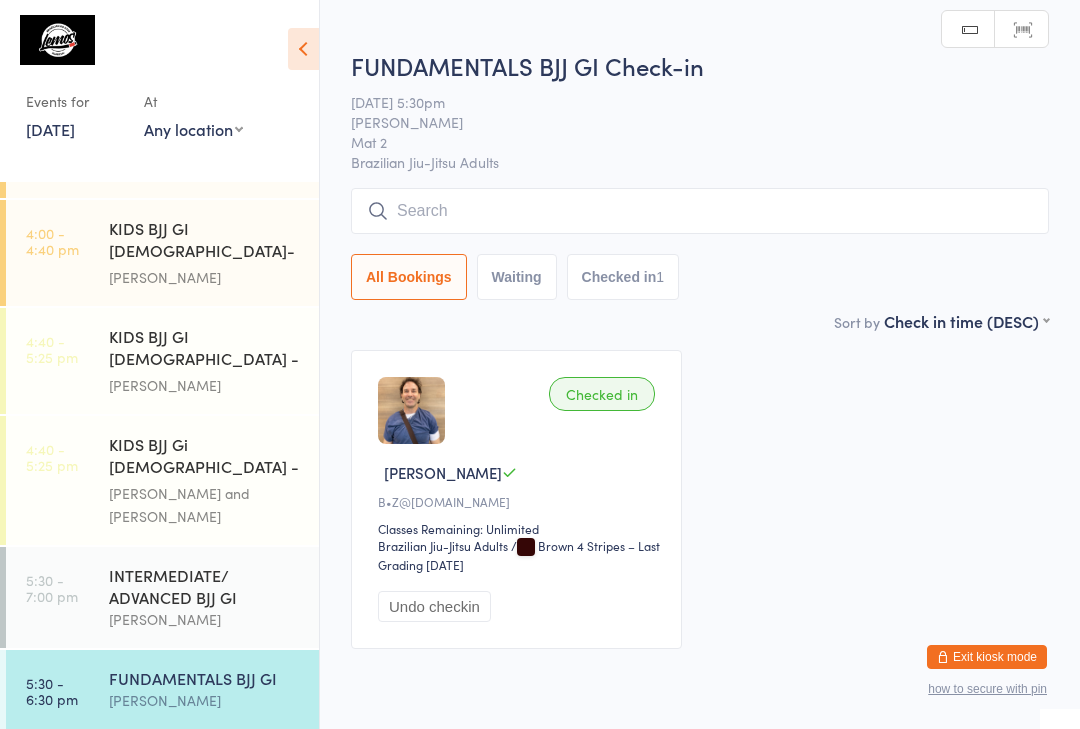 click at bounding box center (700, 211) 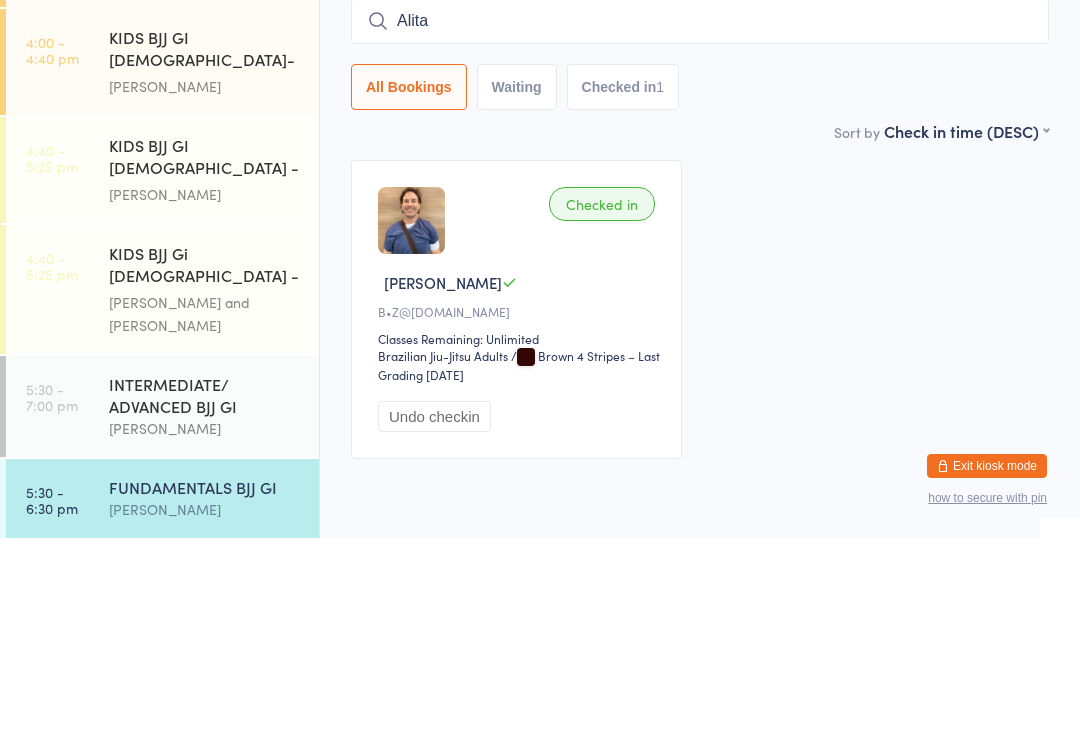 type on "Alita" 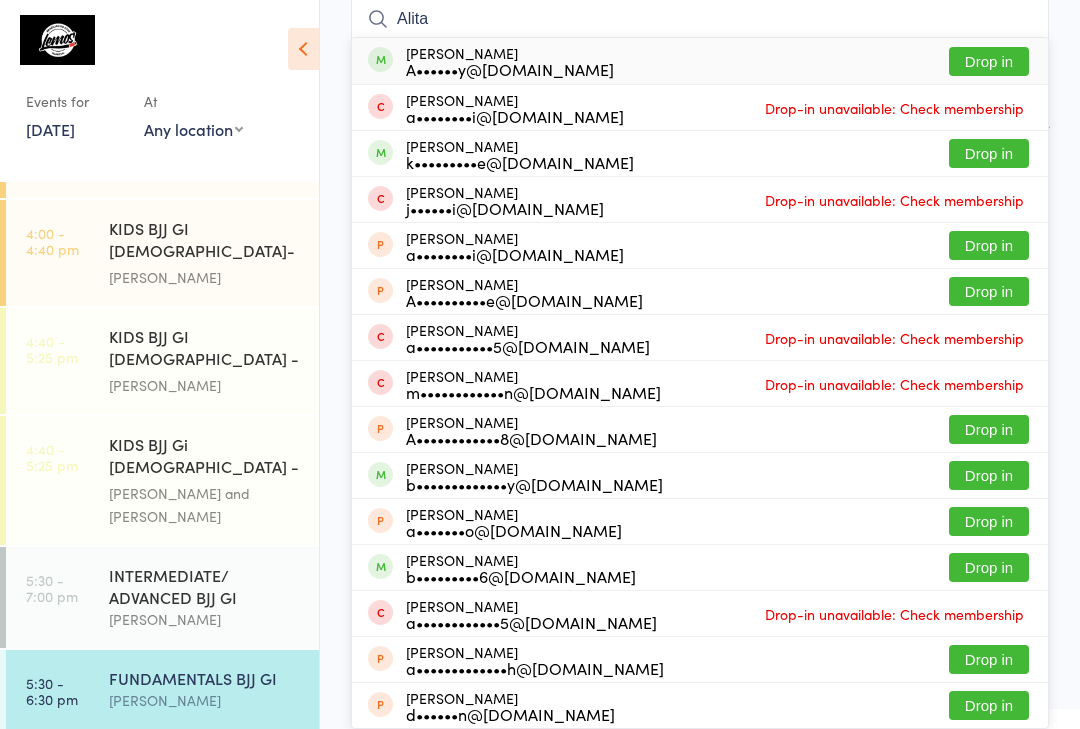 click on "Drop in" at bounding box center (989, 61) 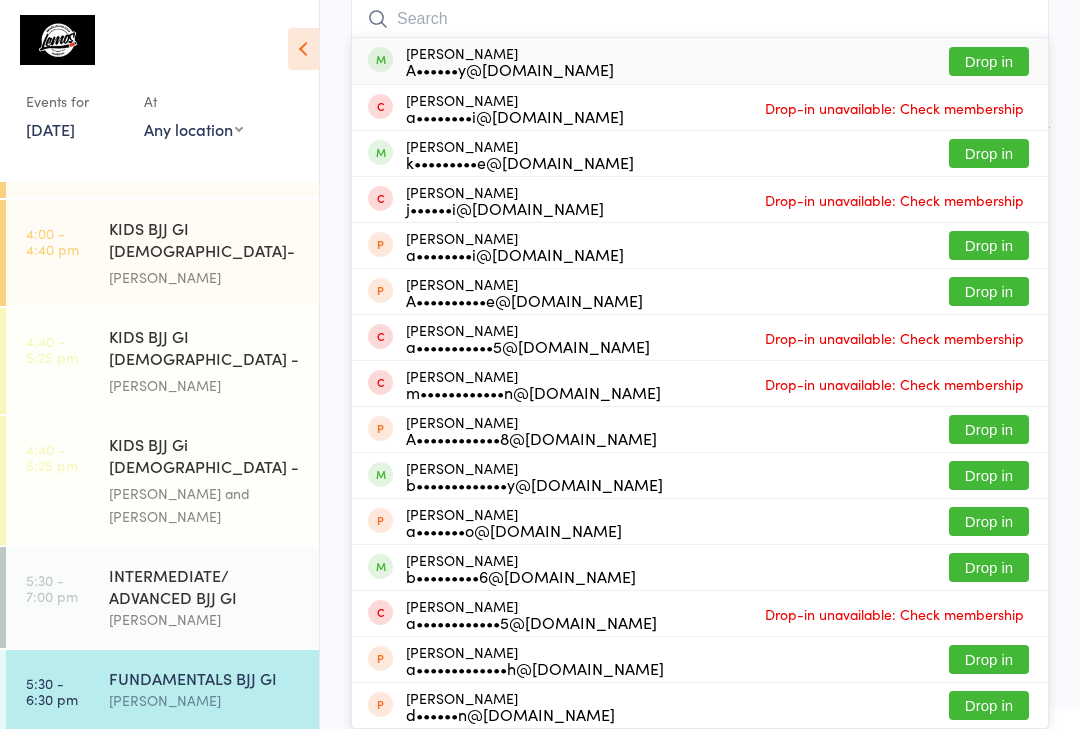 scroll, scrollTop: 86, scrollLeft: 0, axis: vertical 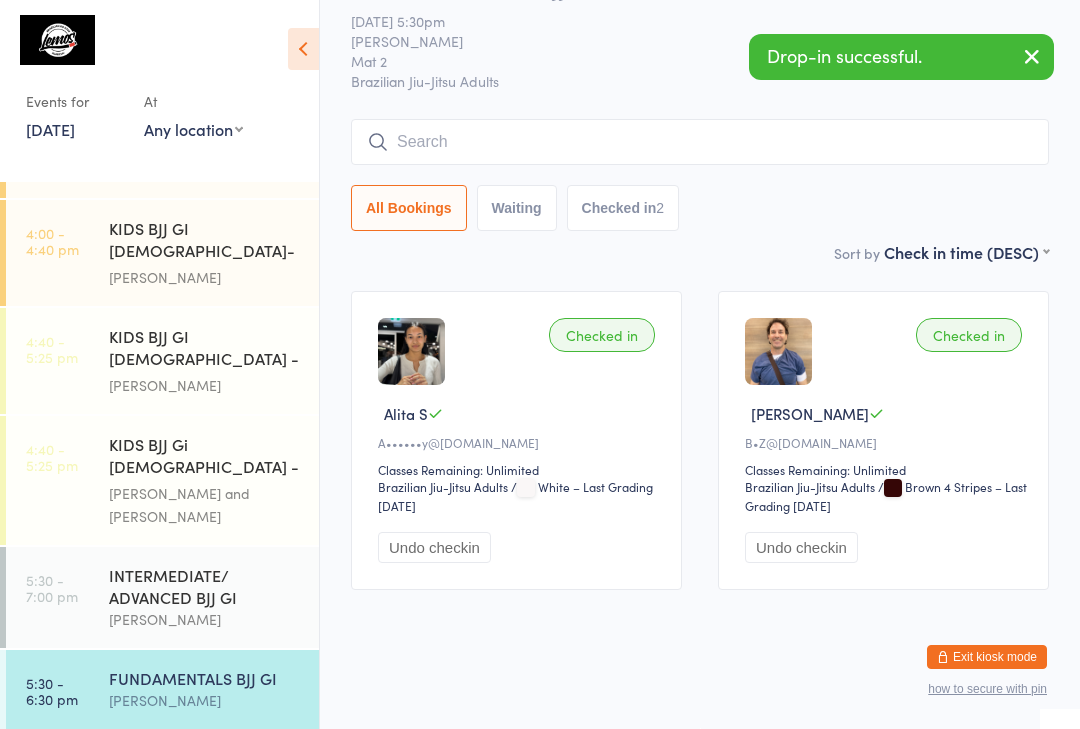 click on "[PERSON_NAME]" at bounding box center [205, 277] 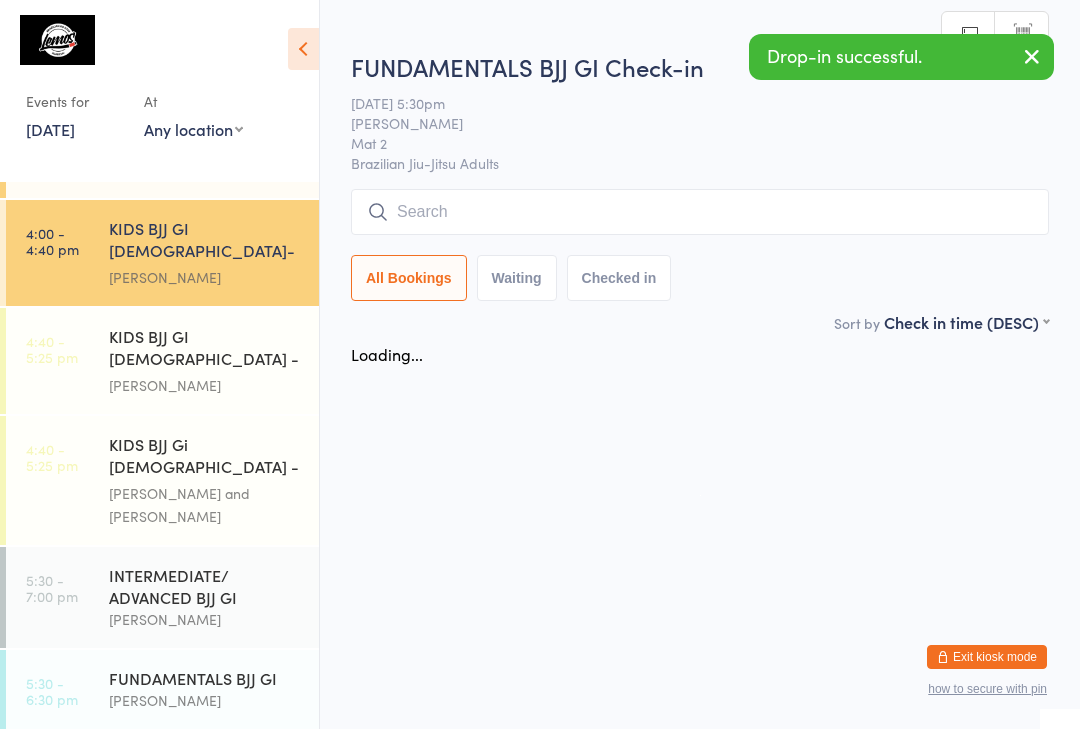 scroll, scrollTop: 0, scrollLeft: 0, axis: both 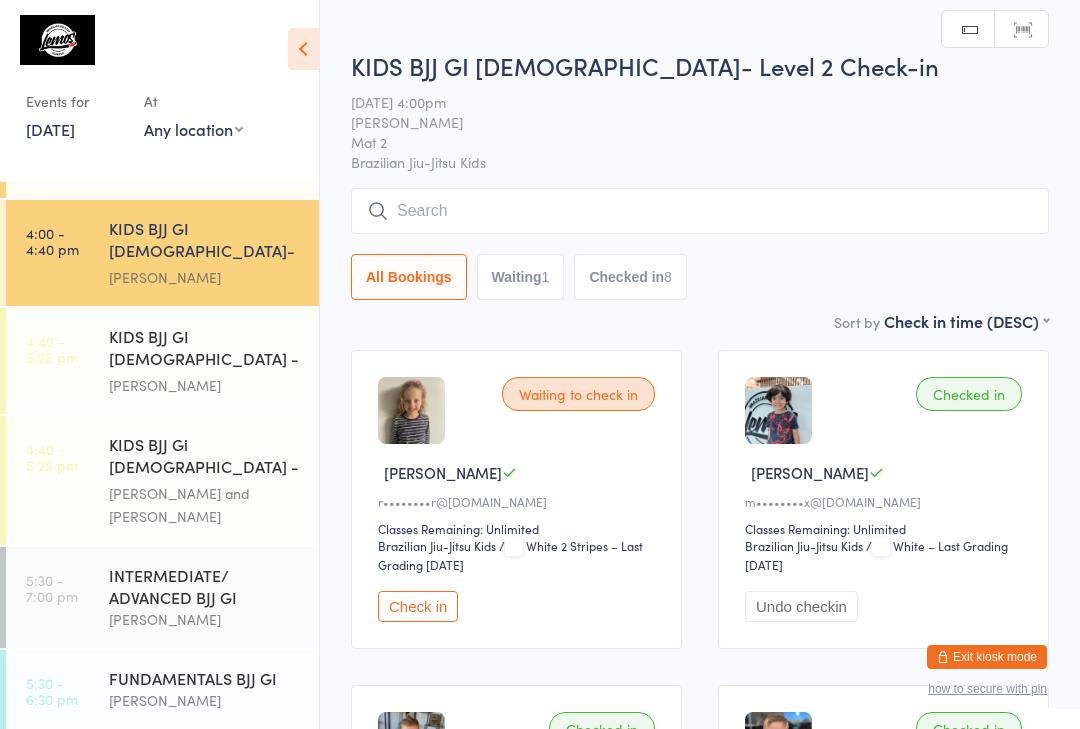click at bounding box center [700, 211] 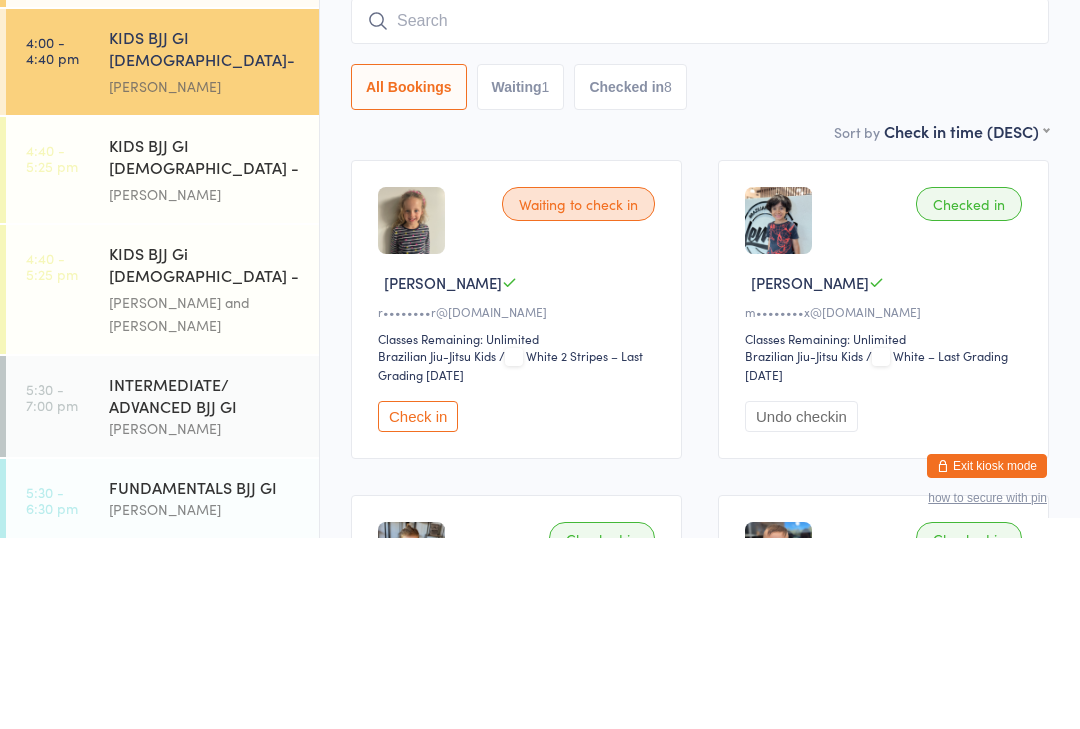 type on "S" 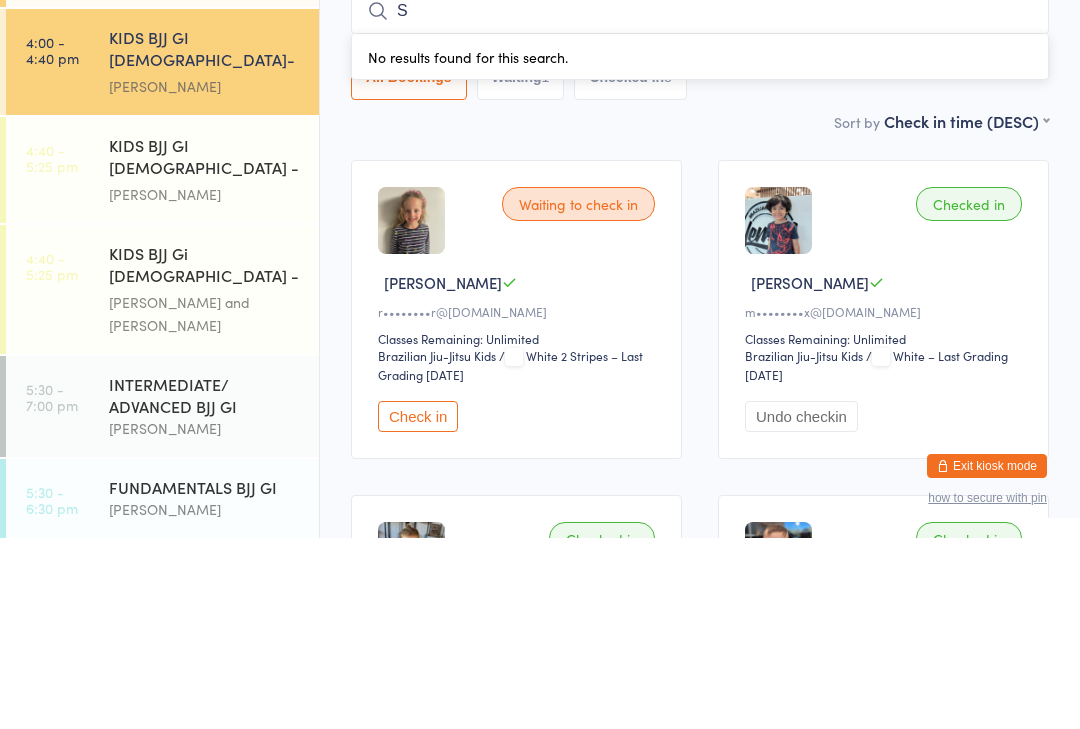 click on "INTERMEDIATE/ ADVANCED BJJ GI" at bounding box center (205, 586) 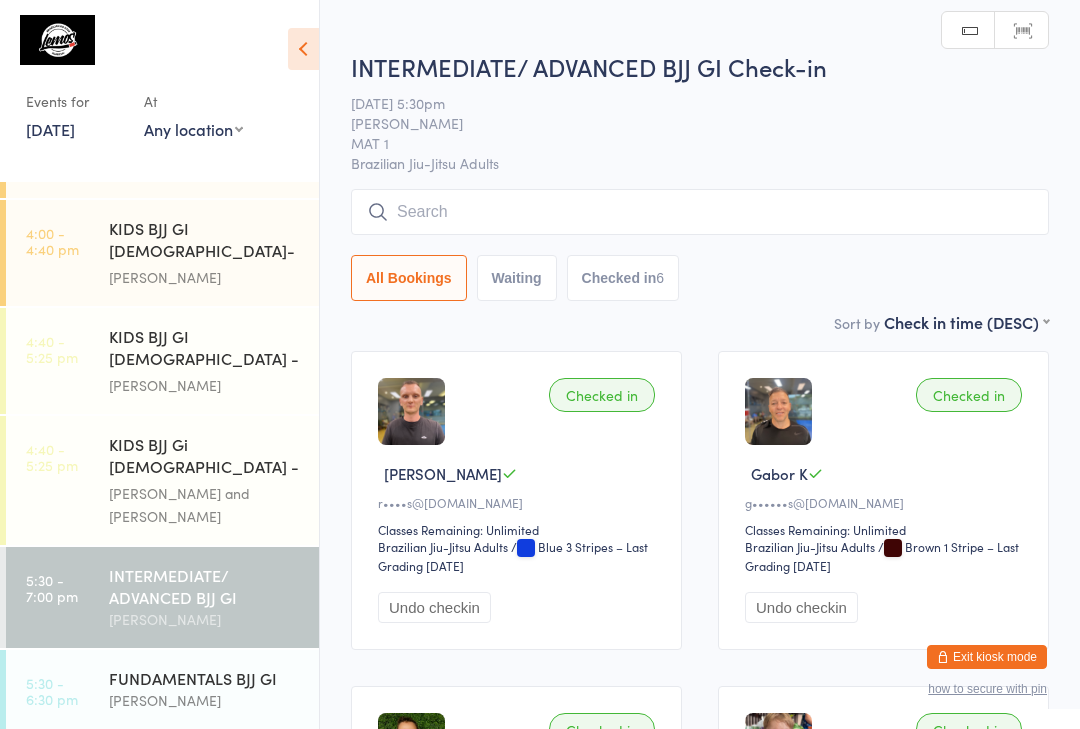 click at bounding box center (700, 212) 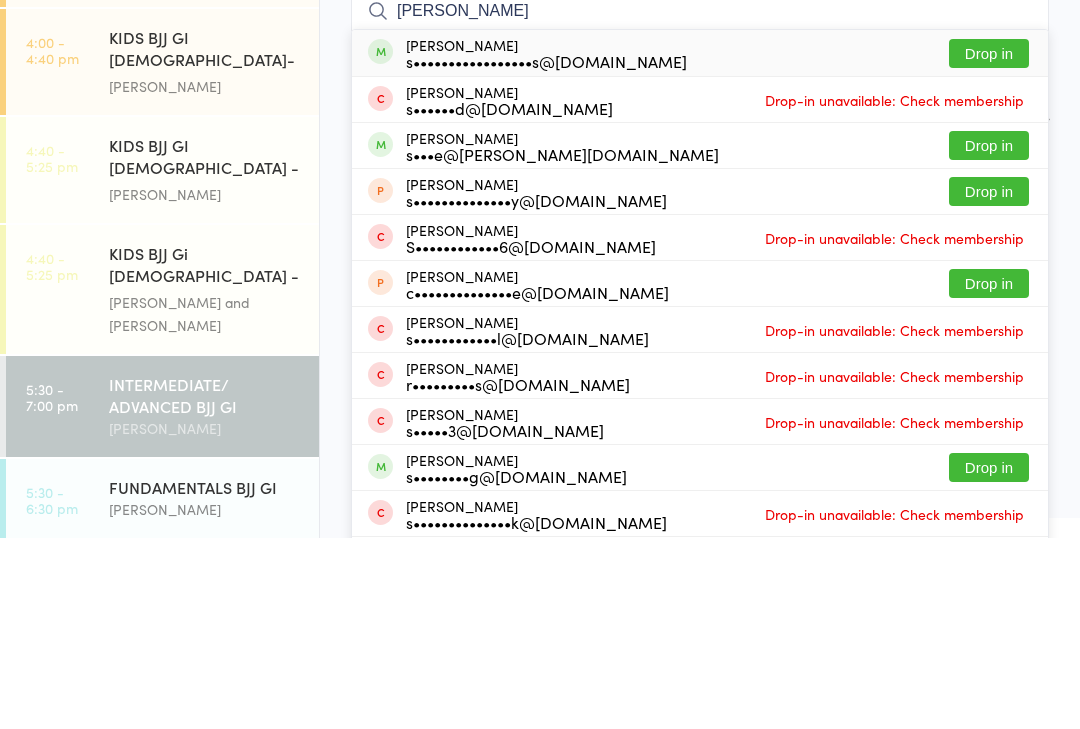 type on "[PERSON_NAME]" 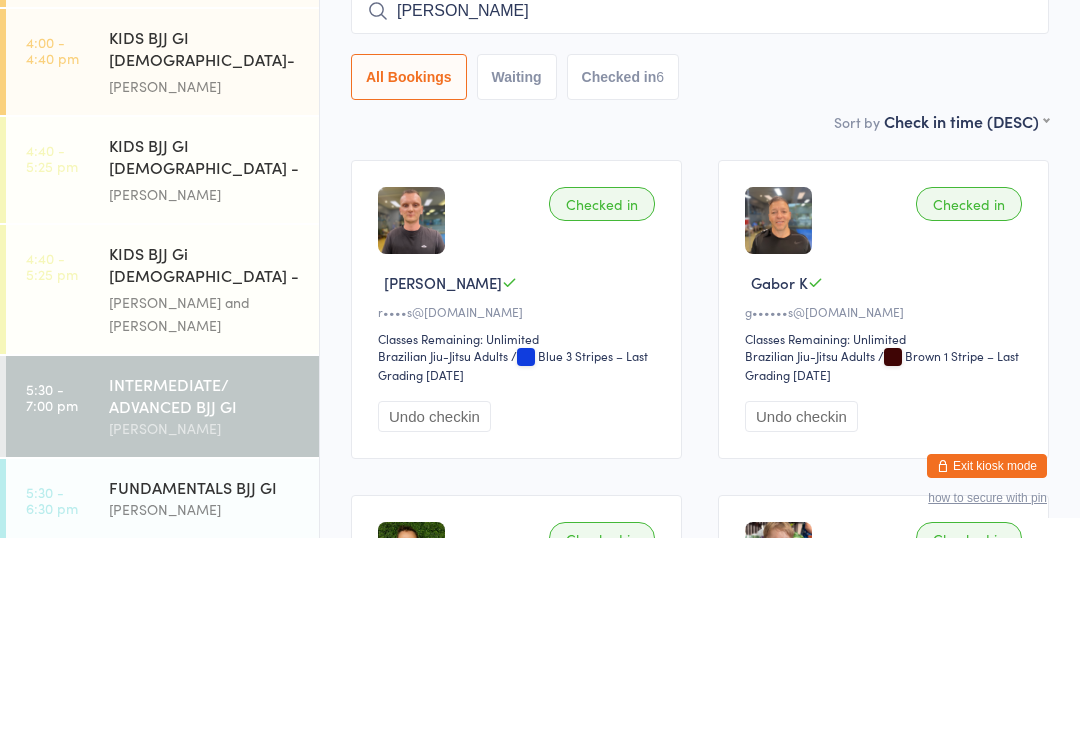 type 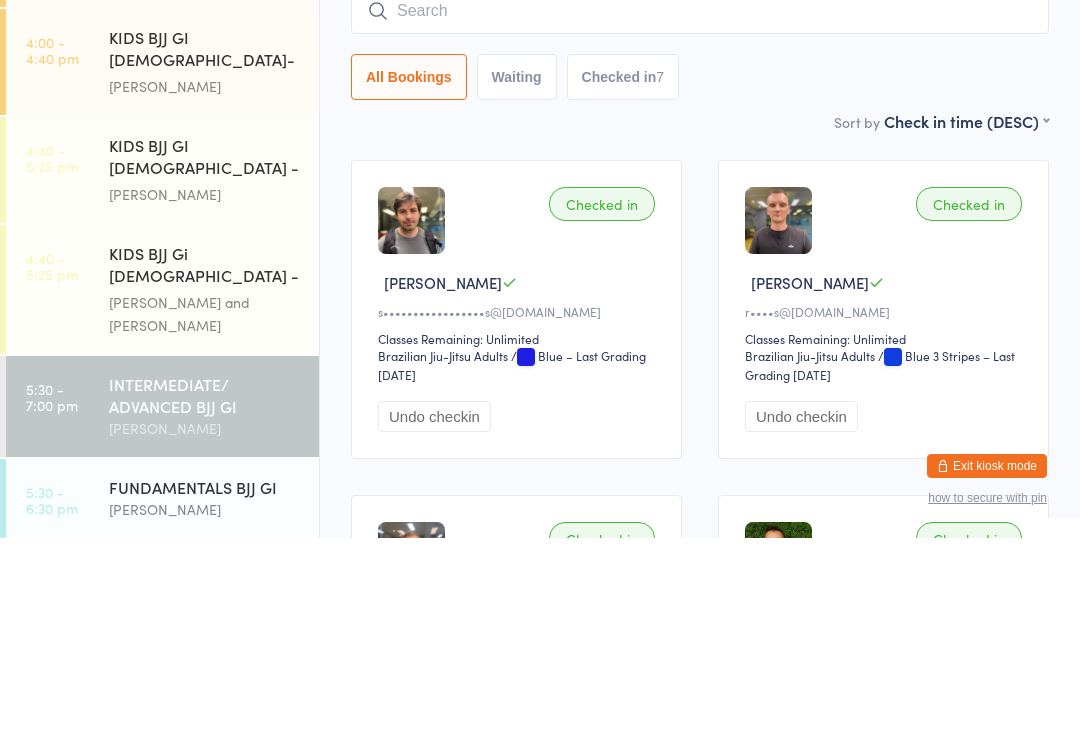 click on "All Bookings Waiting  Checked in  7" at bounding box center (700, 268) 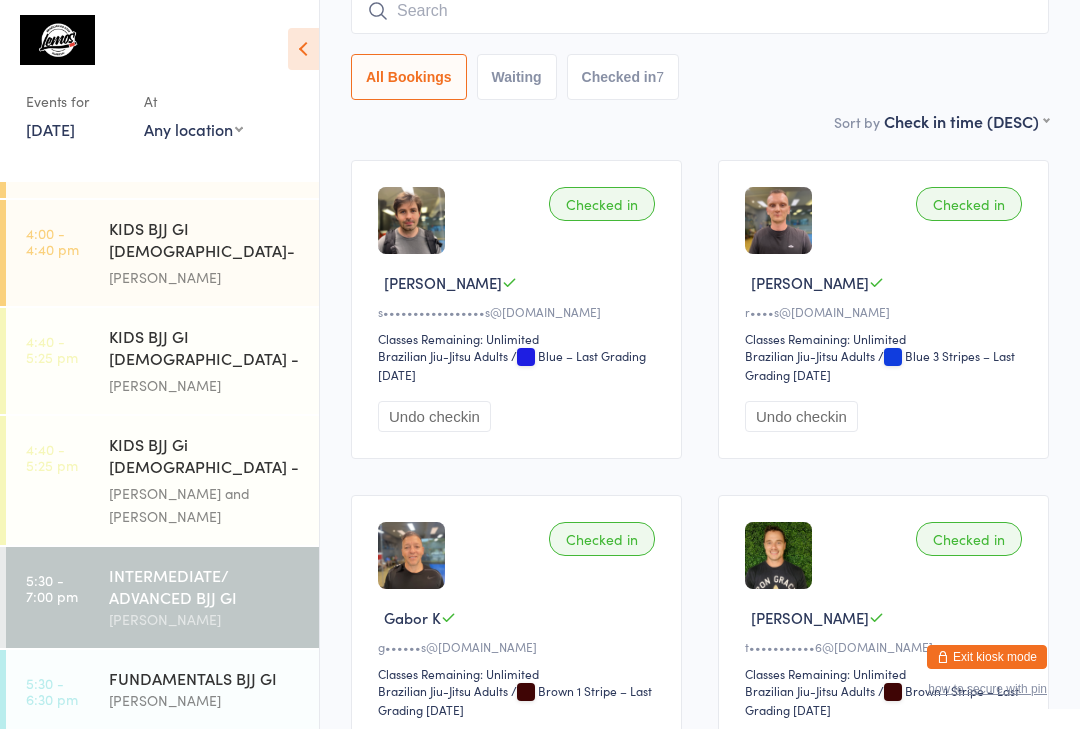 scroll, scrollTop: 208, scrollLeft: 0, axis: vertical 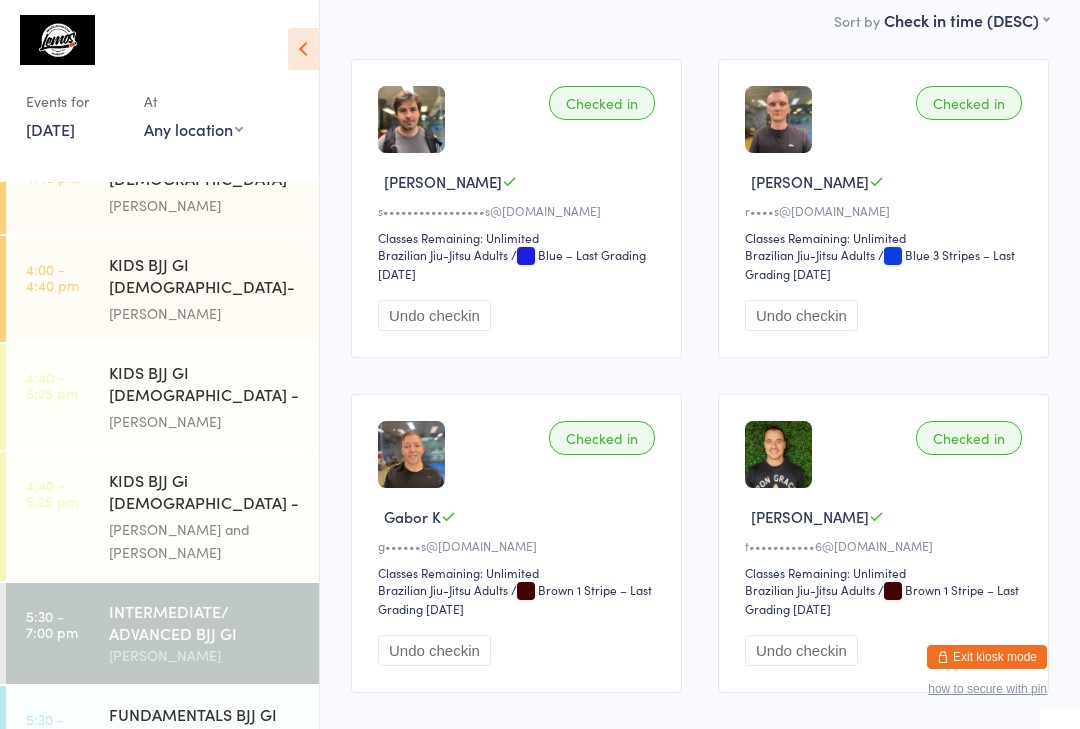 click on "INTERMEDIATE/ ADVANCED BJJ GI" at bounding box center [205, 622] 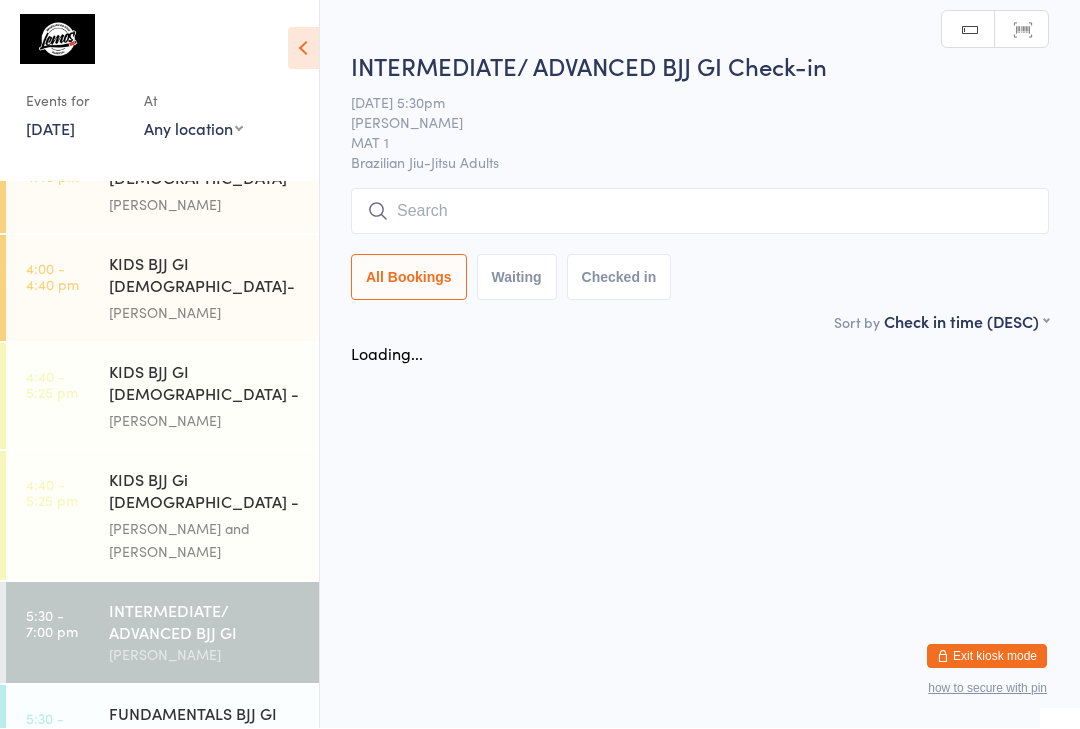 scroll, scrollTop: 1, scrollLeft: 0, axis: vertical 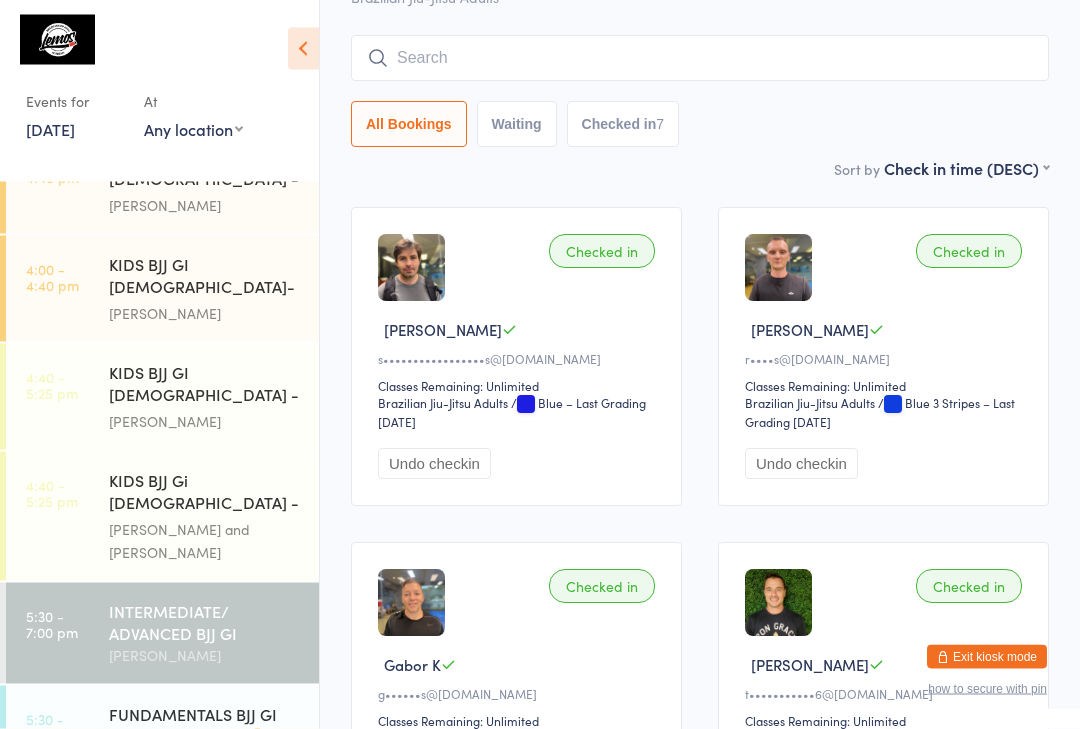 click on "INTERMEDIATE/ ADVANCED BJJ GI" at bounding box center [205, 622] 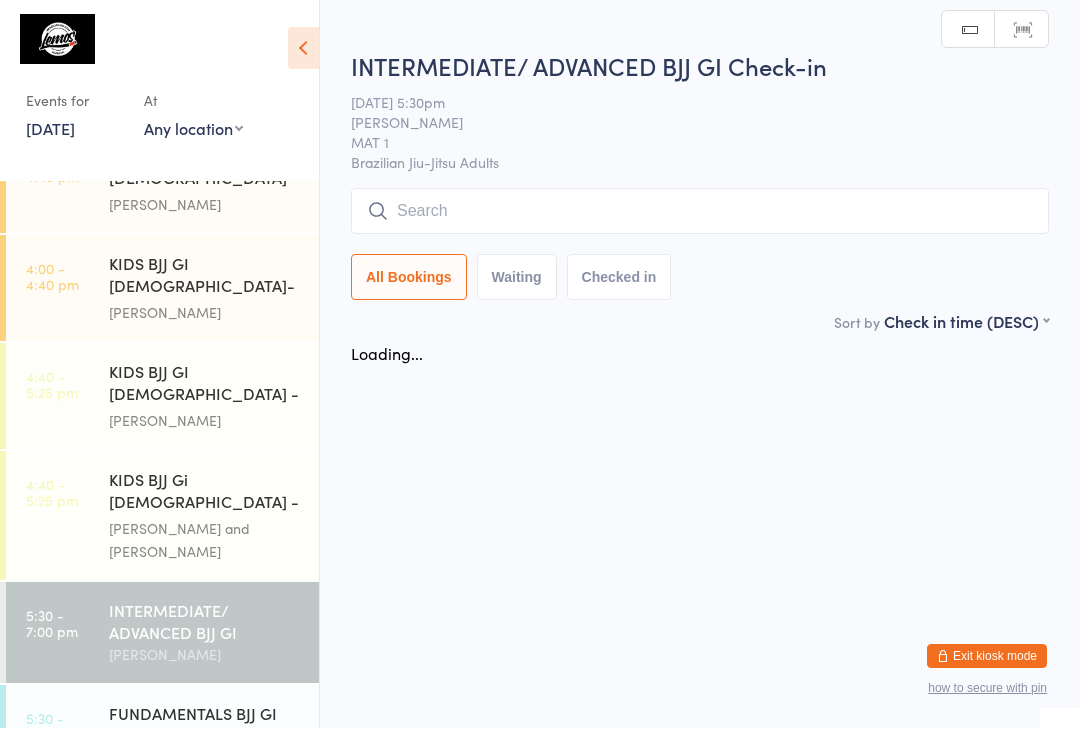 scroll, scrollTop: 1, scrollLeft: 0, axis: vertical 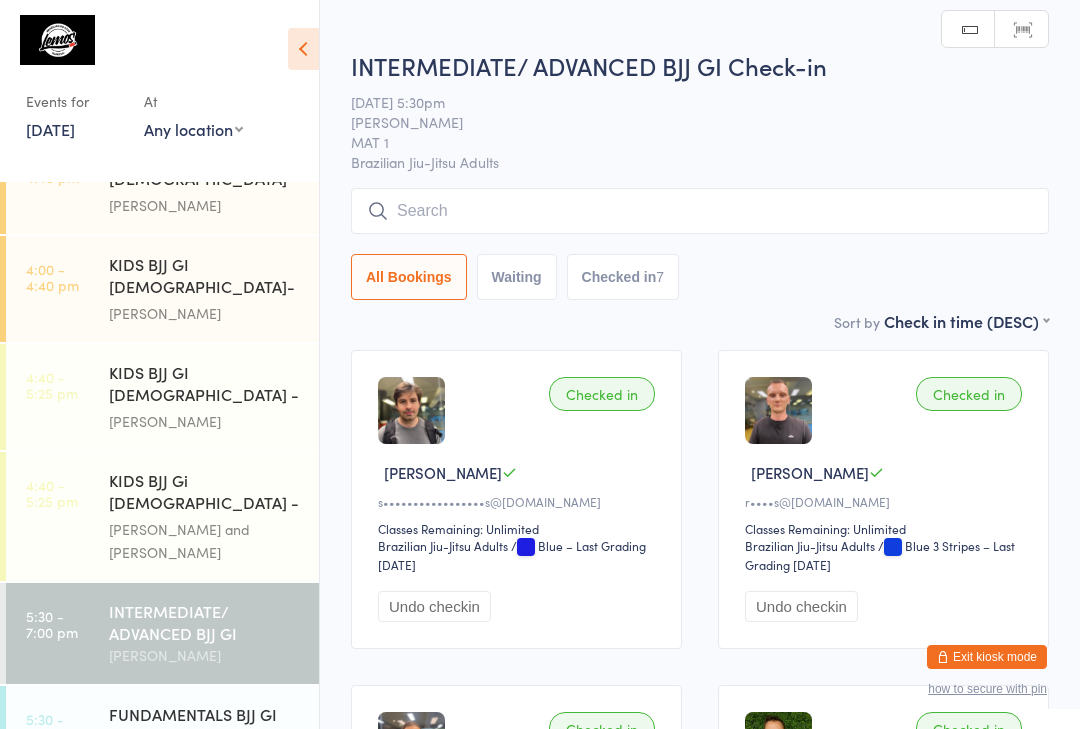 click at bounding box center [700, 211] 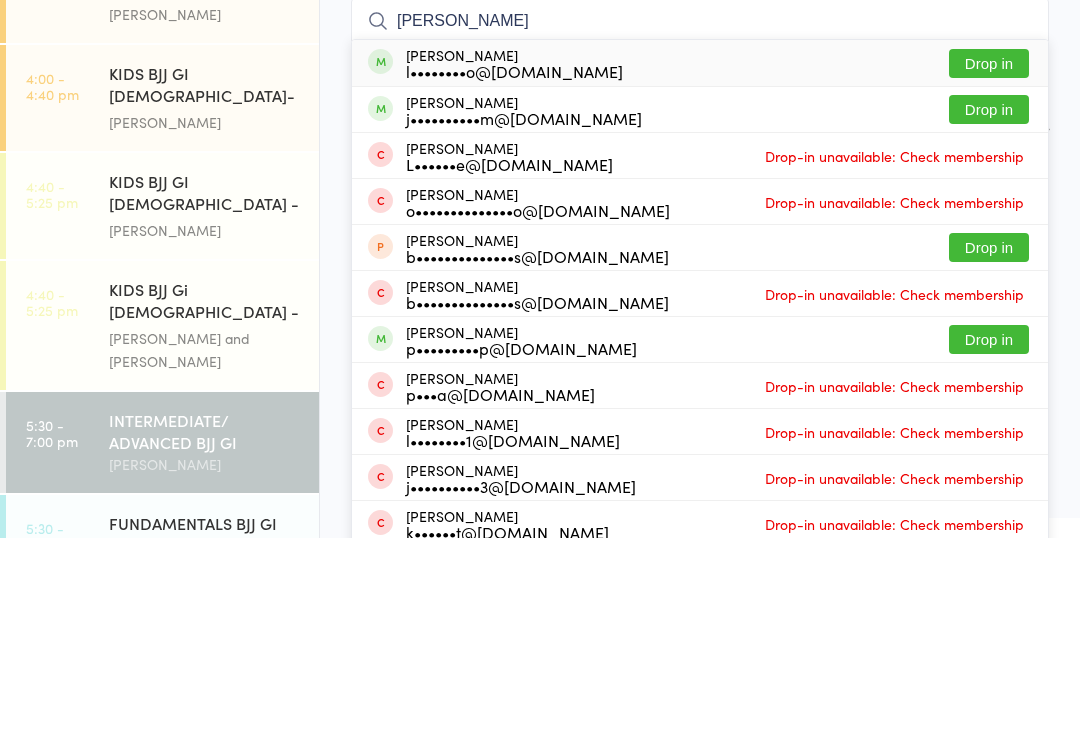 type on "[PERSON_NAME]" 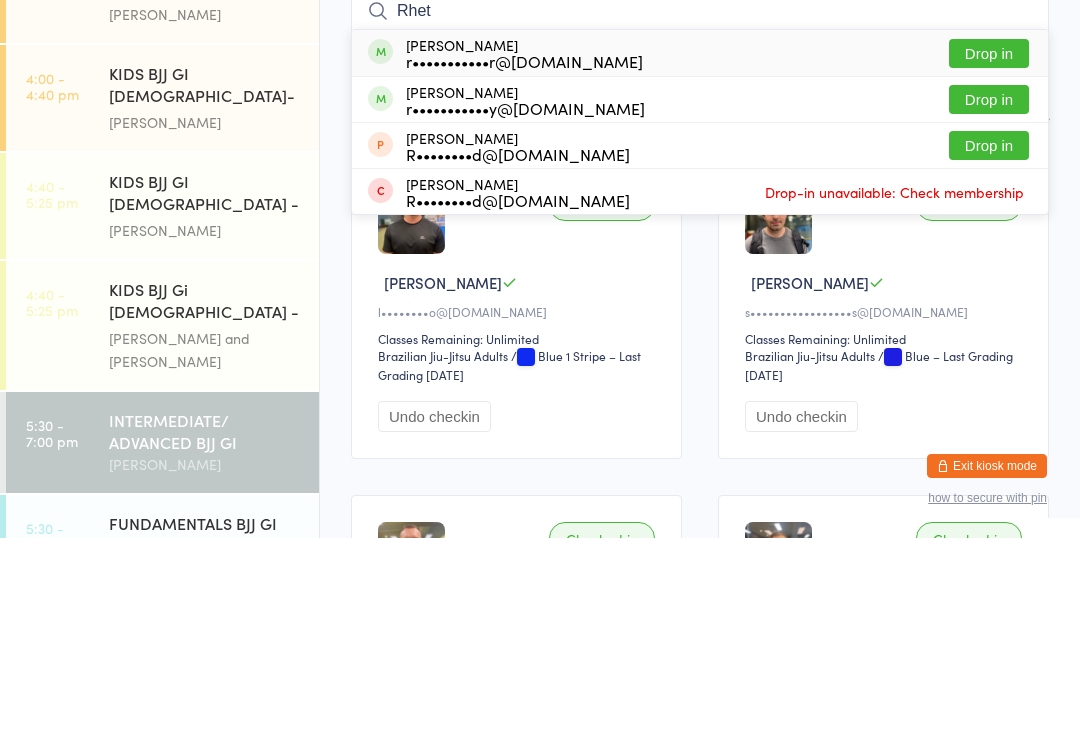 type on "Rhet" 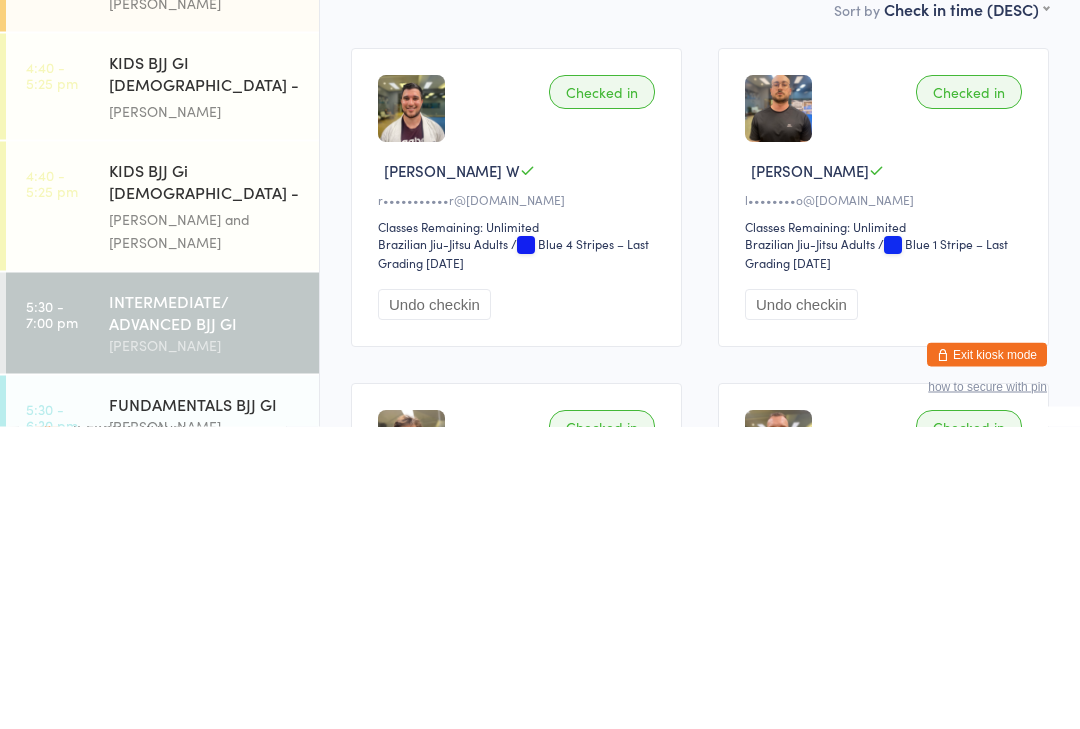 scroll, scrollTop: 409, scrollLeft: 0, axis: vertical 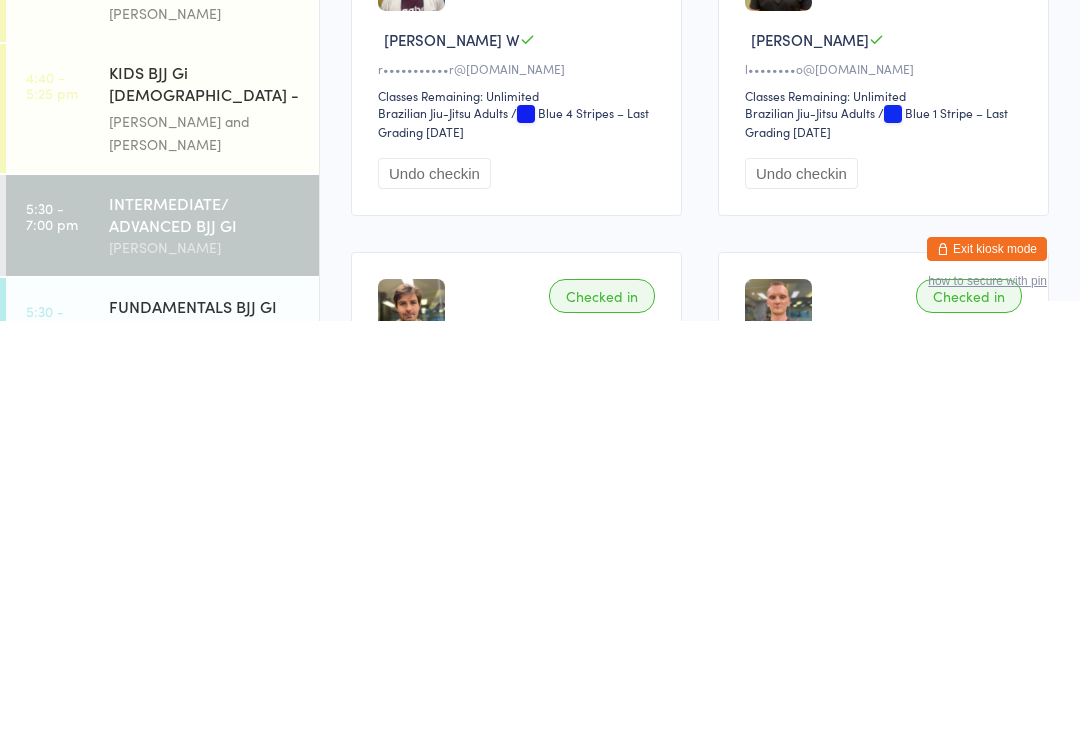 click on "FUNDAMENTALS BJJ GI" at bounding box center (205, 714) 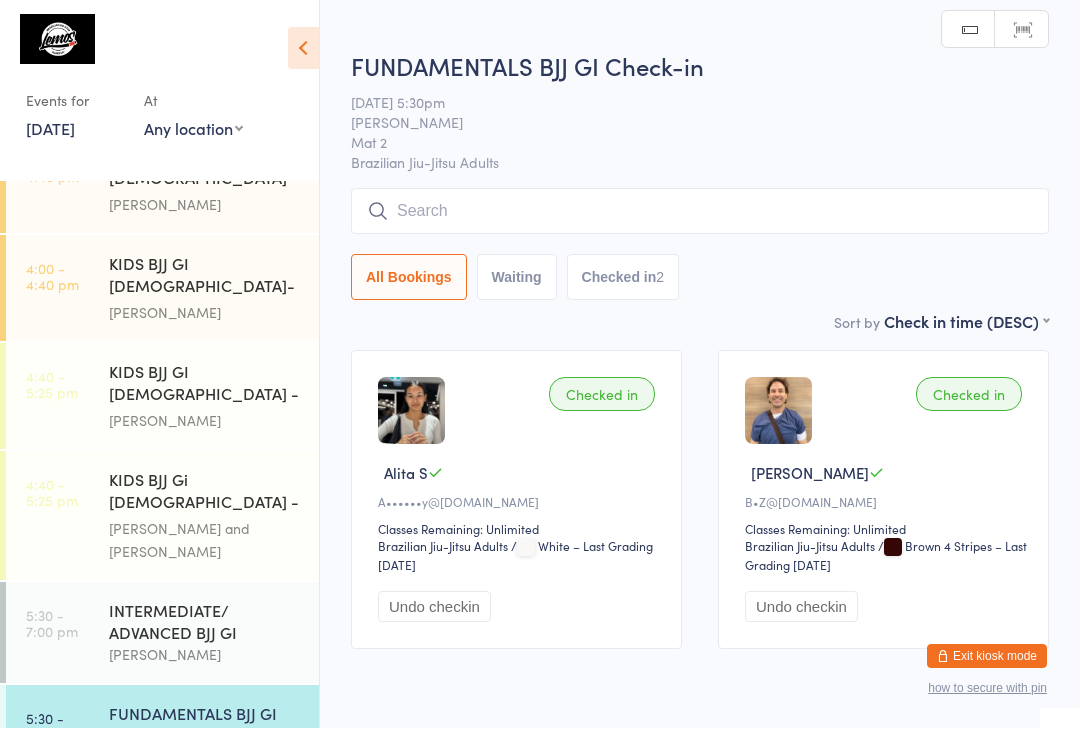 scroll, scrollTop: 1, scrollLeft: 0, axis: vertical 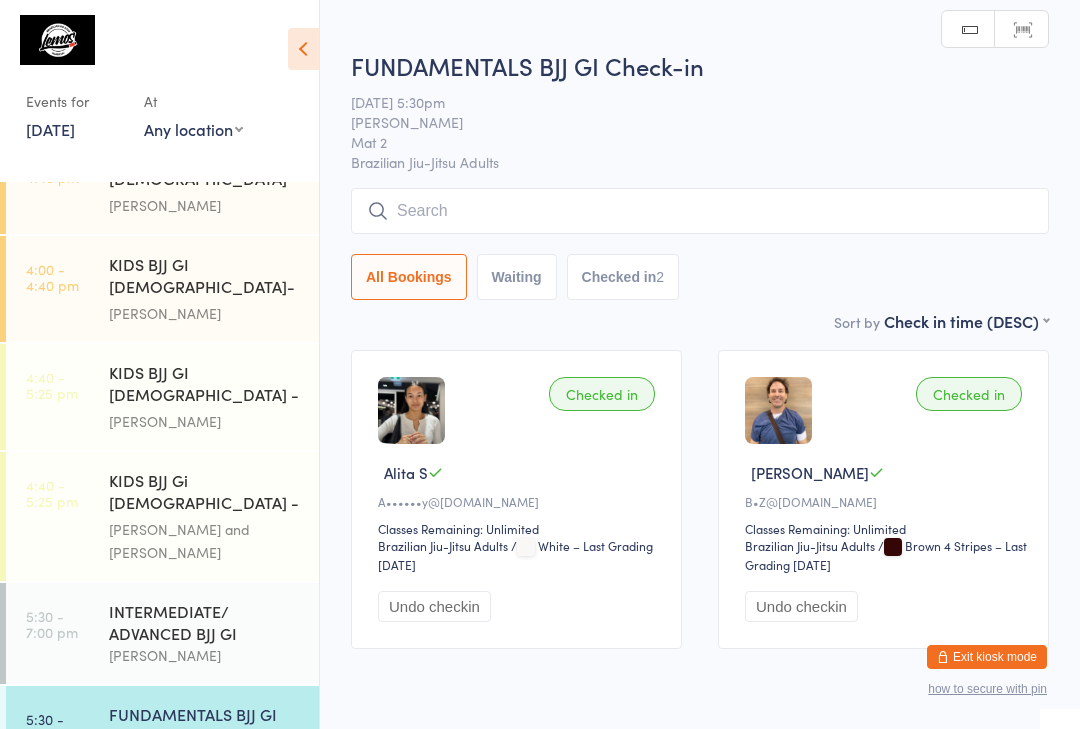 click at bounding box center (700, 211) 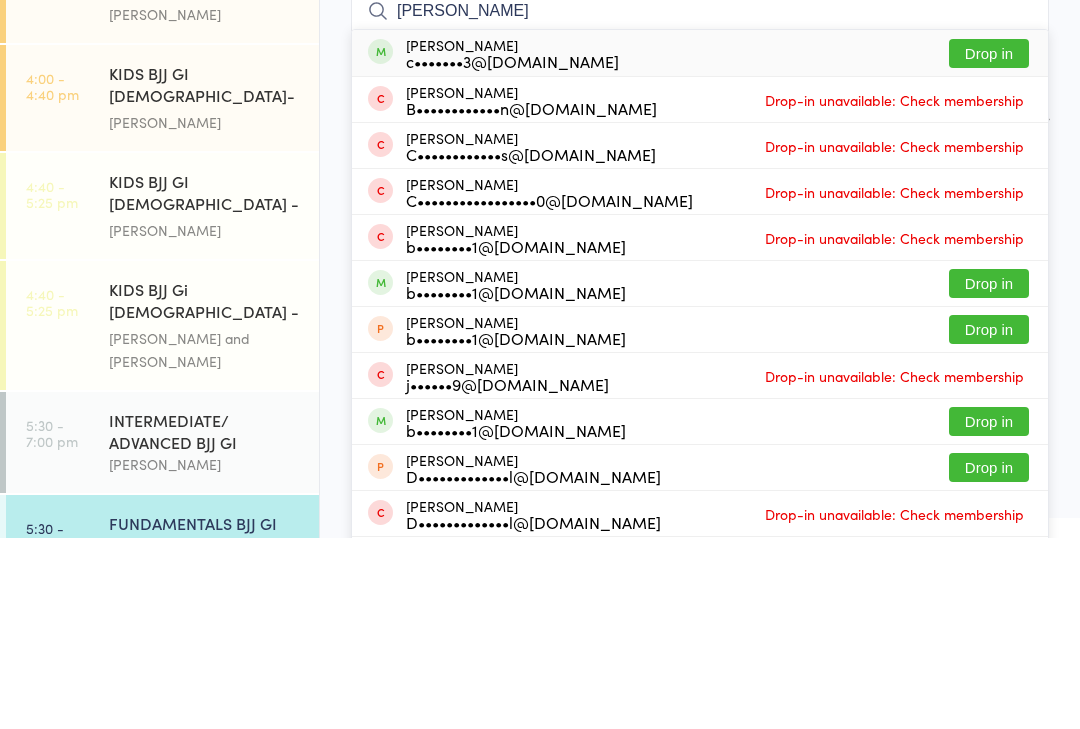 type on "[PERSON_NAME]" 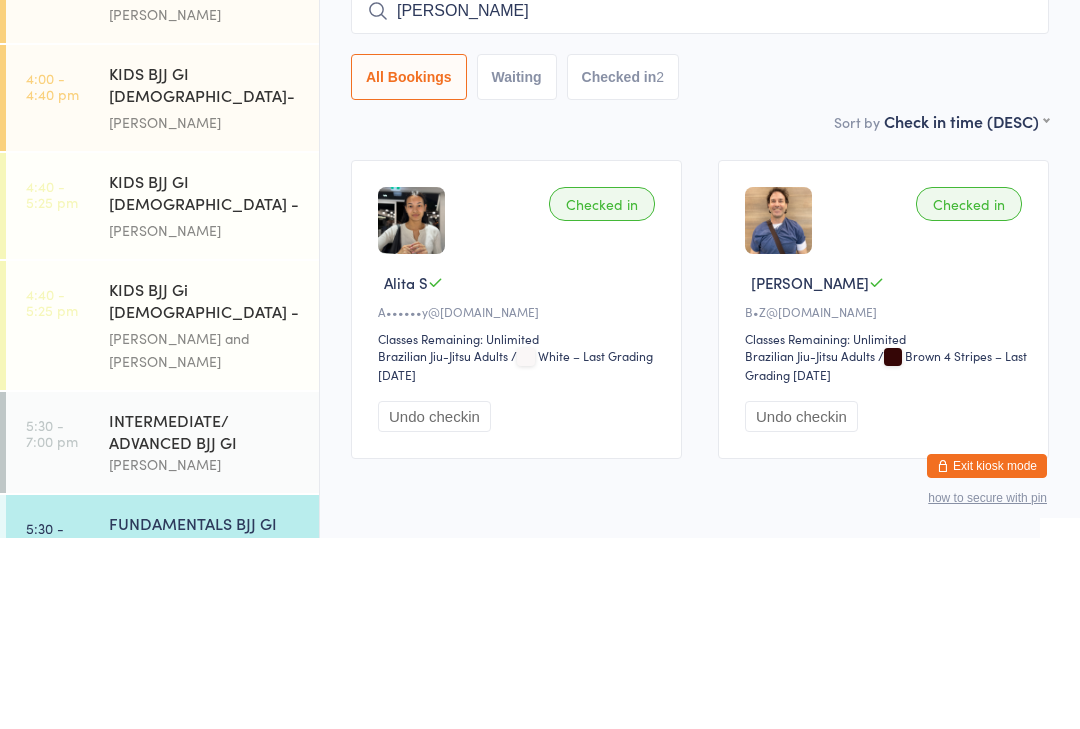 type 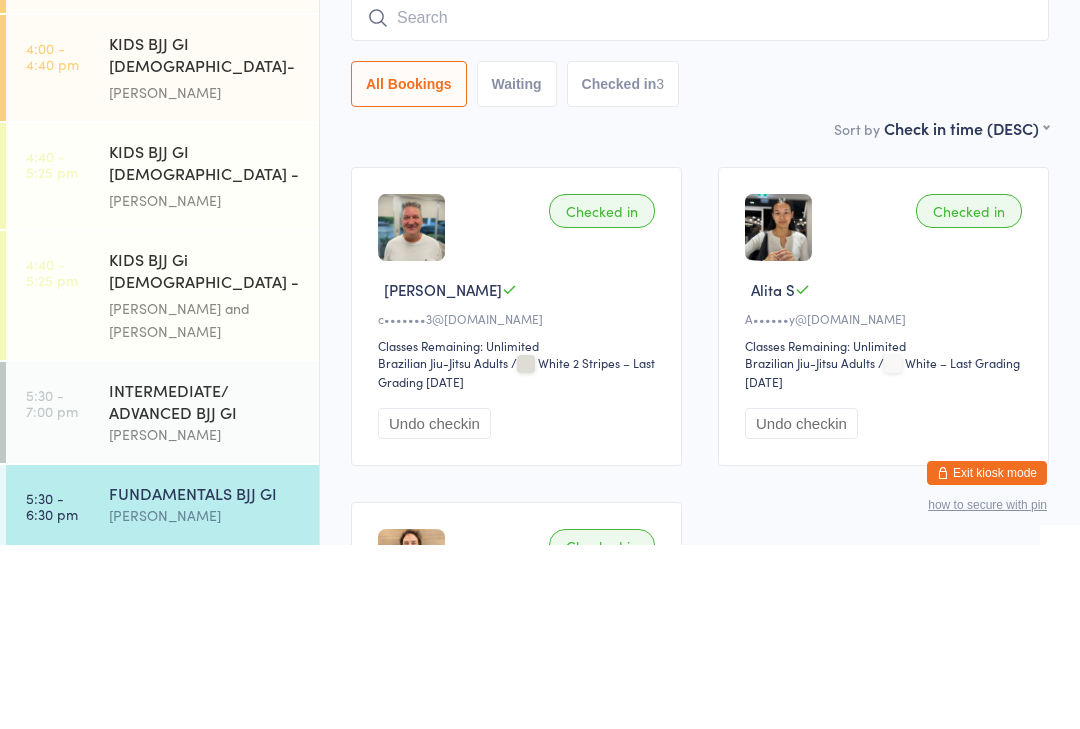scroll, scrollTop: 445, scrollLeft: 0, axis: vertical 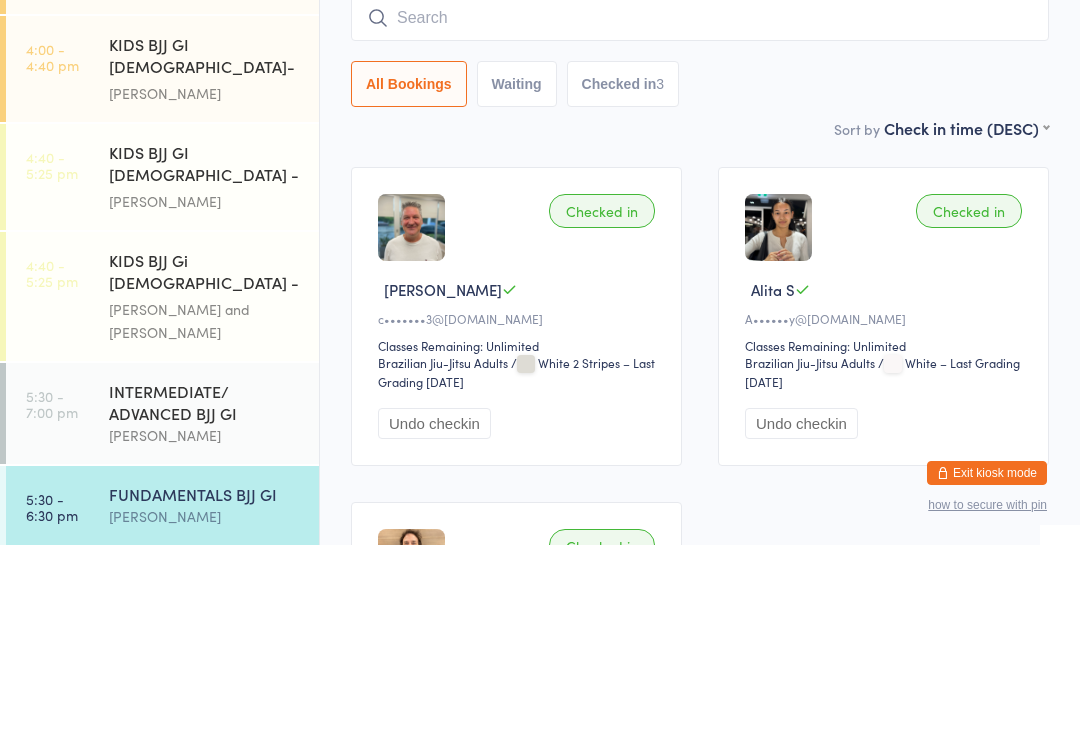 click on "INTERMEDIATE/ ADVANCED BJJ GI" at bounding box center (205, 586) 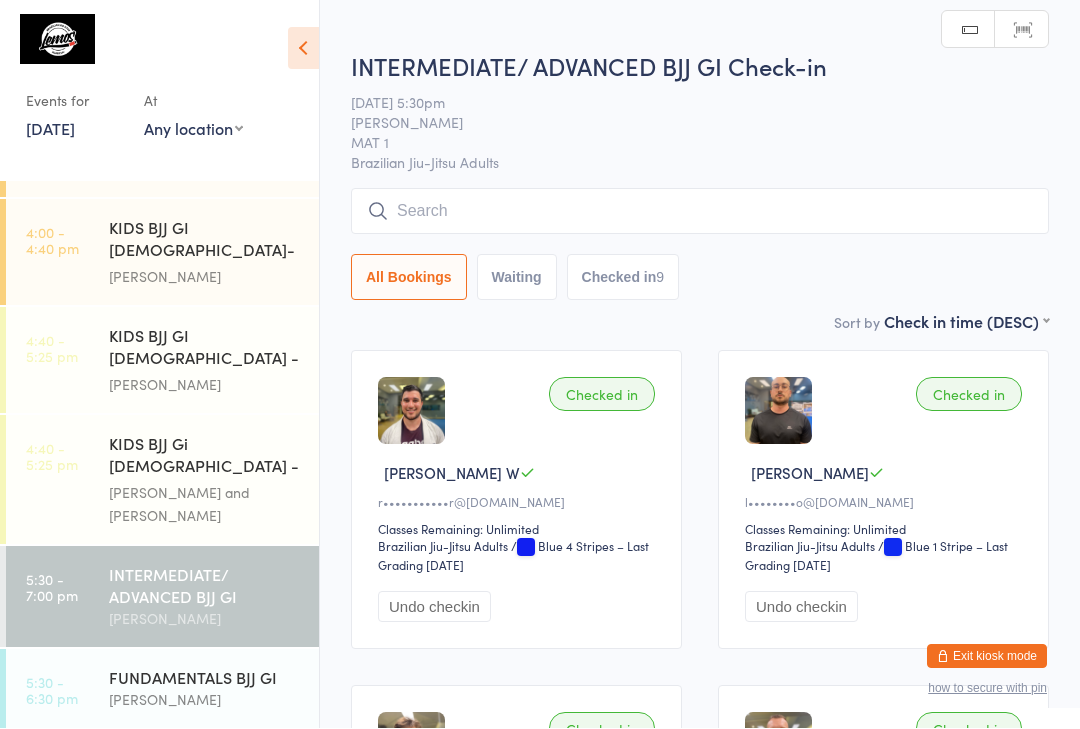 scroll, scrollTop: 1, scrollLeft: 0, axis: vertical 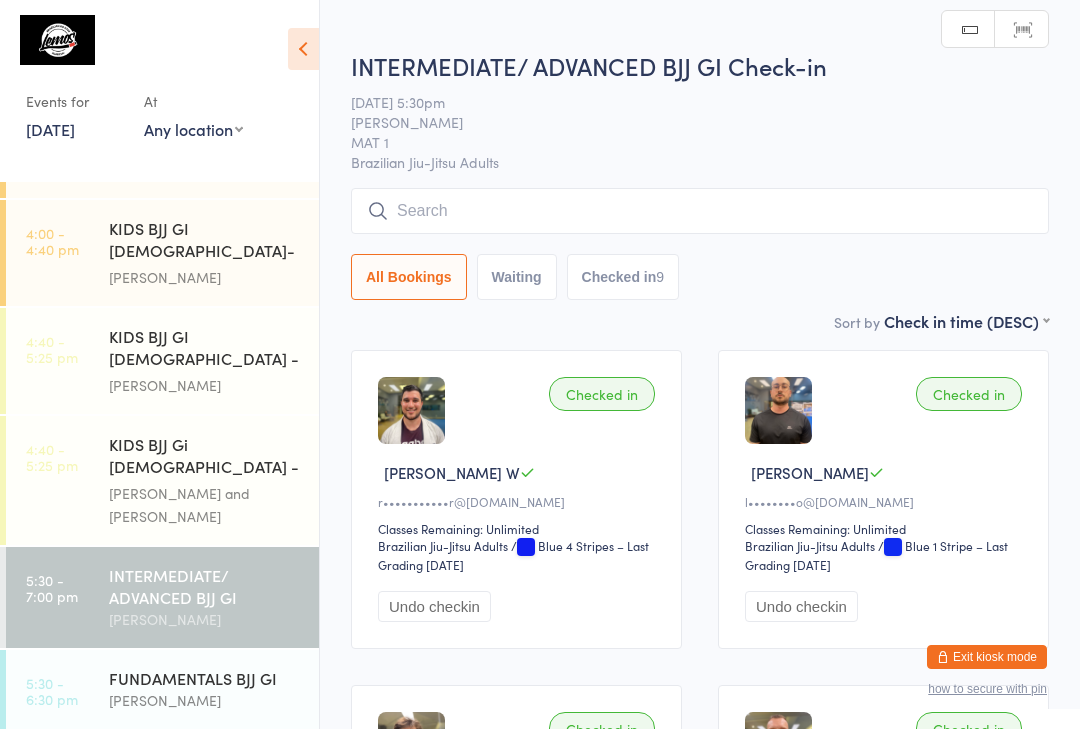 click at bounding box center [700, 211] 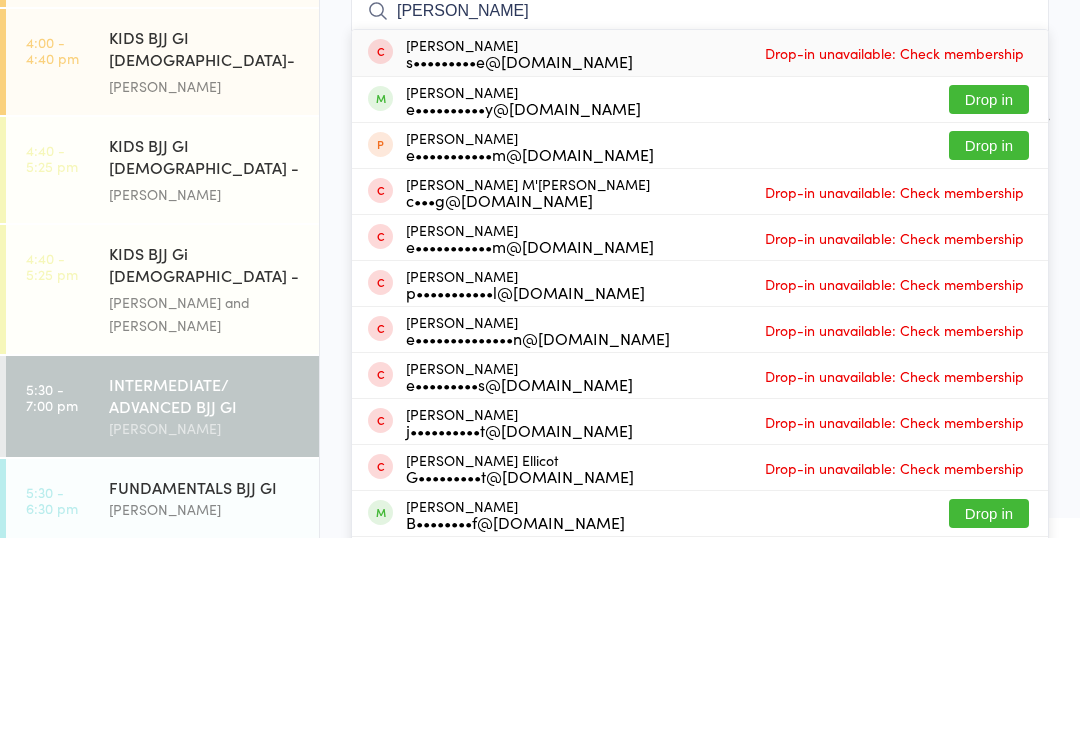 type on "[PERSON_NAME]" 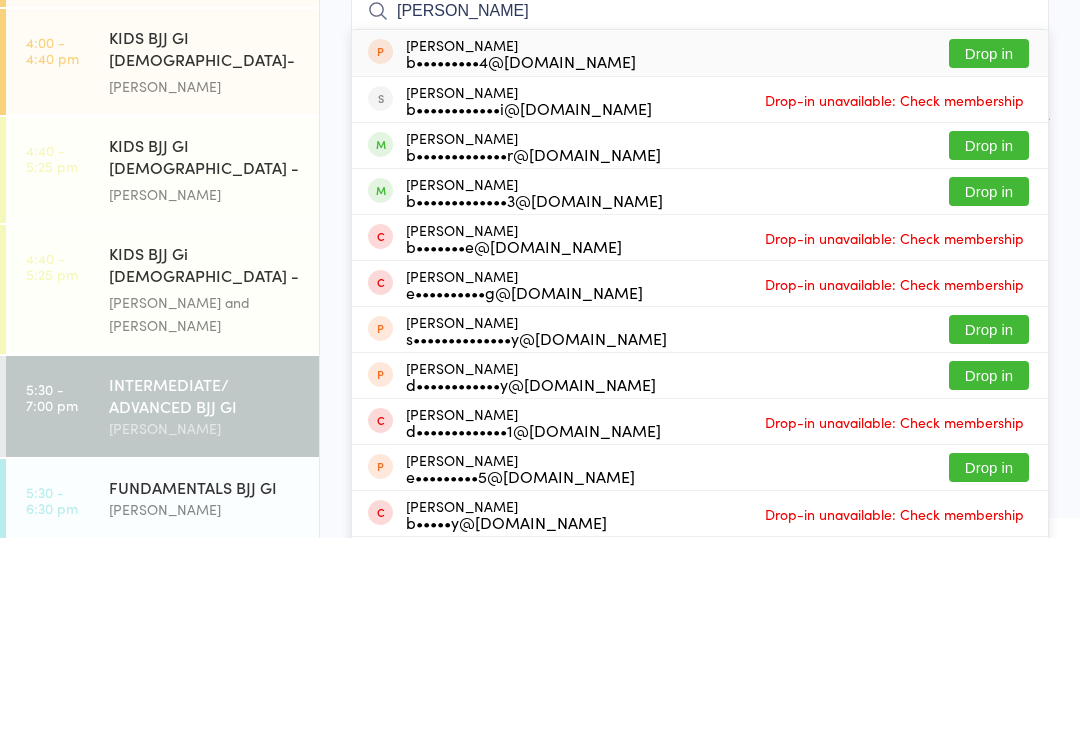 type on "[PERSON_NAME]" 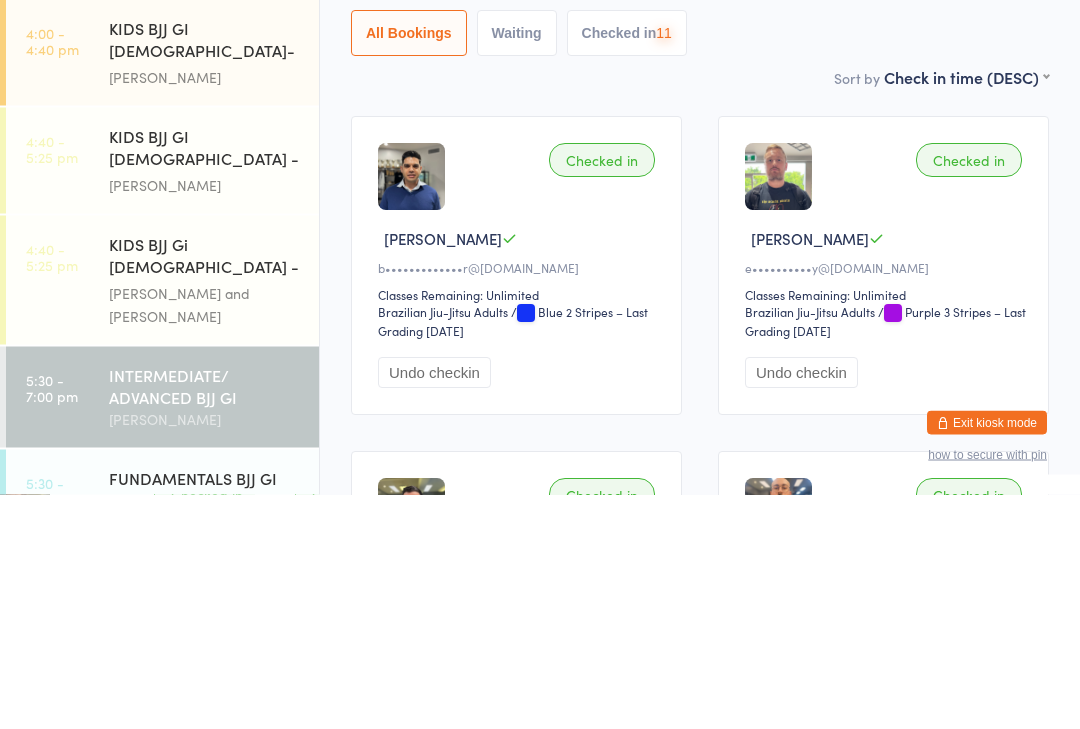 scroll, scrollTop: 409, scrollLeft: 0, axis: vertical 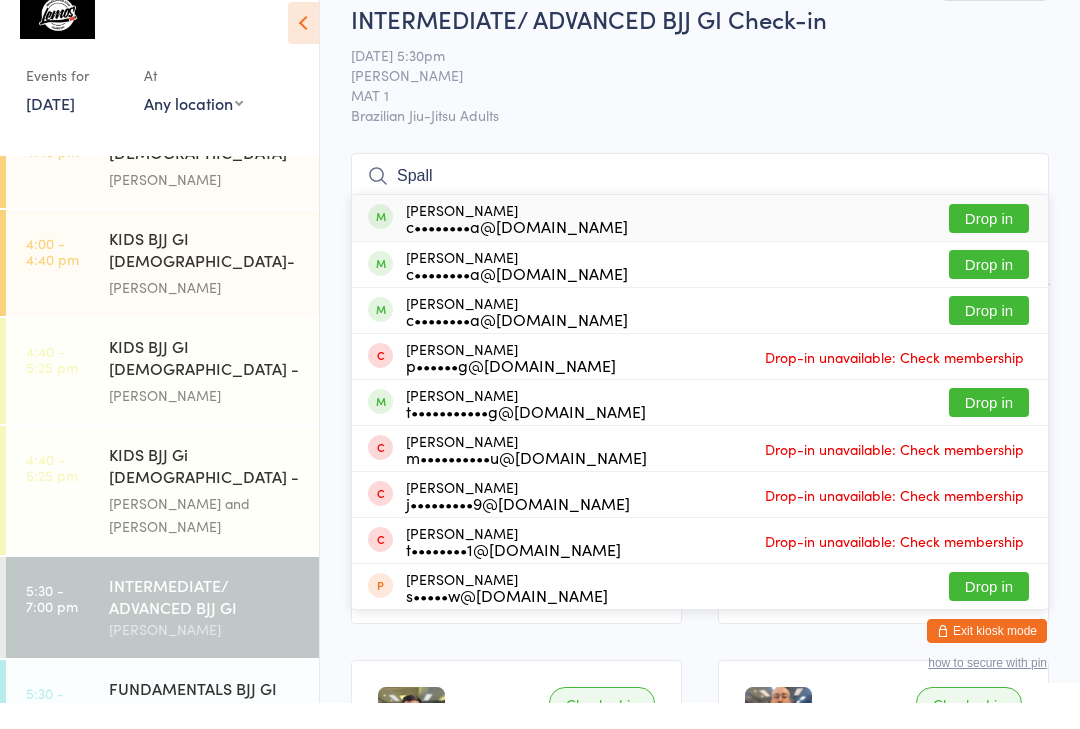 type on "Spall" 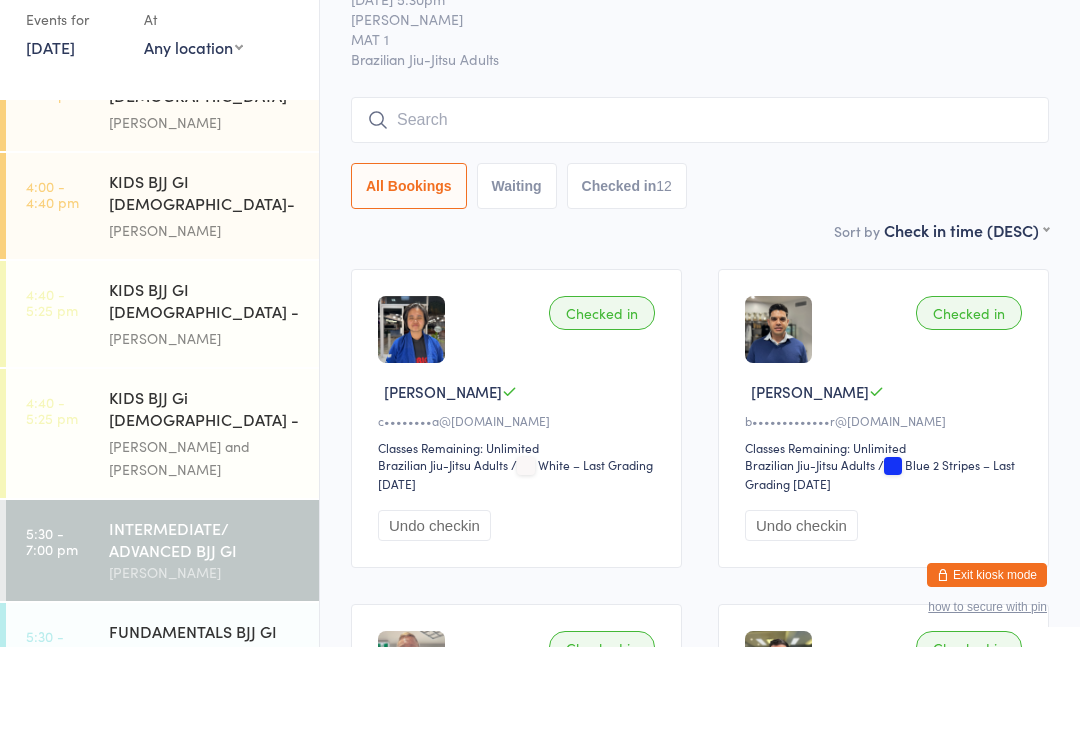 scroll, scrollTop: 409, scrollLeft: 0, axis: vertical 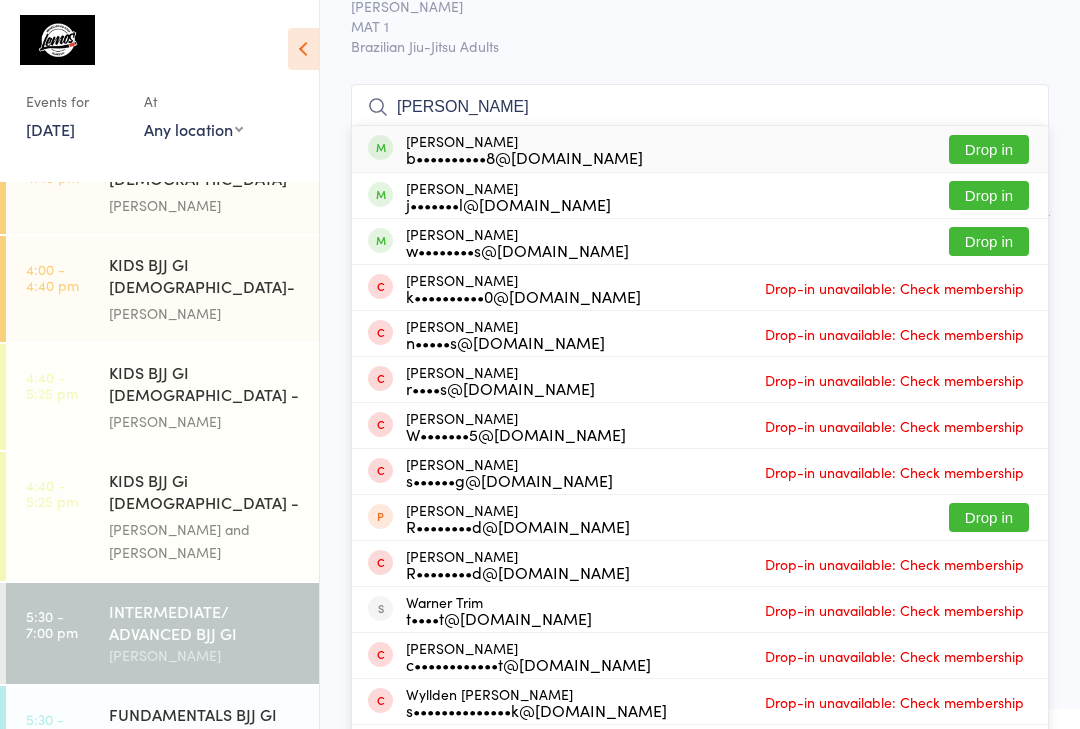 type on "[PERSON_NAME]" 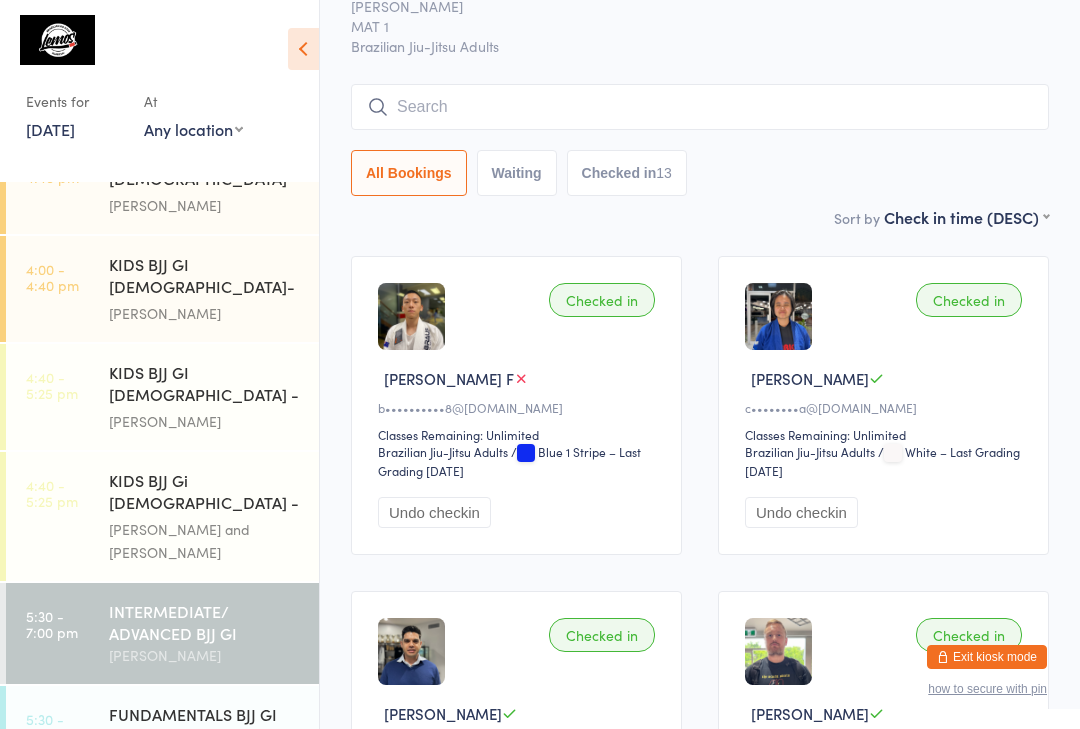click at bounding box center [700, 107] 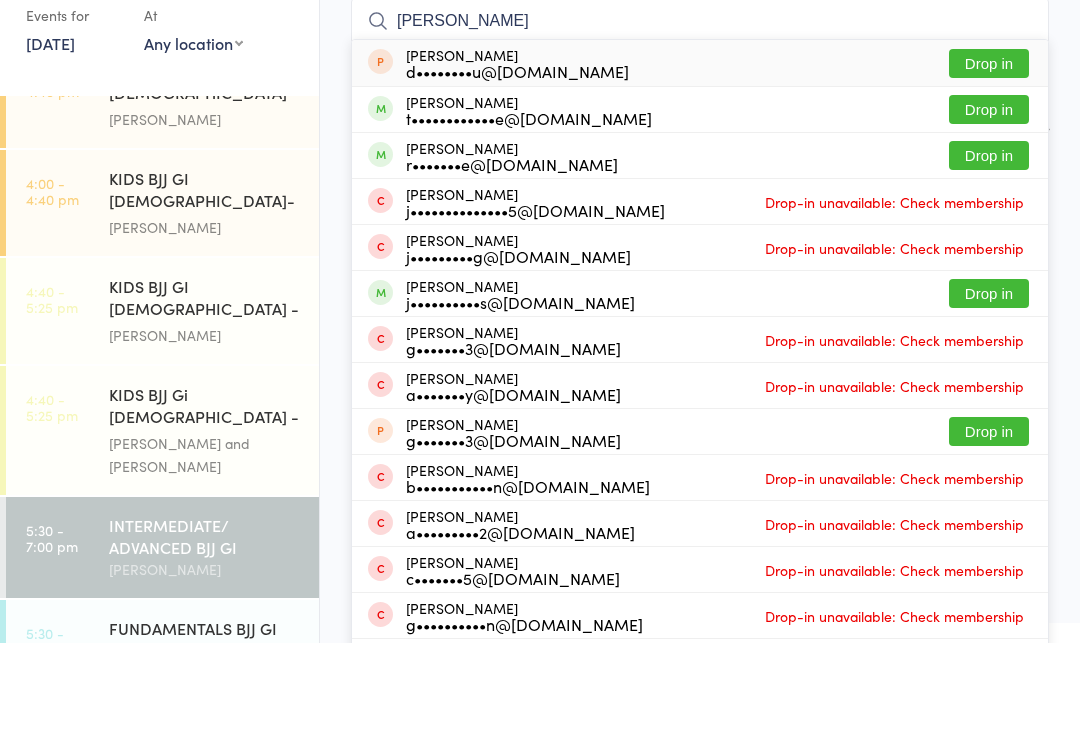 type on "[PERSON_NAME]" 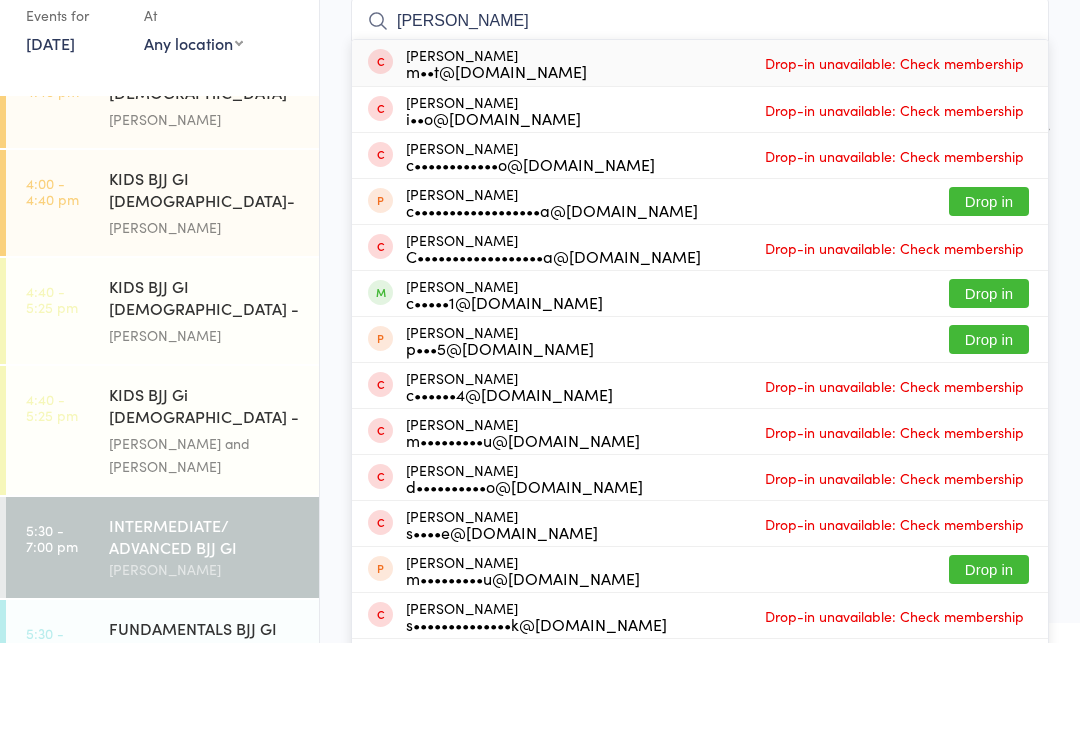 scroll, scrollTop: 181, scrollLeft: 0, axis: vertical 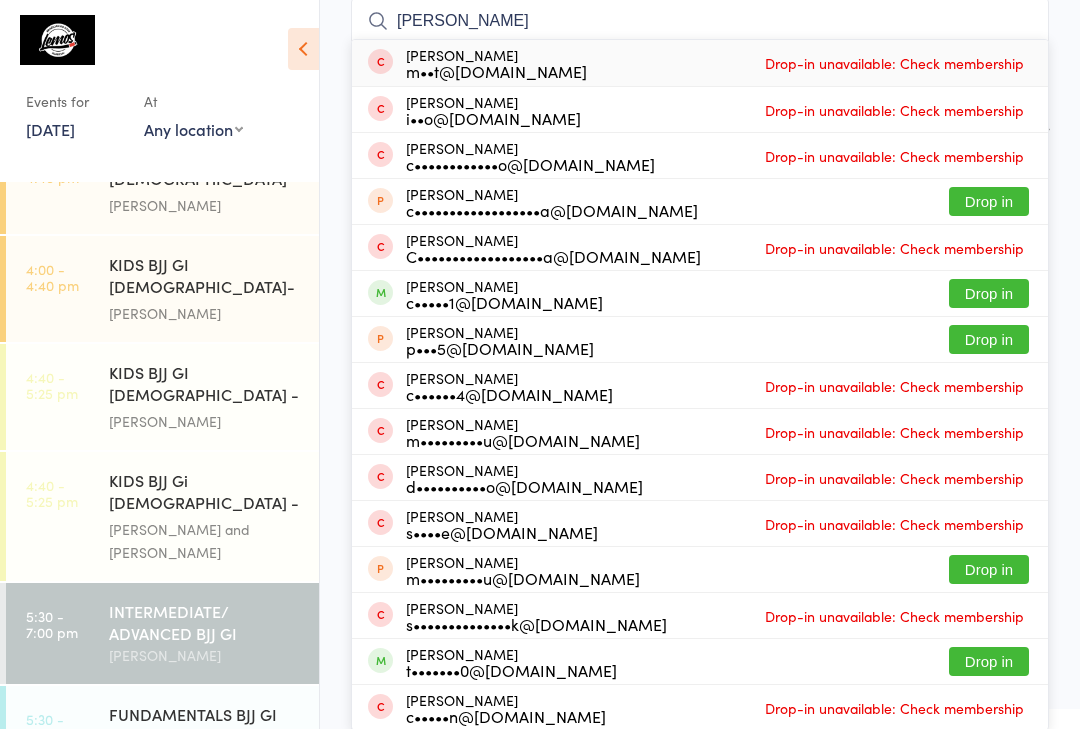 type on "[PERSON_NAME]" 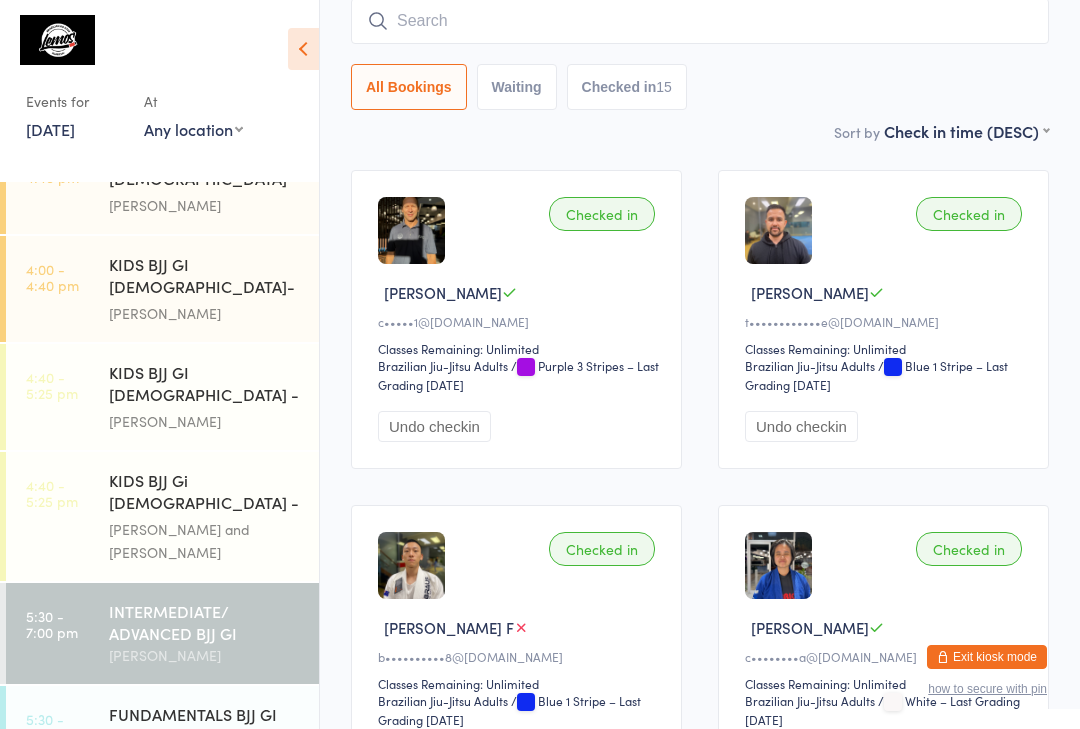 click at bounding box center (700, 21) 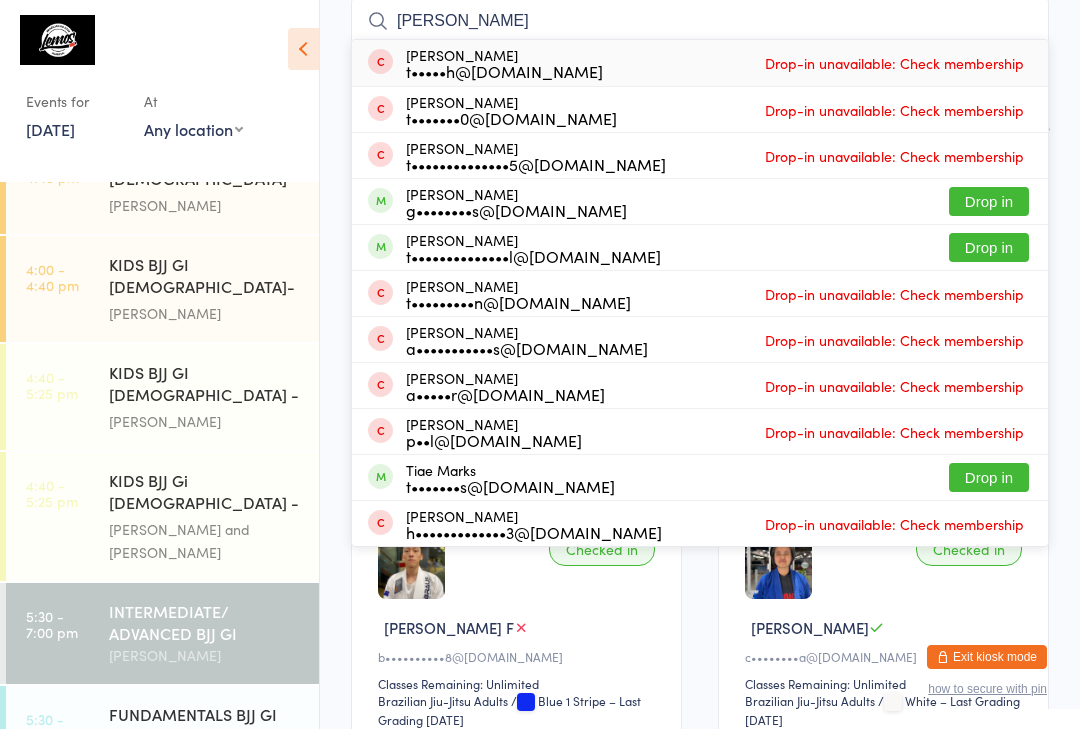type on "[PERSON_NAME]" 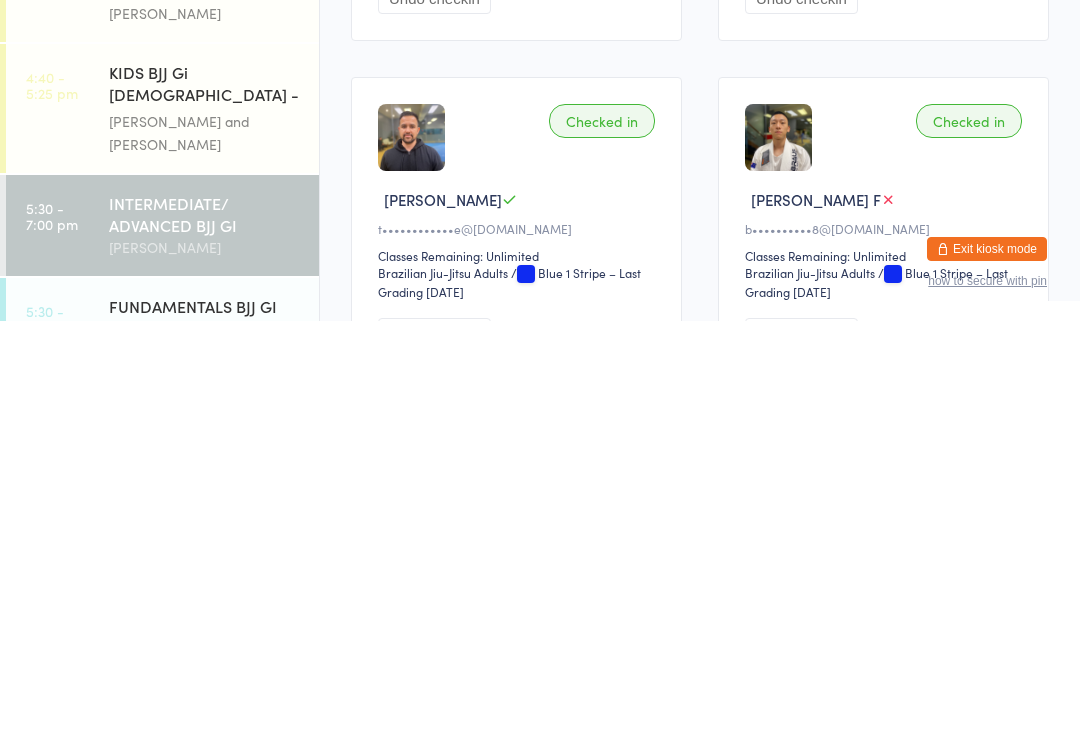 scroll, scrollTop: 211, scrollLeft: 0, axis: vertical 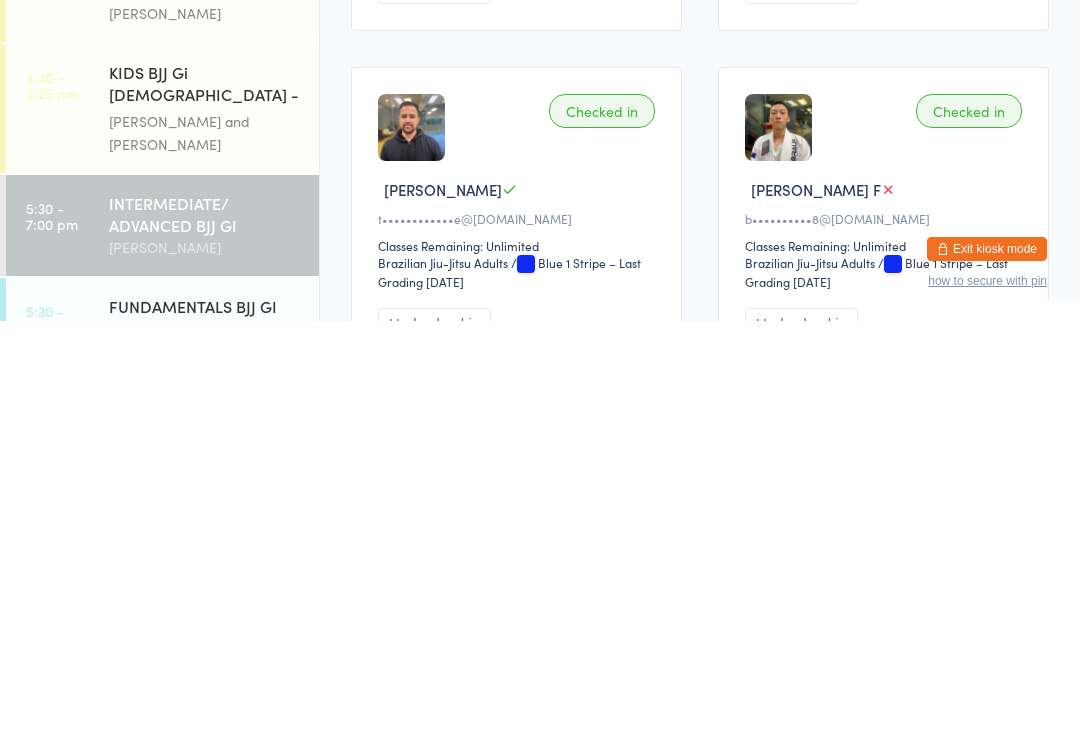 click on "[PERSON_NAME]" at bounding box center [205, 736] 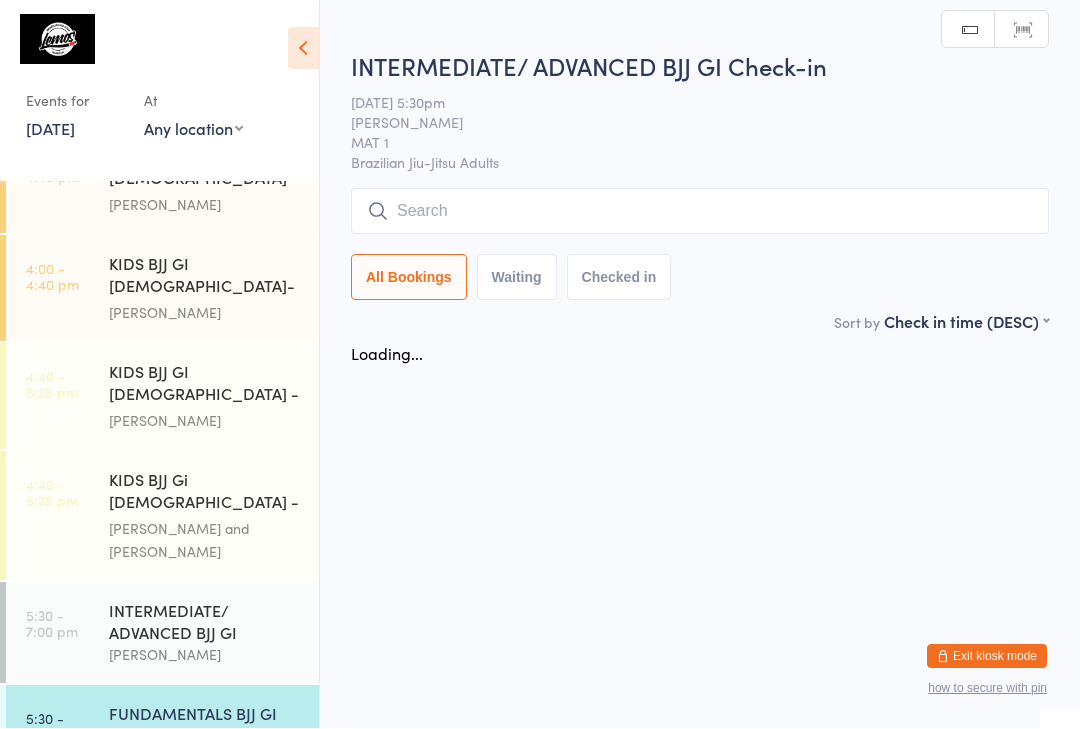 scroll, scrollTop: 1, scrollLeft: 0, axis: vertical 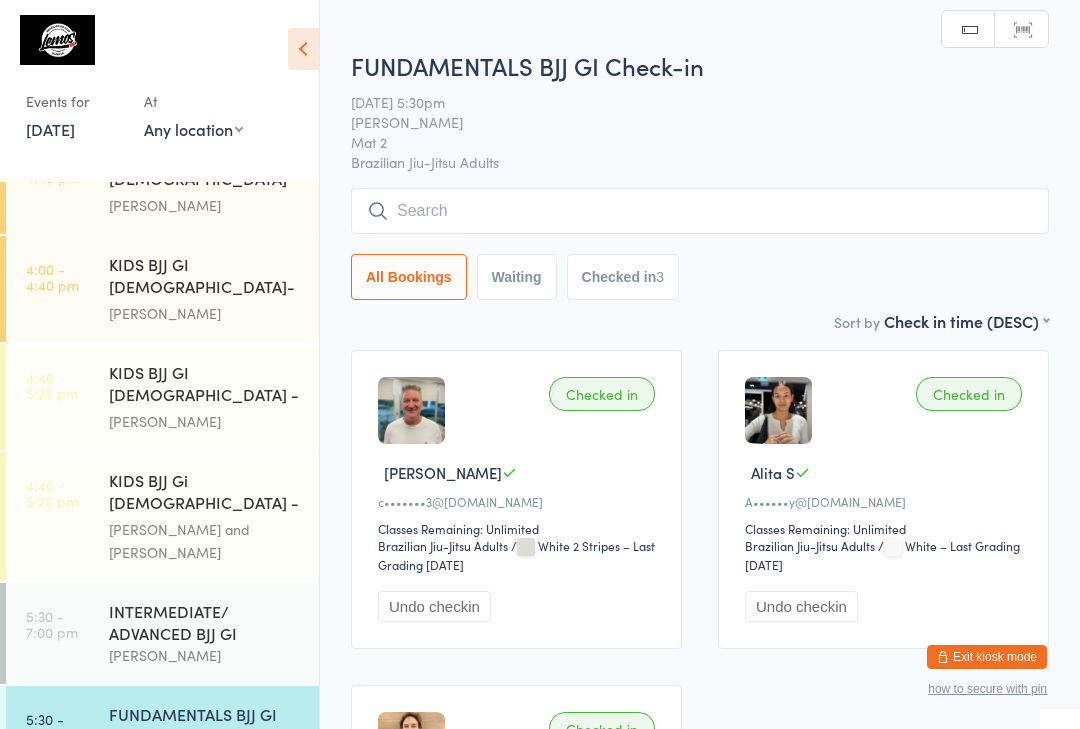 click at bounding box center [700, 211] 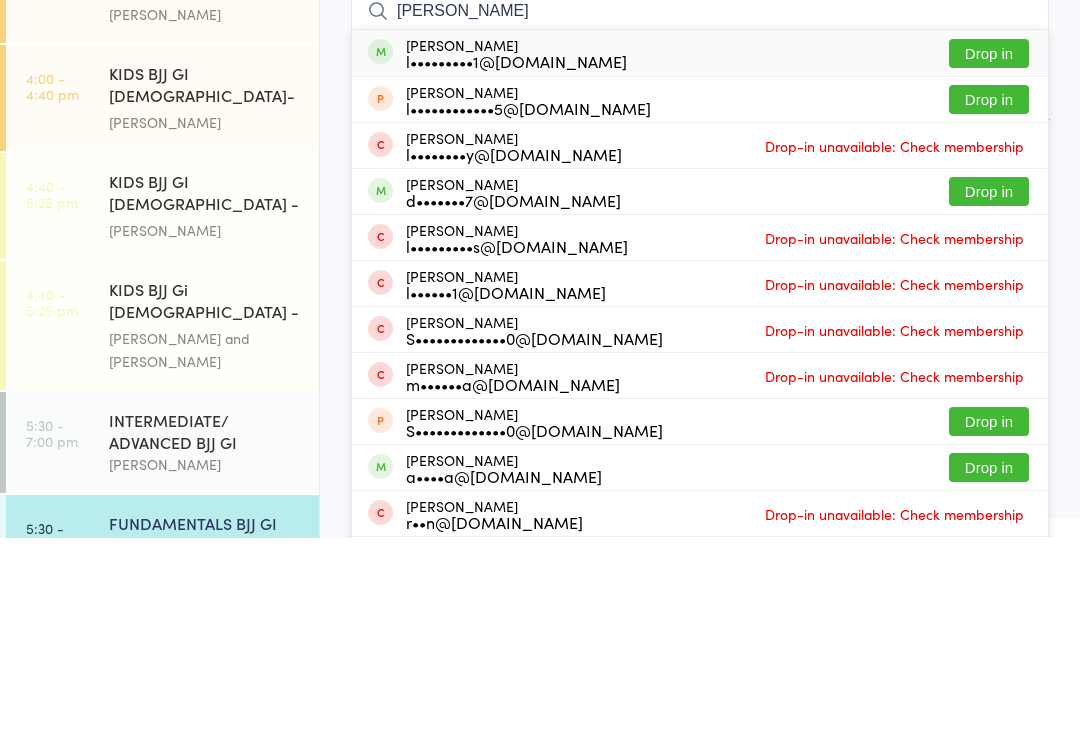 type on "[PERSON_NAME]" 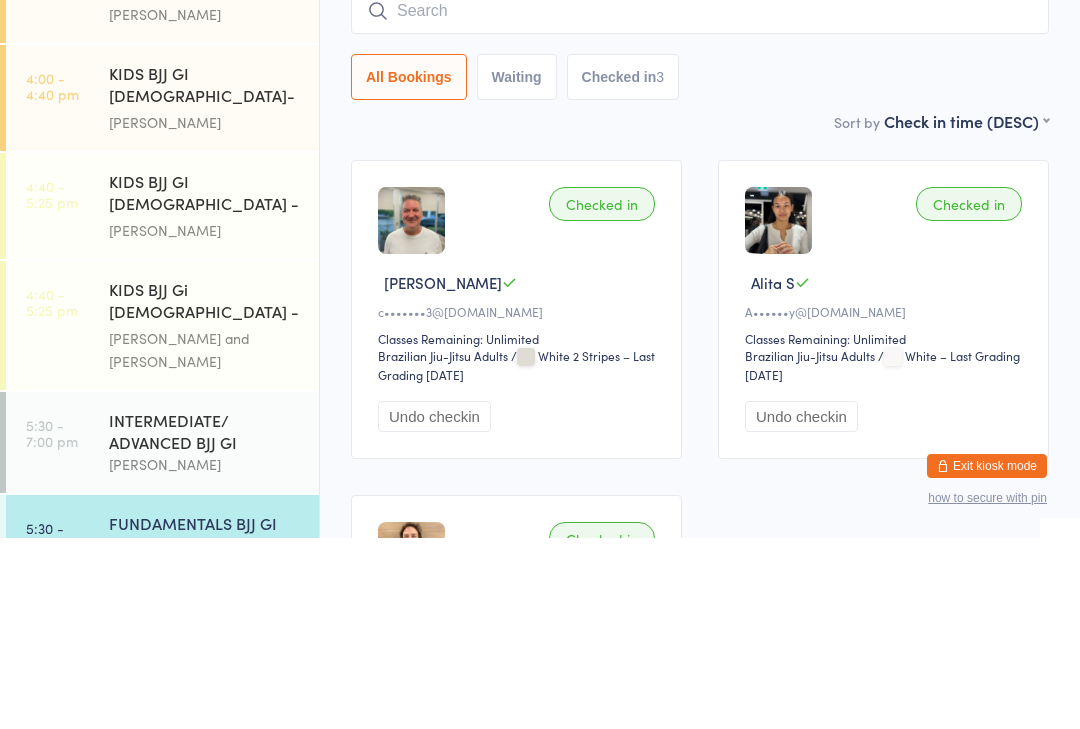 scroll, scrollTop: 191, scrollLeft: 0, axis: vertical 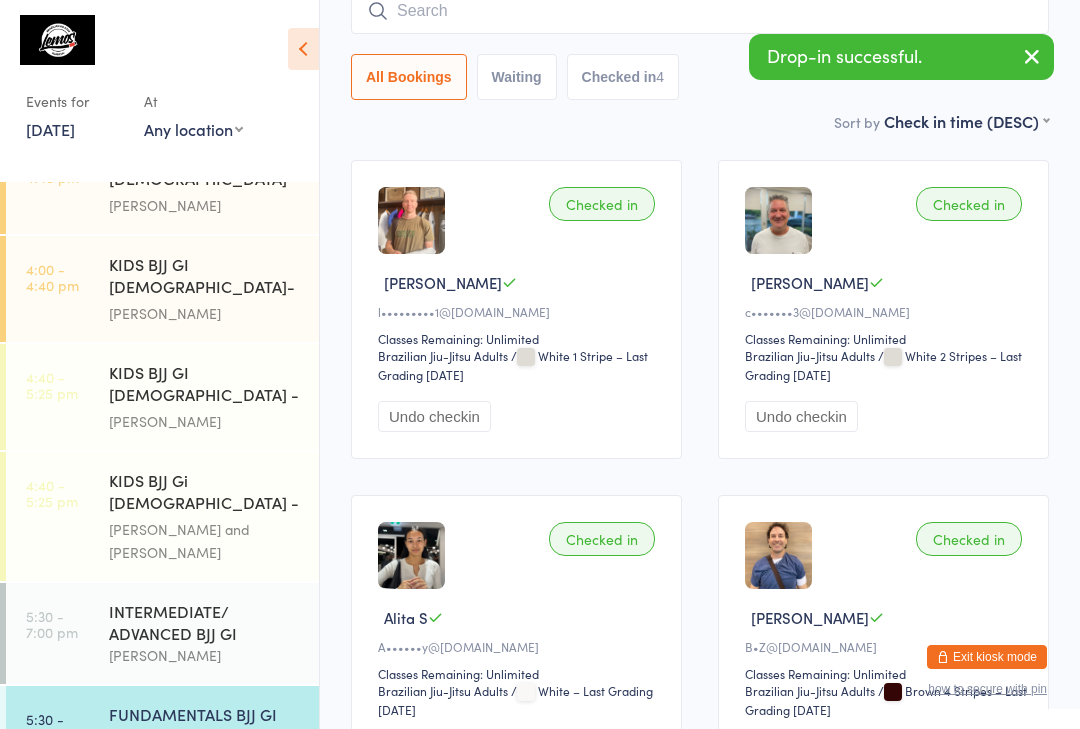 click at bounding box center [700, 11] 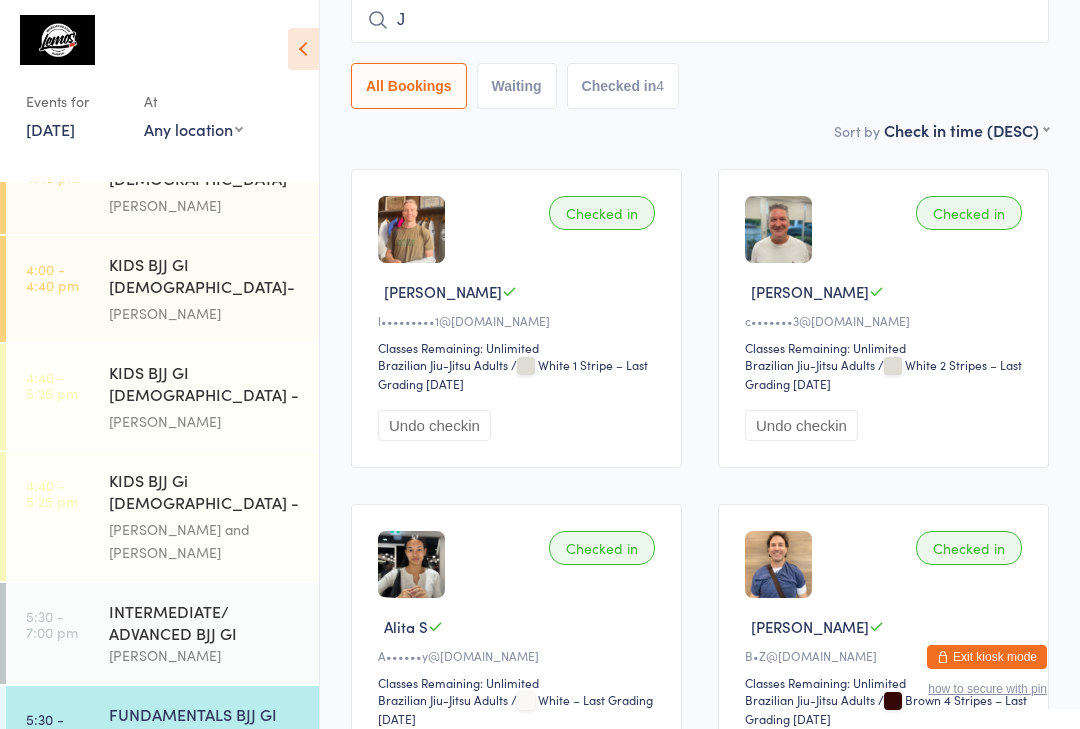 scroll, scrollTop: 181, scrollLeft: 0, axis: vertical 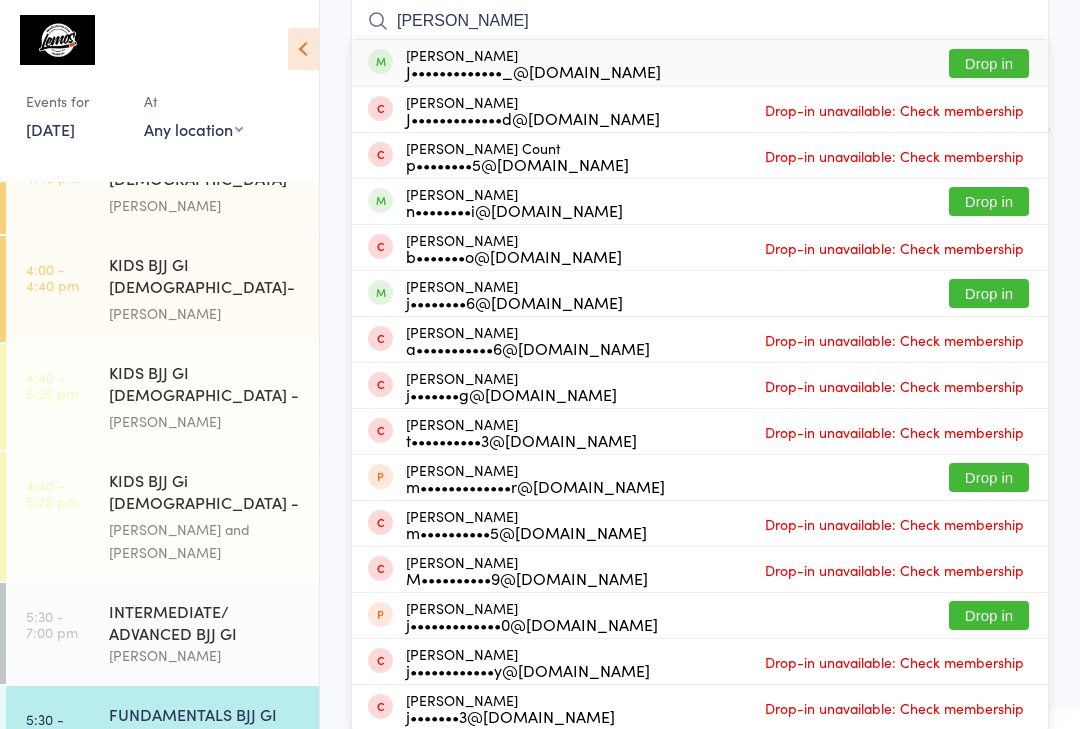 type on "[PERSON_NAME]" 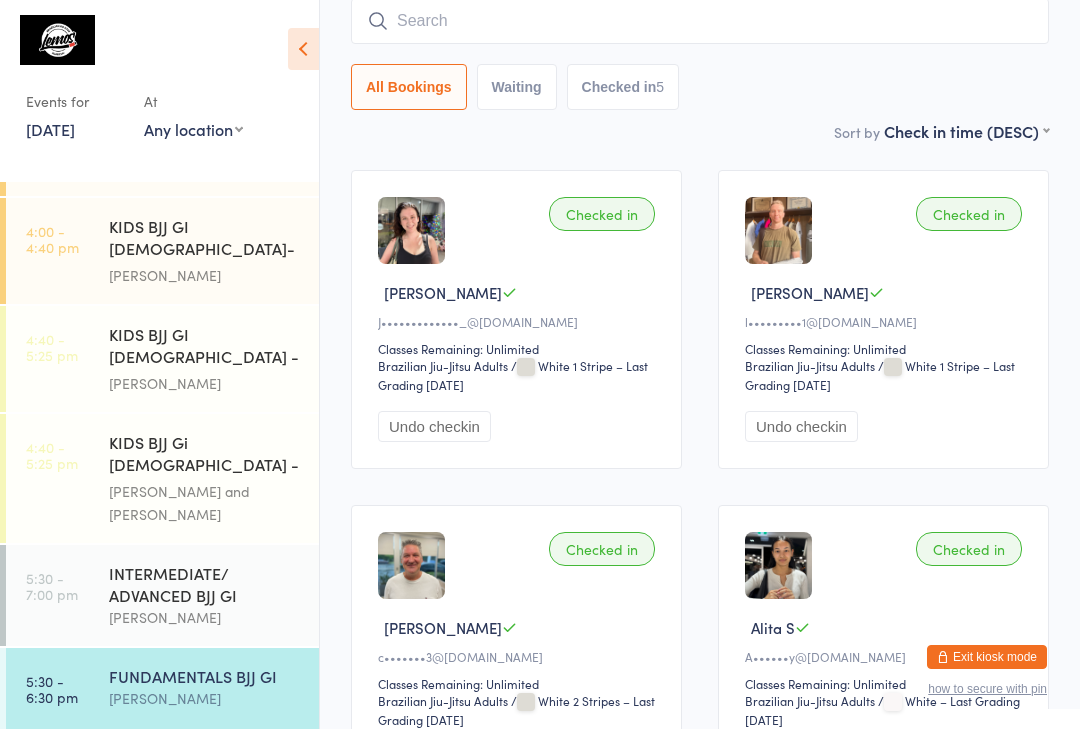 scroll, scrollTop: 445, scrollLeft: 0, axis: vertical 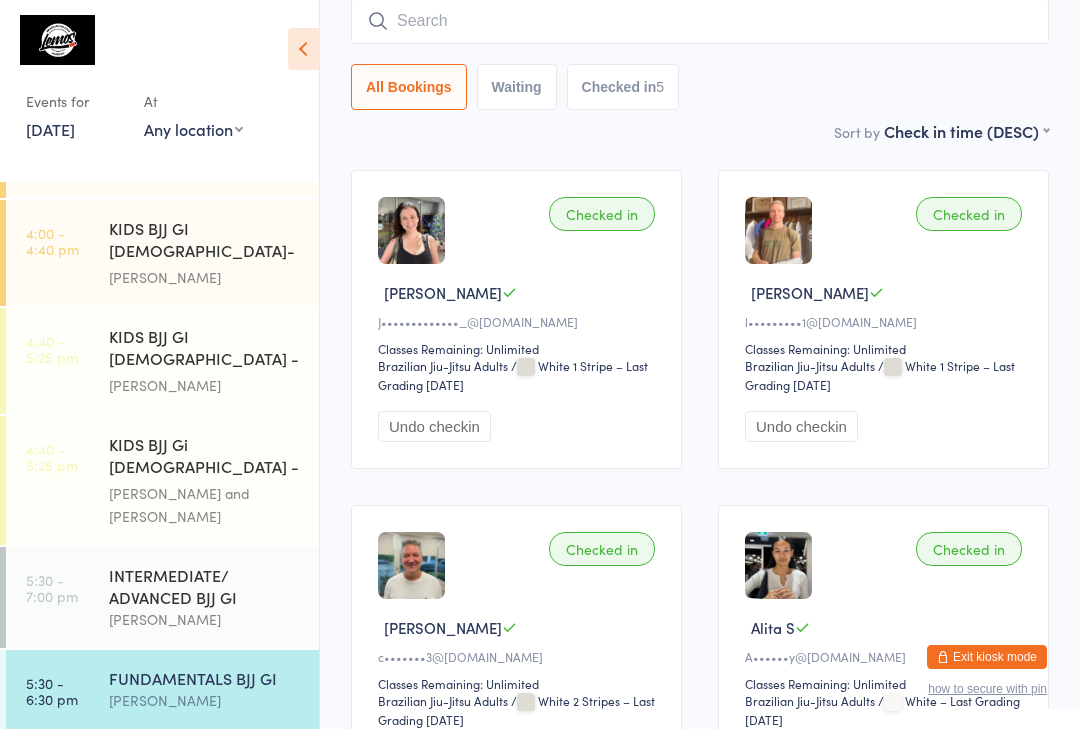 click on "FUNDAMENTALS BJJ GI Check-in [DATE] 5:30pm  [PERSON_NAME]  Mat 2  Brazilian Jiu-Jitsu Adults  Manual search Scanner input All Bookings Waiting  Checked in  5 Sort by   Check in time (DESC) First name (ASC) First name (DESC) Last name (ASC) Last name (DESC) Check in time (ASC) Check in time (DESC) Rank (ASC) Rank (DESC) Checked in Jasmine [PERSON_NAME]•••••••••••••_@[DOMAIN_NAME] Classes Remaining: Unlimited Brazilian Jiu-Jitsu Adults  Brazilian Jiu-Jitsu Adults   /  White 1 Stripe – Last Grading [DATE]   Undo checkin Checked in Liam B  l•••••••••1@[DOMAIN_NAME] Classes Remaining: Unlimited Brazilian Jiu-Jitsu Adults  Brazilian Jiu-Jitsu Adults   /  White 1 Stripe – Last Grading [DATE]   Undo checkin Checked in [PERSON_NAME] L  c•••••••3@[DOMAIN_NAME] Classes Remaining: Unlimited Brazilian Jiu-Jitsu Adults  Brazilian Jiu-Jitsu Adults   /  White 2 Stripes – Last Grading [DATE]   Undo checkin Checked in Alita S  A••••••y@[DOMAIN_NAME]   /      /" at bounding box center (700, 502) 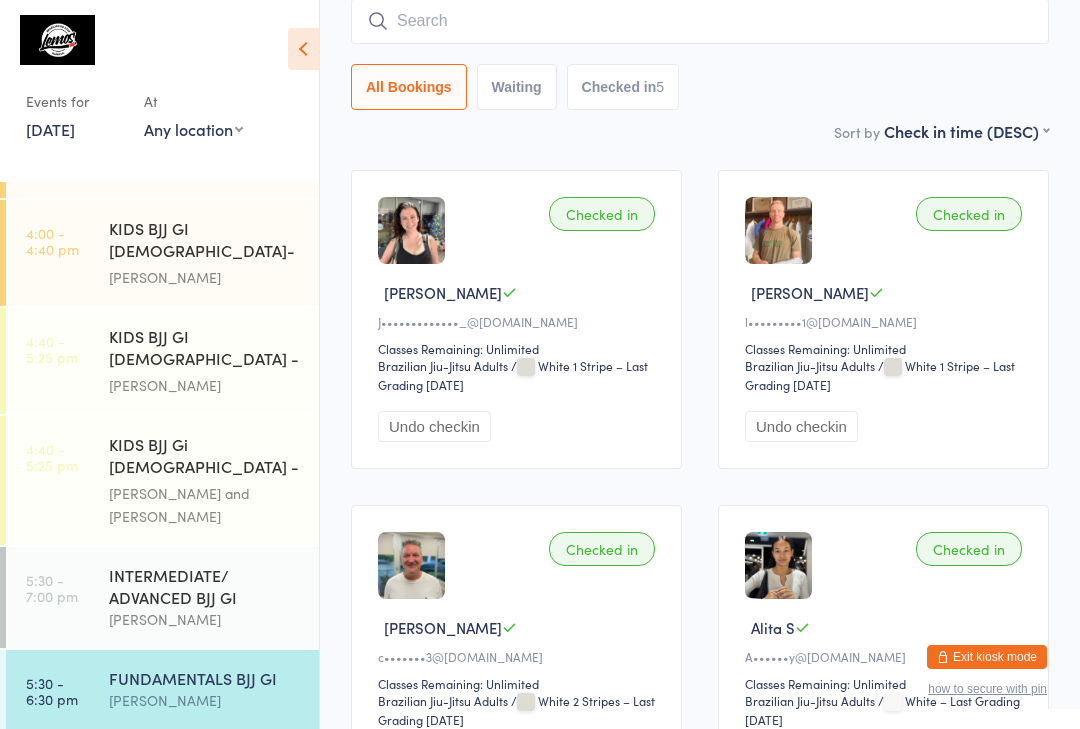 click at bounding box center (700, 21) 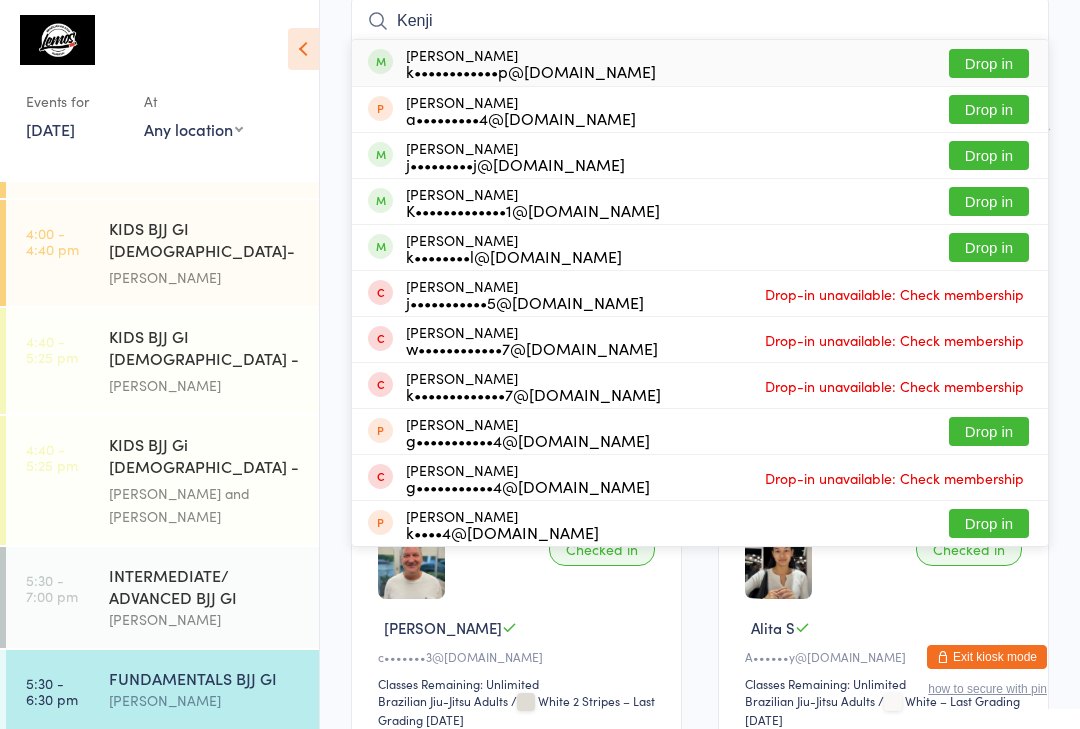 type on "Kenji" 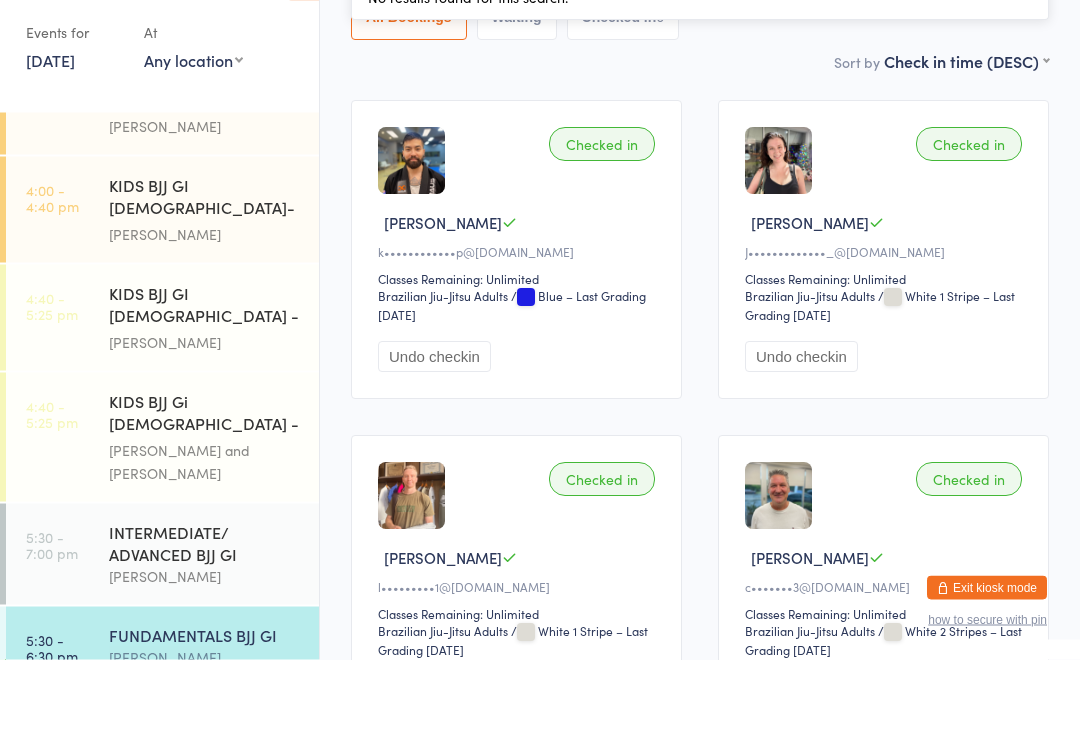 scroll, scrollTop: 409, scrollLeft: 0, axis: vertical 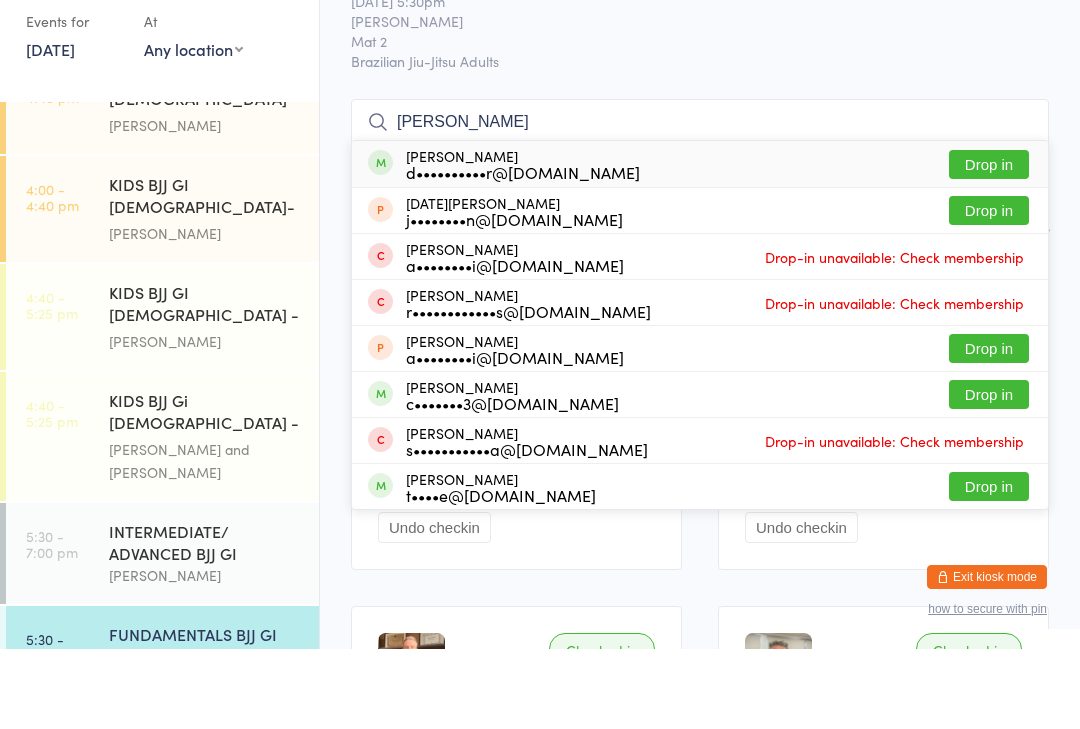 type on "[PERSON_NAME]" 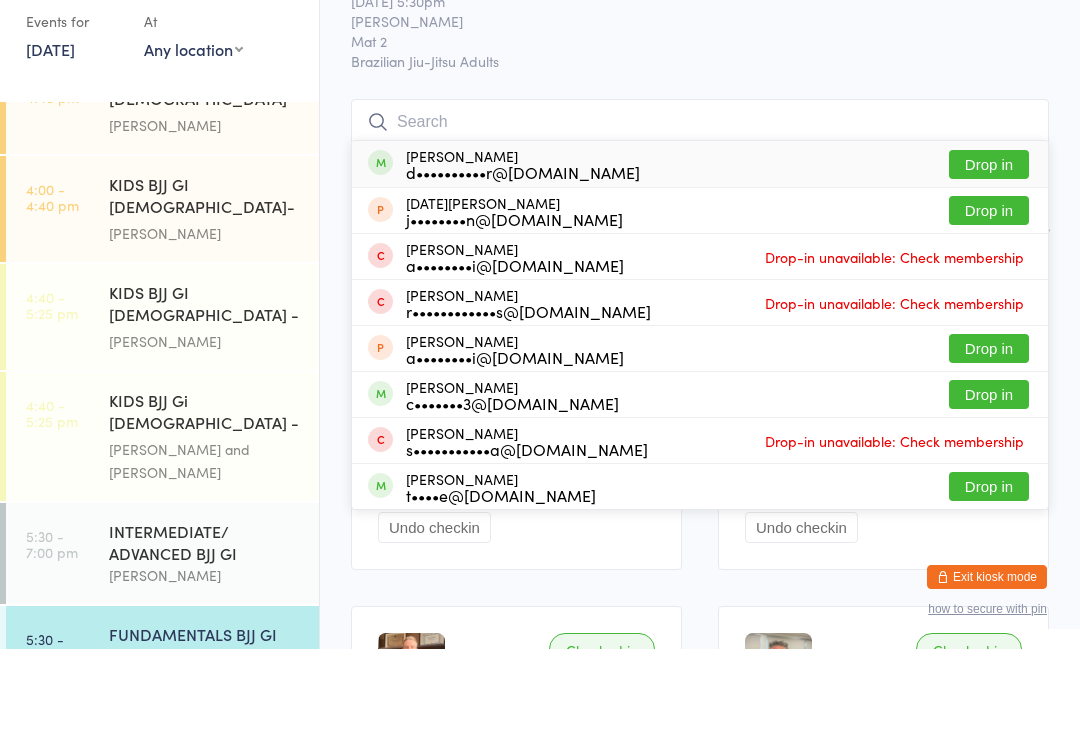 scroll, scrollTop: 80, scrollLeft: 0, axis: vertical 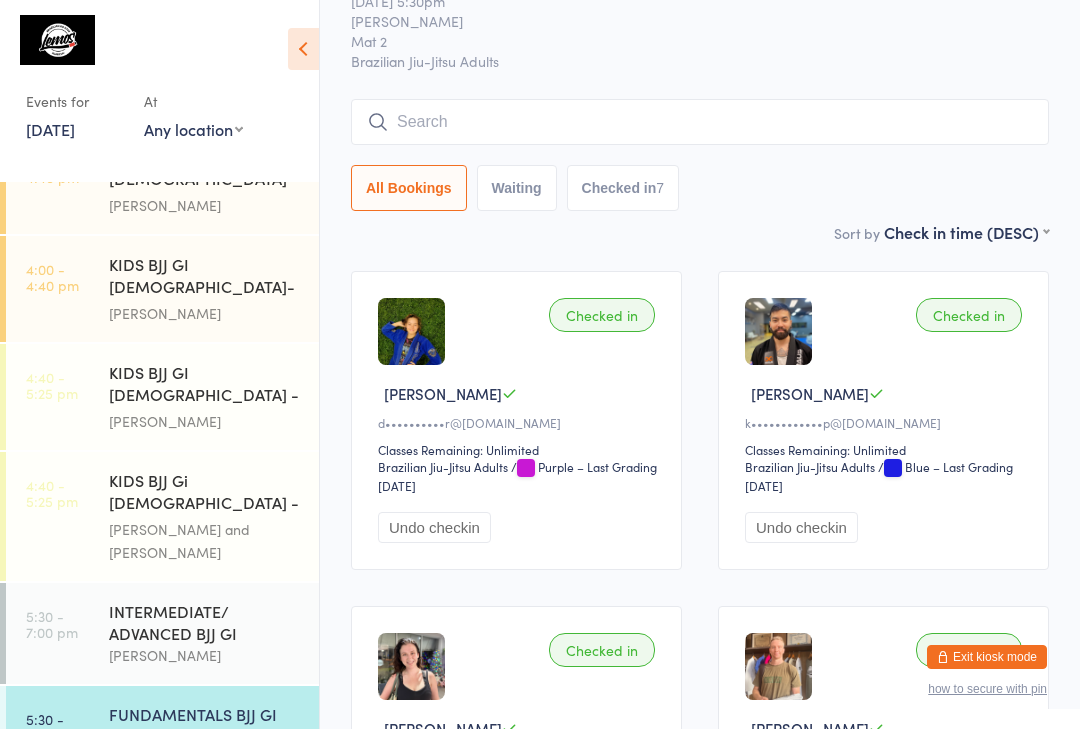 click at bounding box center (700, 122) 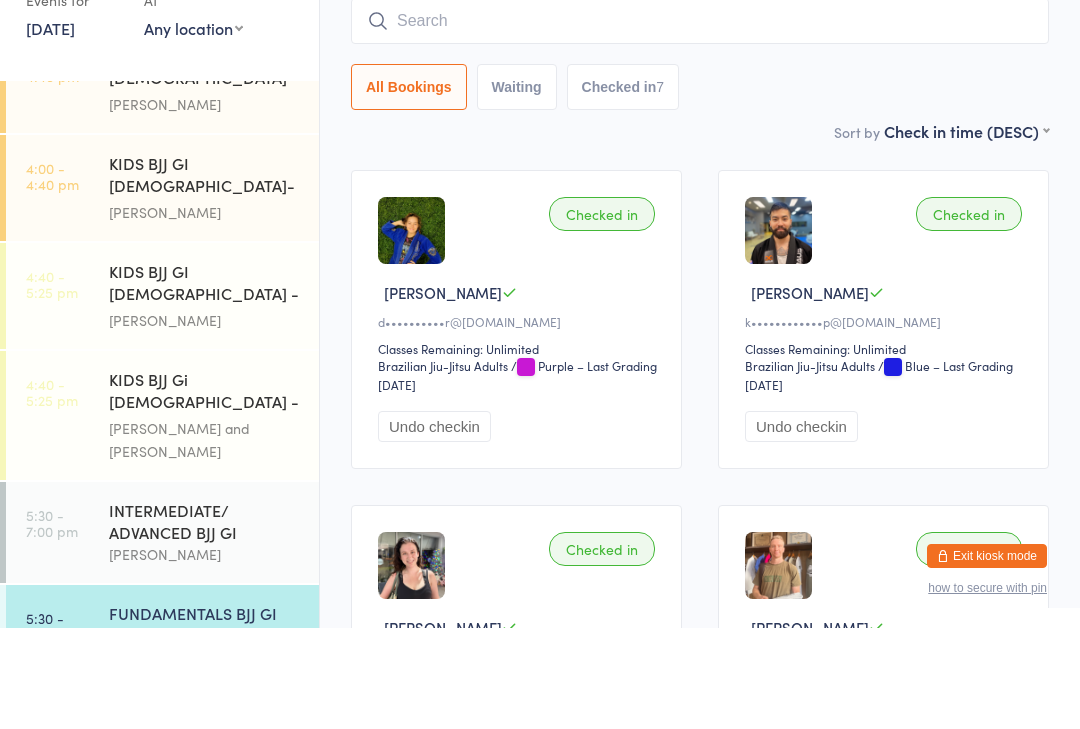 type on "S" 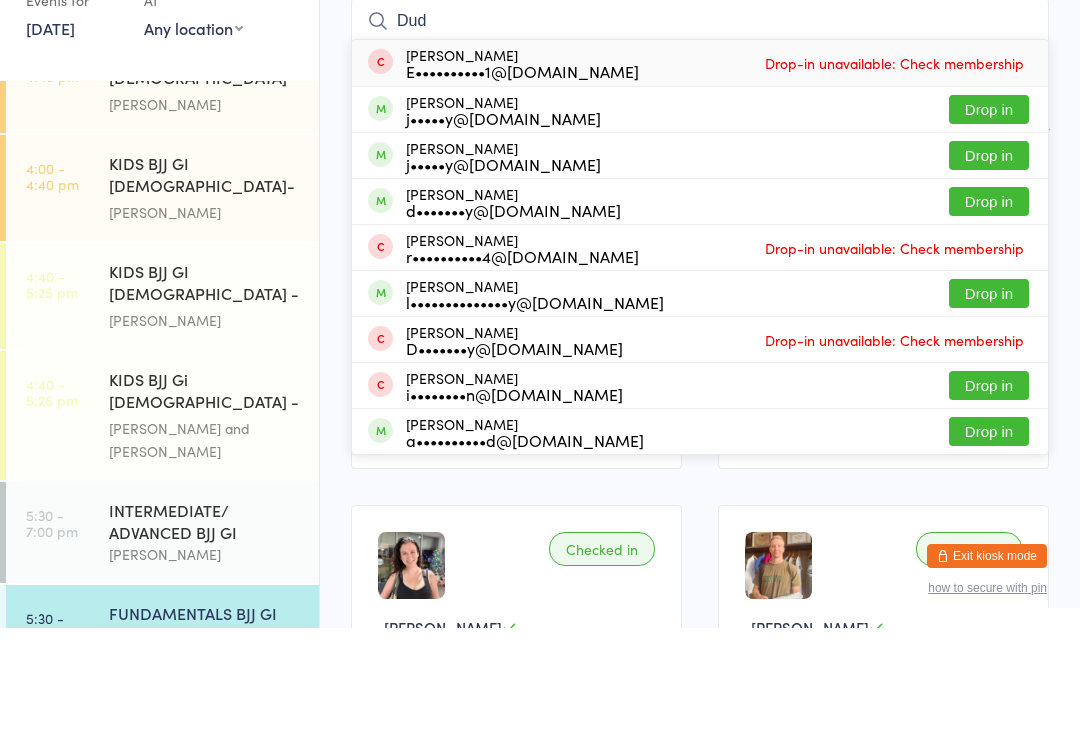 type on "Dud" 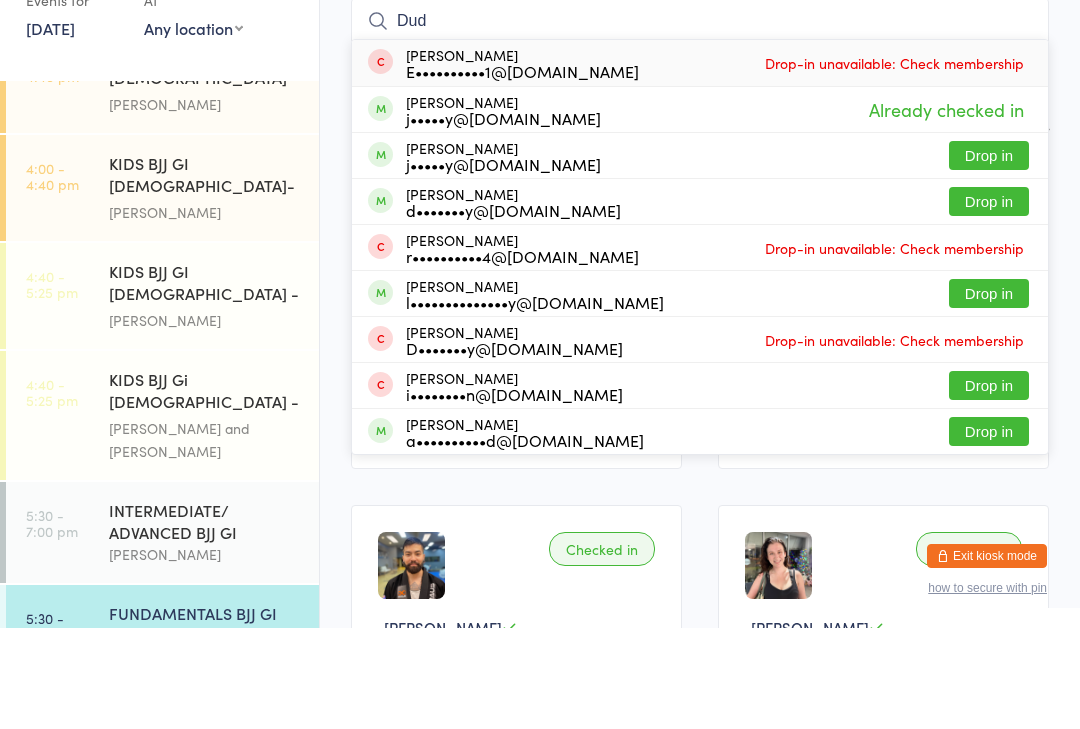 type on "Dud" 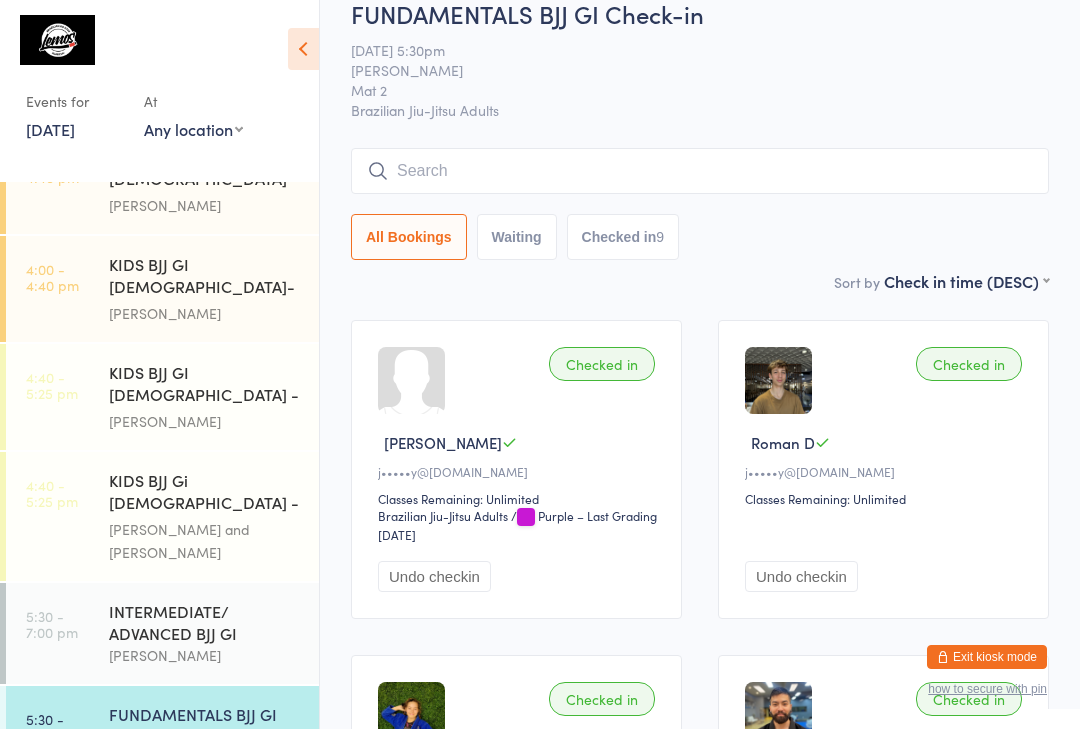 scroll, scrollTop: 0, scrollLeft: 0, axis: both 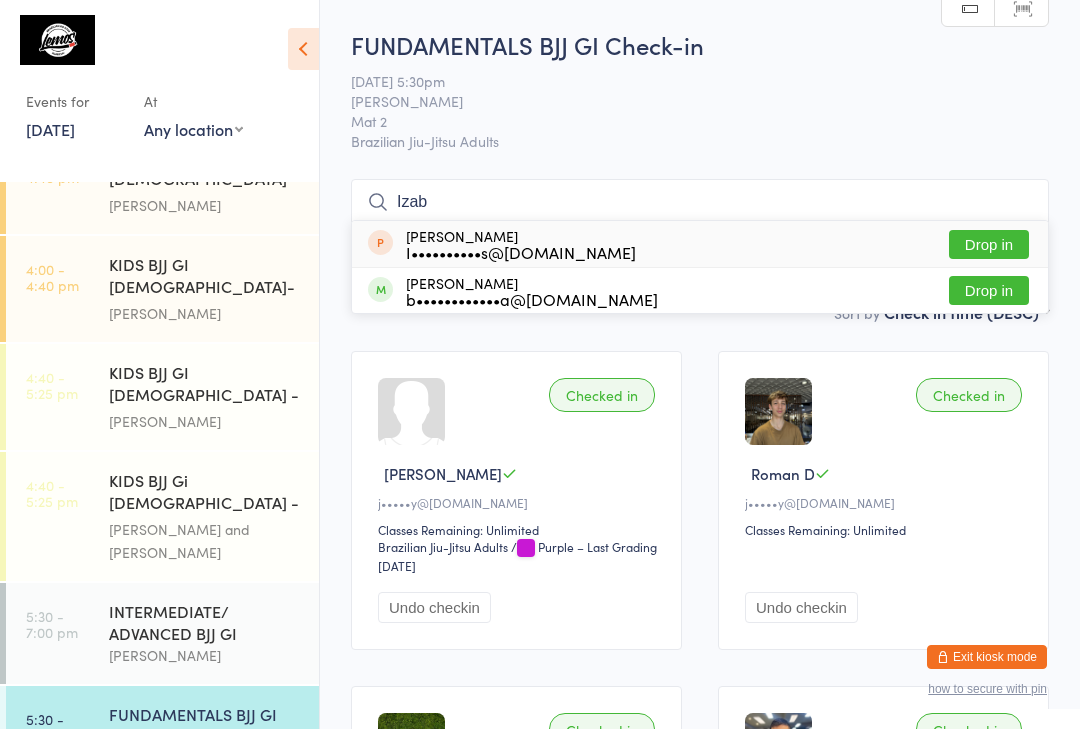 type on "Izab" 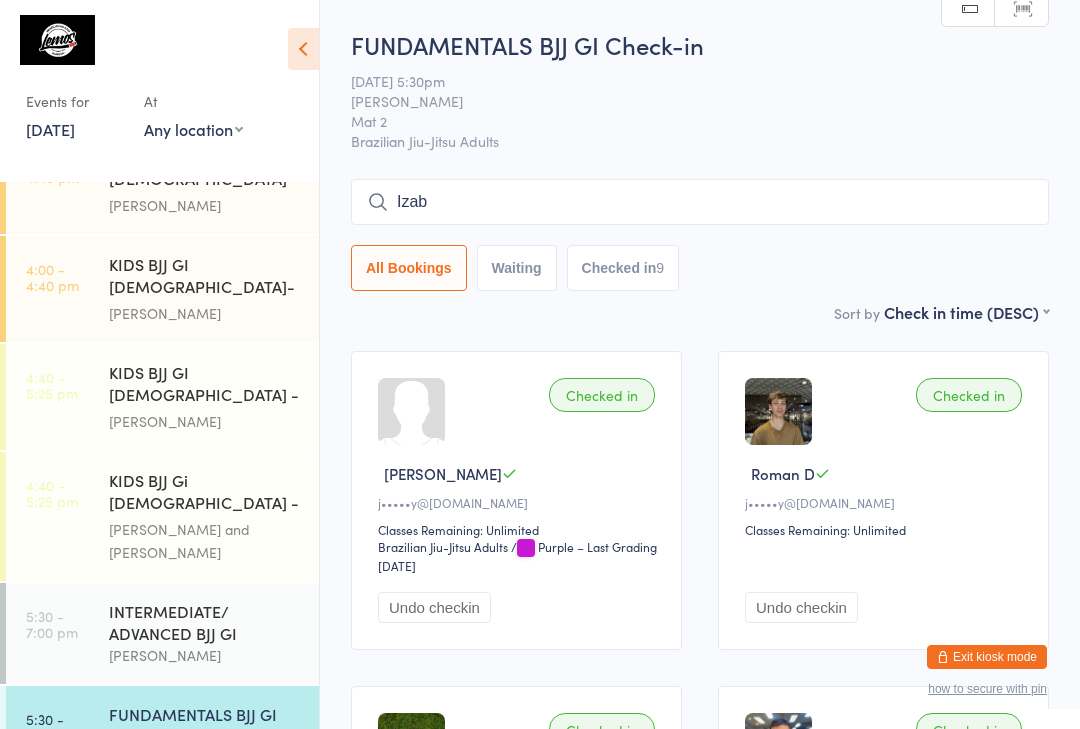 type 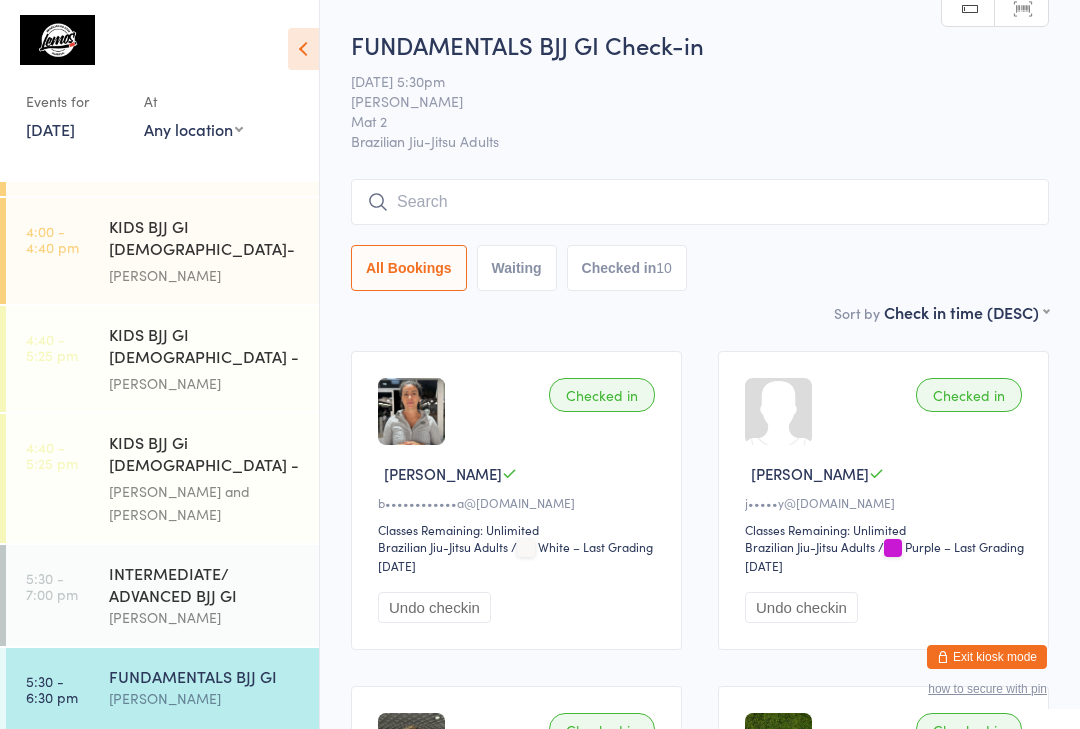 scroll, scrollTop: 445, scrollLeft: 0, axis: vertical 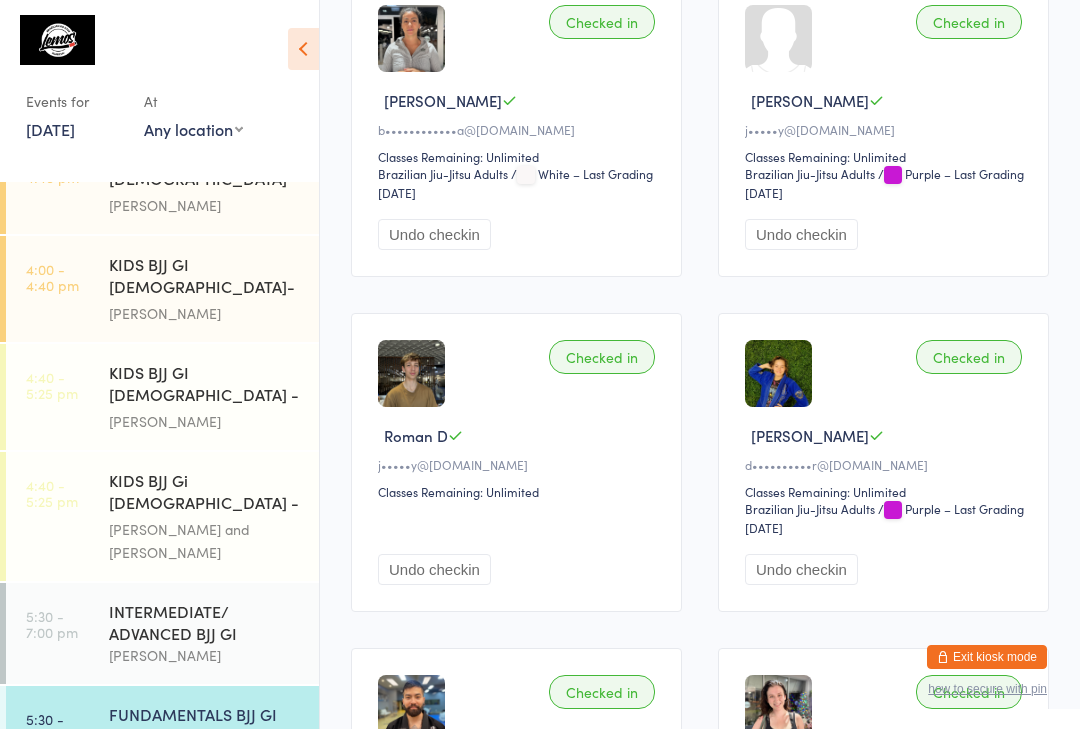 click on "INTERMEDIATE/ ADVANCED BJJ GI" at bounding box center (205, 622) 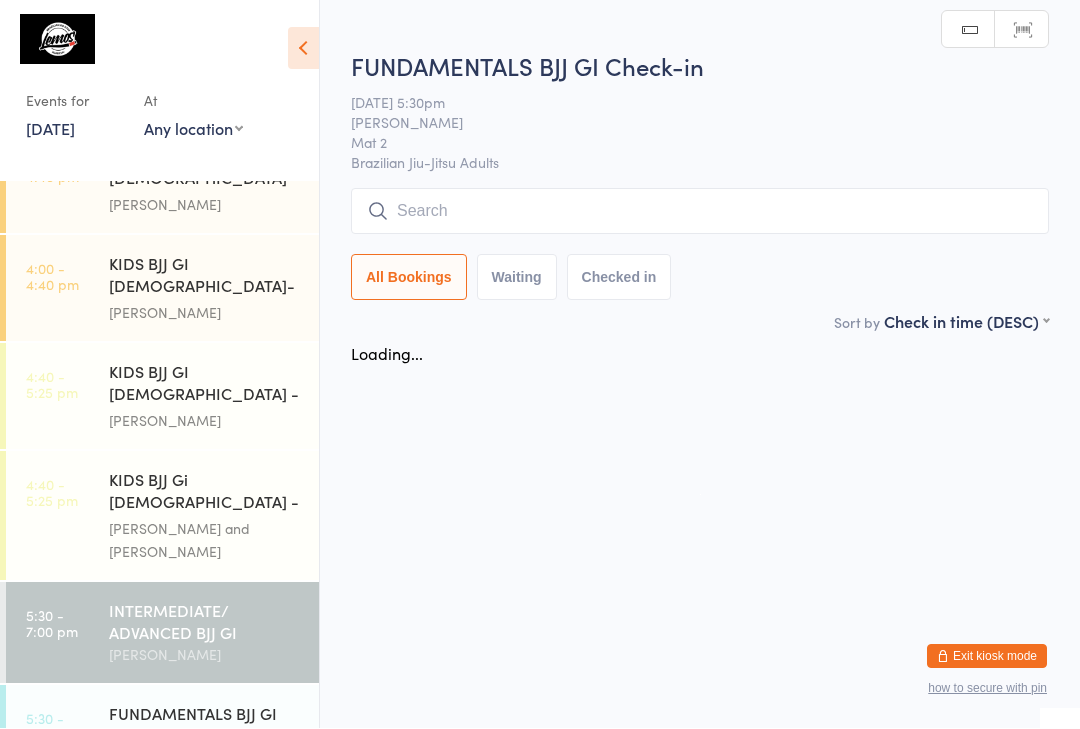 scroll, scrollTop: 1, scrollLeft: 0, axis: vertical 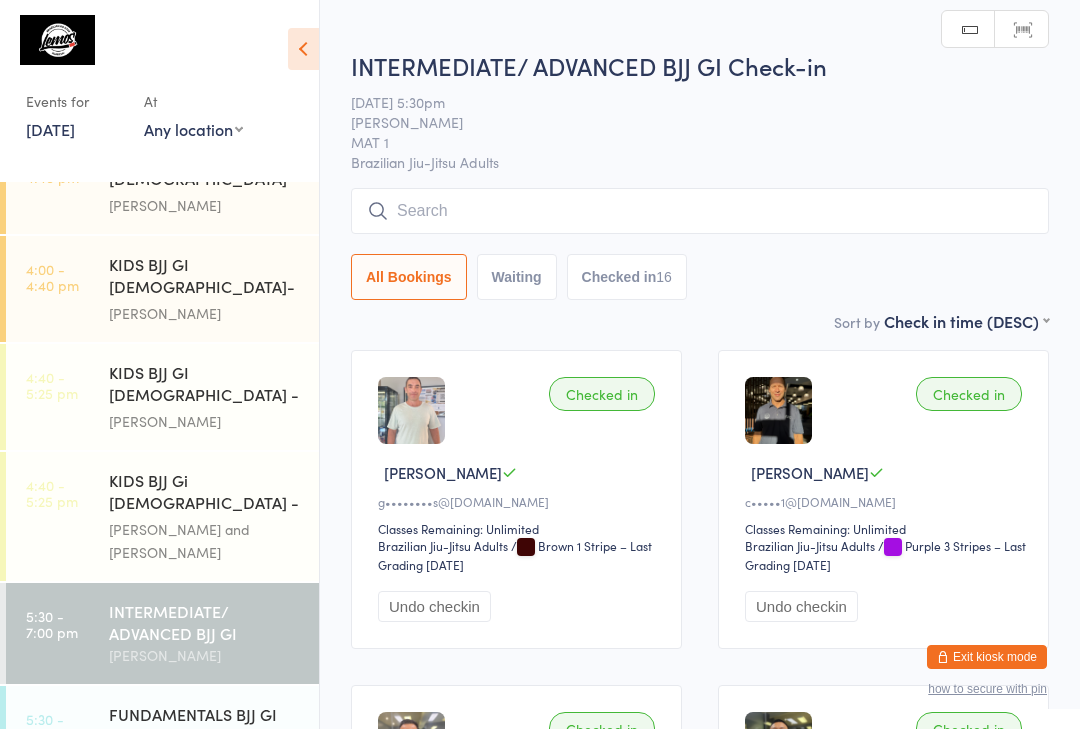 click at bounding box center [700, 211] 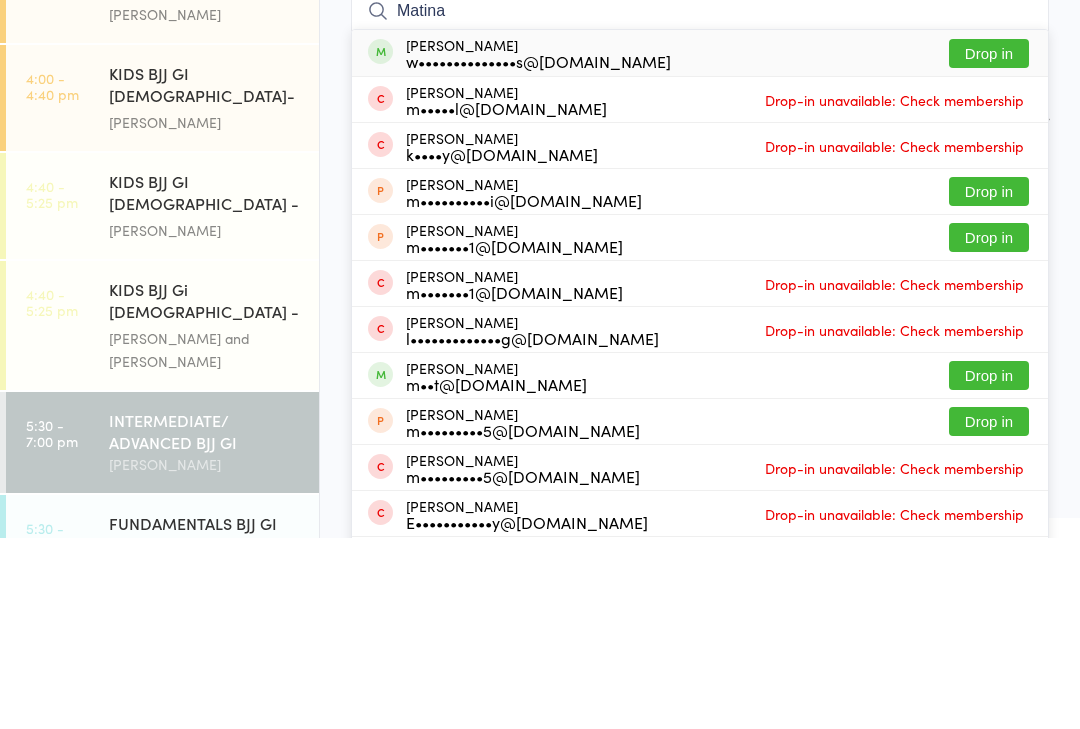 type on "Matina" 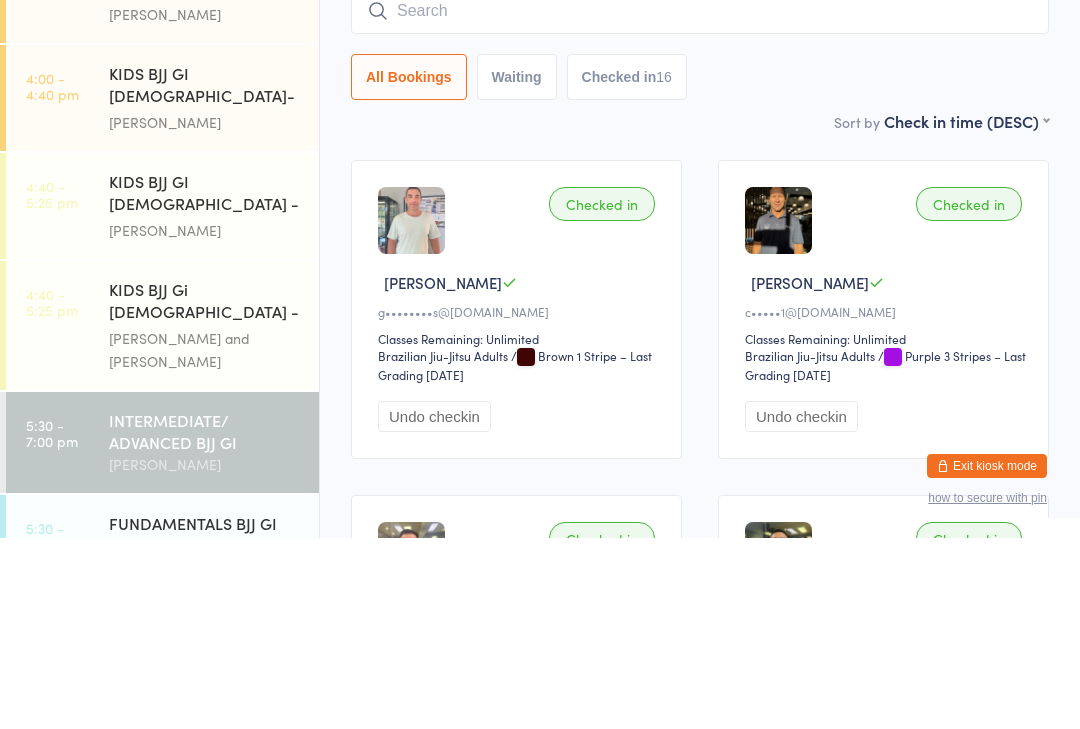scroll, scrollTop: 191, scrollLeft: 0, axis: vertical 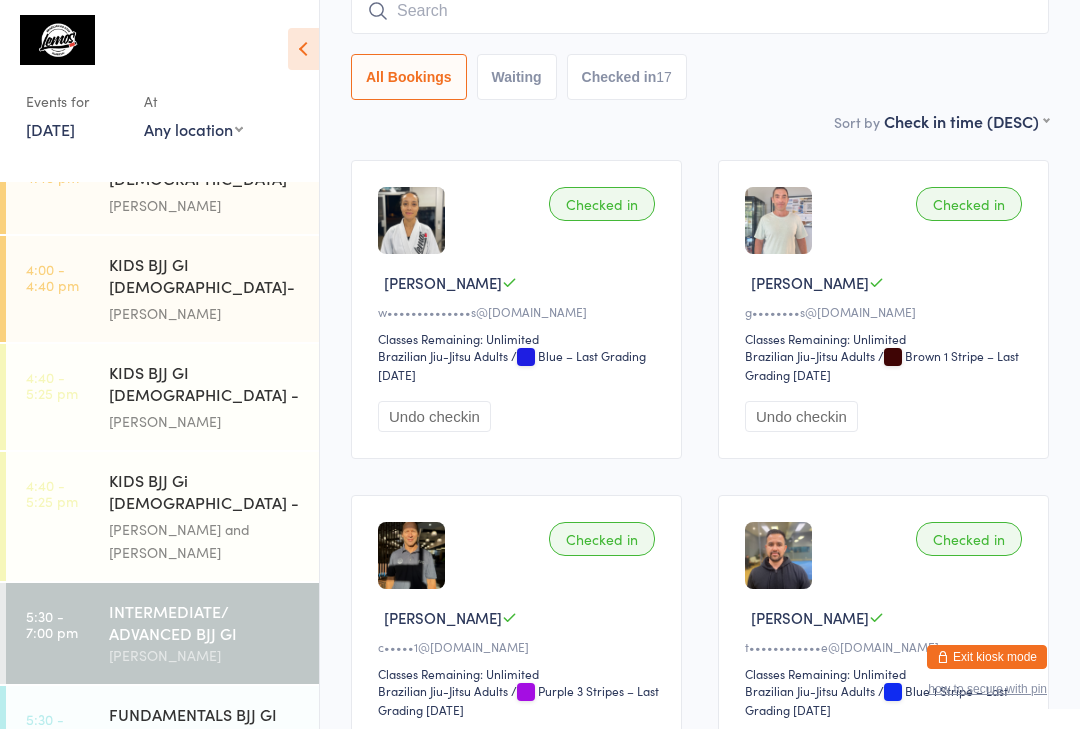 click on "INTERMEDIATE/ ADVANCED BJJ GI" at bounding box center (205, 622) 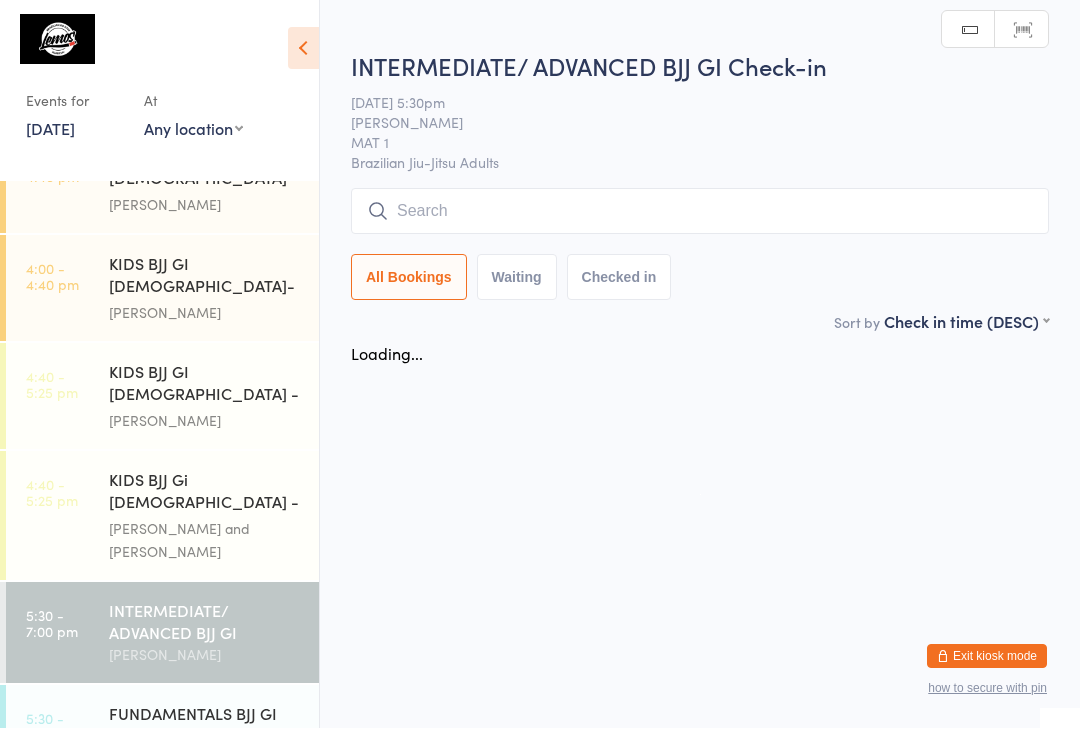 scroll, scrollTop: 1, scrollLeft: 0, axis: vertical 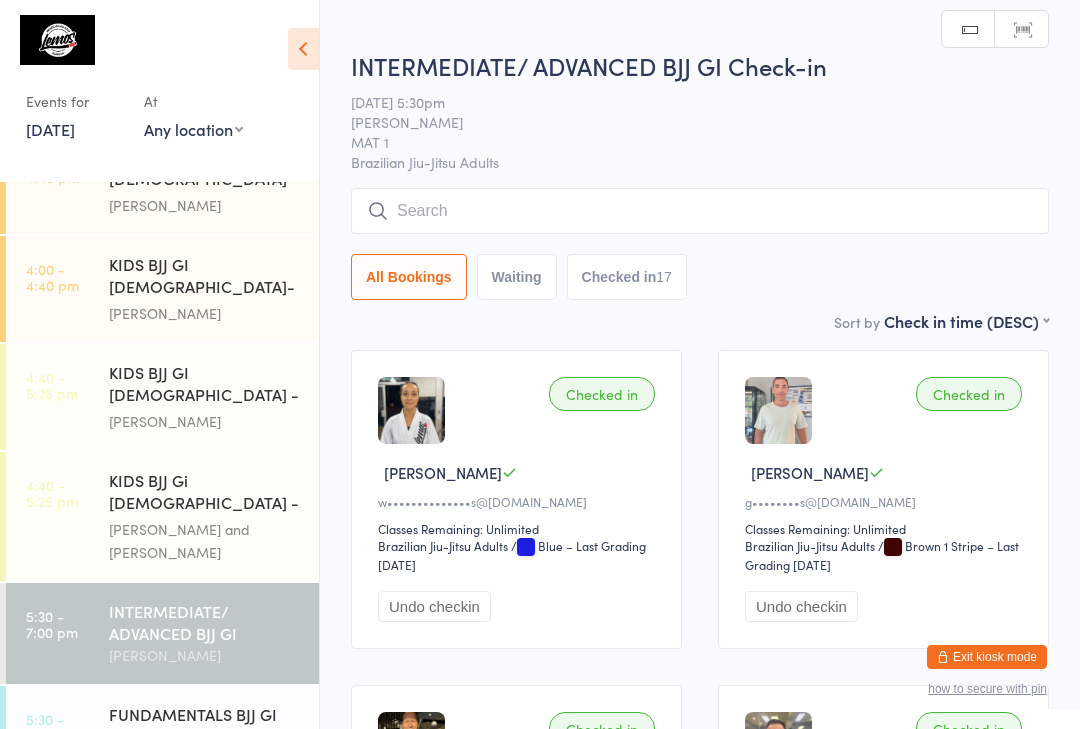 click at bounding box center (700, 211) 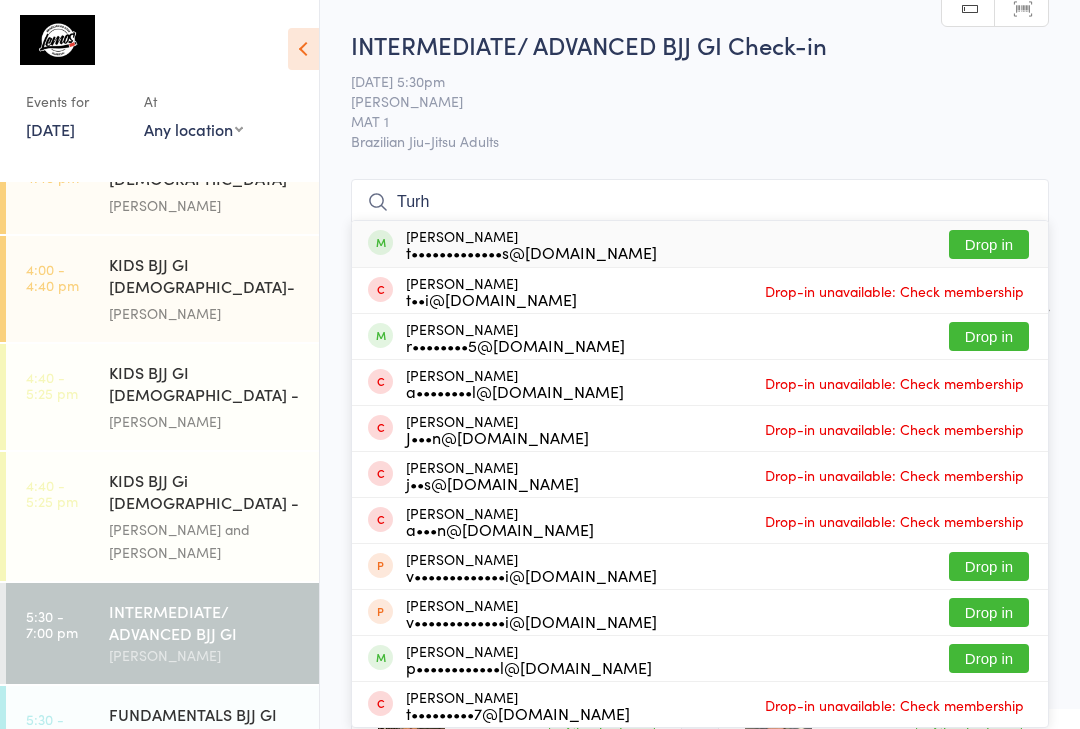 type on "Turh" 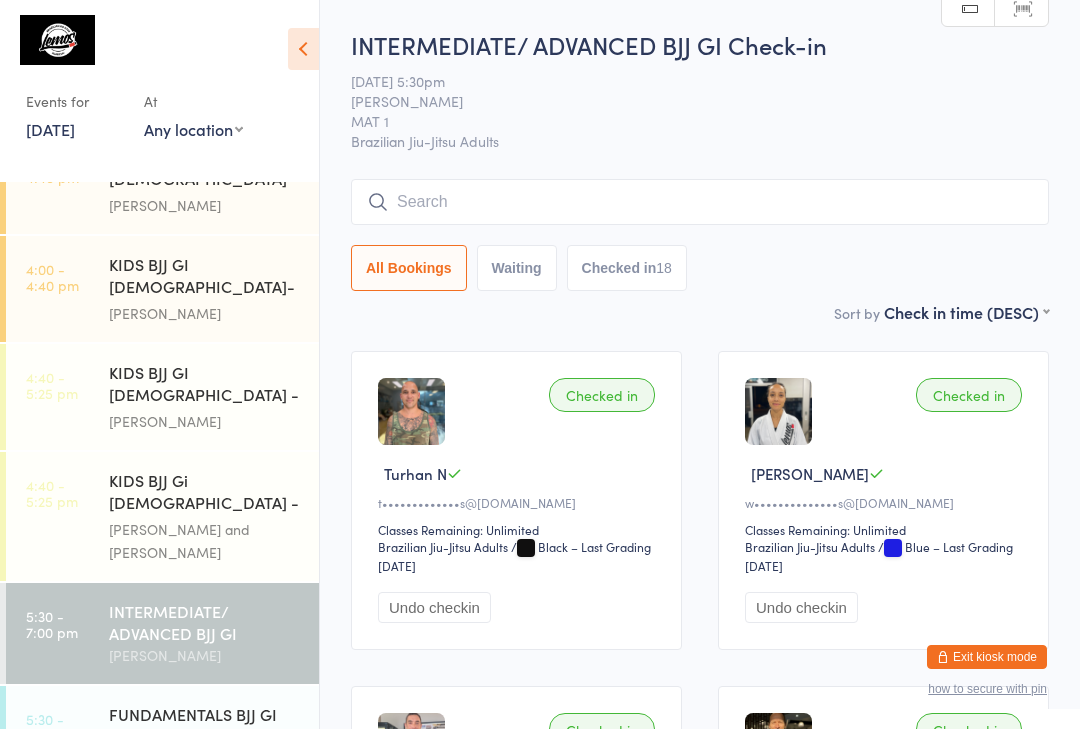 click at bounding box center (700, 202) 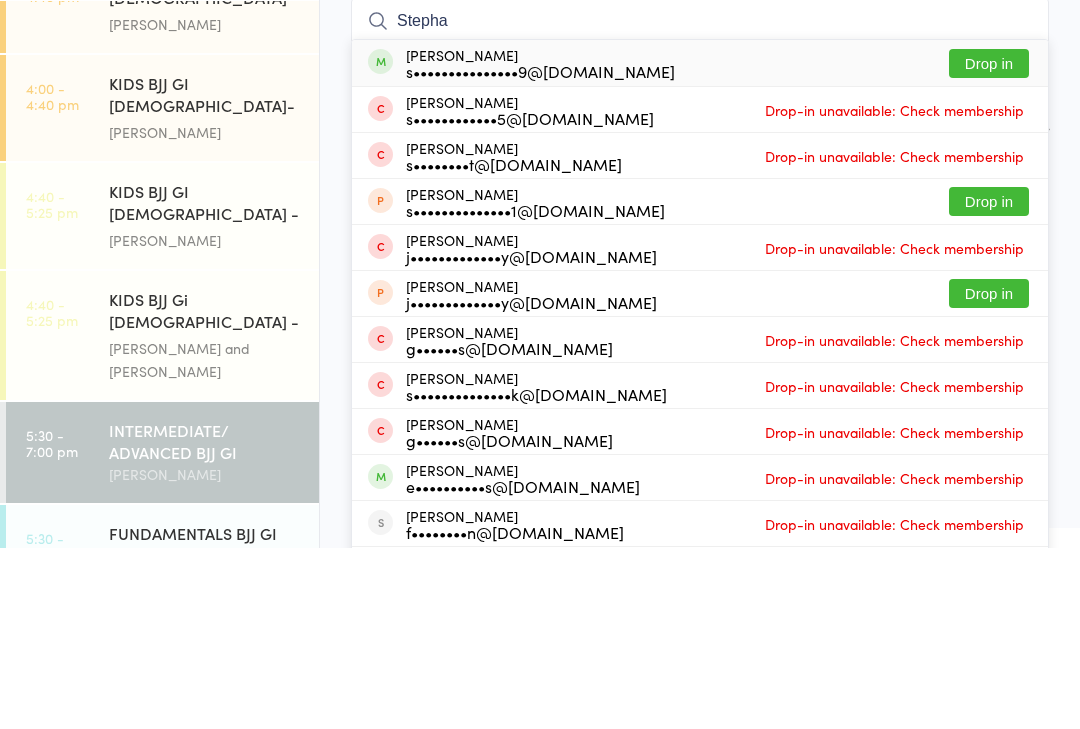 type on "Stepha" 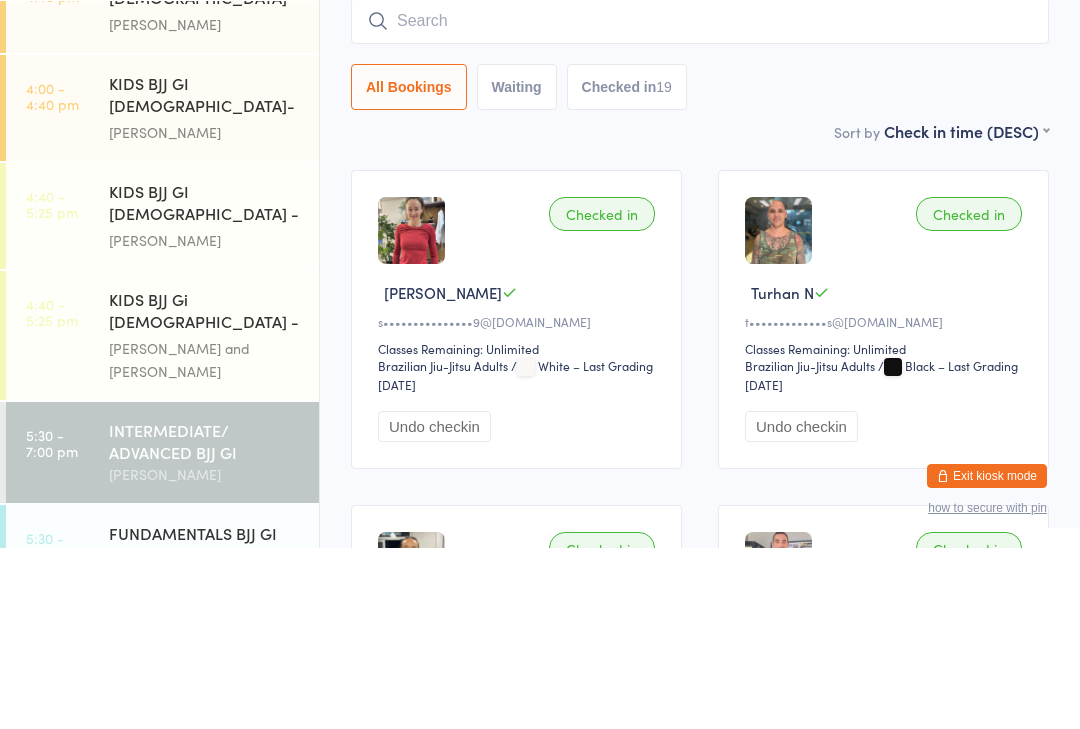 click on "Checked in [PERSON_NAME] C  s•••••••••••••••9@[DOMAIN_NAME] Classes Remaining: Unlimited Brazilian Jiu-Jitsu Adults  Brazilian Jiu-Jitsu Adults   /  White – Last Grading [DATE]   Undo checkin" at bounding box center (516, 500) 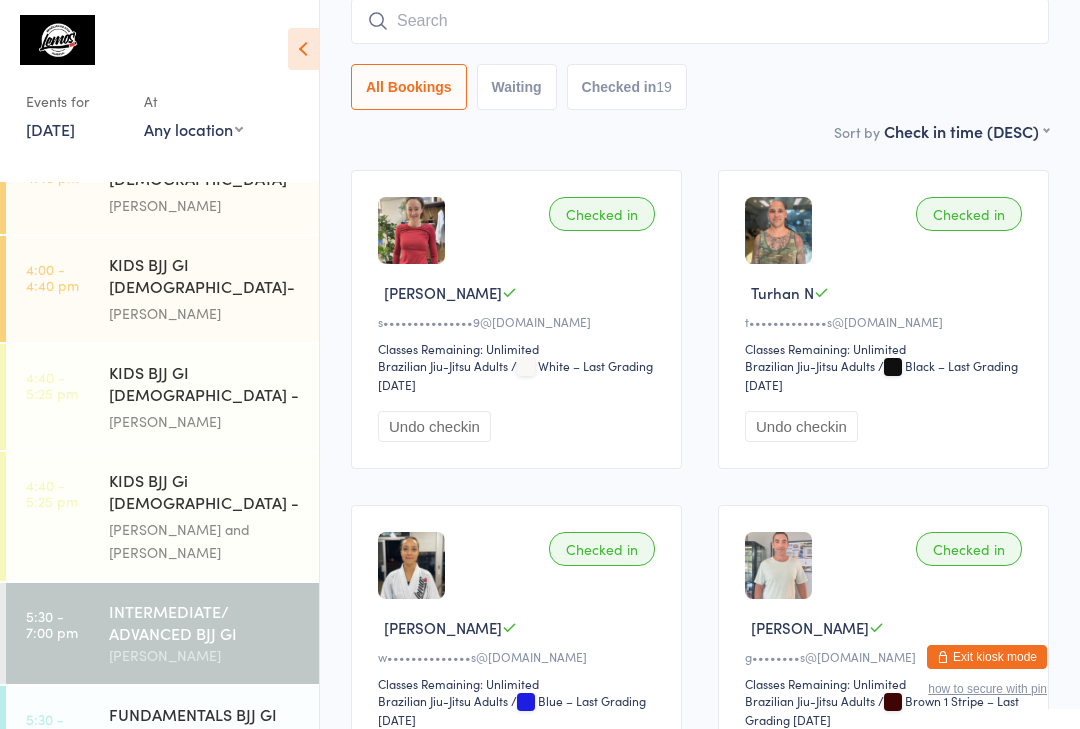 click at bounding box center [700, 21] 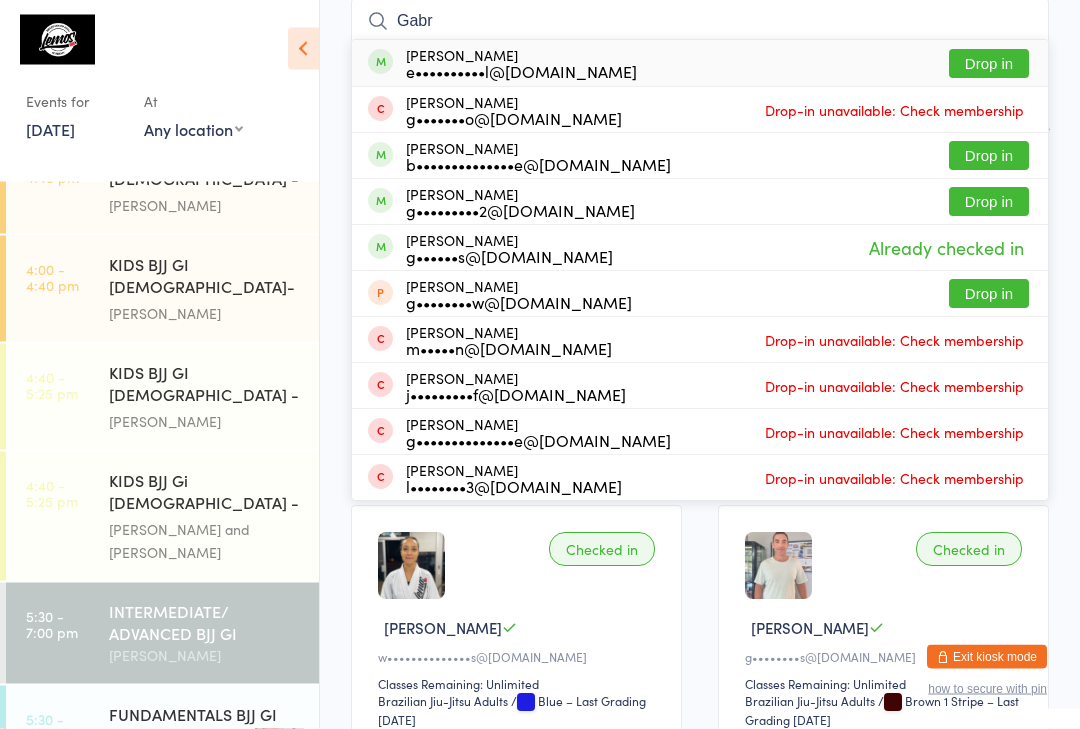 type on "Gabr" 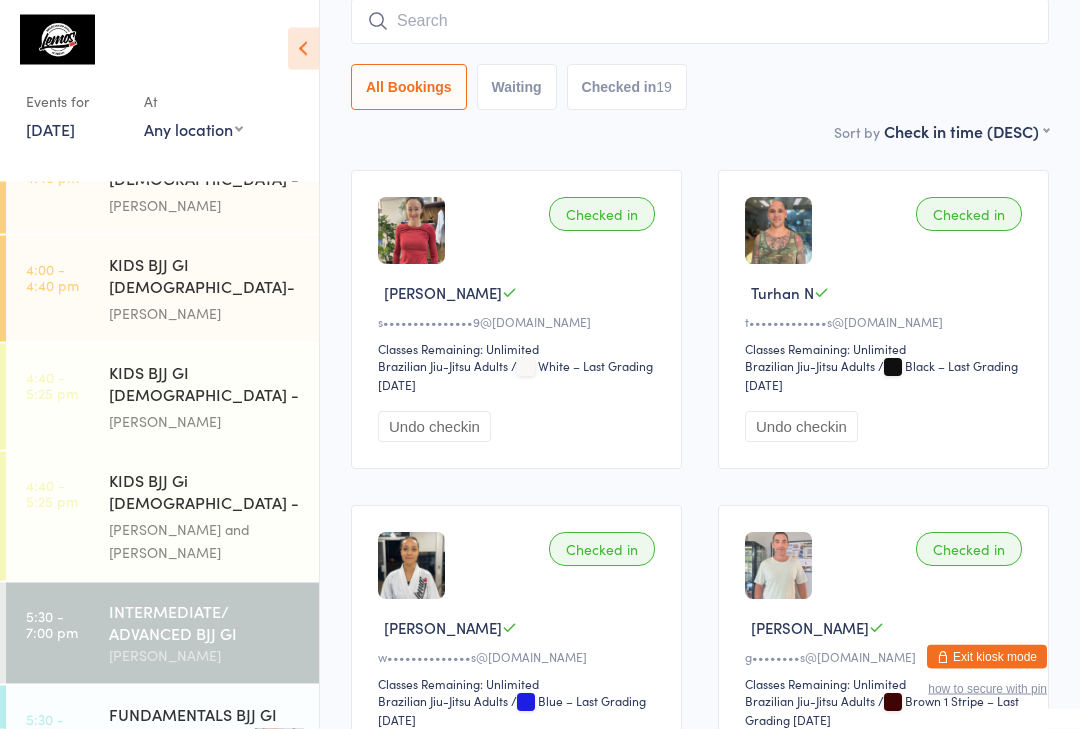 scroll, scrollTop: 181, scrollLeft: 0, axis: vertical 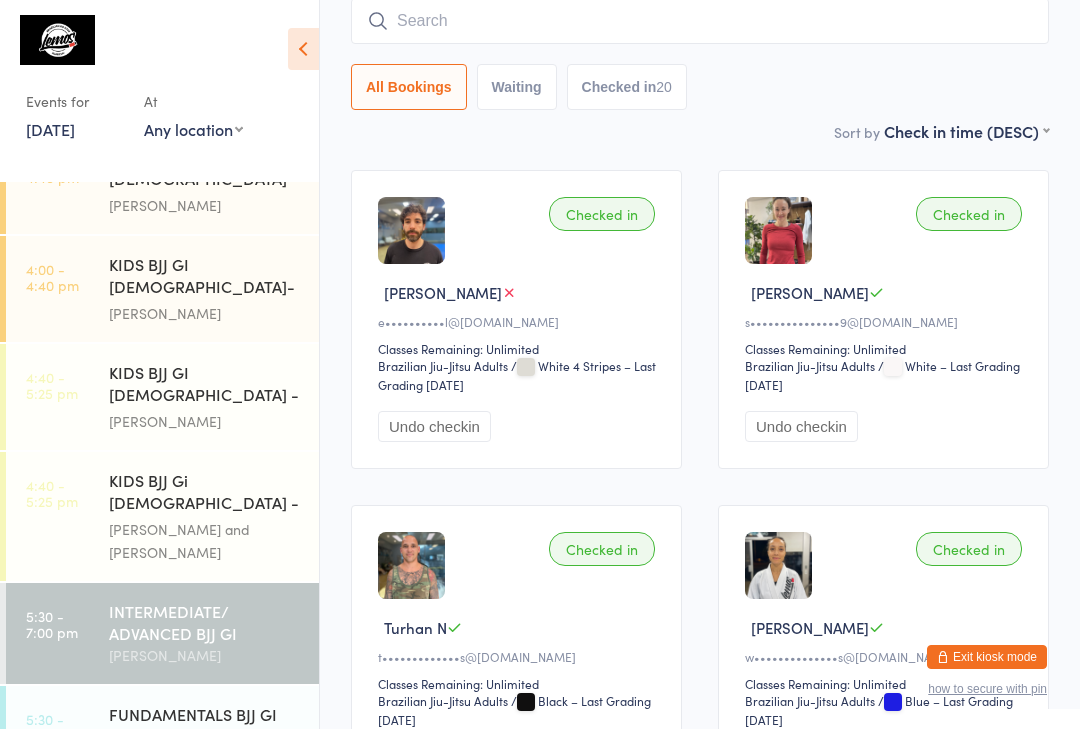 click at bounding box center [700, 21] 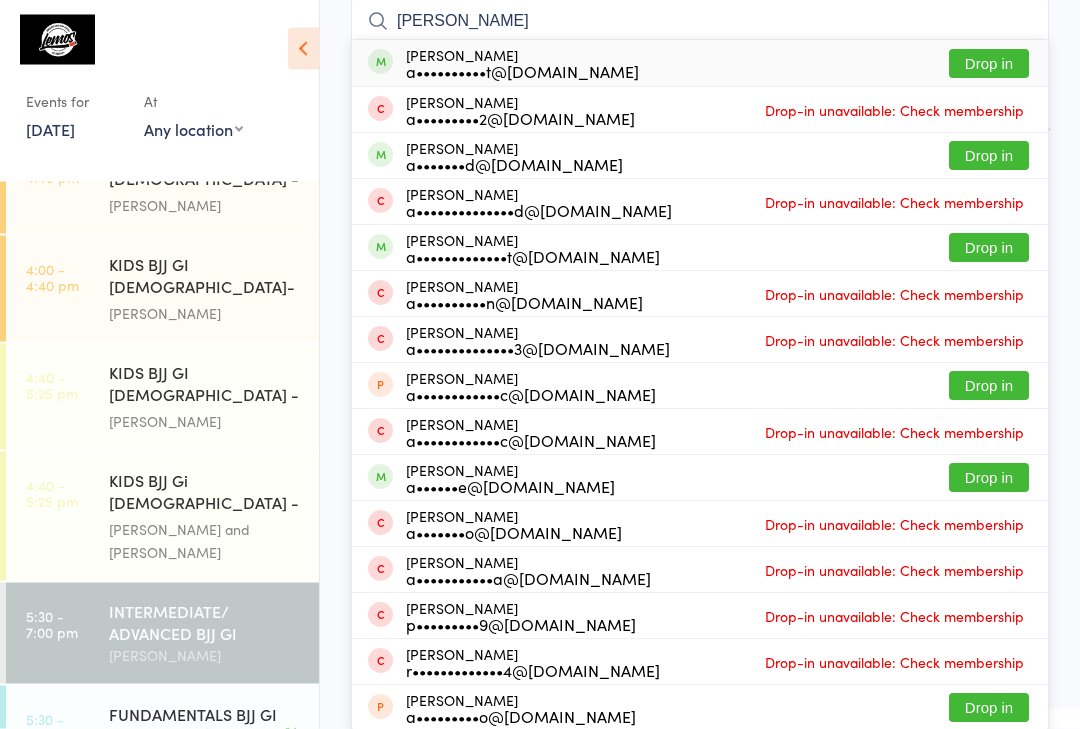 type on "[PERSON_NAME]" 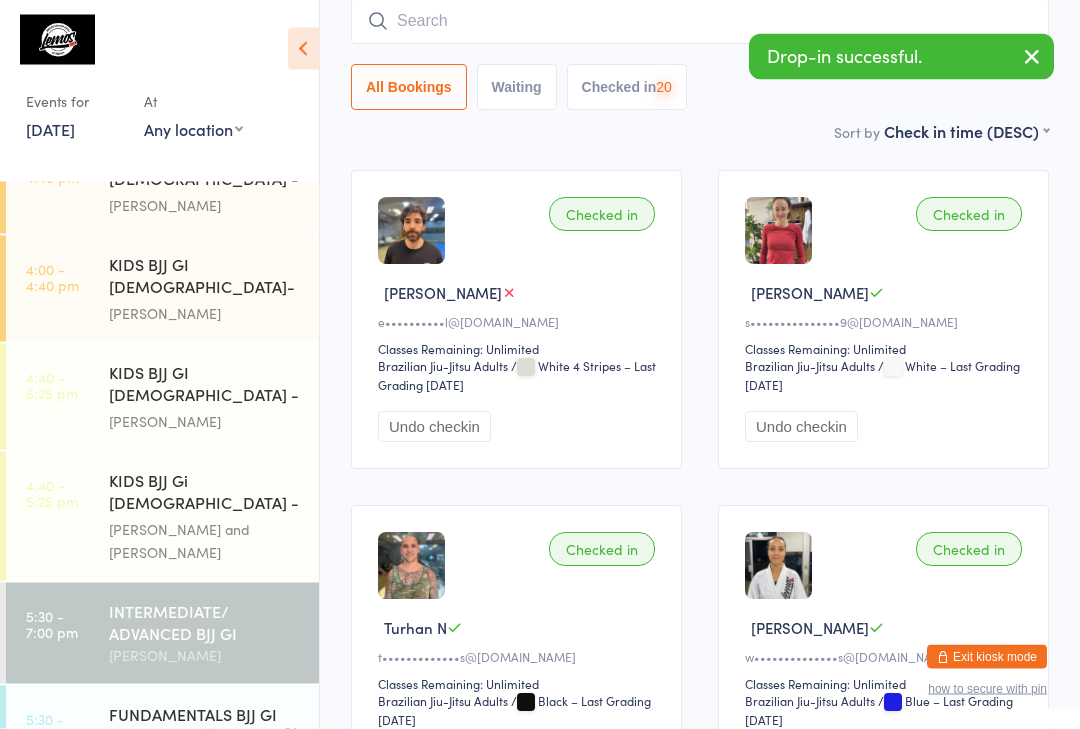 scroll, scrollTop: 181, scrollLeft: 0, axis: vertical 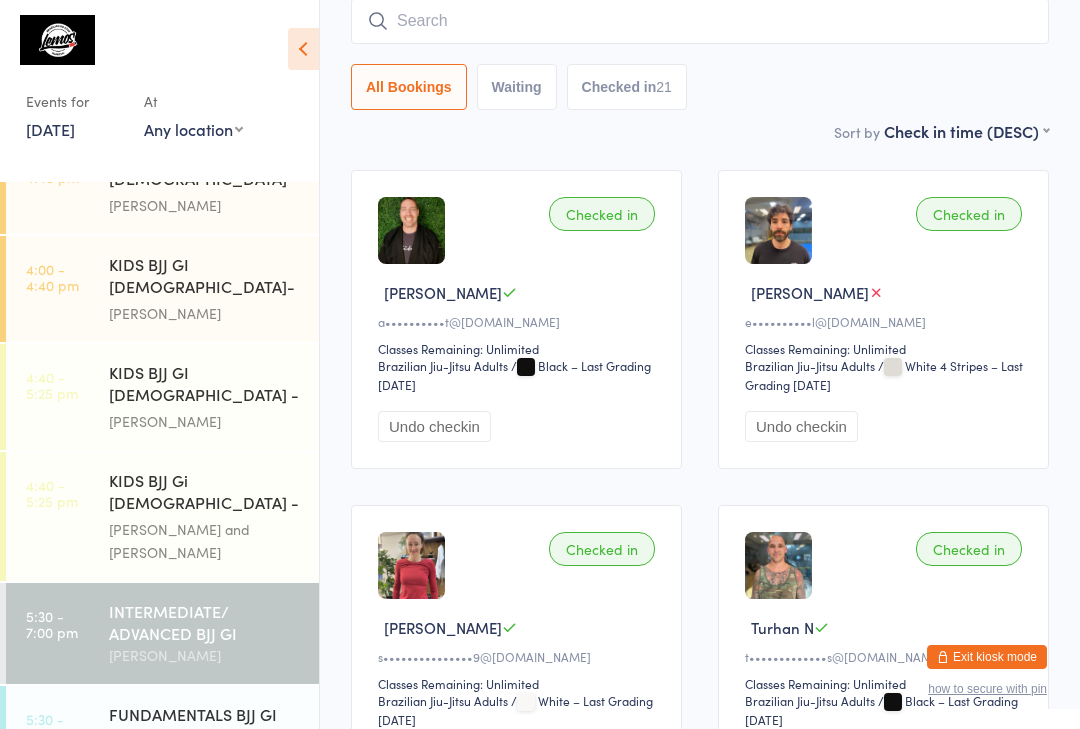 click at bounding box center [700, 21] 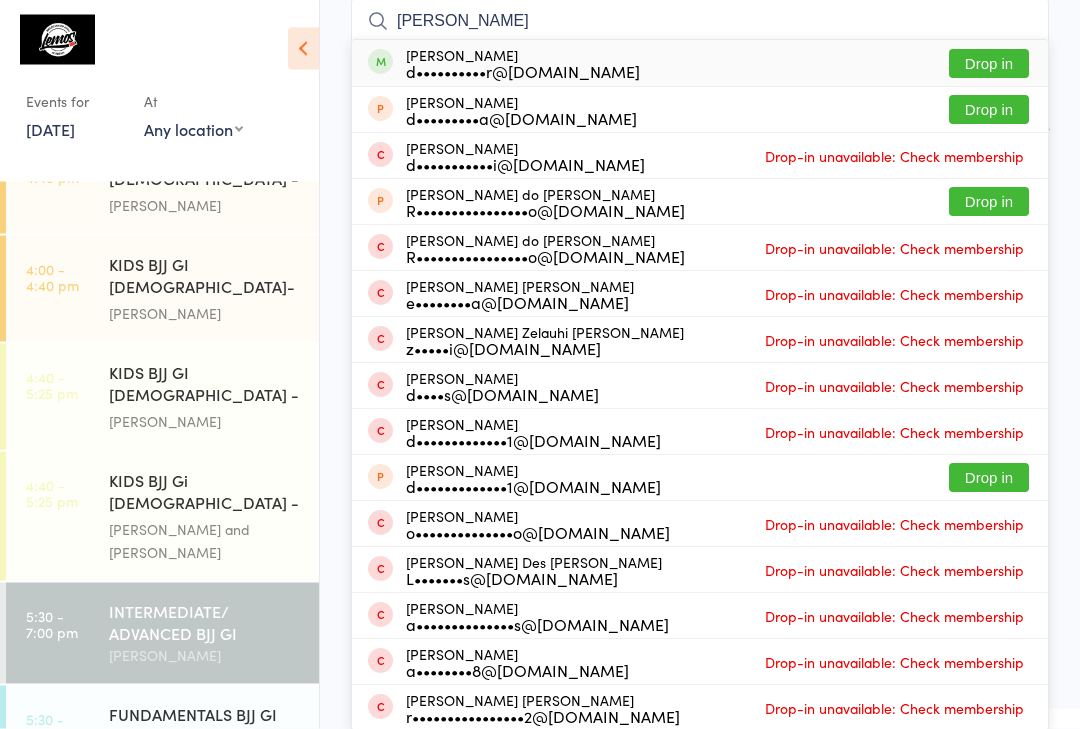 type on "[PERSON_NAME]" 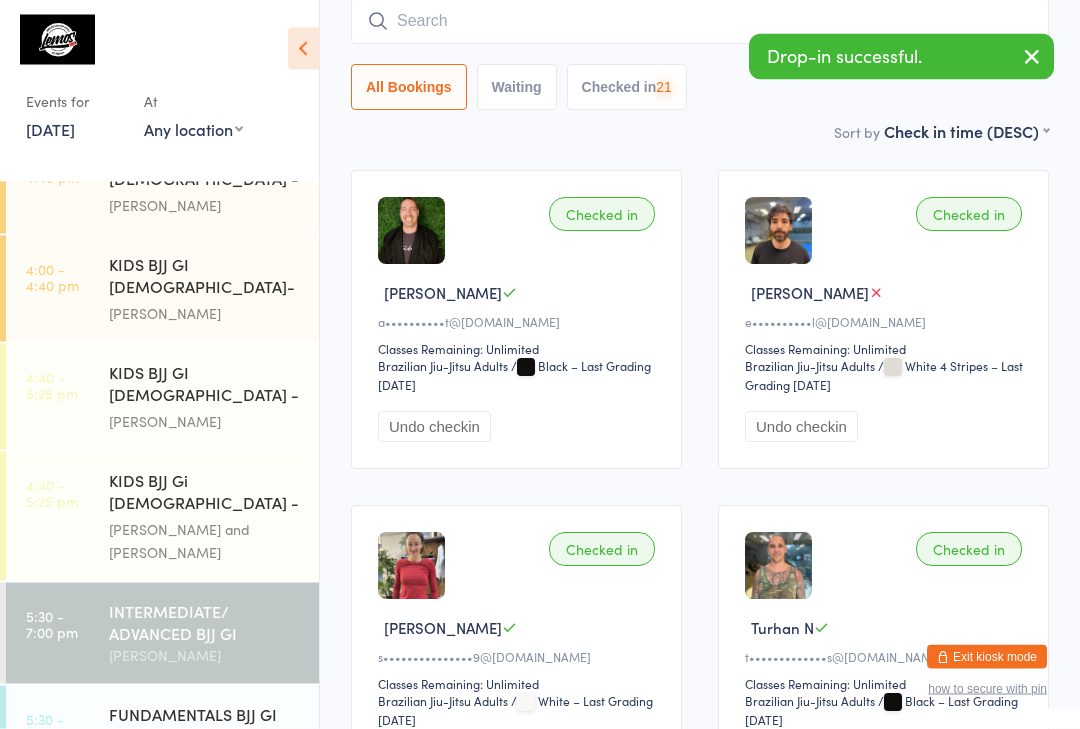 scroll, scrollTop: 181, scrollLeft: 0, axis: vertical 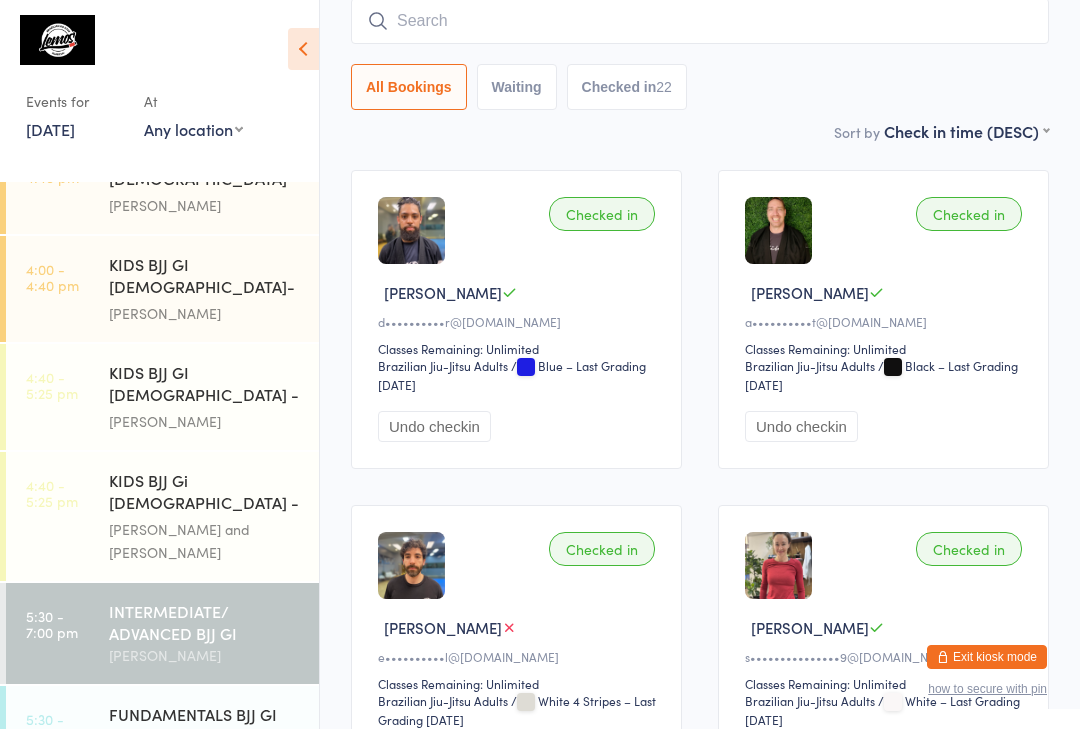 click on "INTERMEDIATE/ ADVANCED BJJ GI" at bounding box center [205, 622] 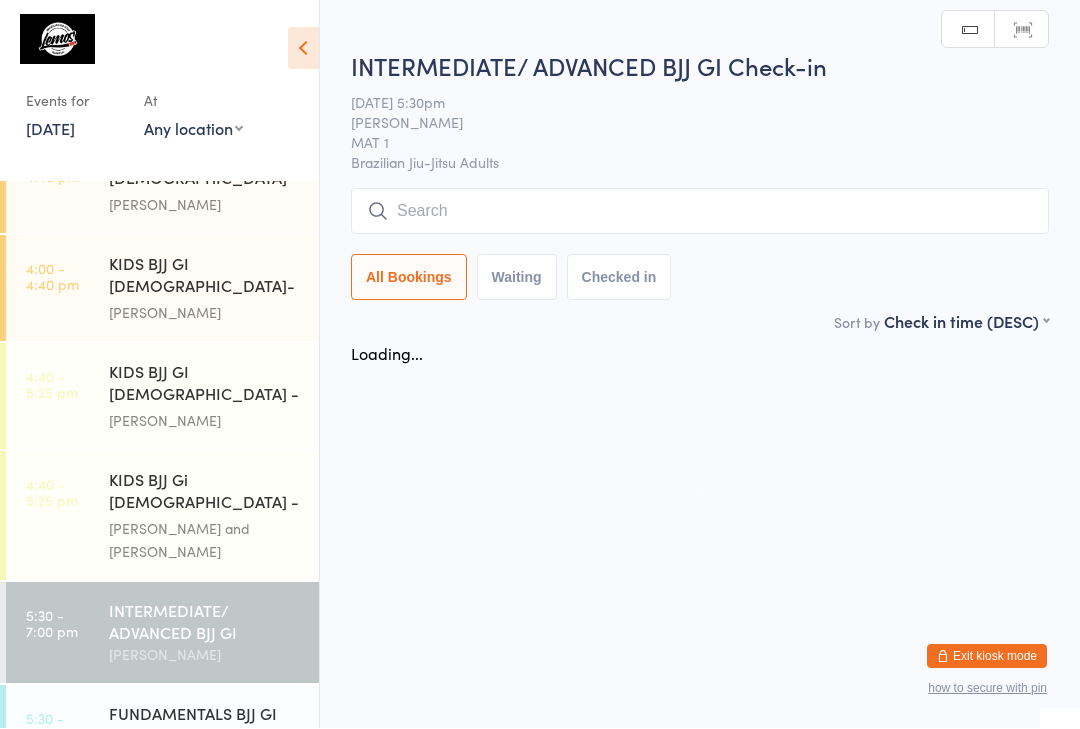 scroll, scrollTop: 1, scrollLeft: 0, axis: vertical 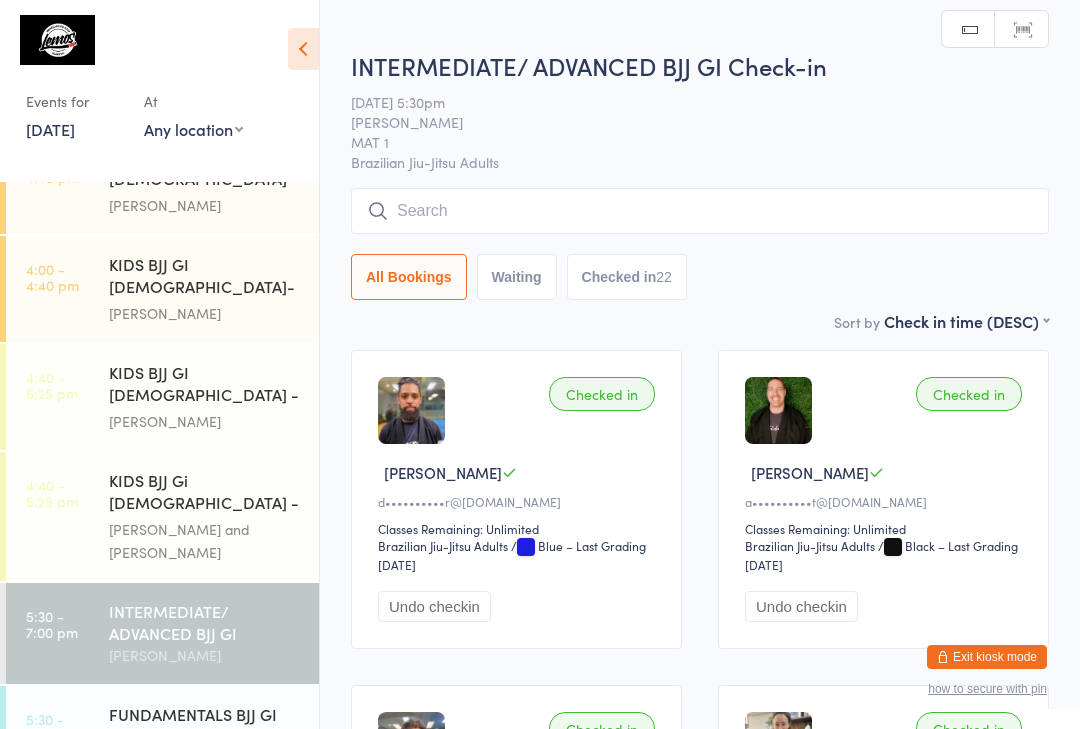 click at bounding box center [700, 211] 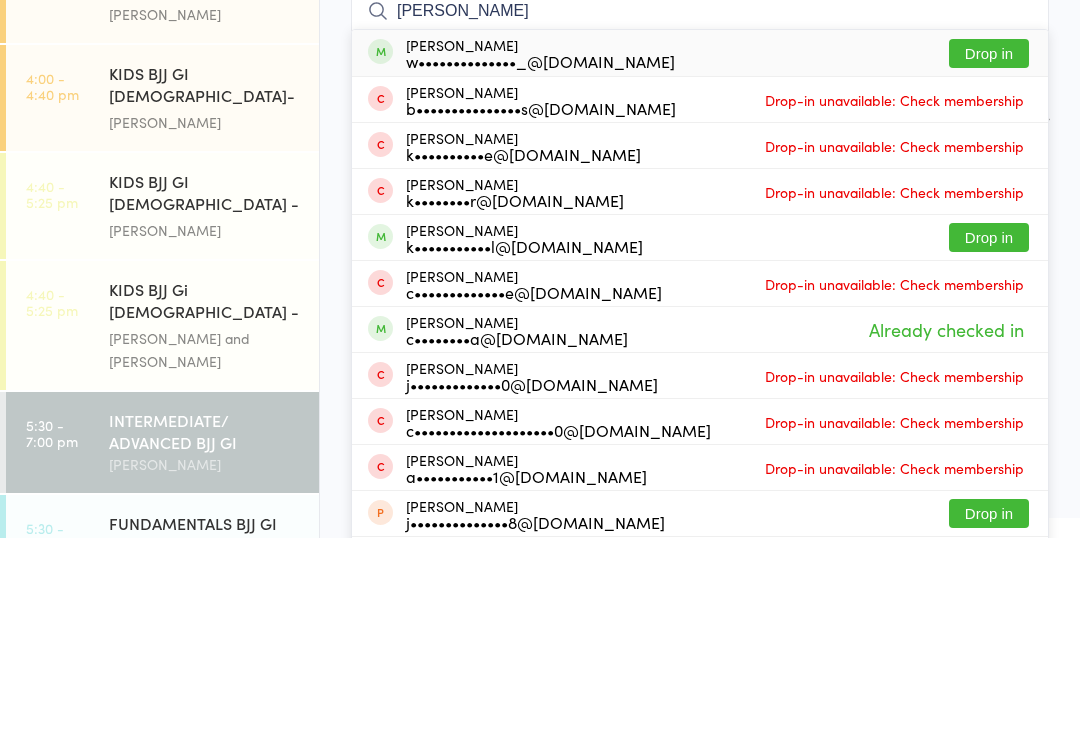 type on "[PERSON_NAME]" 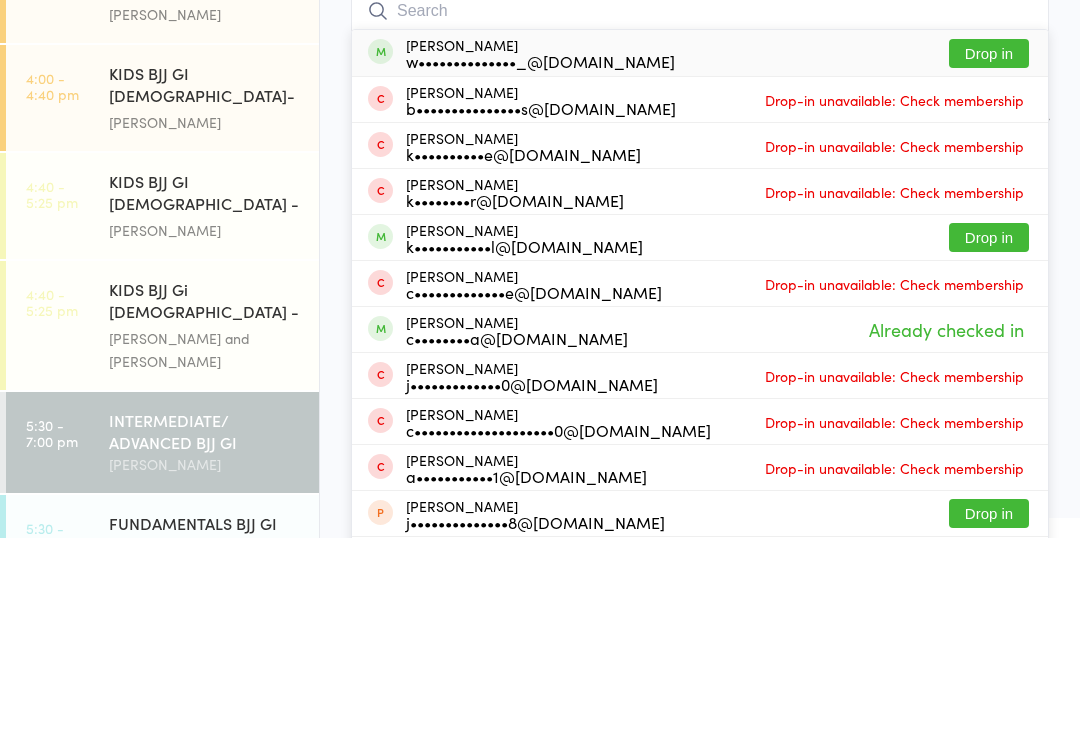 scroll, scrollTop: 191, scrollLeft: 0, axis: vertical 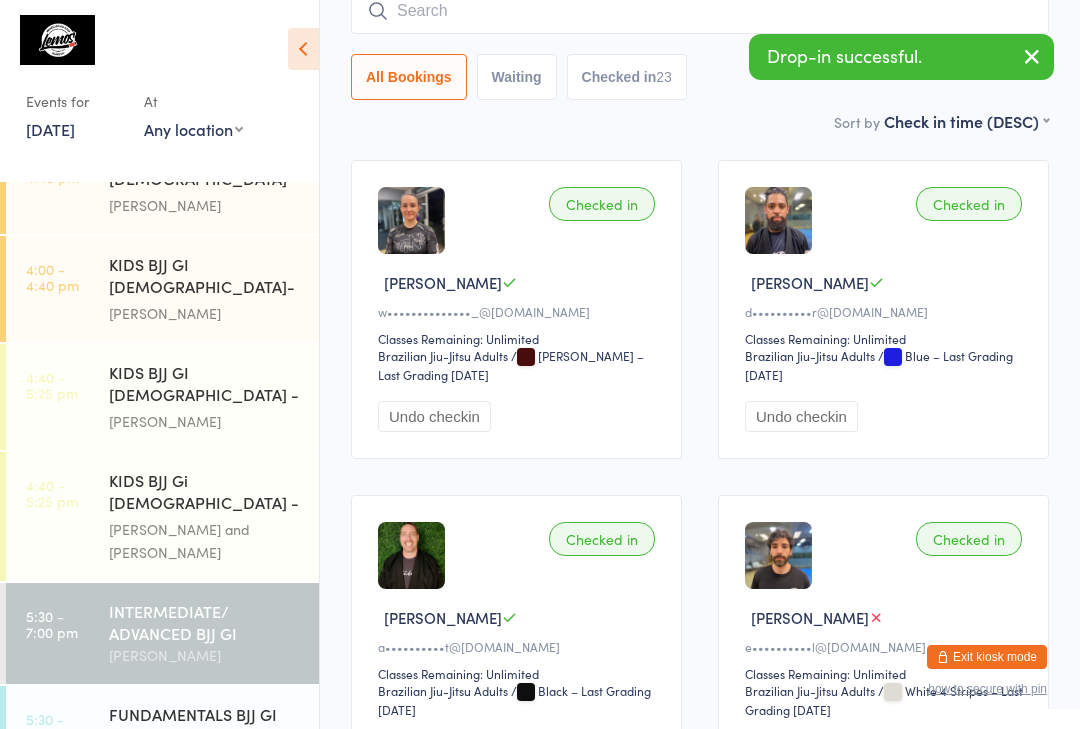 click on "FUNDAMENTALS BJJ GI" at bounding box center [205, 714] 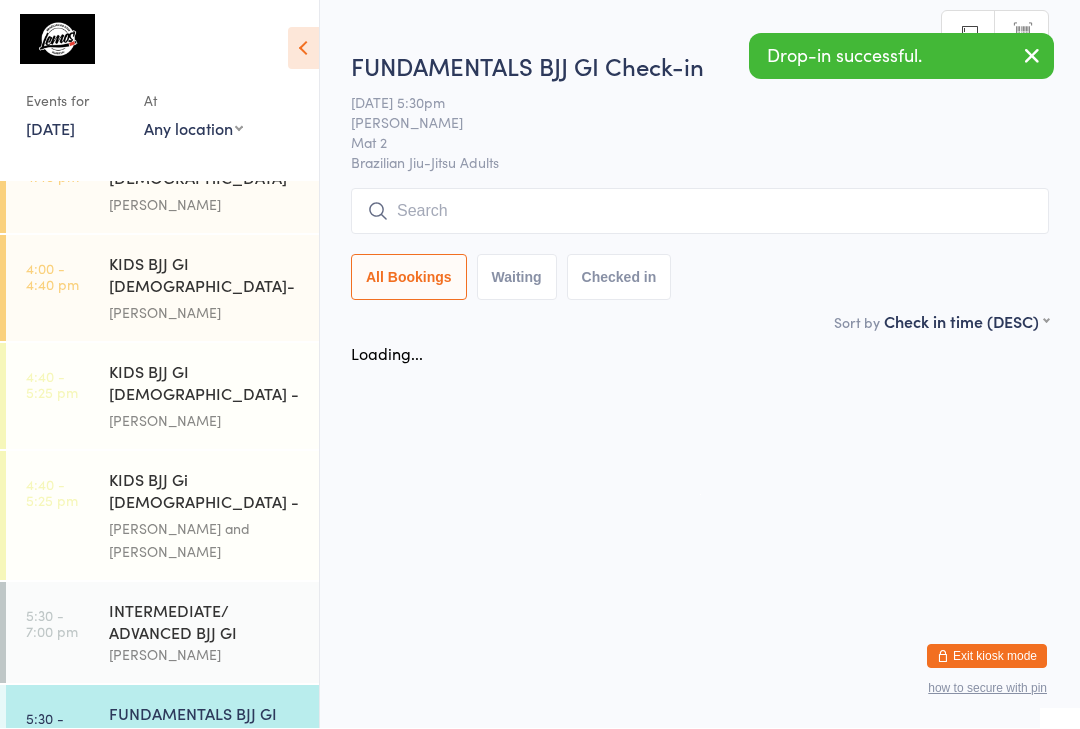 scroll, scrollTop: 1, scrollLeft: 0, axis: vertical 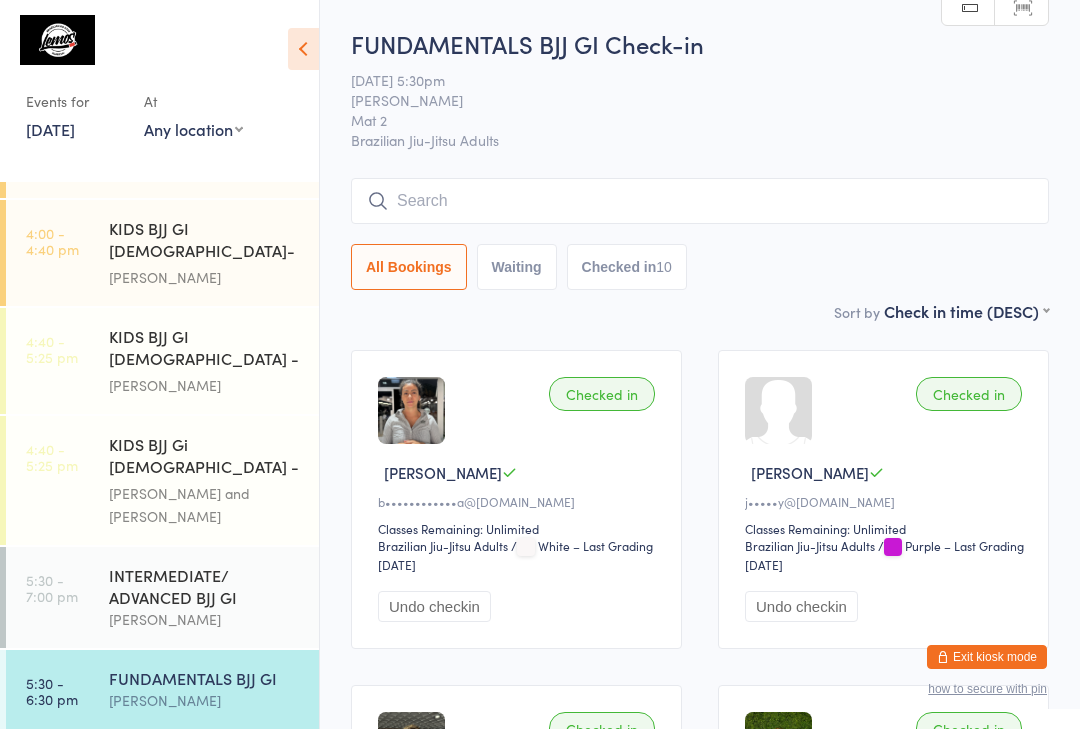 click at bounding box center (700, 201) 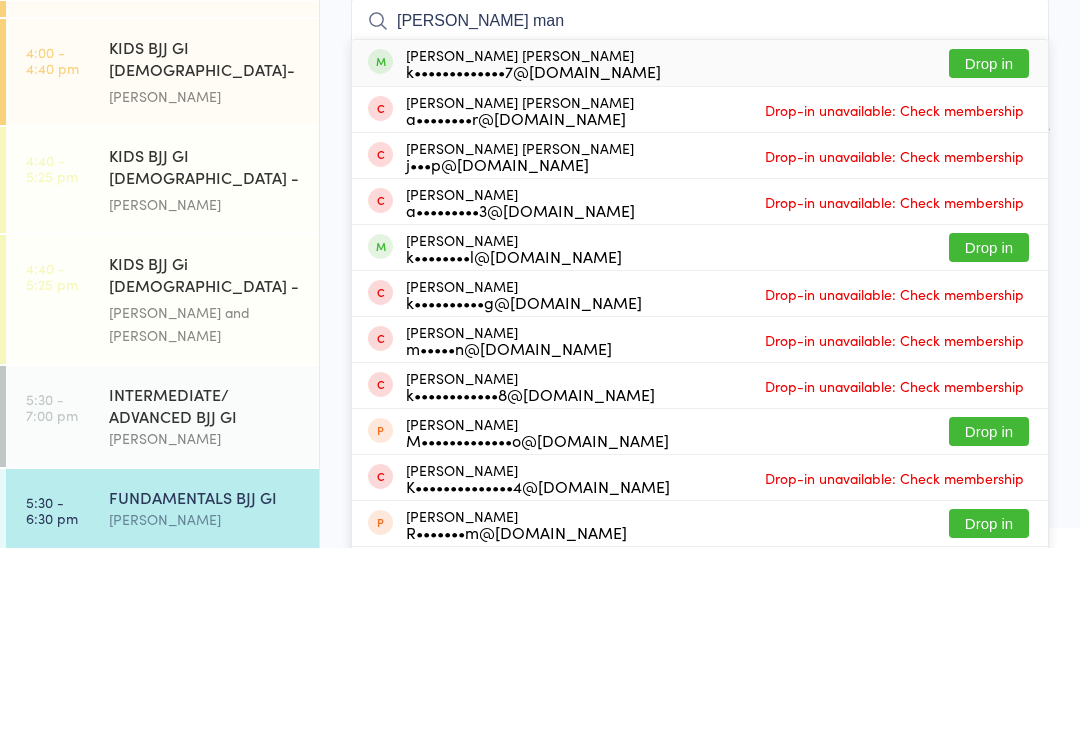 type on "[PERSON_NAME] man" 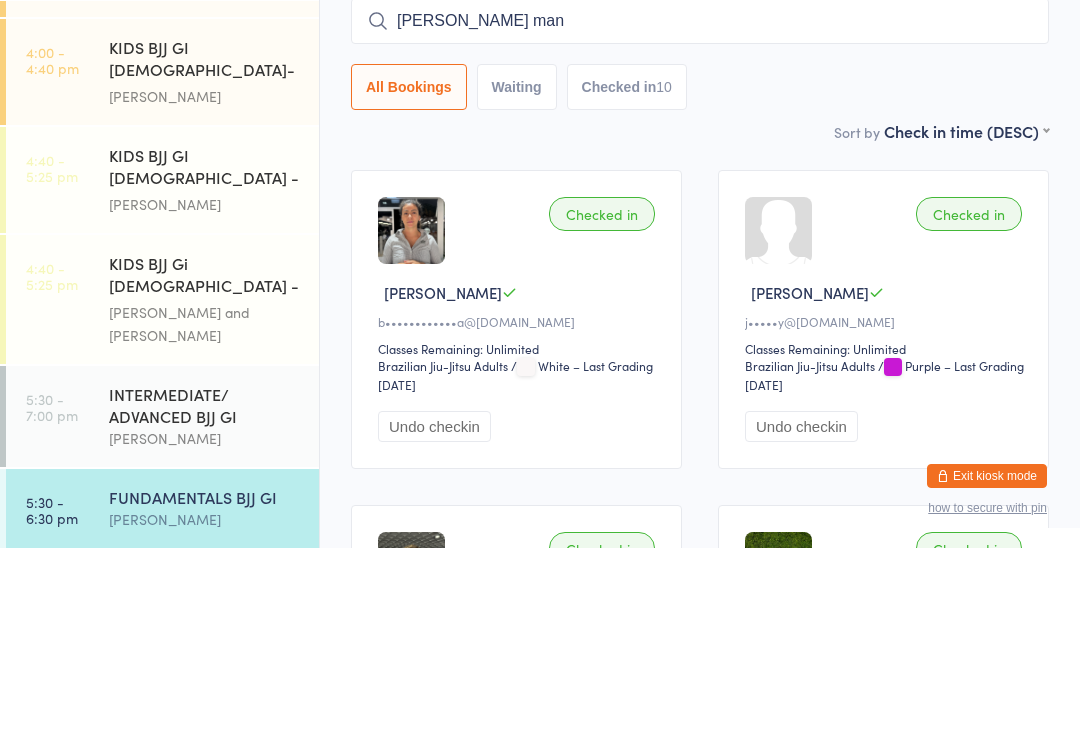 type 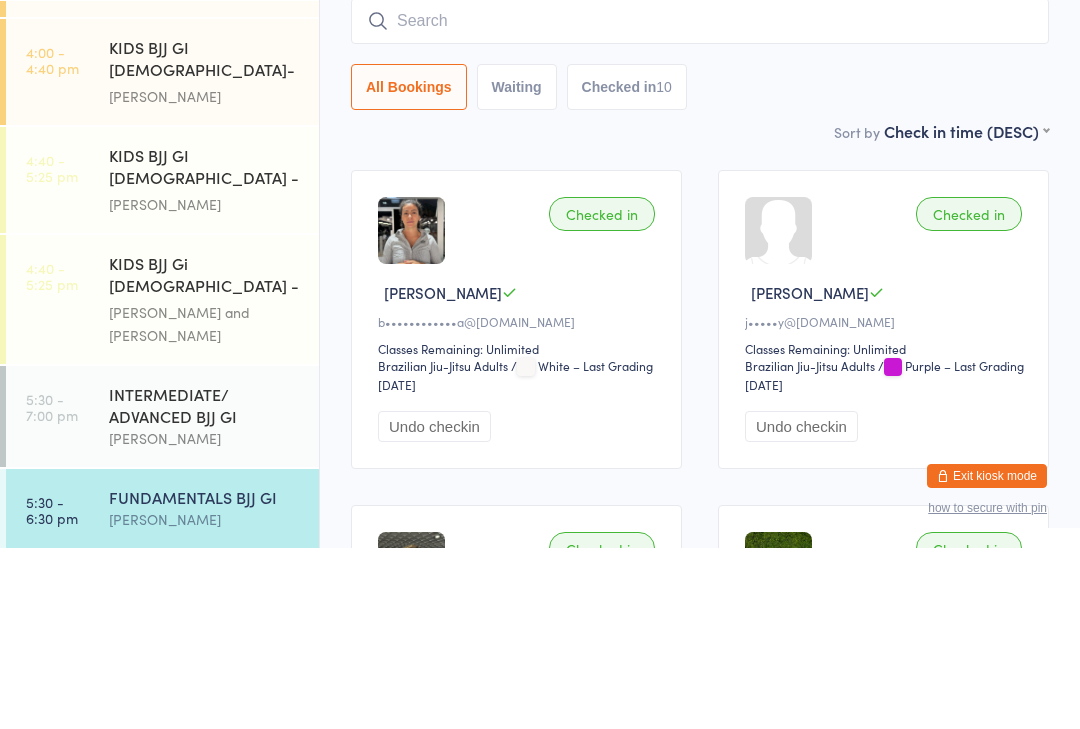 scroll, scrollTop: 181, scrollLeft: 0, axis: vertical 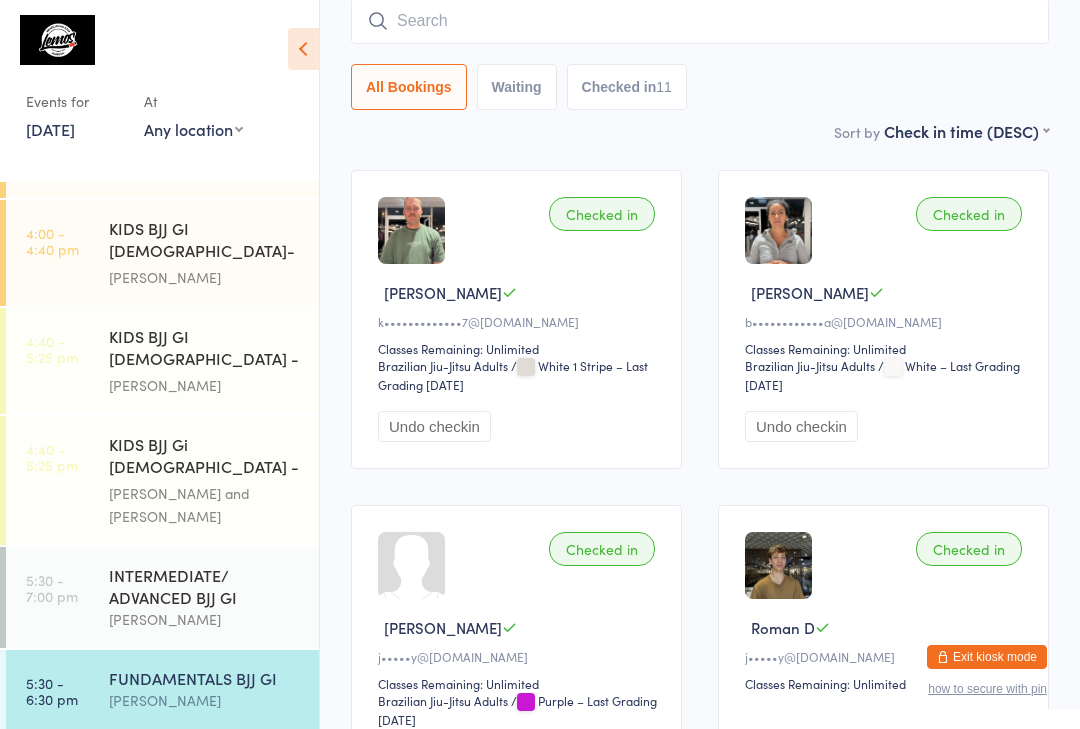 click on "[PERSON_NAME]" at bounding box center [205, 700] 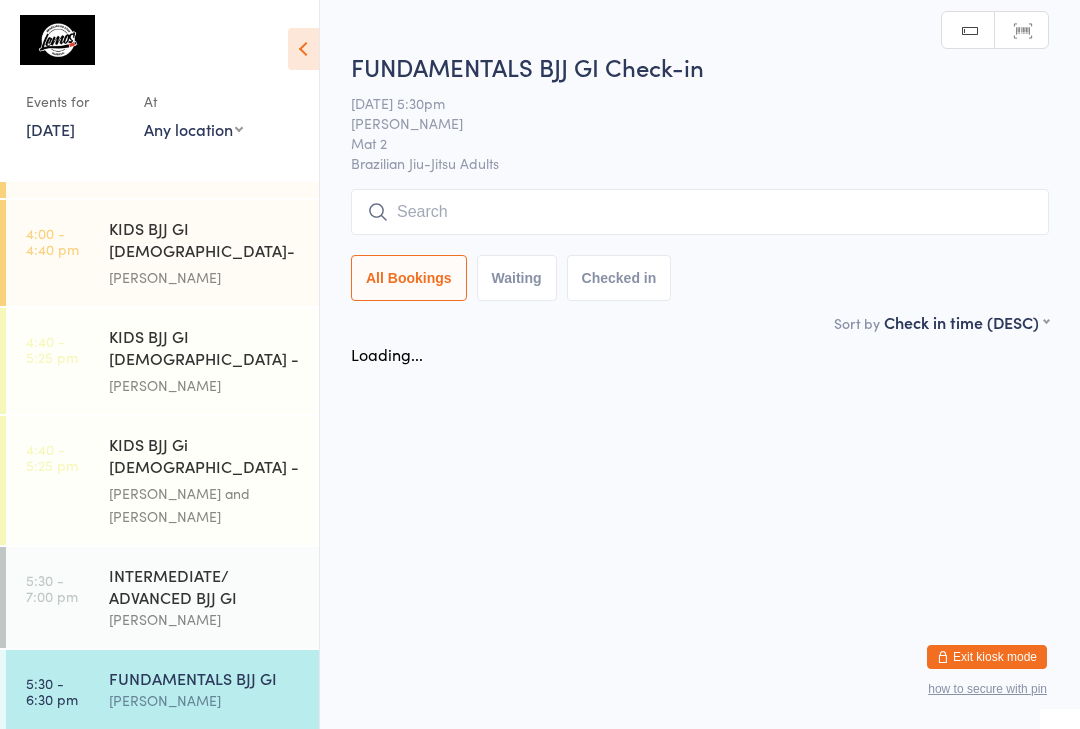 scroll, scrollTop: 0, scrollLeft: 0, axis: both 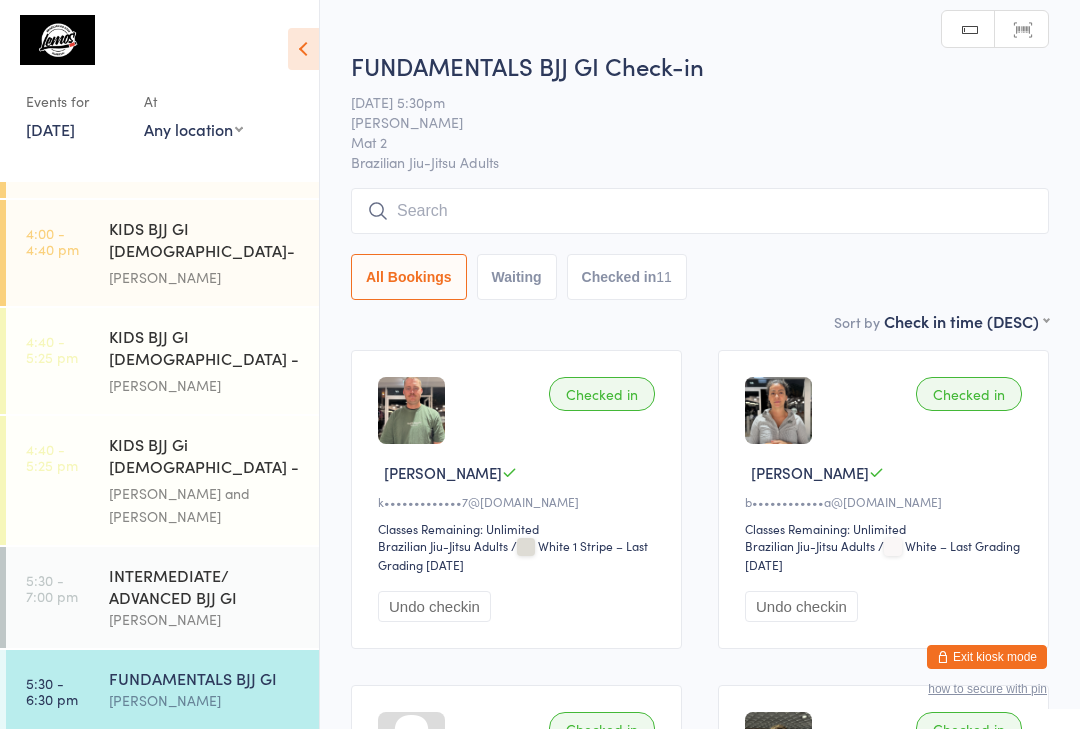 click on "[PERSON_NAME]" at bounding box center (205, 619) 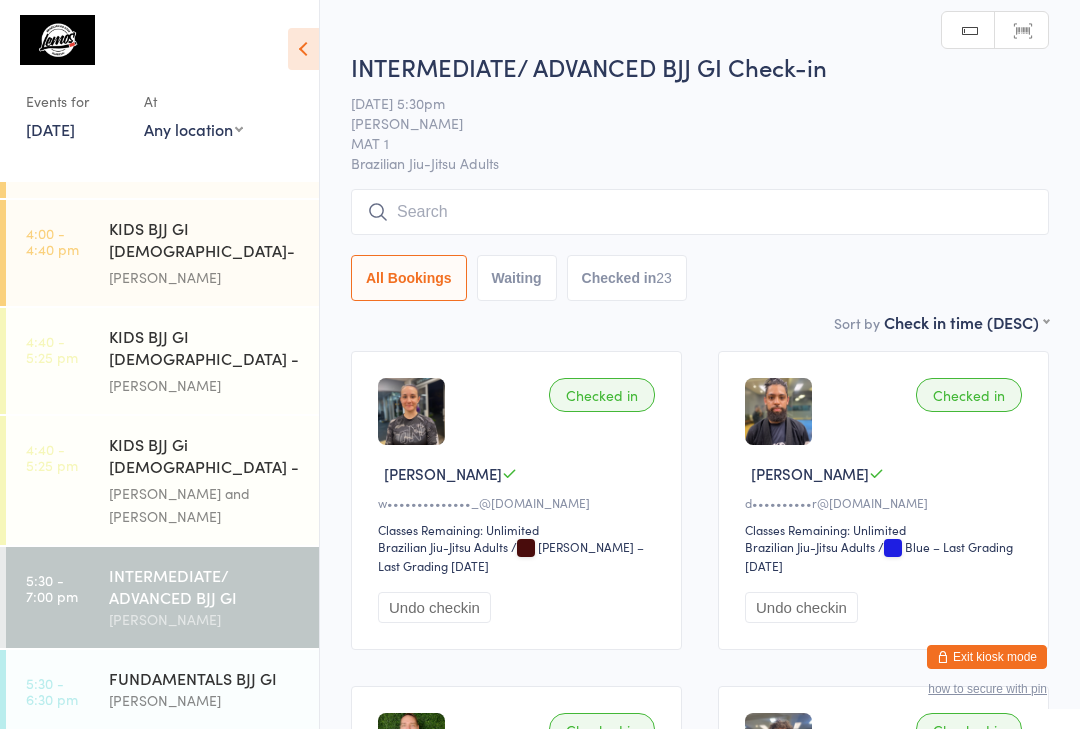 click at bounding box center [700, 212] 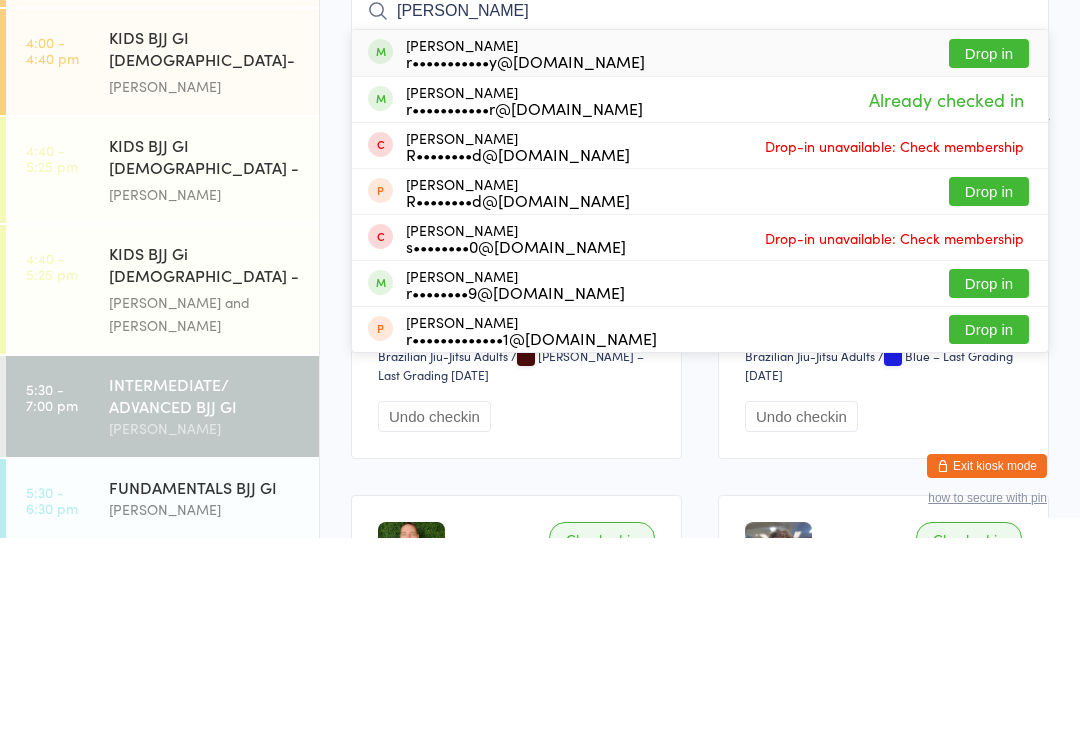 type on "[PERSON_NAME]" 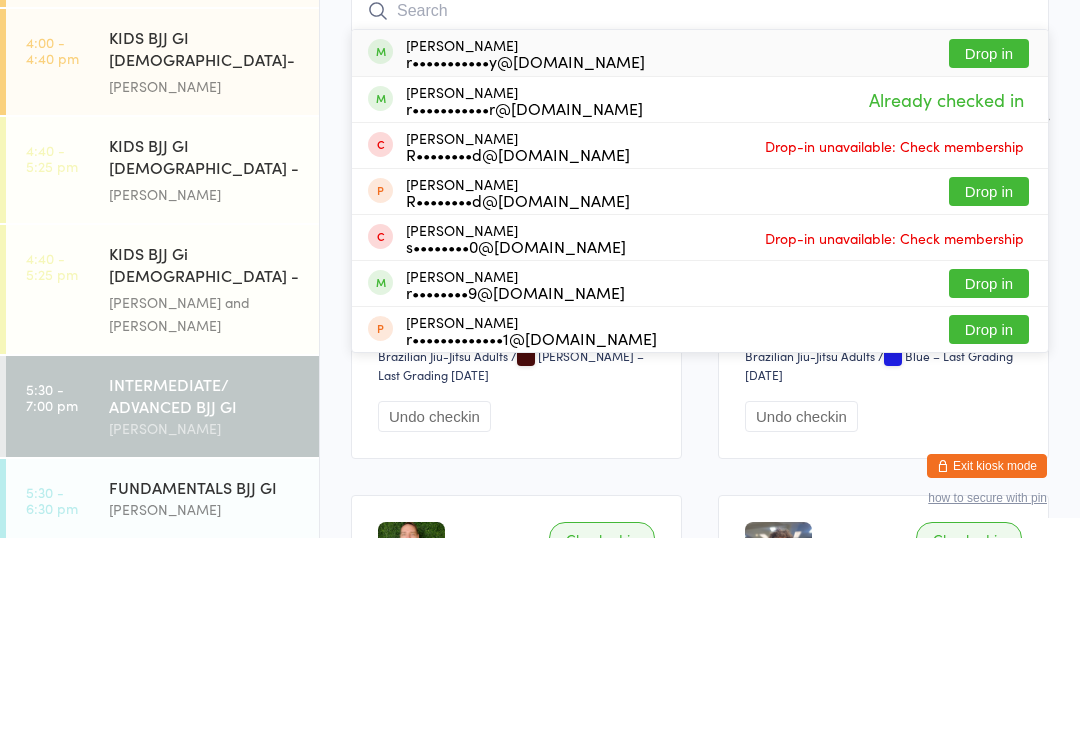 scroll, scrollTop: 191, scrollLeft: 0, axis: vertical 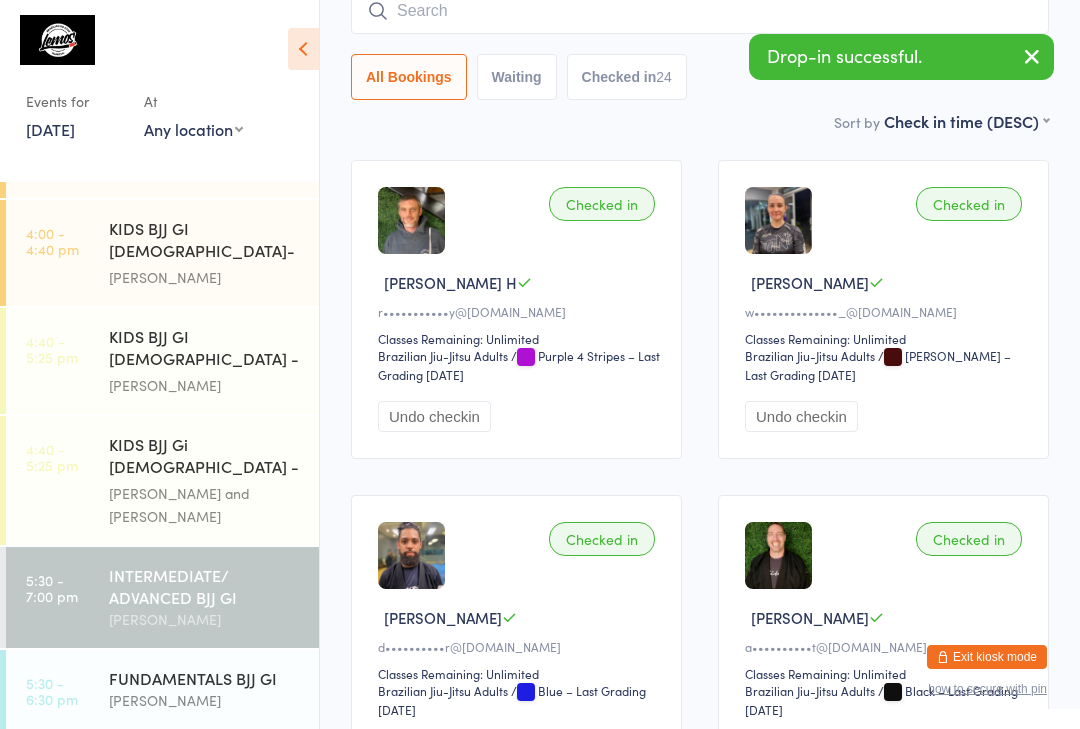 click at bounding box center (700, 11) 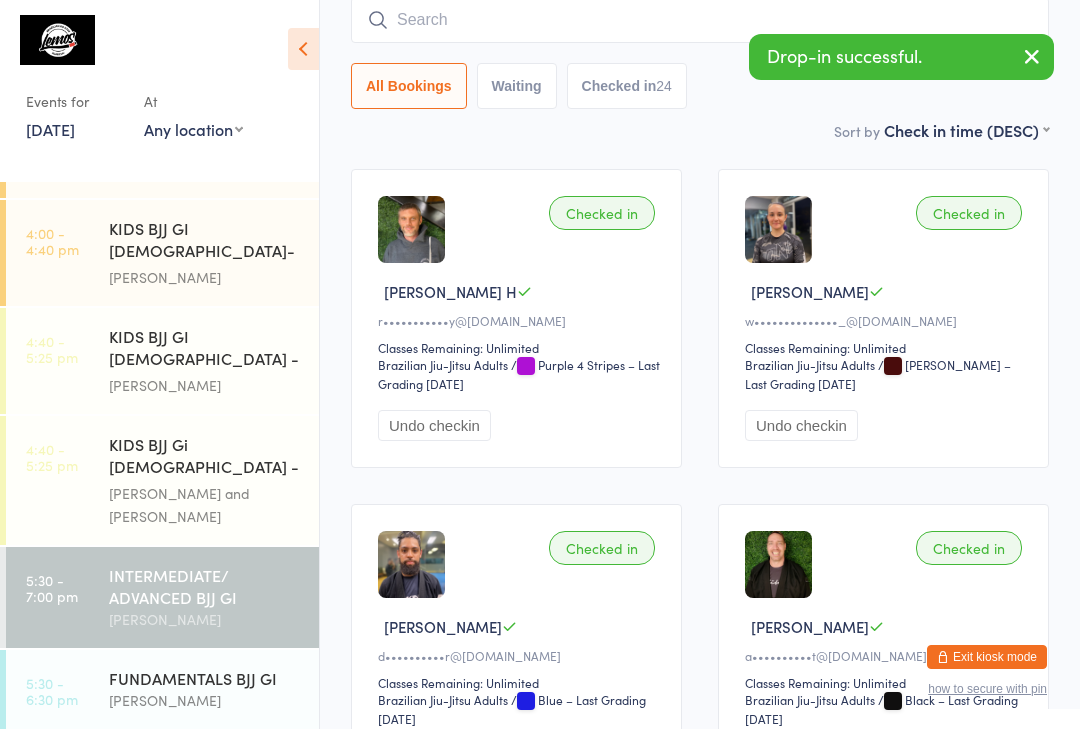 scroll, scrollTop: 181, scrollLeft: 0, axis: vertical 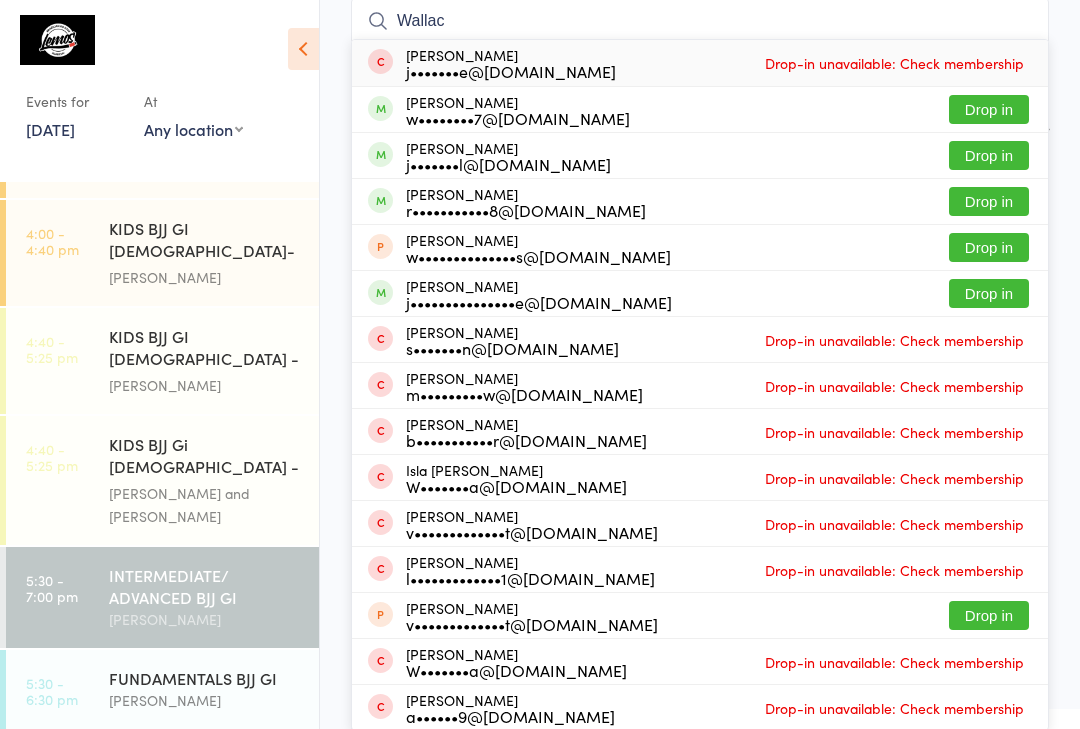 type on "Wallac" 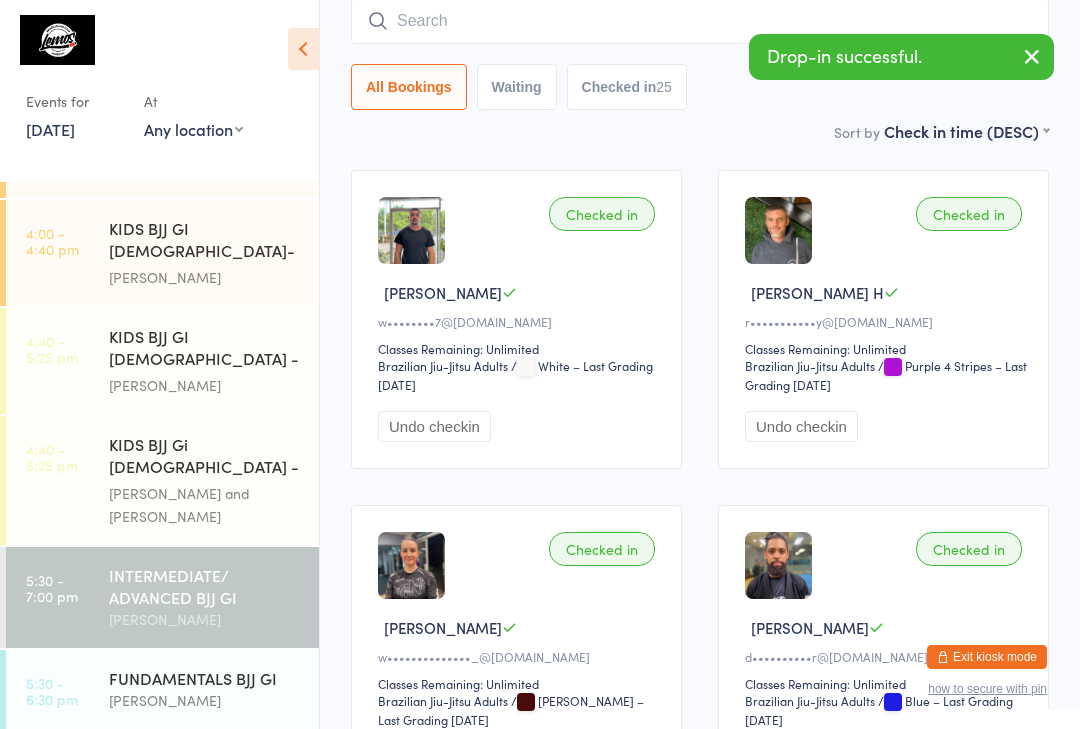 click on "Checked in" at bounding box center [602, 214] 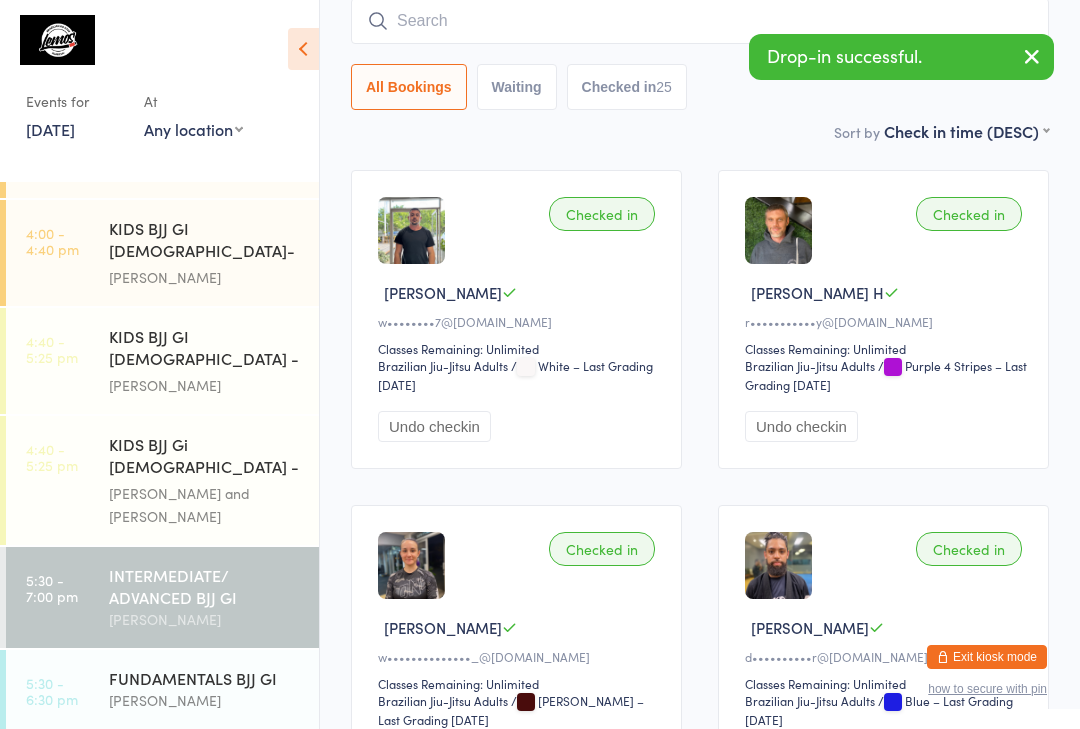 click on "Checked in" at bounding box center [602, 214] 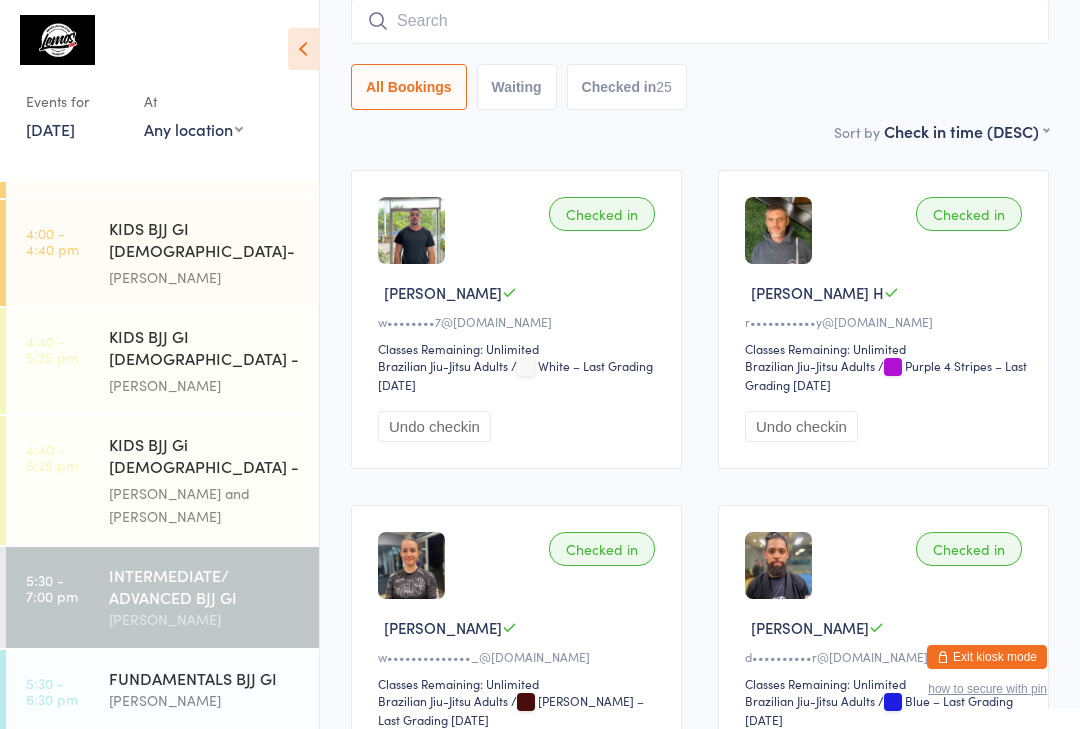 click at bounding box center [700, 21] 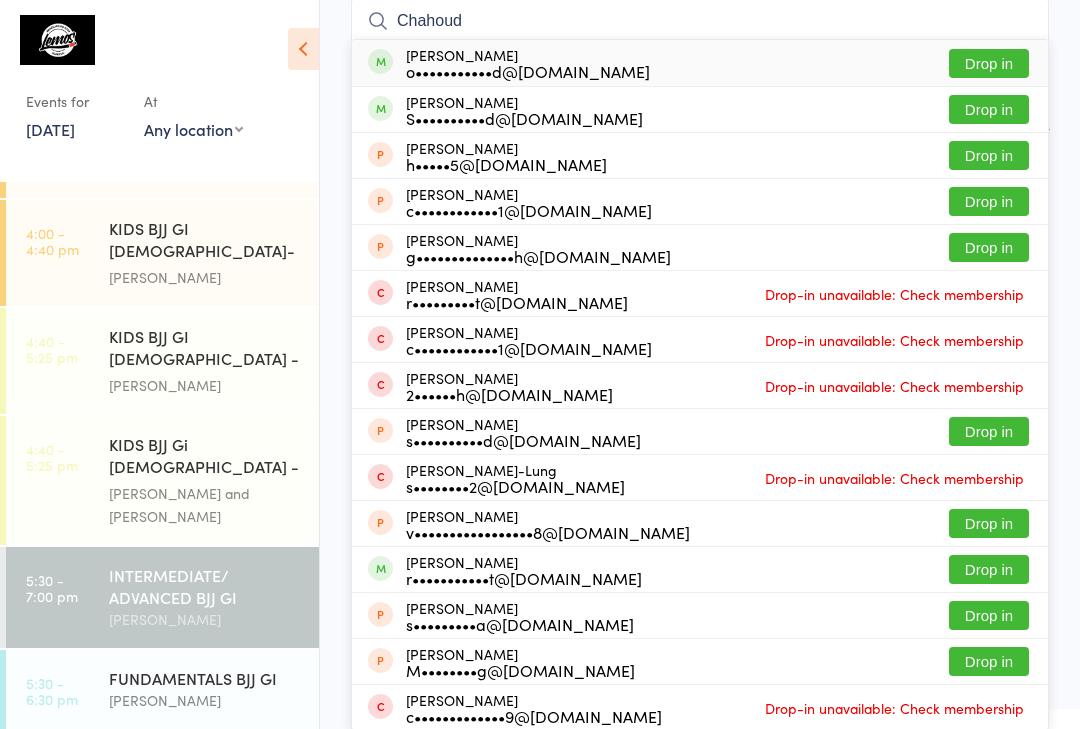 type on "Chahoud" 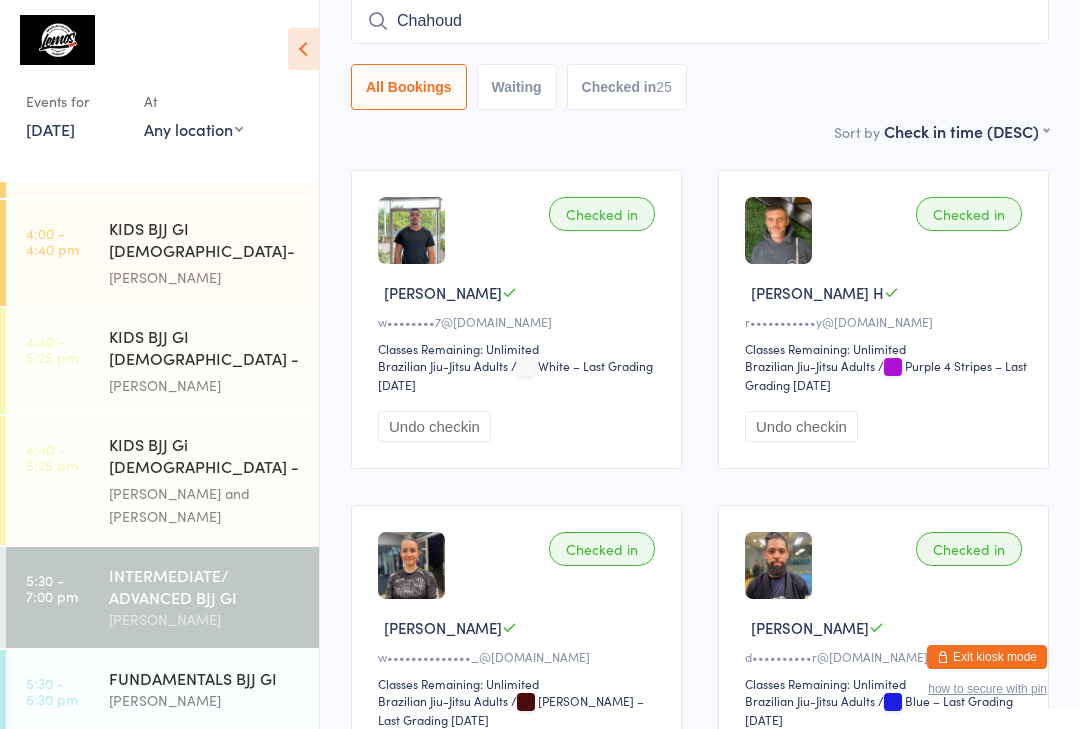 type 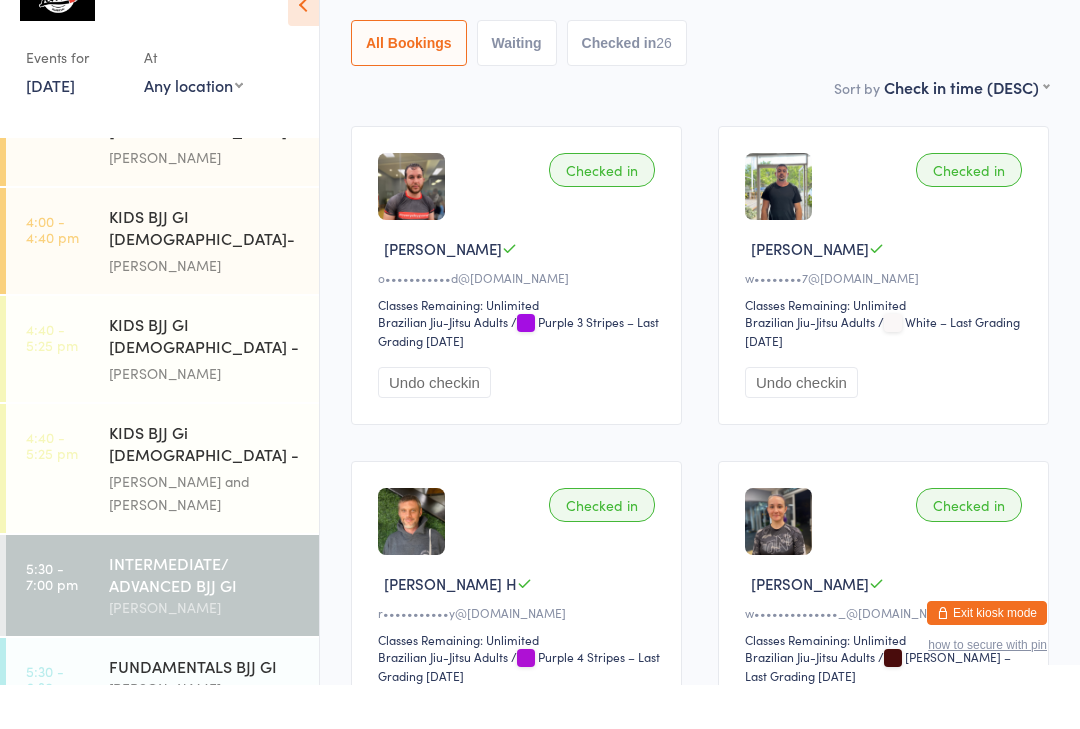 scroll, scrollTop: 409, scrollLeft: 0, axis: vertical 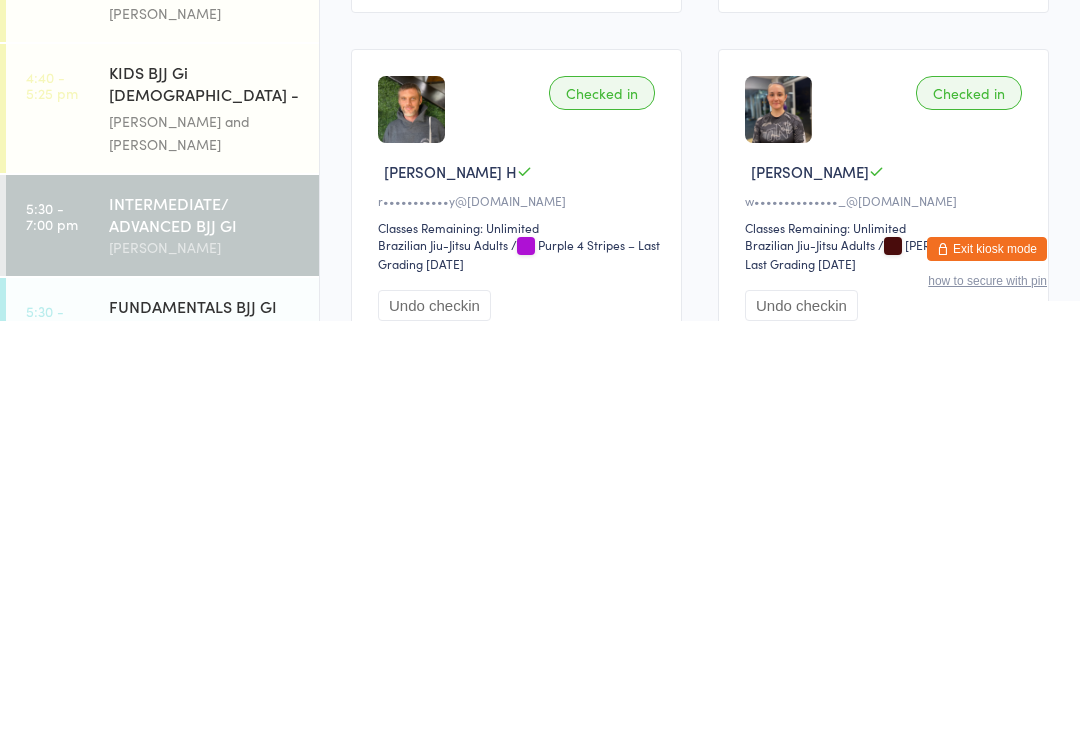 click on "5:30 - 6:30 pm FUNDAMENTALS BJJ GI [PERSON_NAME]" at bounding box center [162, 727] 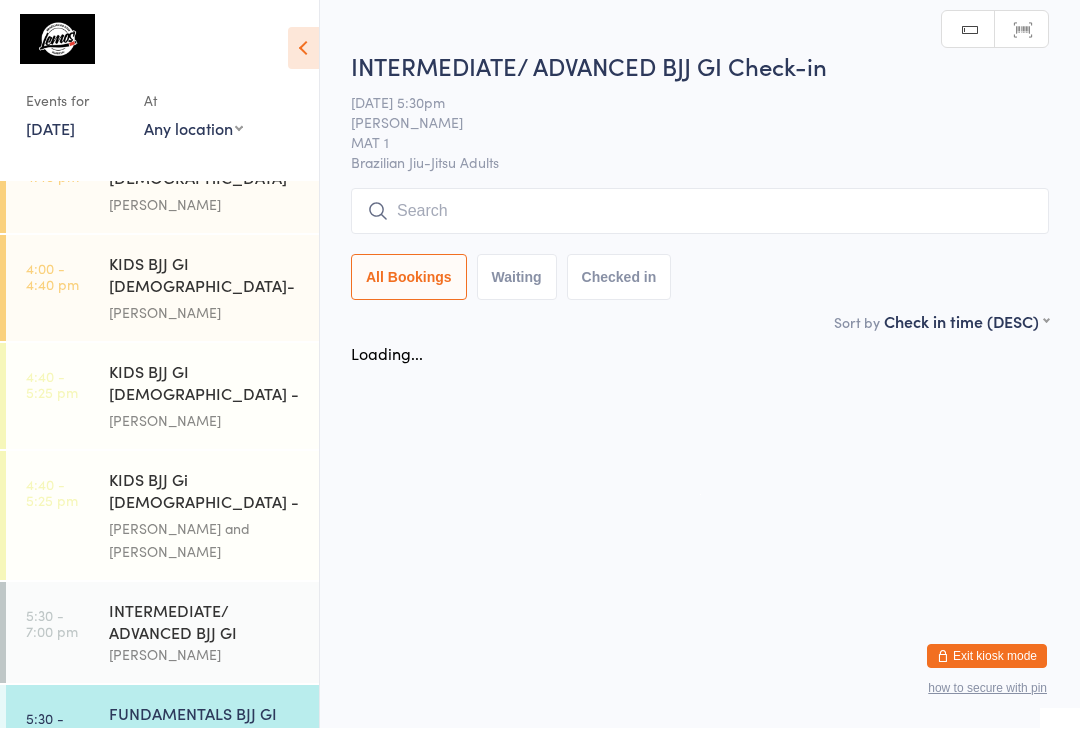 scroll, scrollTop: 1, scrollLeft: 0, axis: vertical 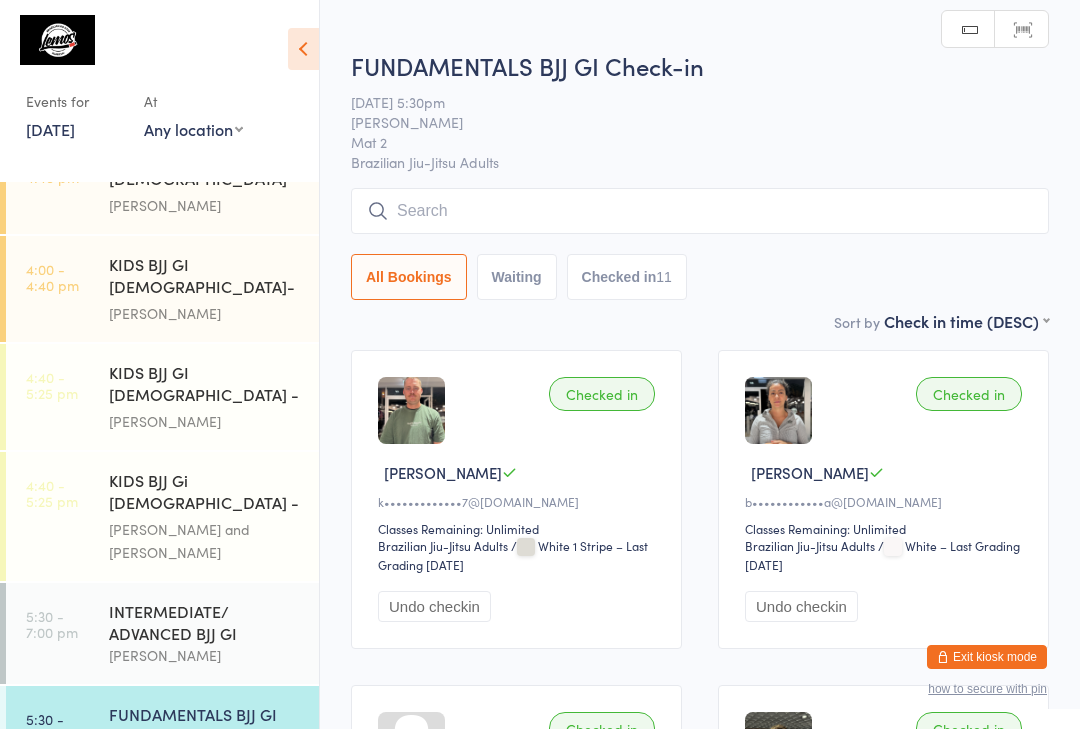 click at bounding box center [700, 211] 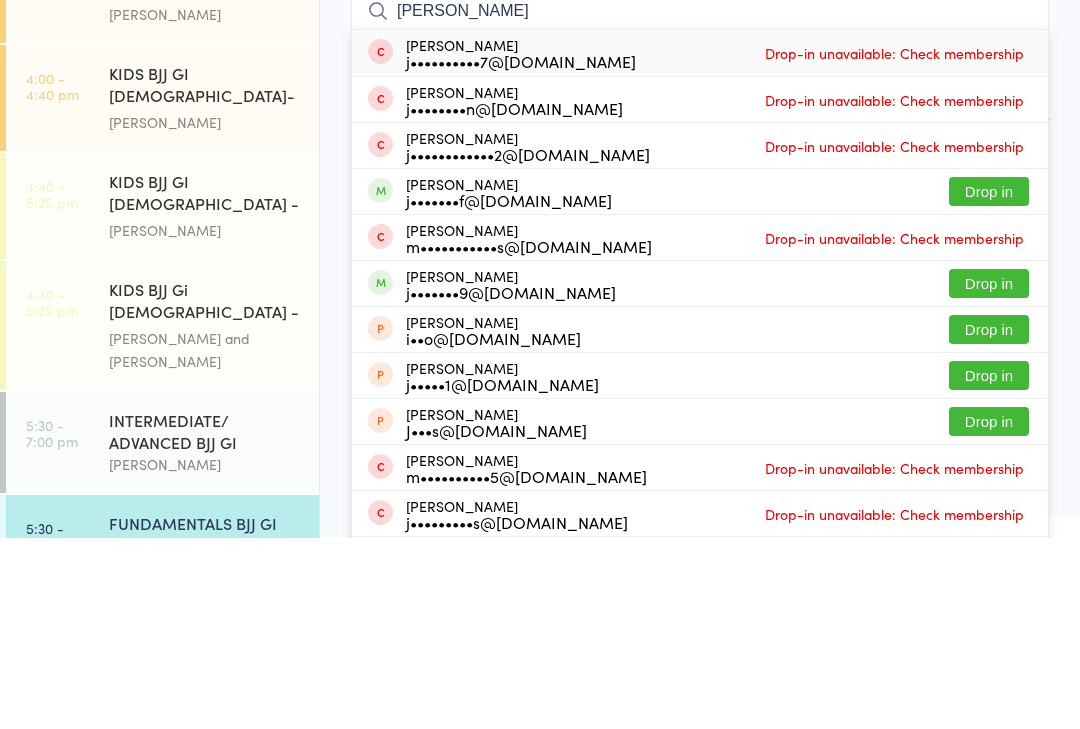 type on "[PERSON_NAME]" 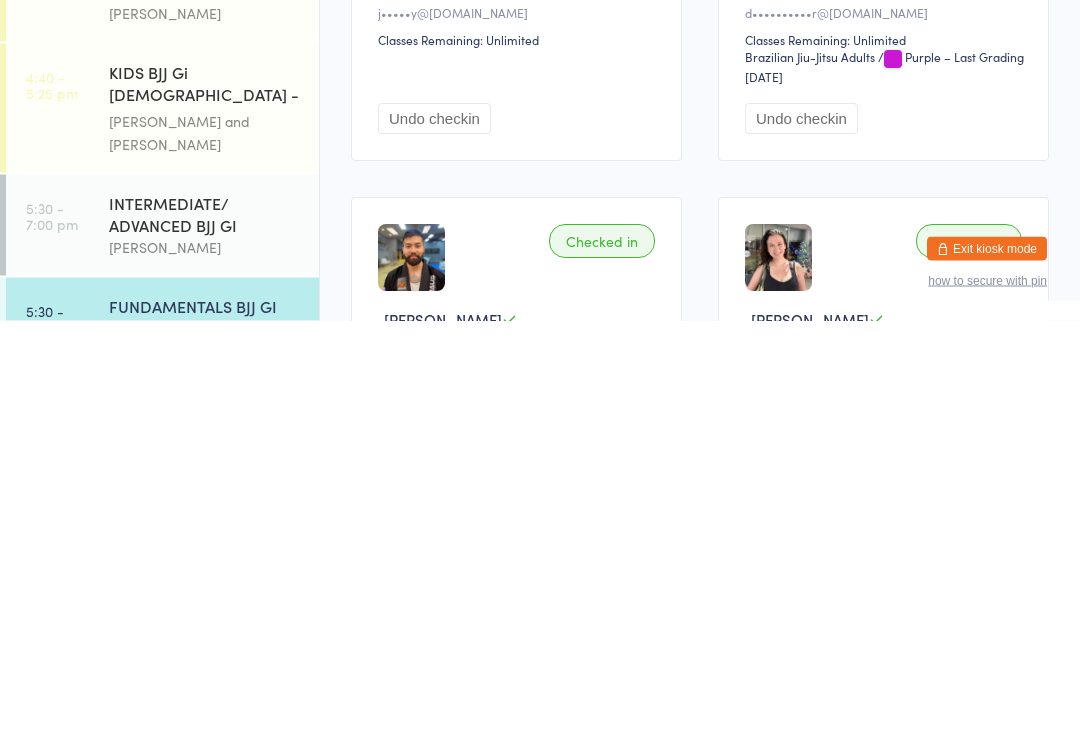 scroll, scrollTop: 753, scrollLeft: 0, axis: vertical 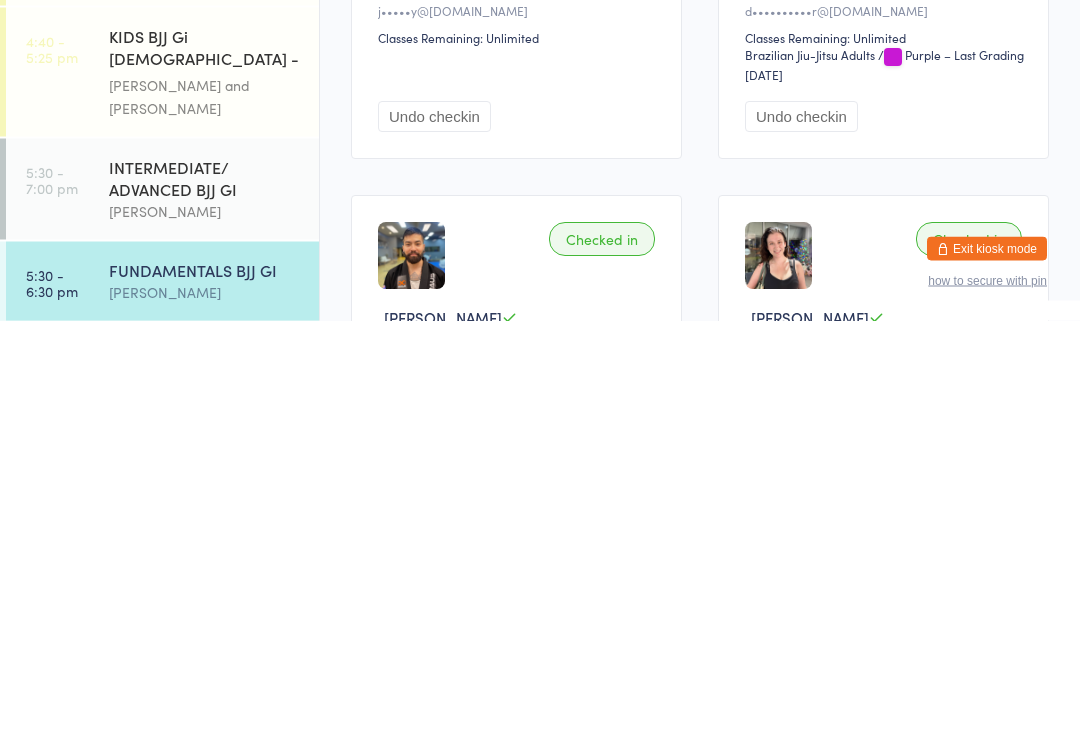 click on "5:30 - 6:30 pm FUNDAMENTALS BJJ GI [PERSON_NAME]" at bounding box center (162, 691) 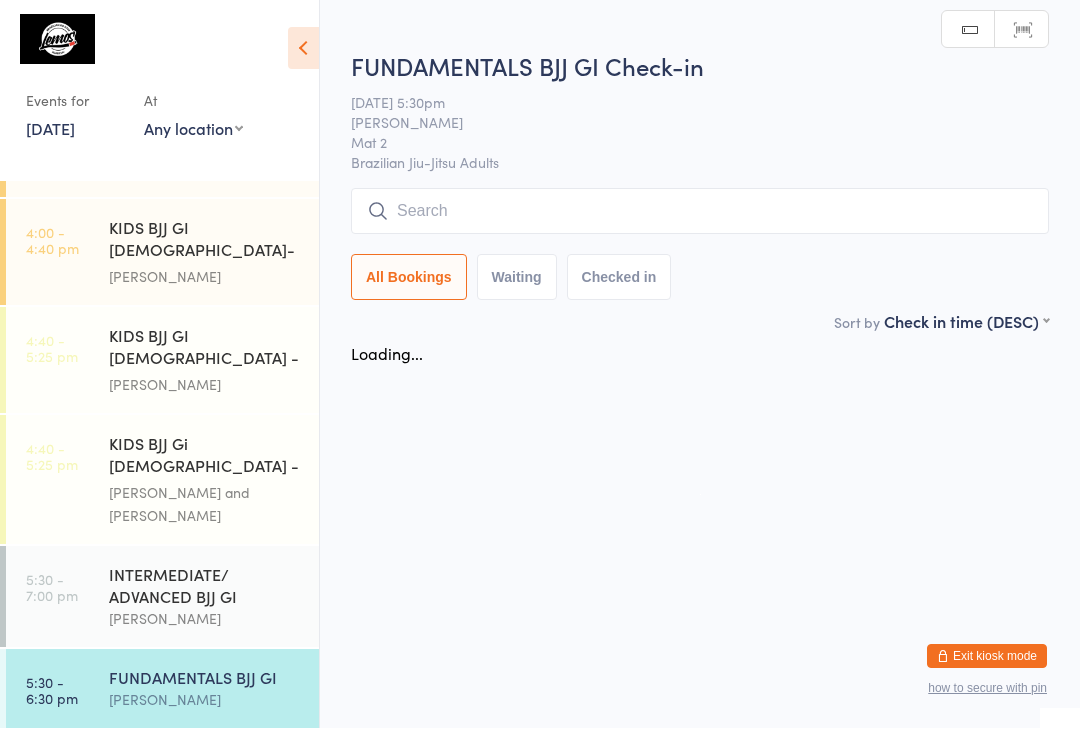 scroll, scrollTop: 1, scrollLeft: 0, axis: vertical 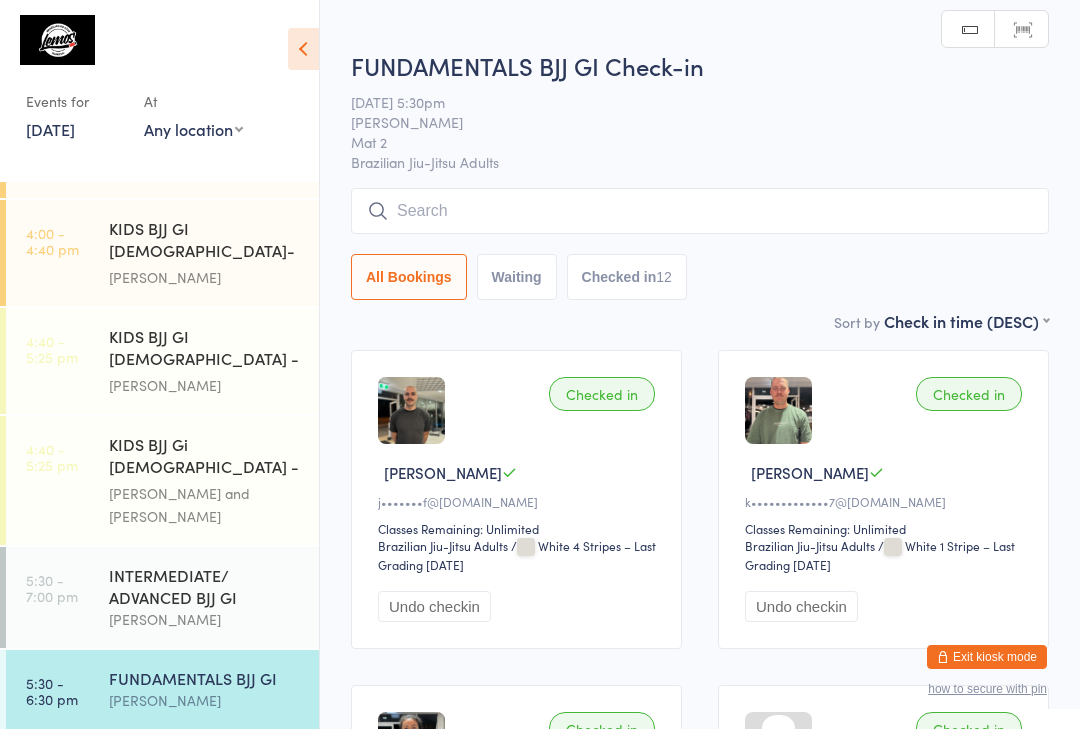 click on "All Bookings Waiting  Checked in  12" at bounding box center [700, 244] 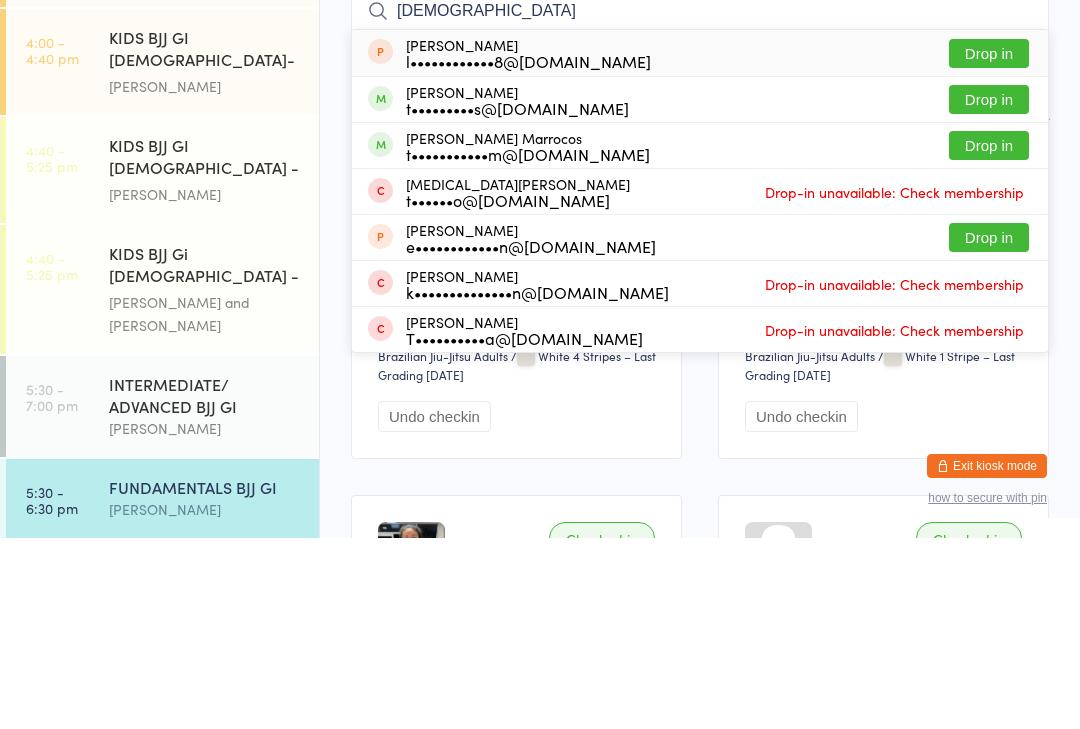 type on "[DEMOGRAPHIC_DATA]" 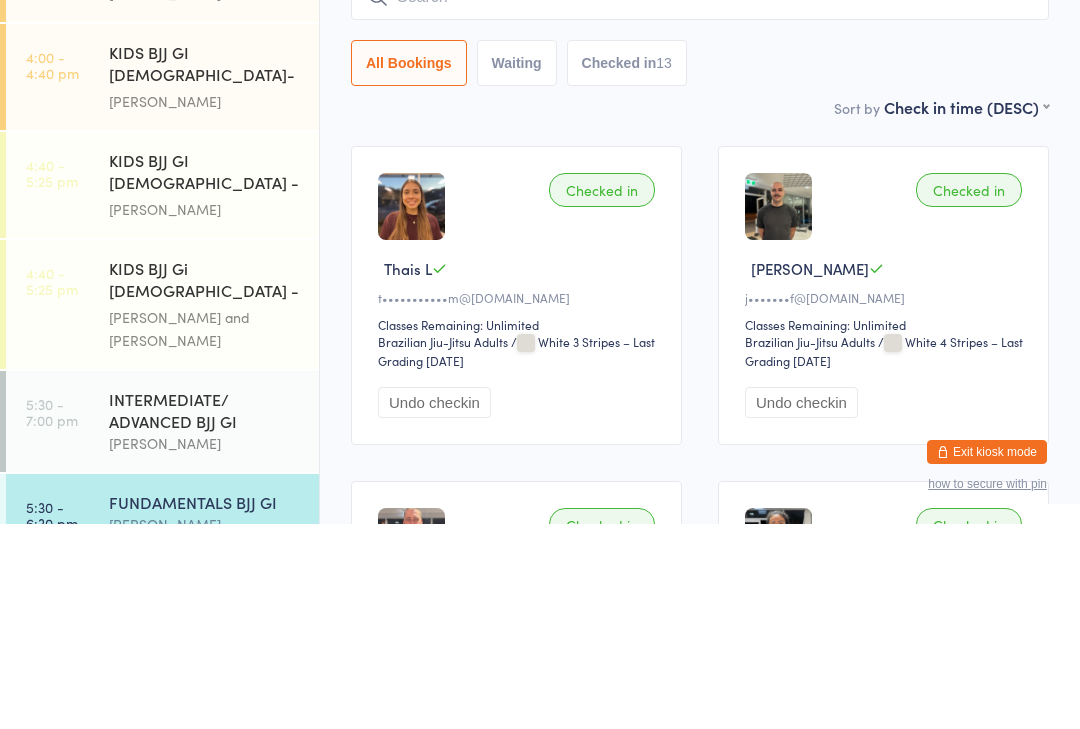 scroll, scrollTop: 409, scrollLeft: 0, axis: vertical 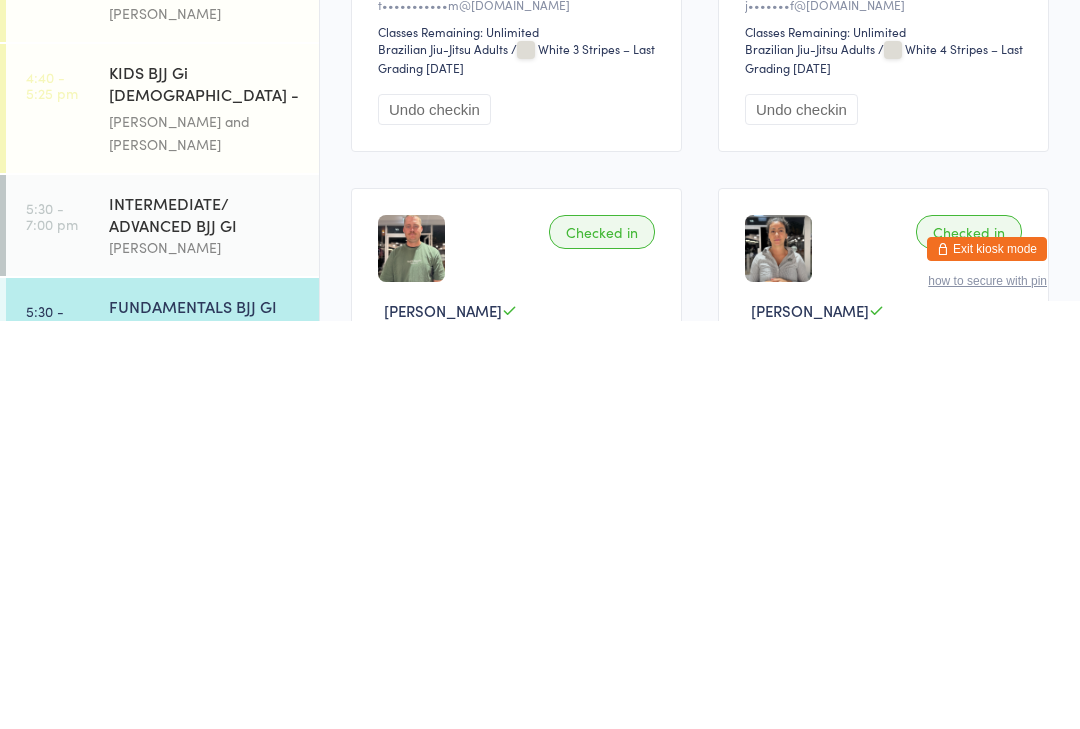 click on "INTERMEDIATE/ ADVANCED BJJ GI" at bounding box center [205, 622] 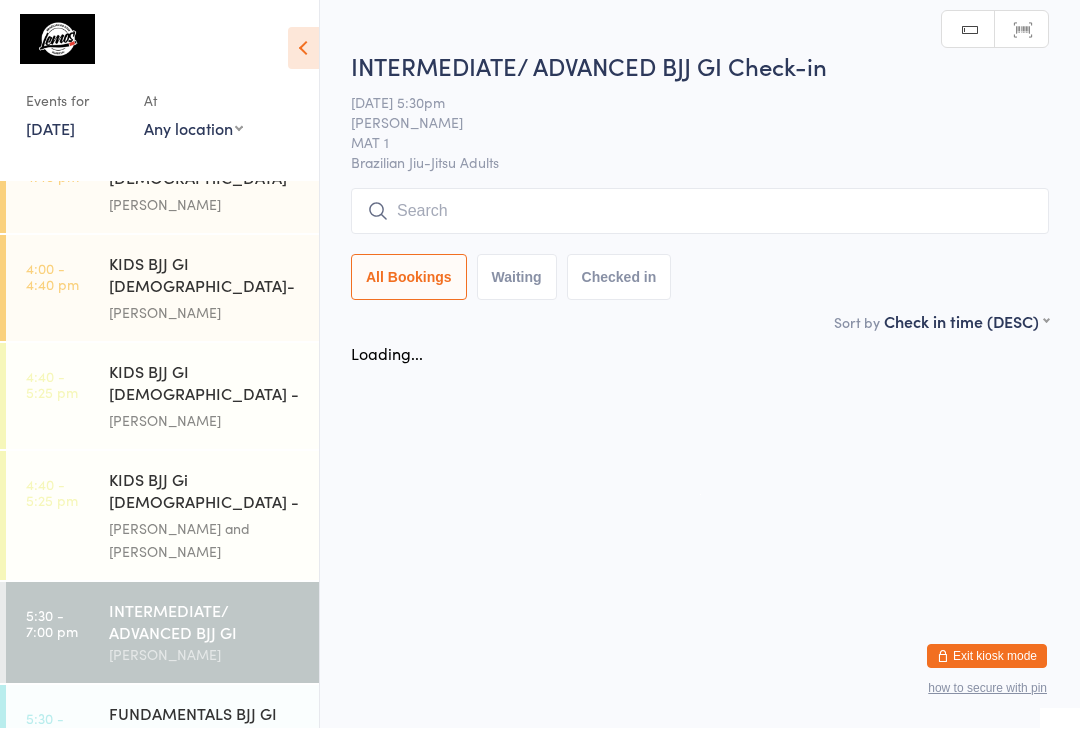 scroll, scrollTop: 1, scrollLeft: 0, axis: vertical 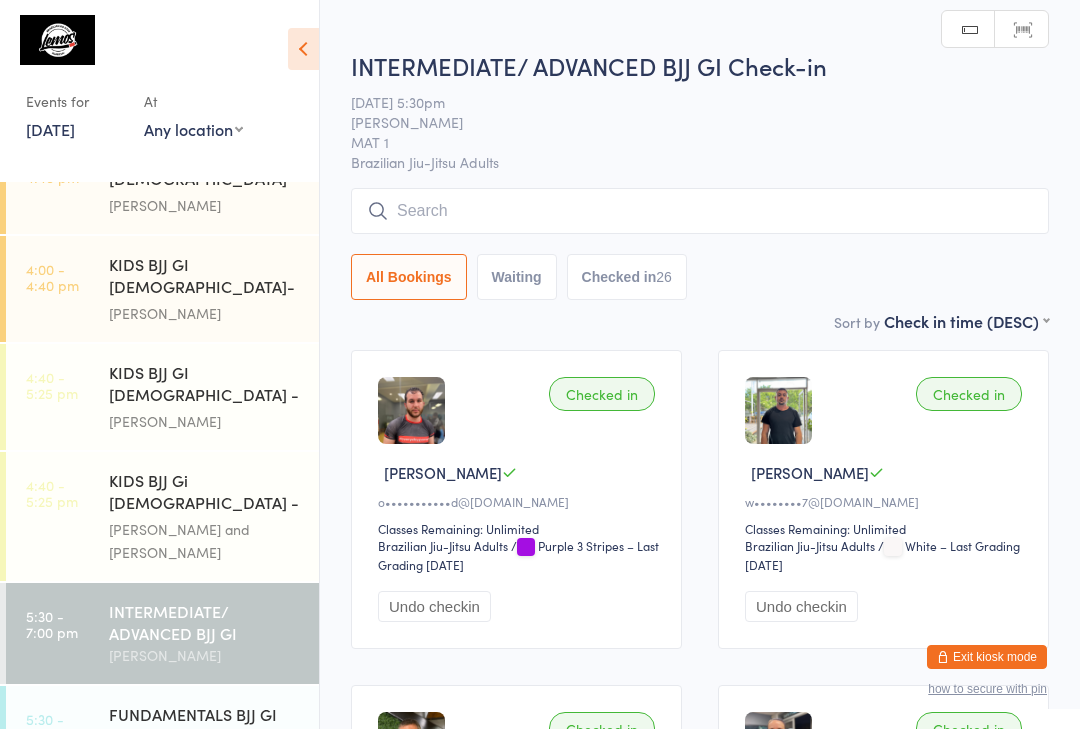 click at bounding box center (700, 211) 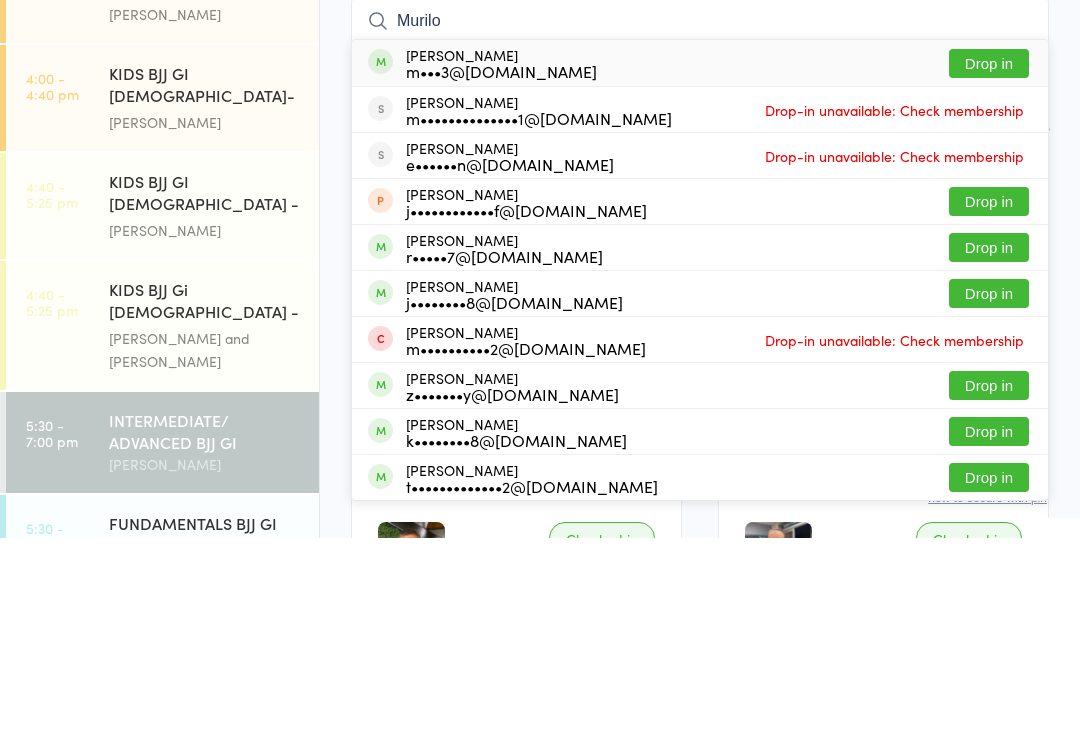 type on "Murilo" 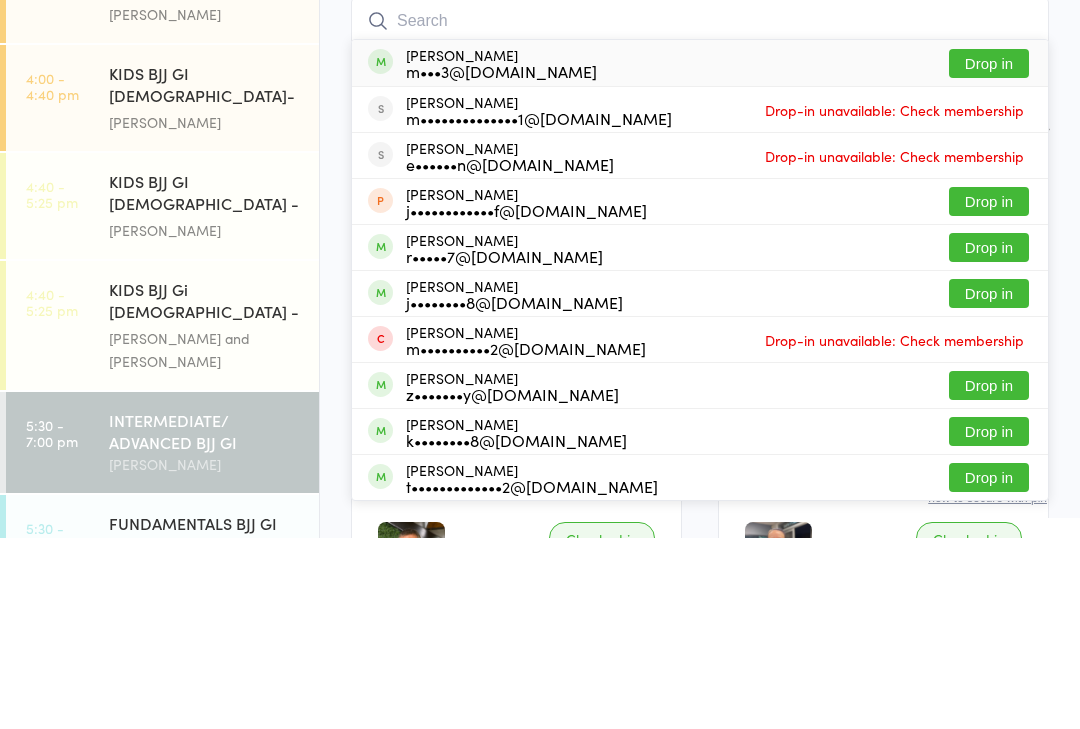 scroll, scrollTop: 191, scrollLeft: 0, axis: vertical 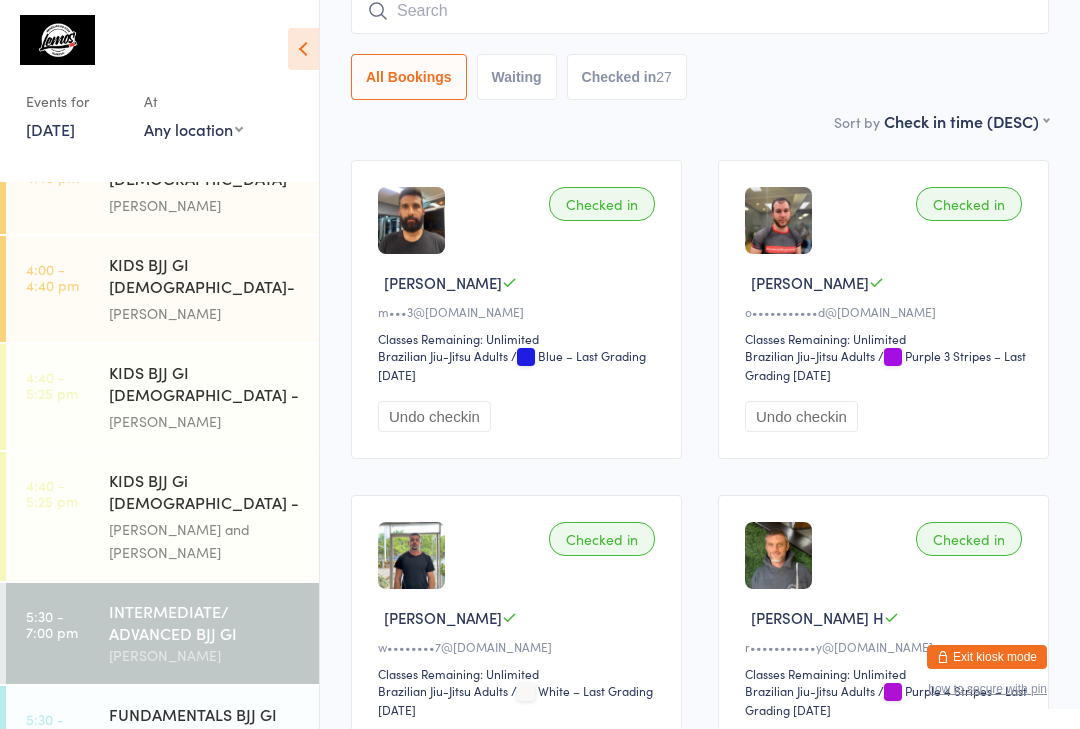 click at bounding box center (700, 11) 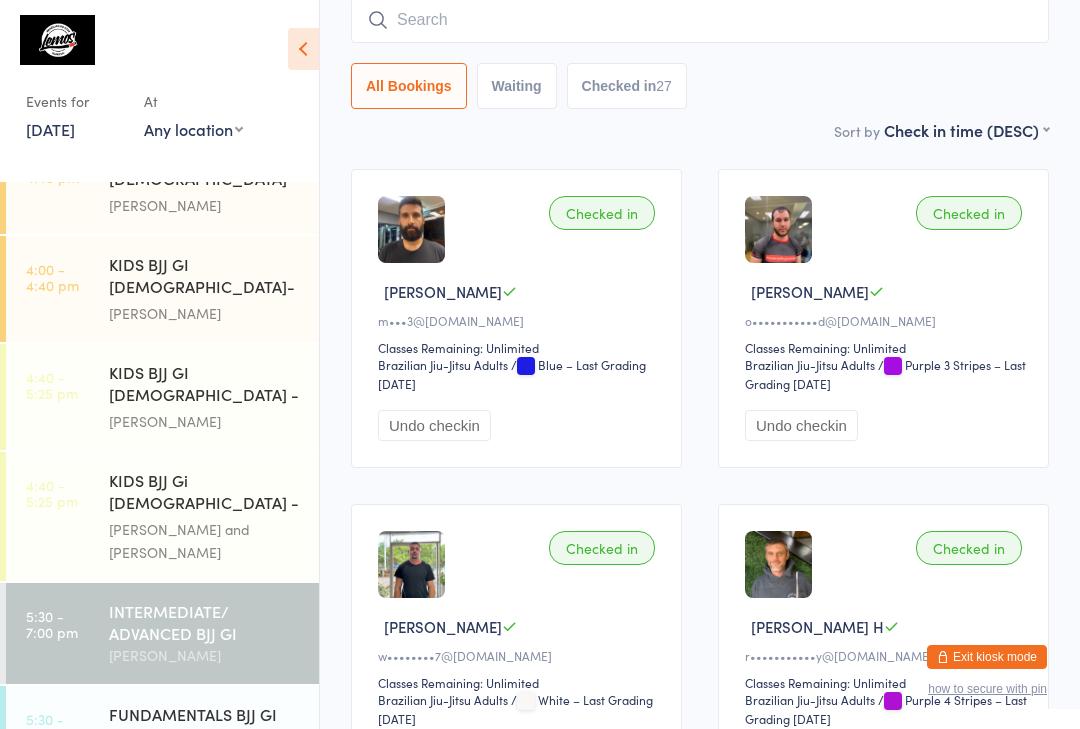 scroll, scrollTop: 181, scrollLeft: 0, axis: vertical 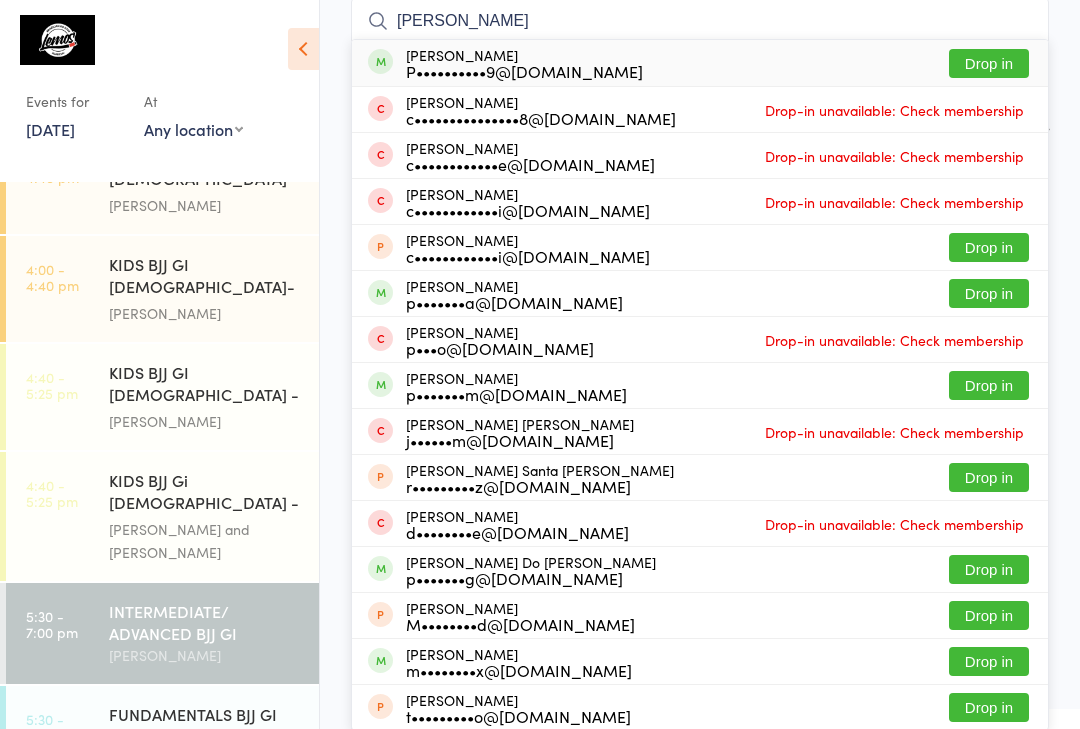 type on "[PERSON_NAME]" 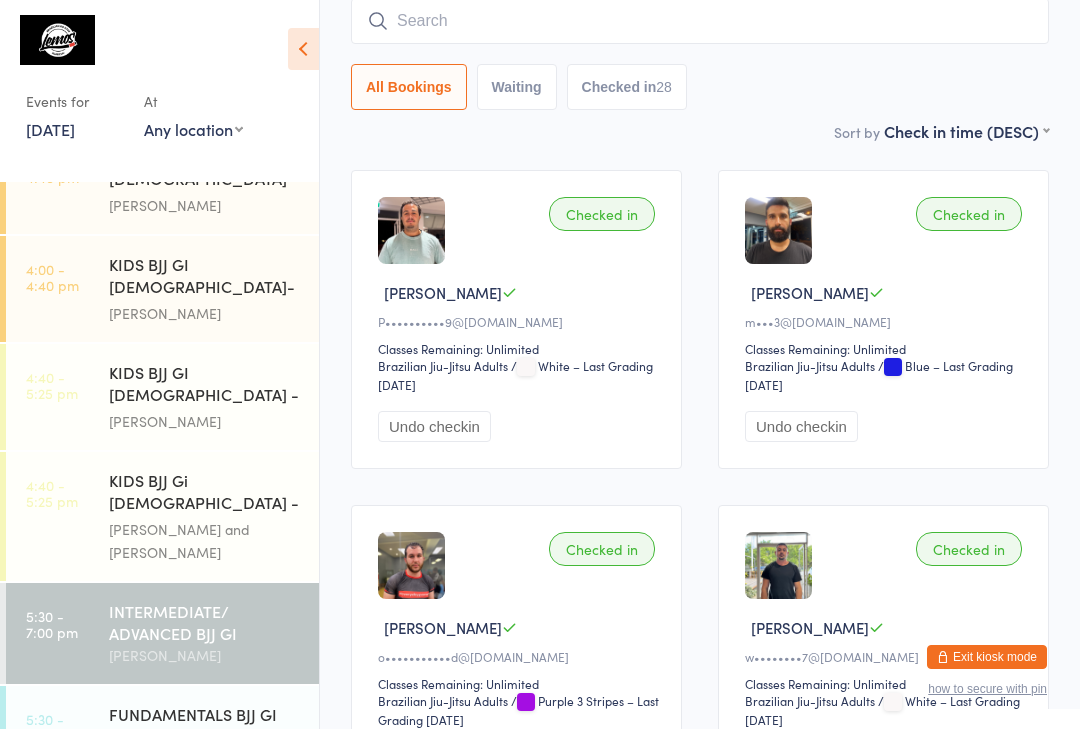 click on "FUNDAMENTALS BJJ GI" at bounding box center [205, 714] 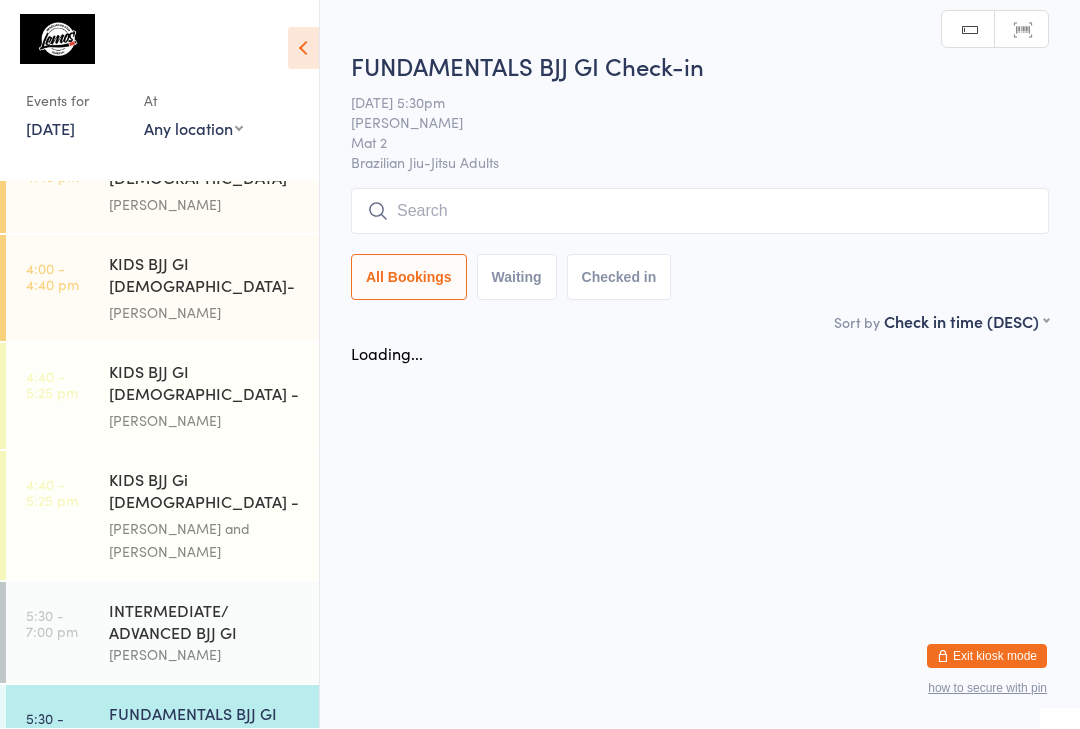 scroll, scrollTop: 1, scrollLeft: 0, axis: vertical 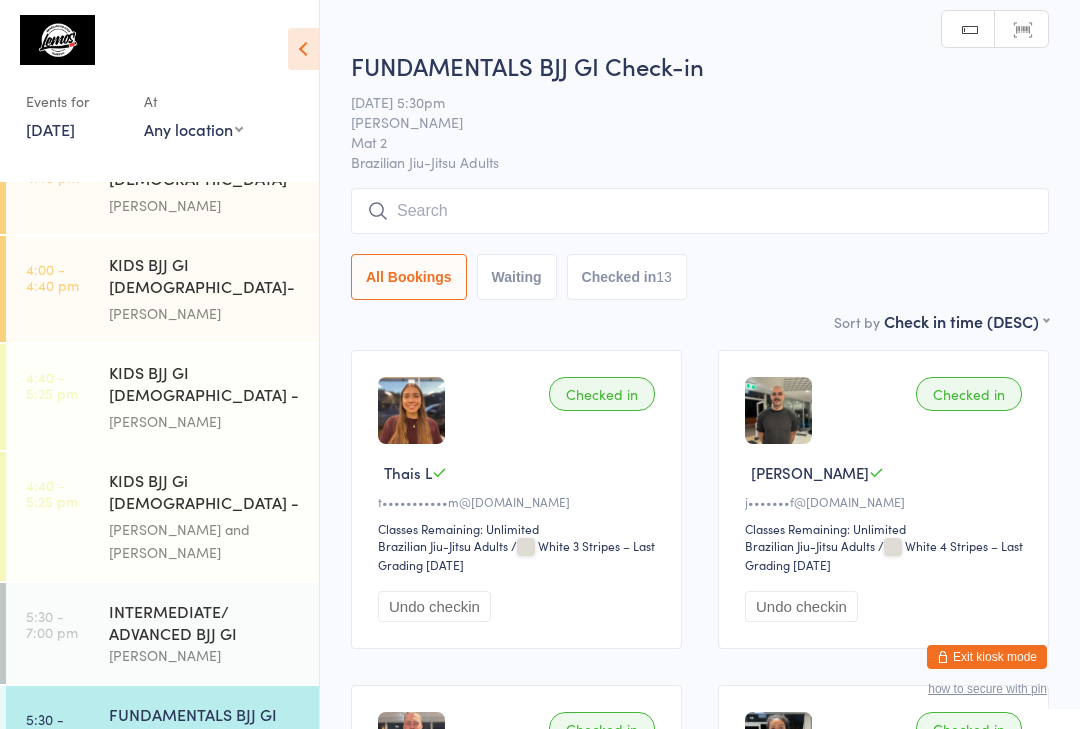 click at bounding box center [700, 211] 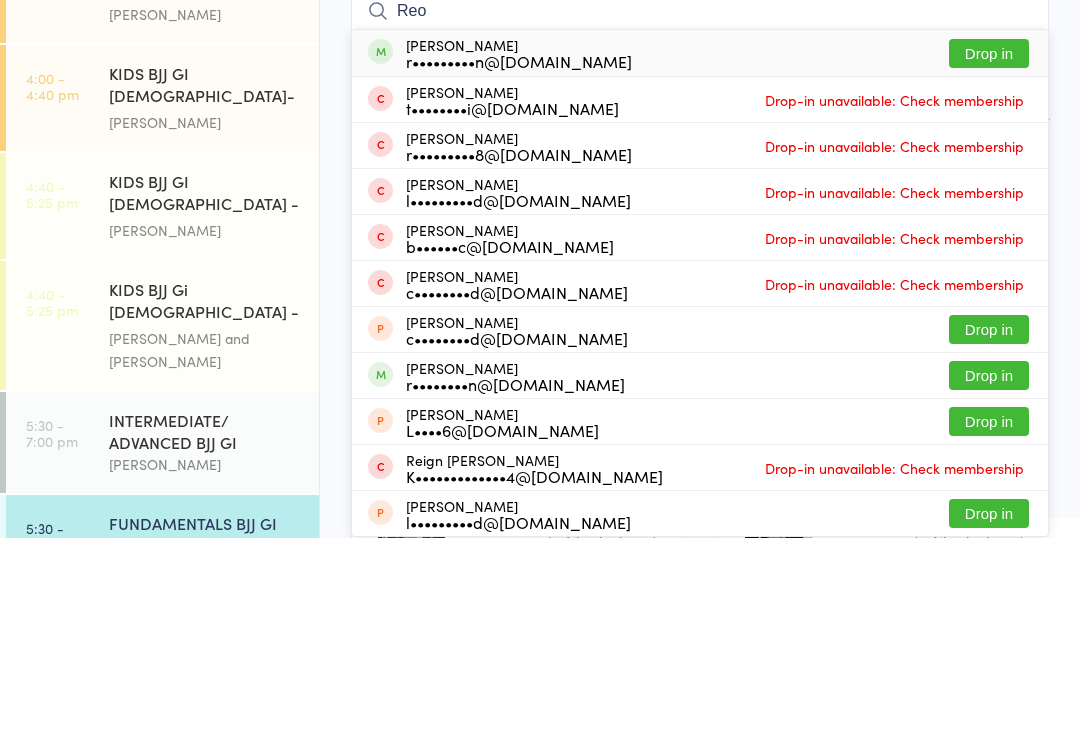 type on "Reo" 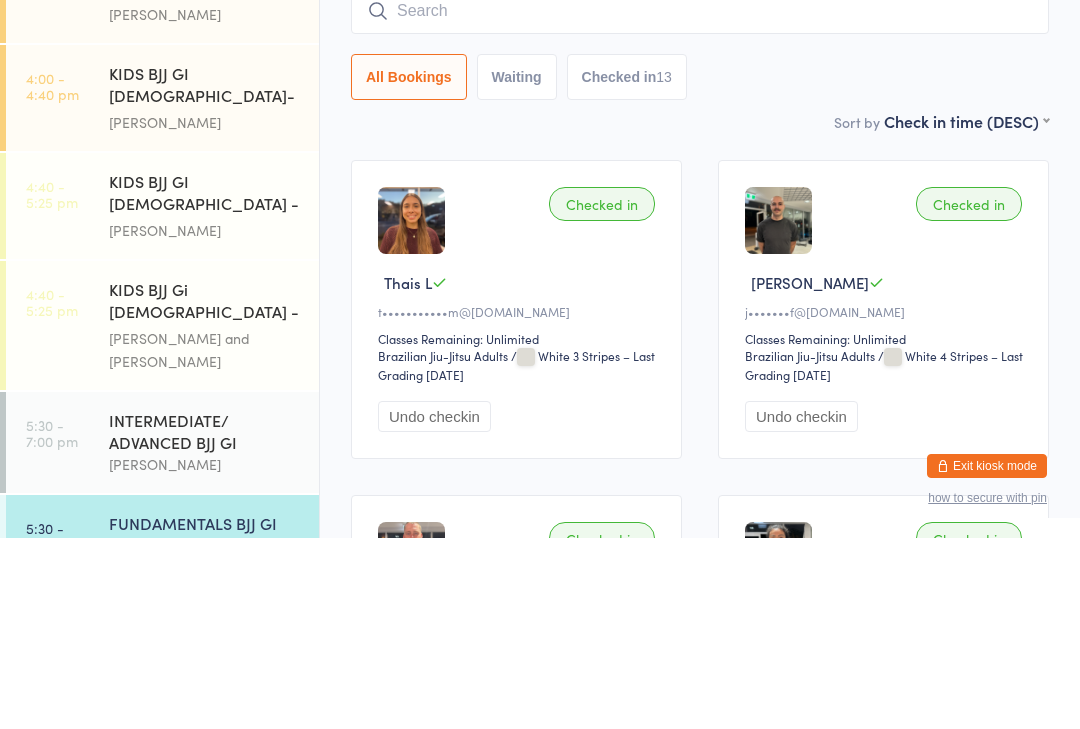 scroll, scrollTop: 191, scrollLeft: 0, axis: vertical 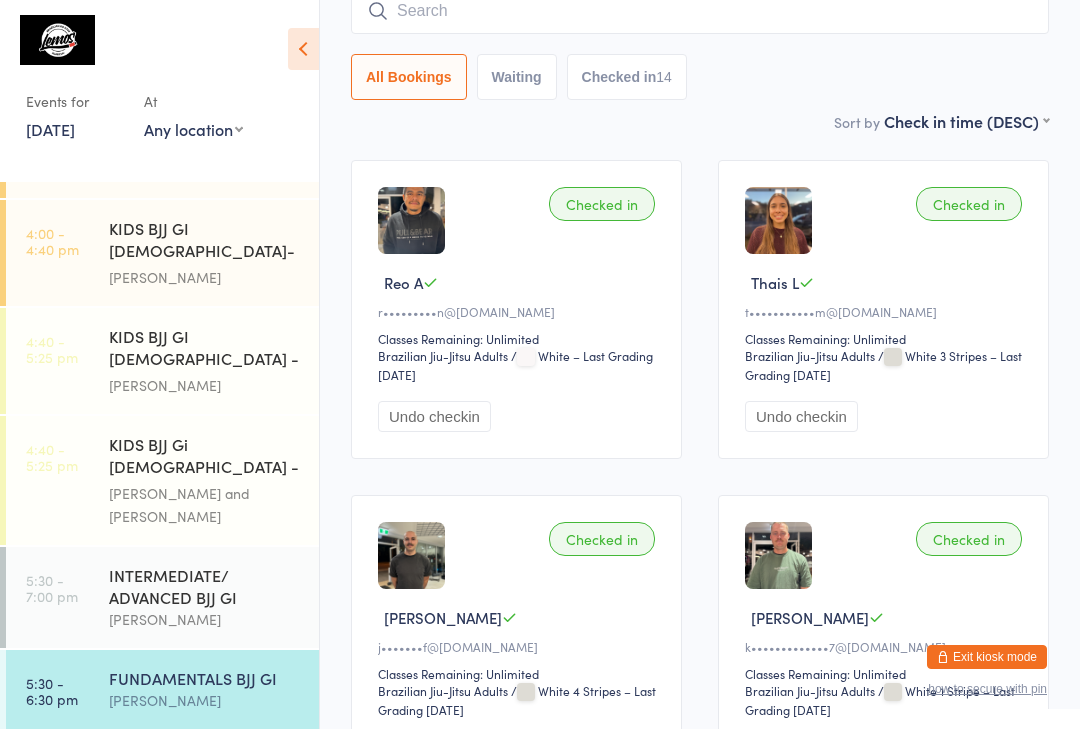 click on "INTERMEDIATE/ ADVANCED BJJ GI" at bounding box center (205, 586) 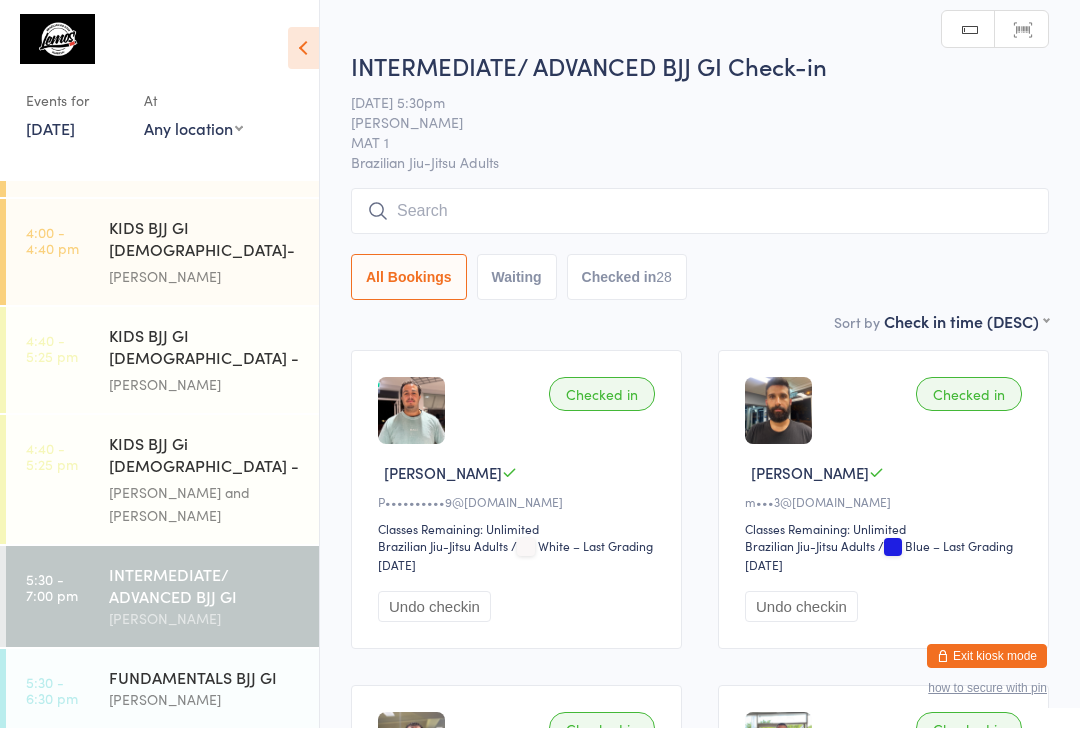 scroll, scrollTop: 1, scrollLeft: 0, axis: vertical 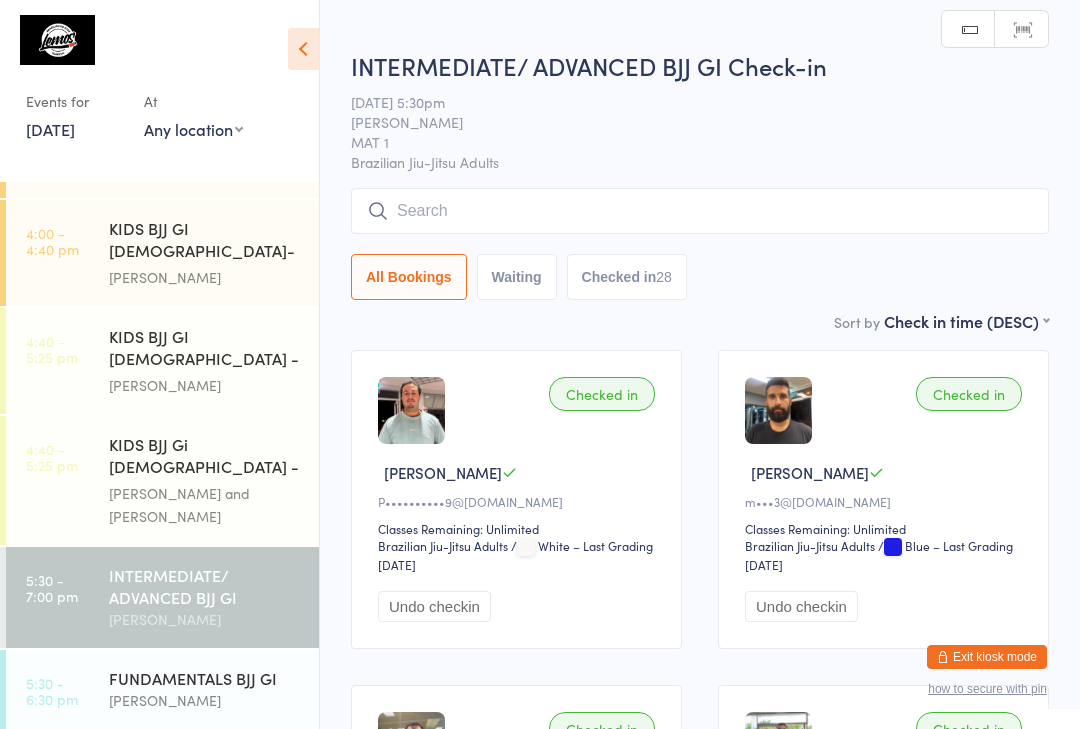 click at bounding box center (700, 211) 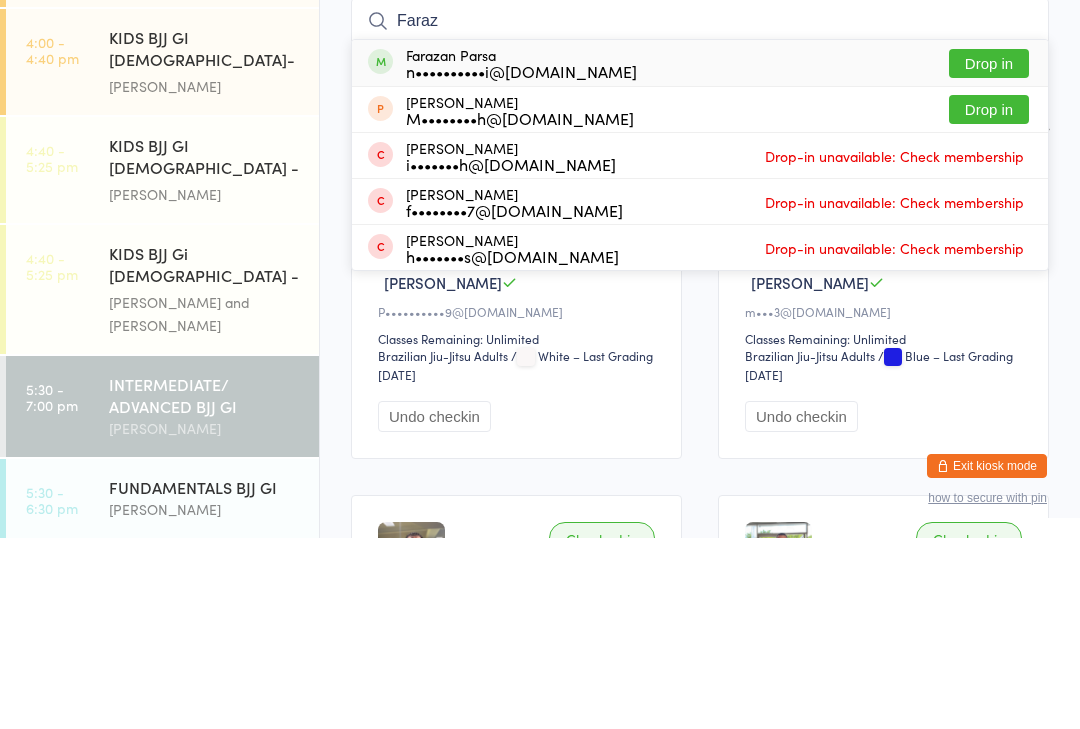 type on "Faraz" 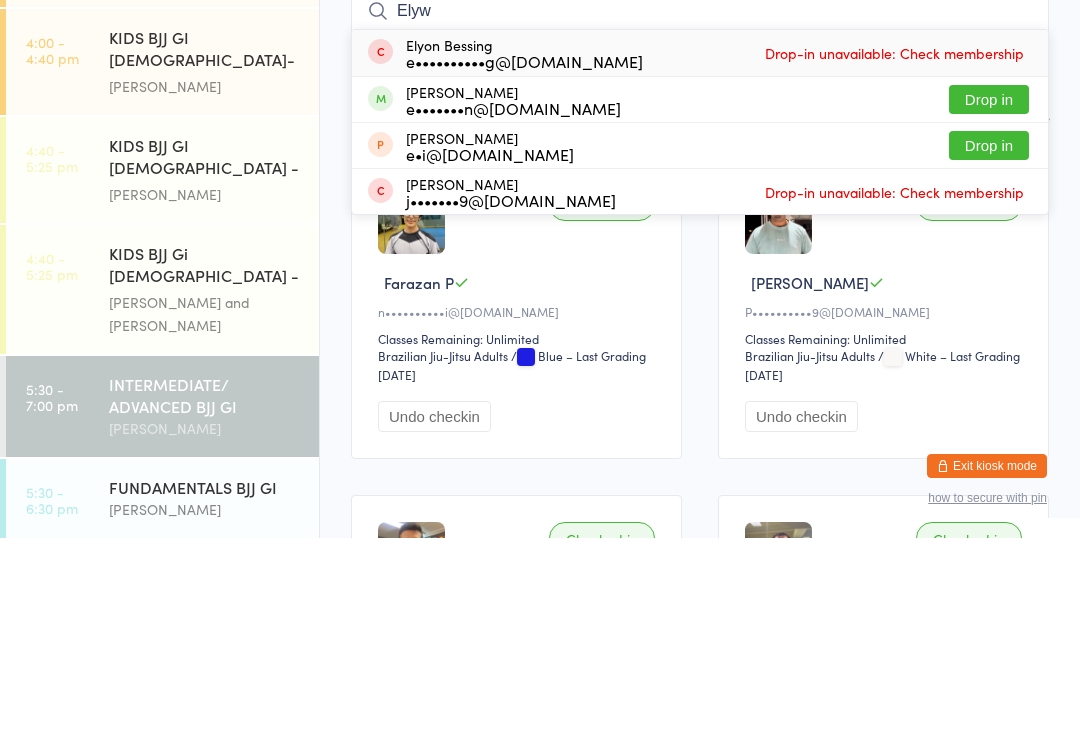 type on "Elyw" 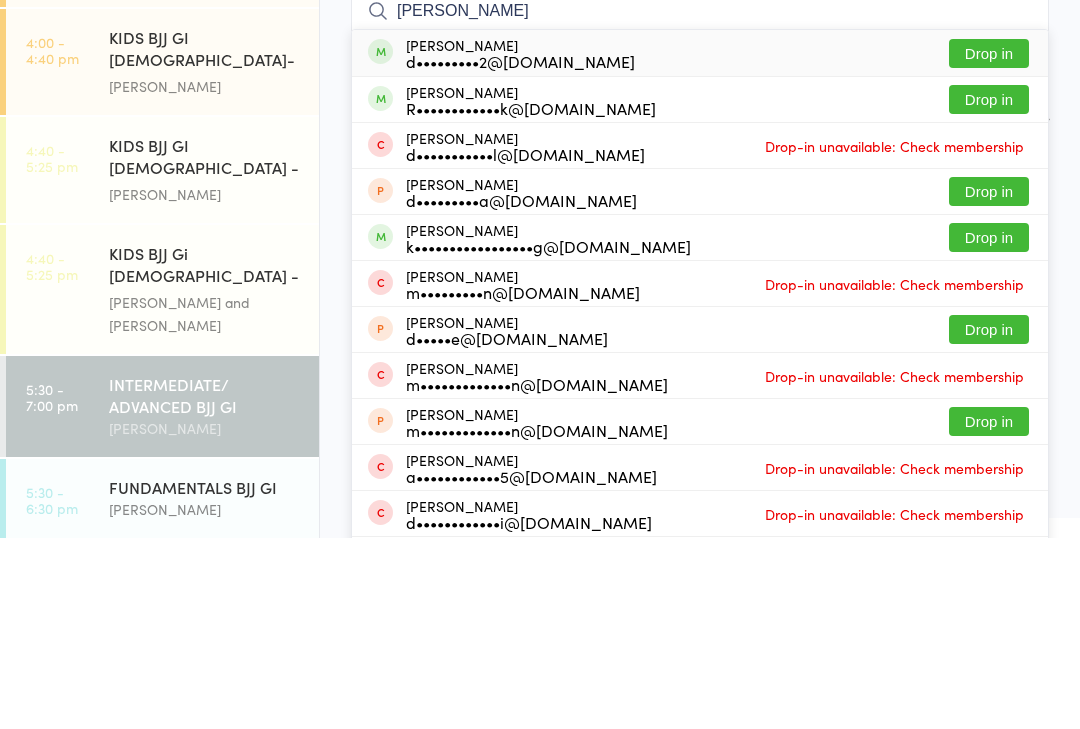 type on "[PERSON_NAME]" 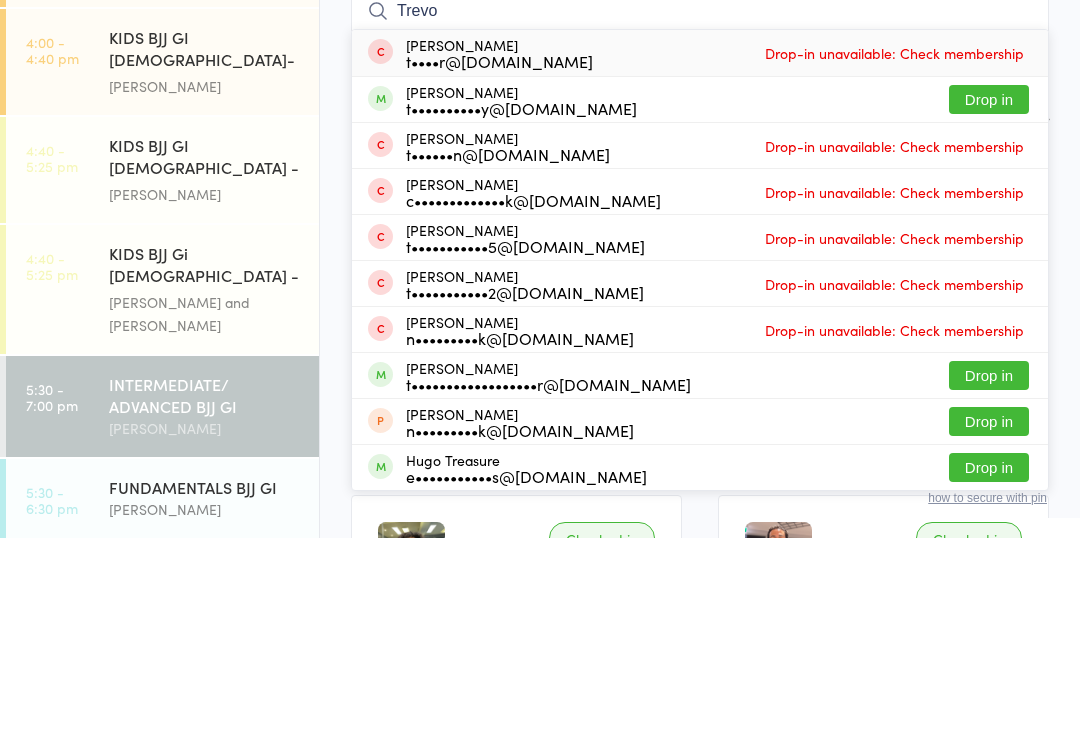 type on "Trevo" 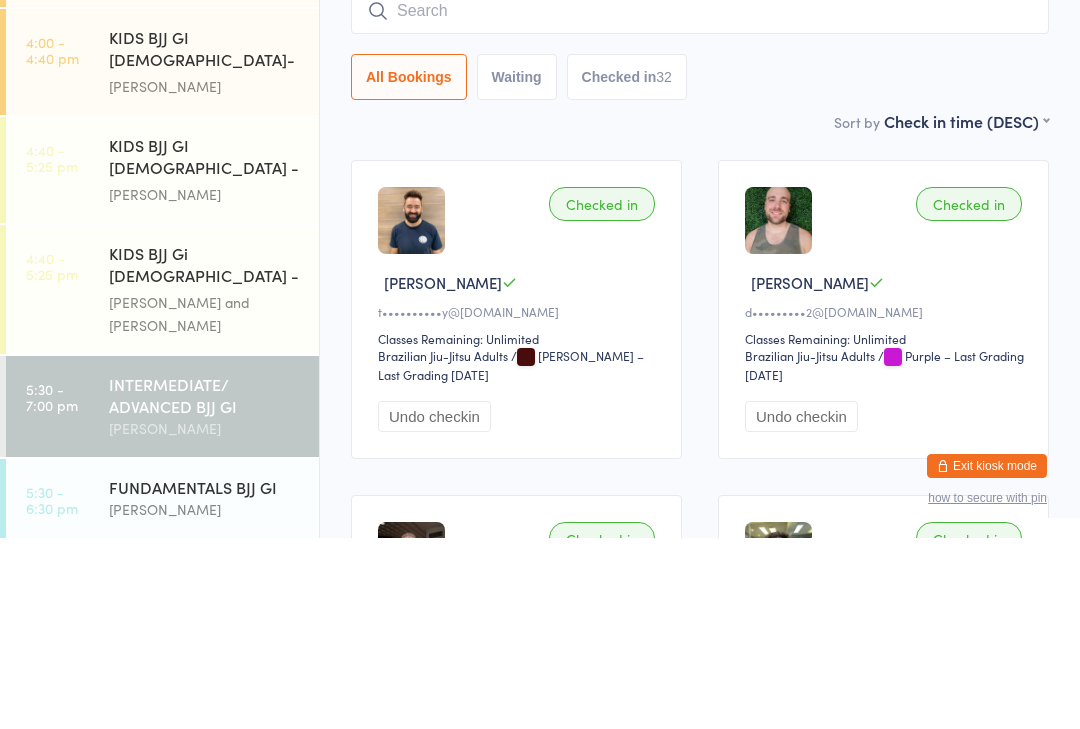 type on "C" 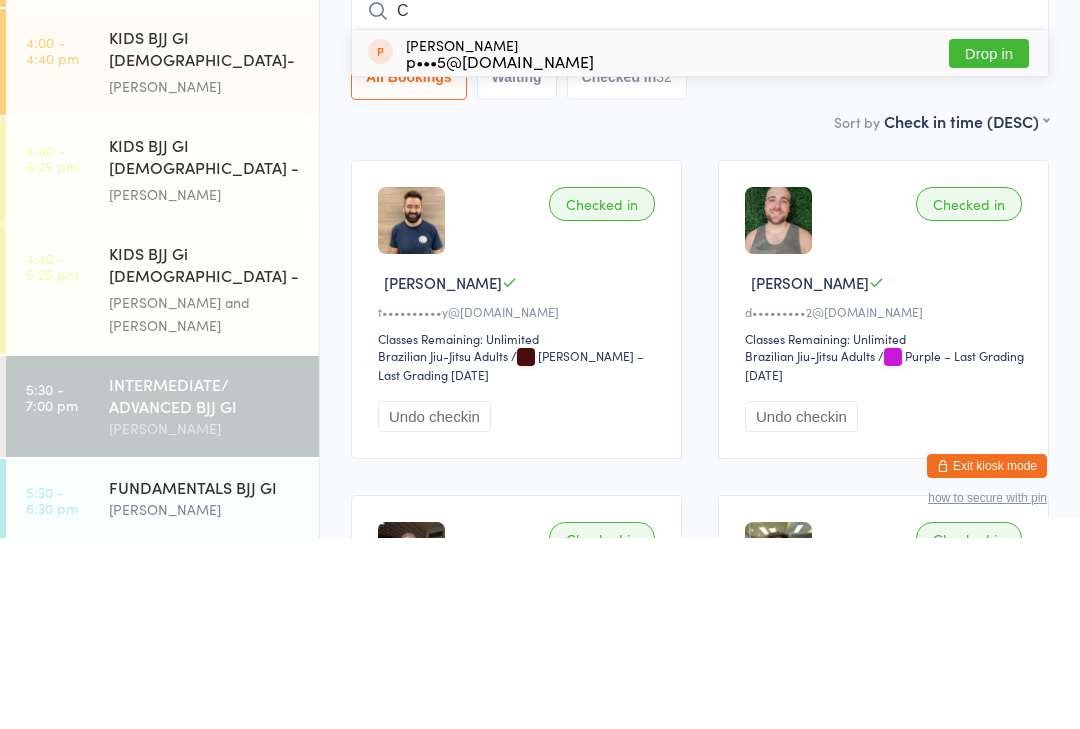 type 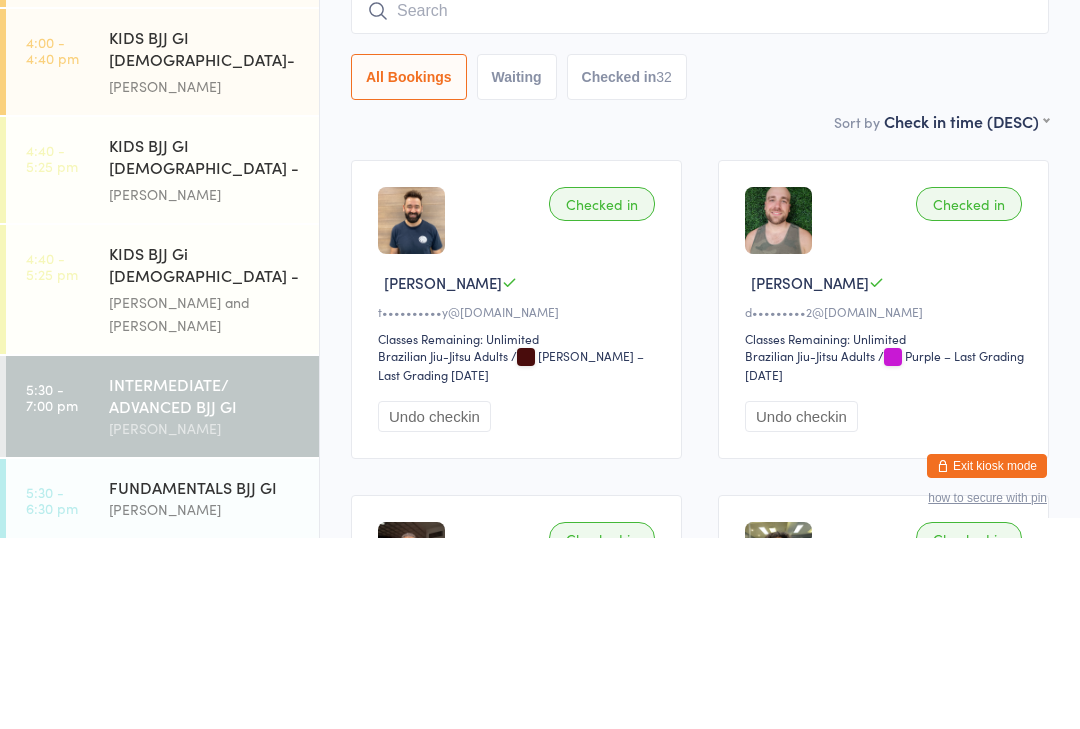 click on "INTERMEDIATE/ ADVANCED BJJ GI" at bounding box center [205, 586] 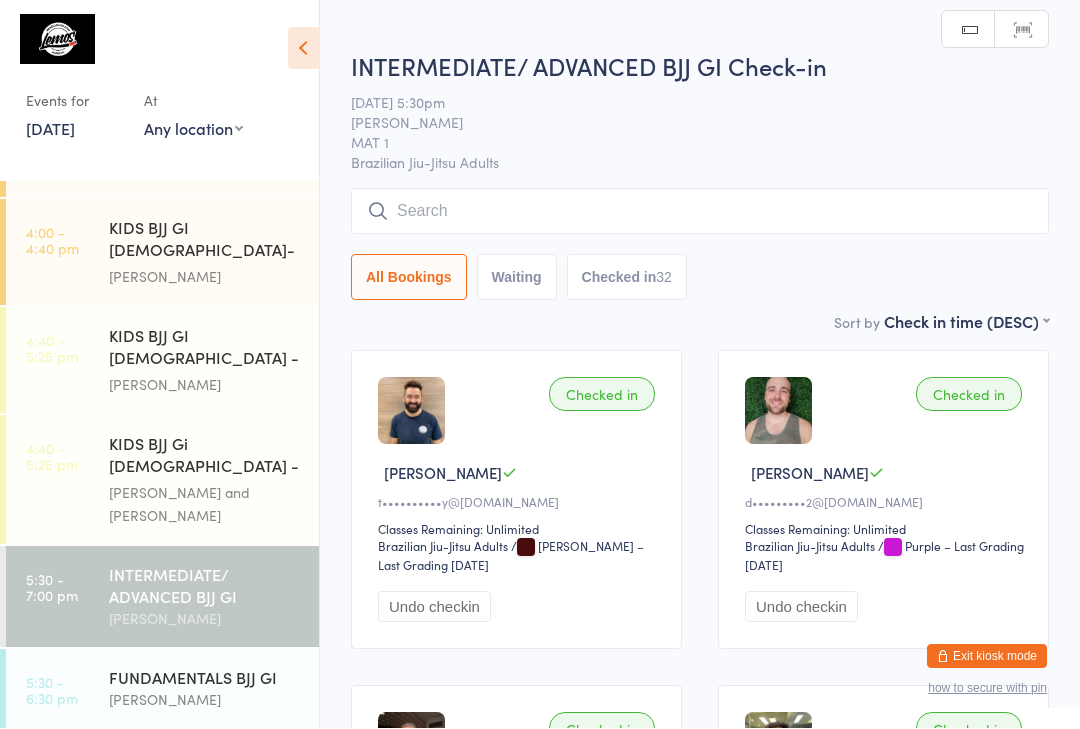 scroll, scrollTop: 1, scrollLeft: 0, axis: vertical 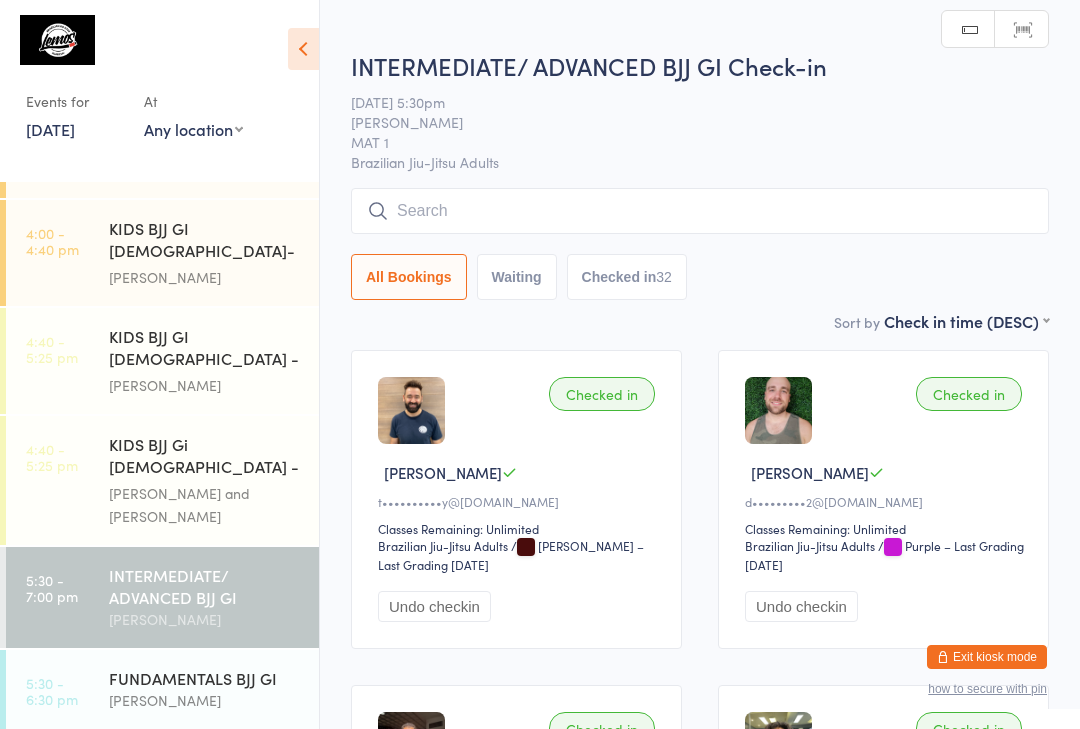 click at bounding box center (700, 211) 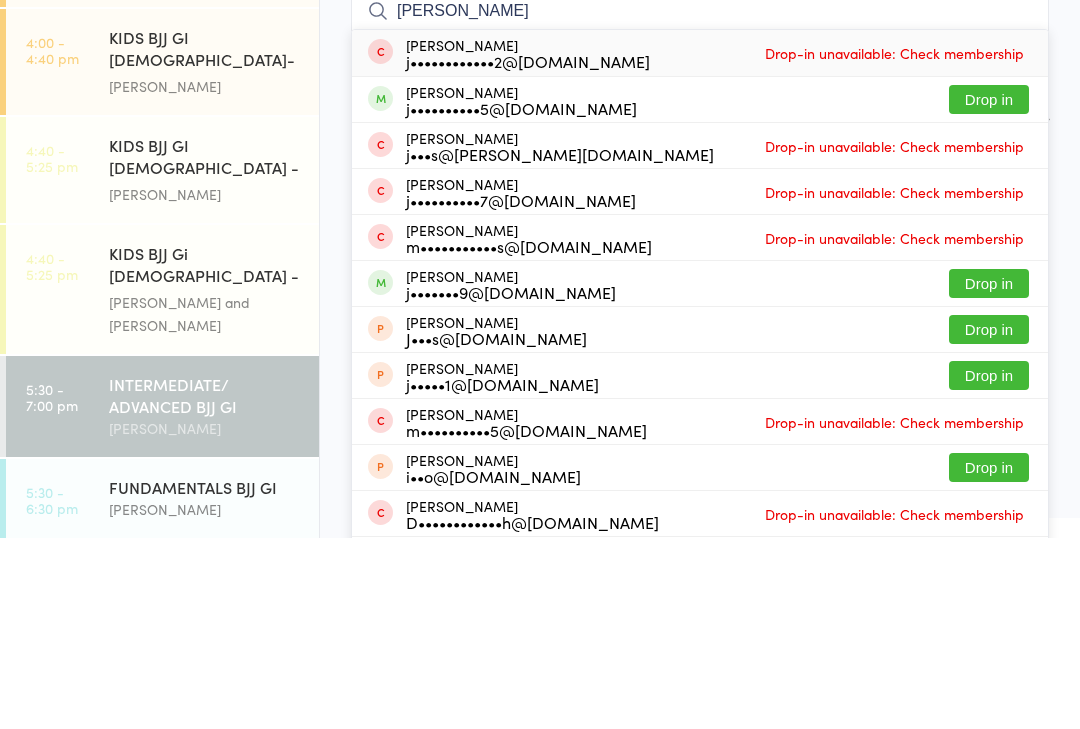 type on "[PERSON_NAME]" 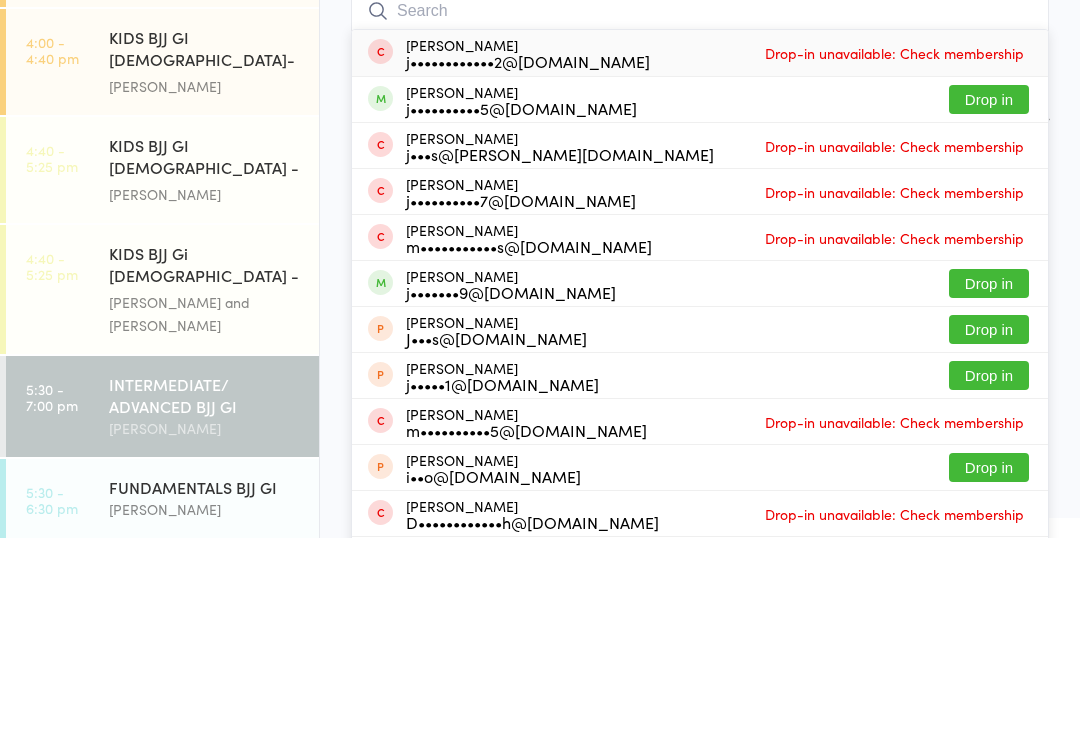 scroll, scrollTop: 191, scrollLeft: 0, axis: vertical 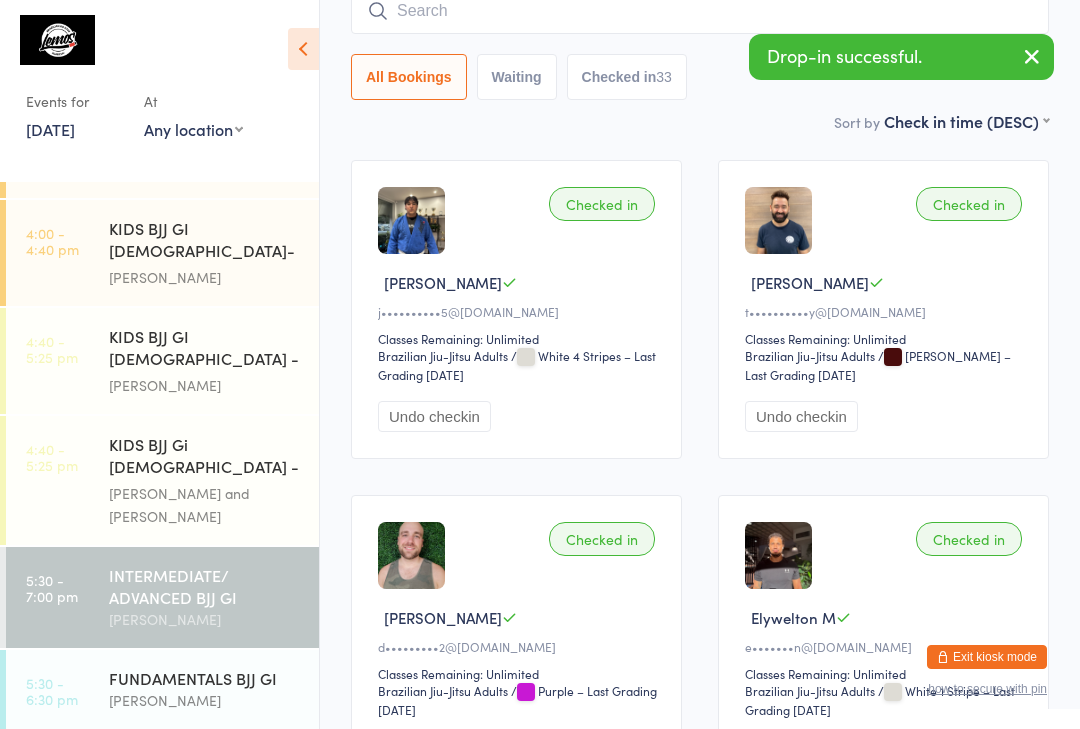 click on "[PERSON_NAME] and [PERSON_NAME]" at bounding box center (205, 505) 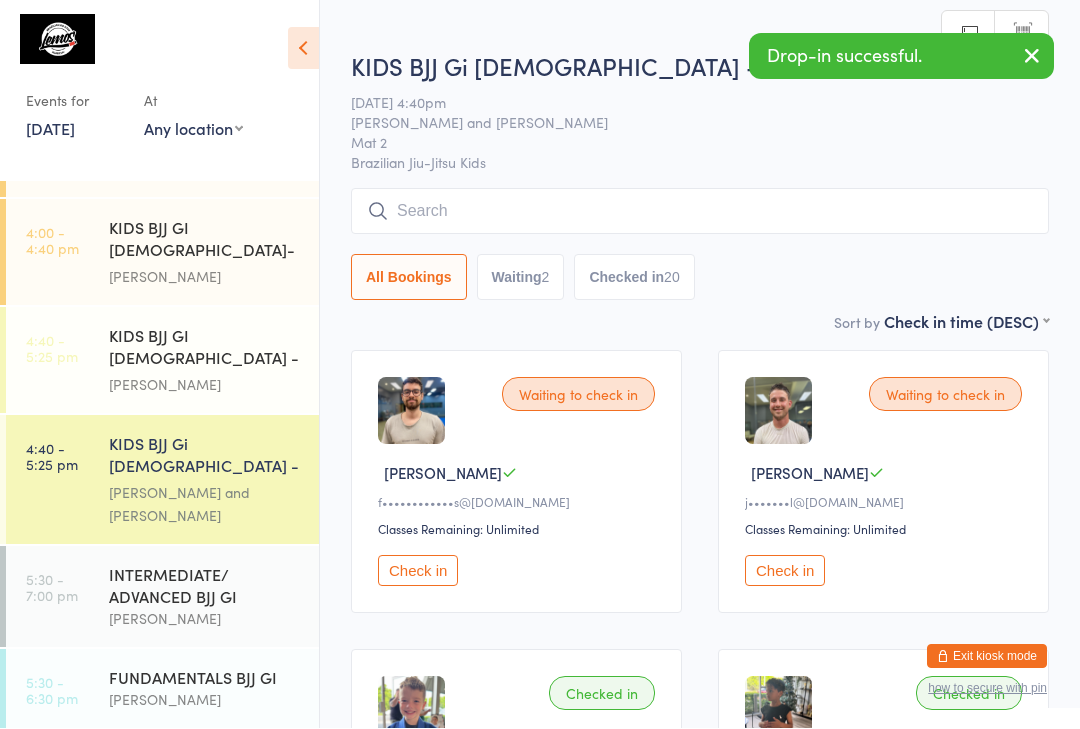 scroll, scrollTop: 1, scrollLeft: 0, axis: vertical 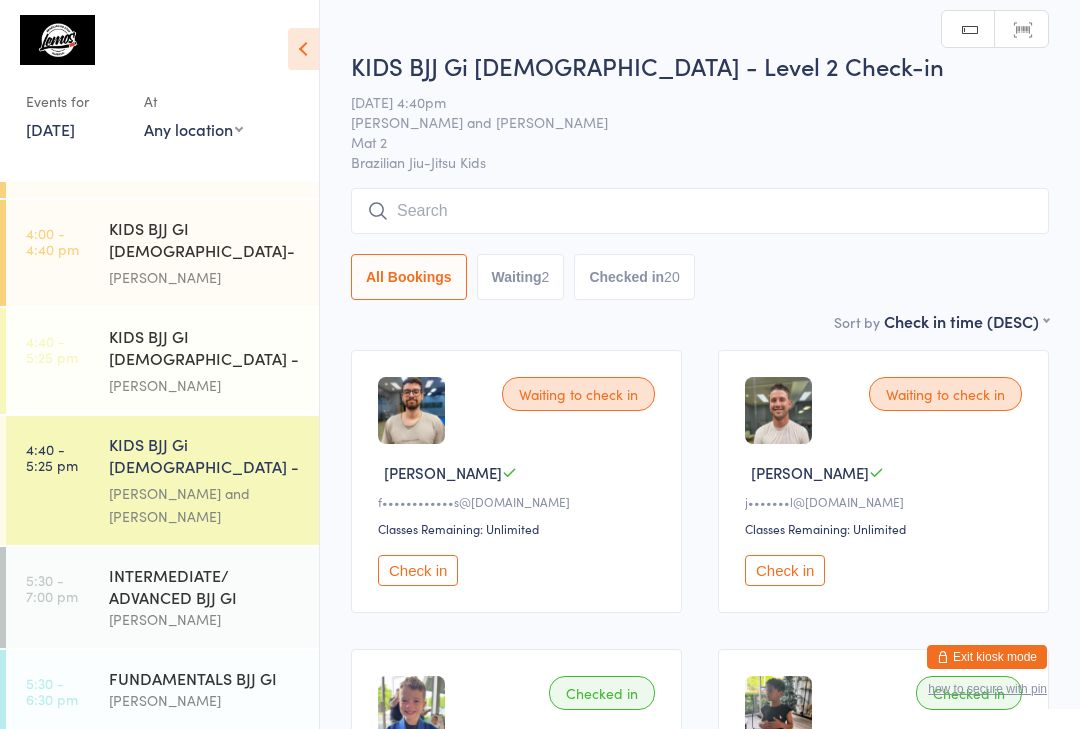 click at bounding box center (700, 211) 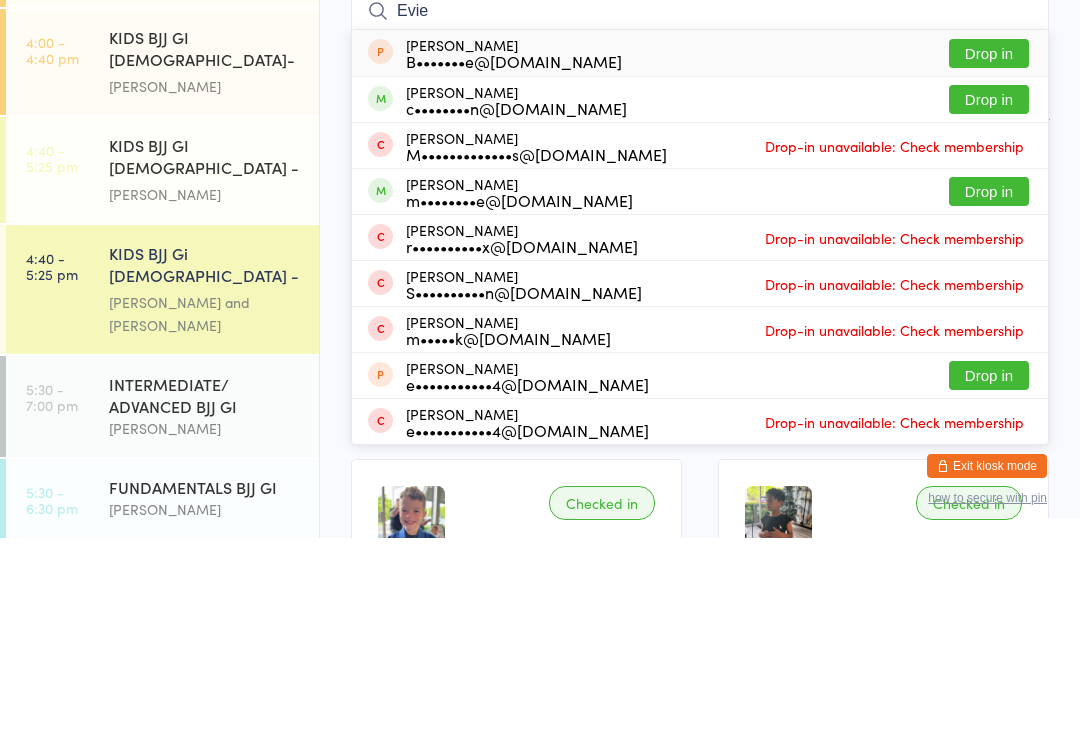 type on "Evie" 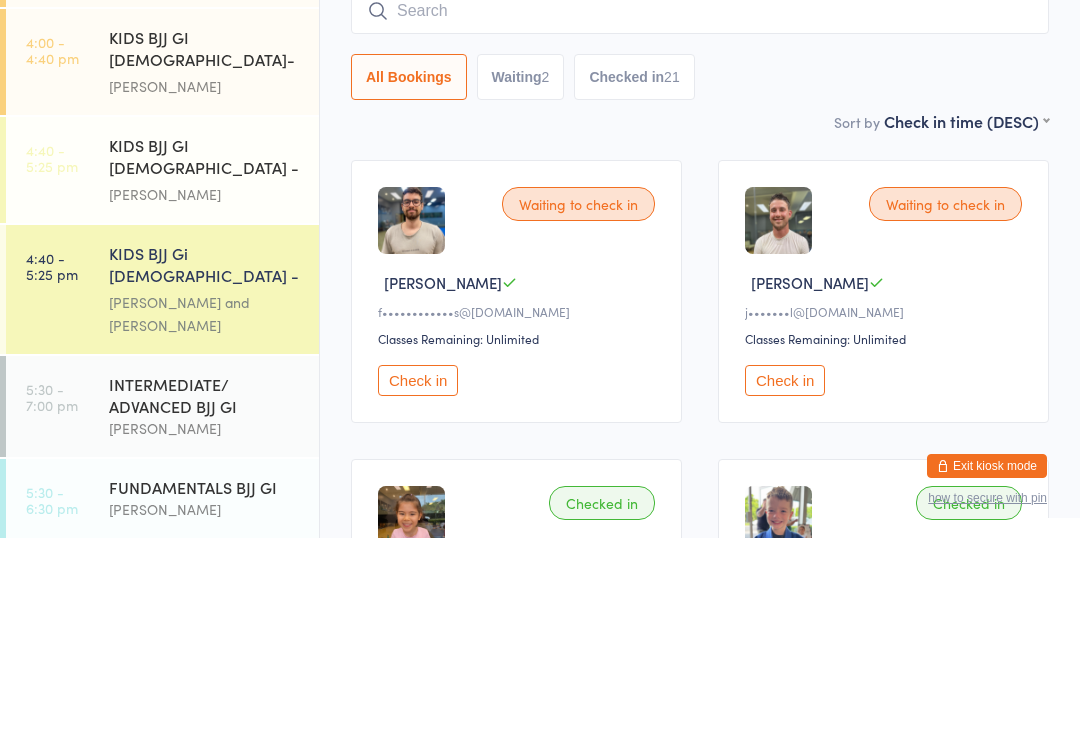 scroll, scrollTop: 191, scrollLeft: 0, axis: vertical 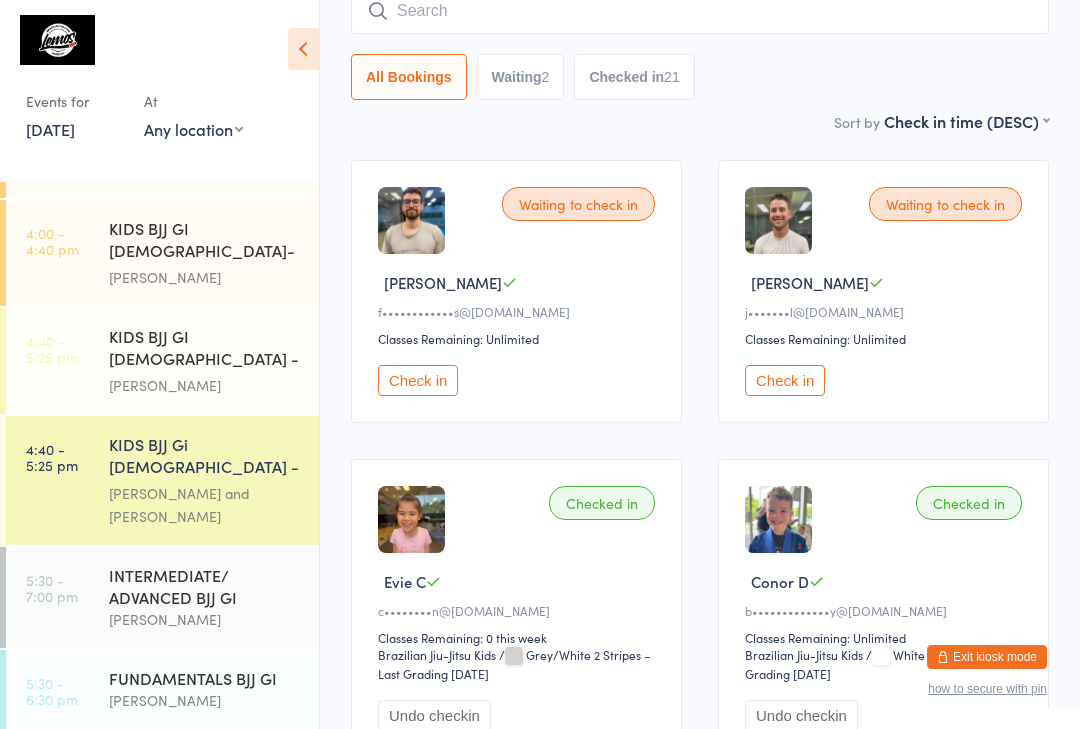 click at bounding box center (700, 11) 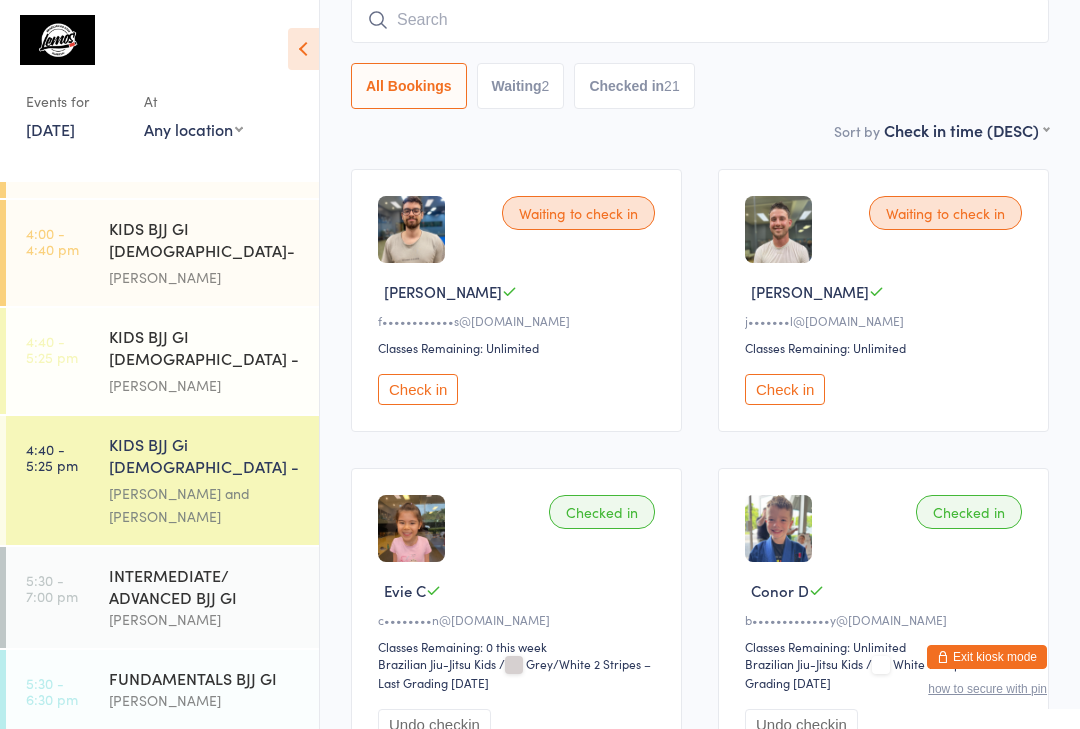 scroll, scrollTop: 181, scrollLeft: 0, axis: vertical 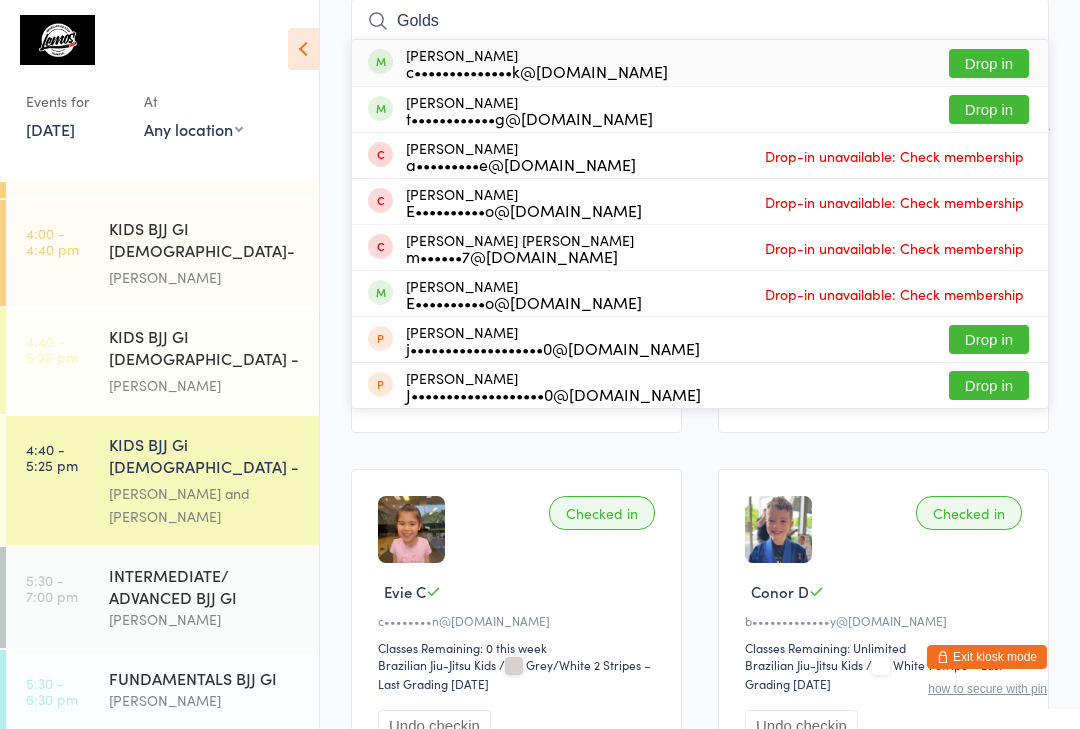 type on "Golds" 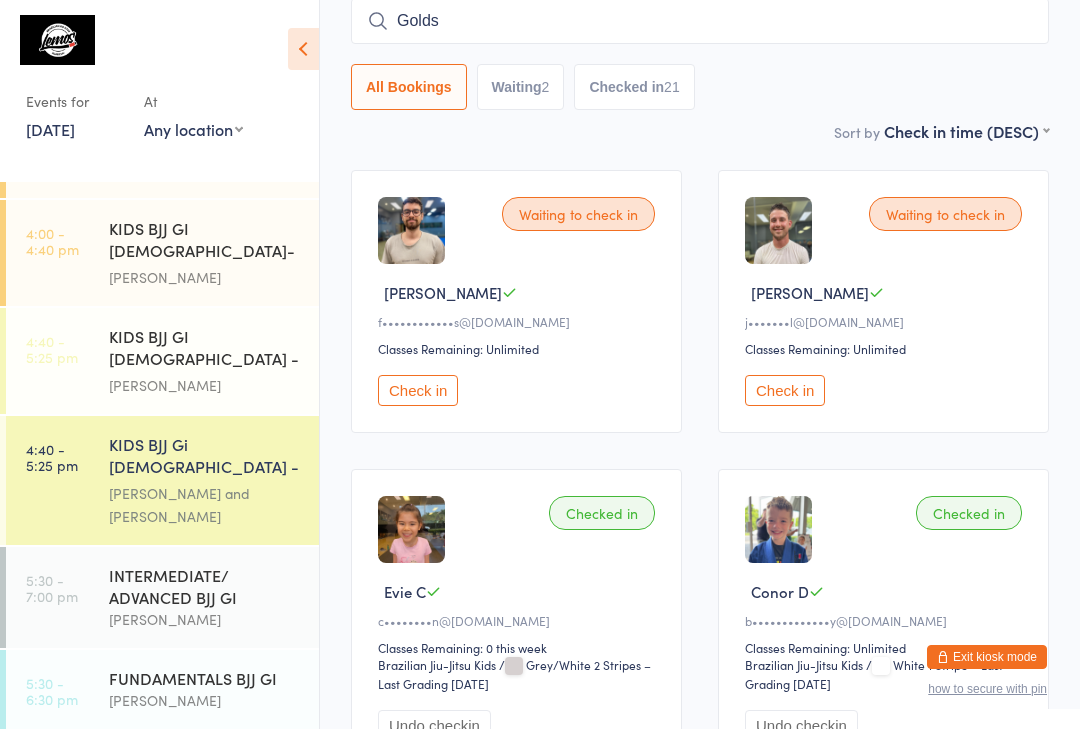 type 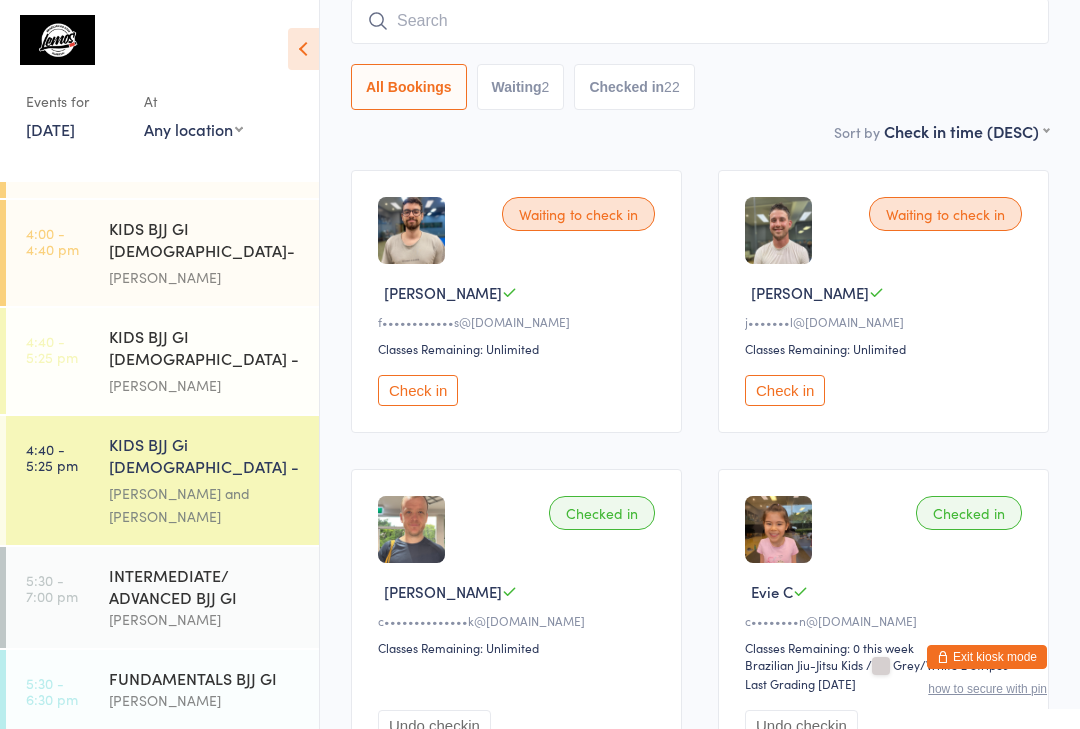 click on "INTERMEDIATE/ ADVANCED BJJ GI" at bounding box center [205, 586] 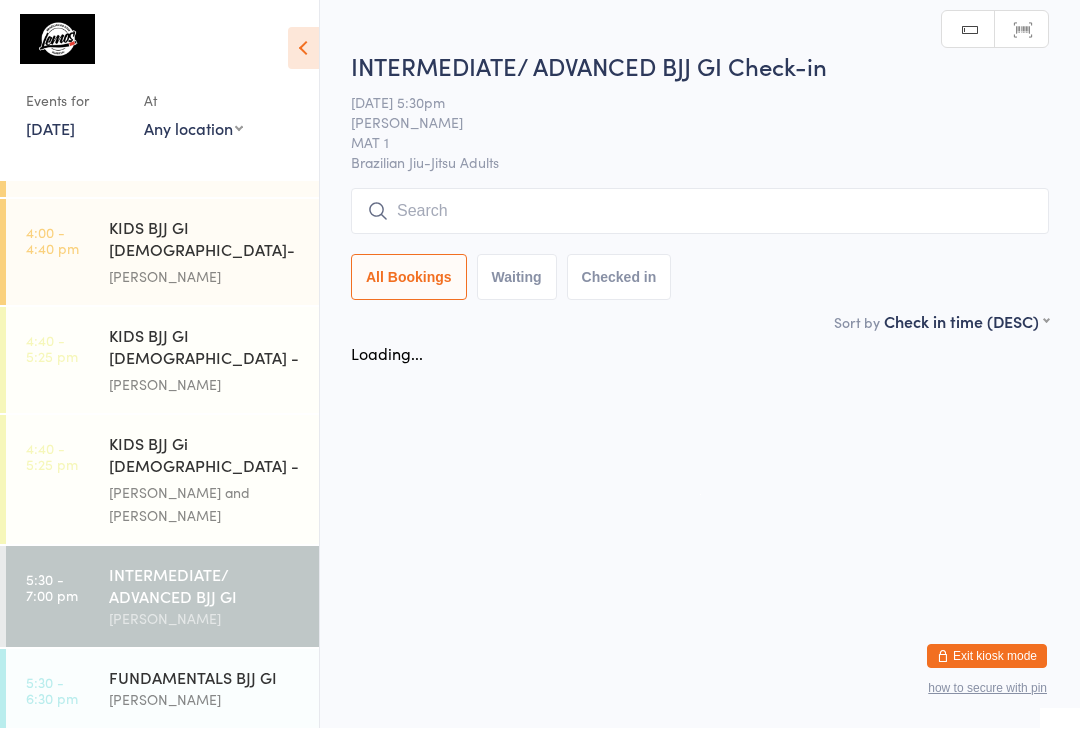 scroll, scrollTop: 1, scrollLeft: 0, axis: vertical 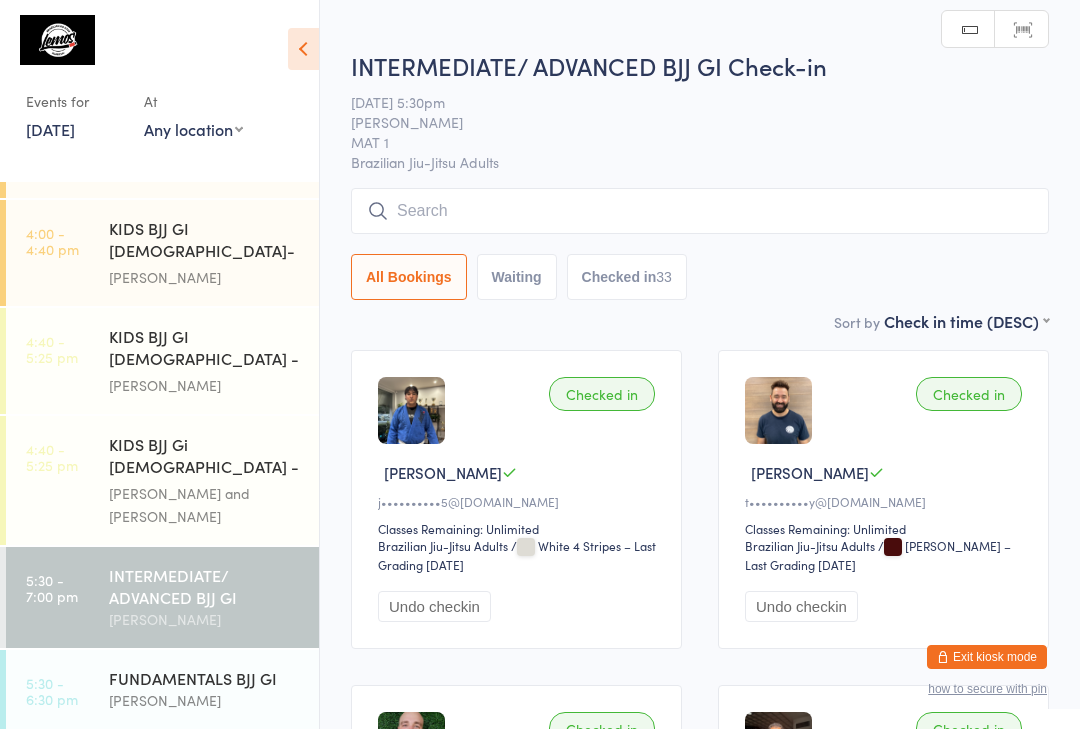 click at bounding box center [700, 211] 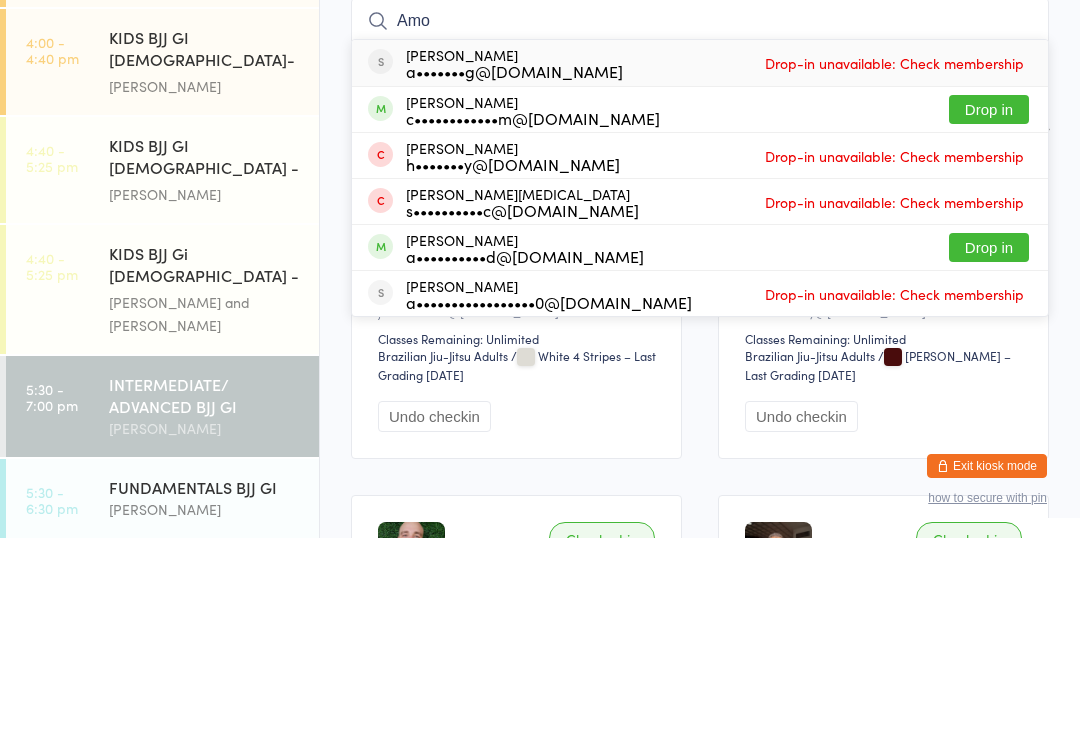 type on "Amo" 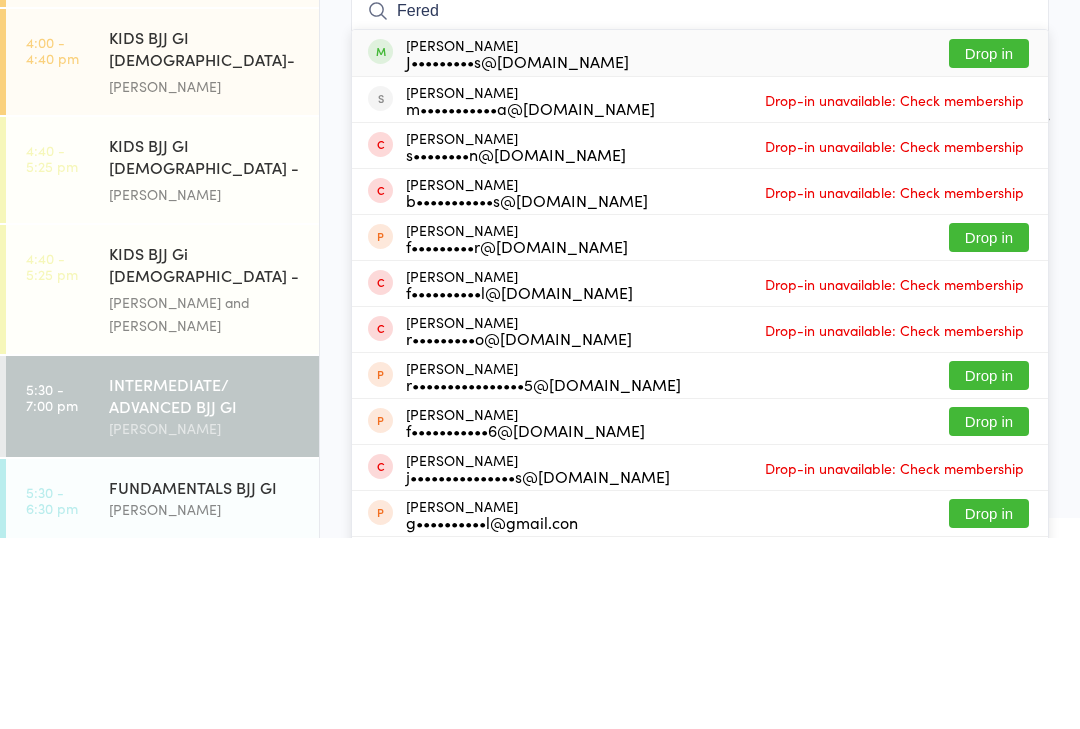 type on "Fered" 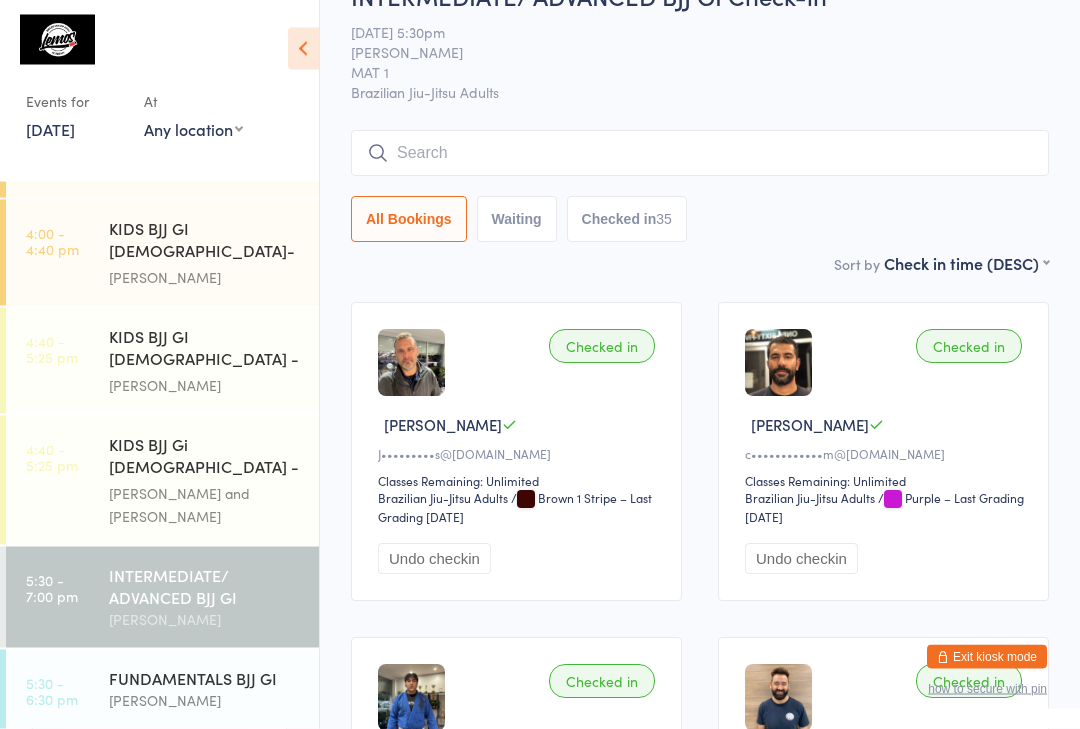 scroll, scrollTop: 0, scrollLeft: 0, axis: both 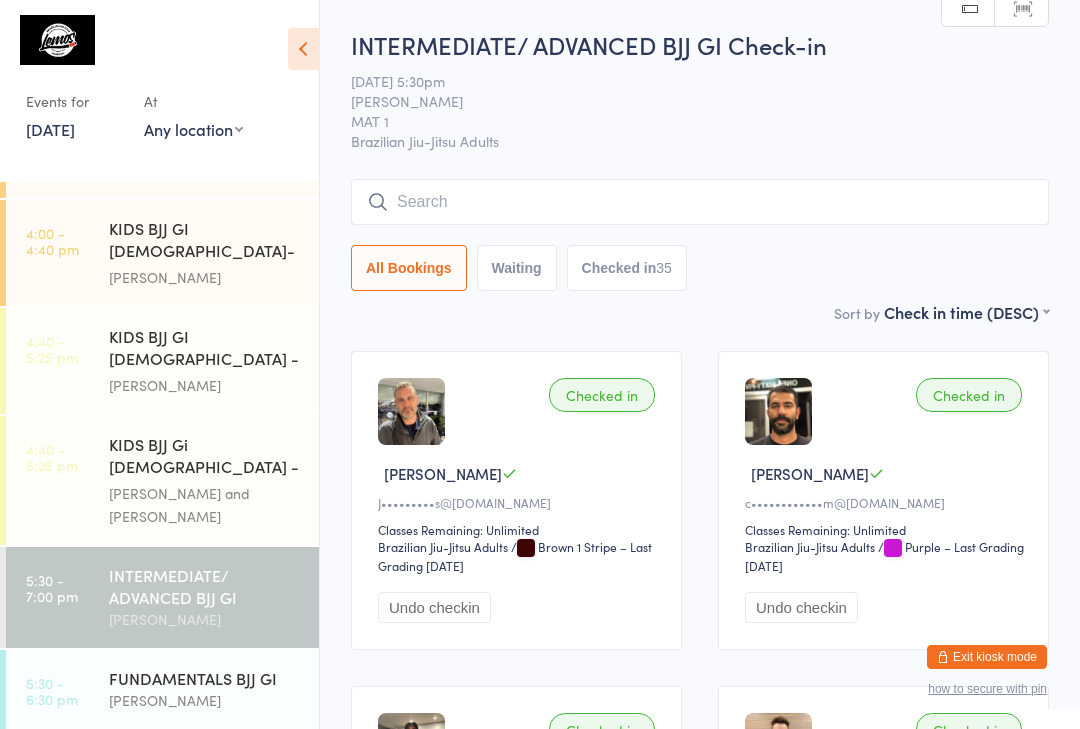click at bounding box center [700, 202] 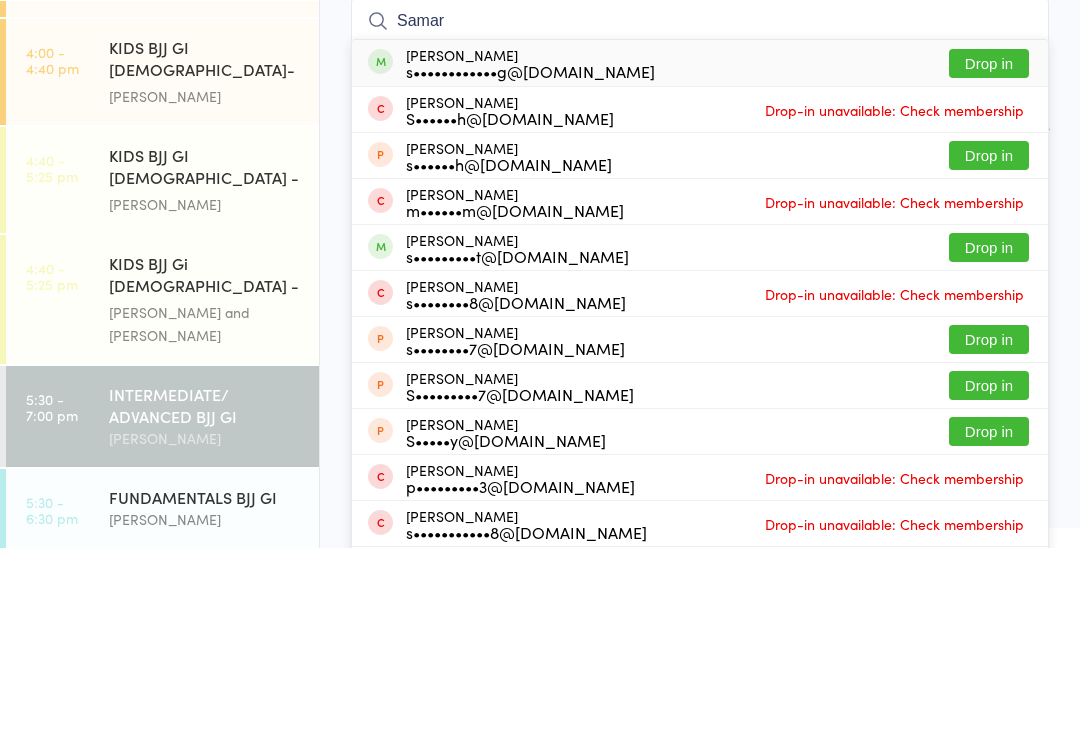 type on "Samar" 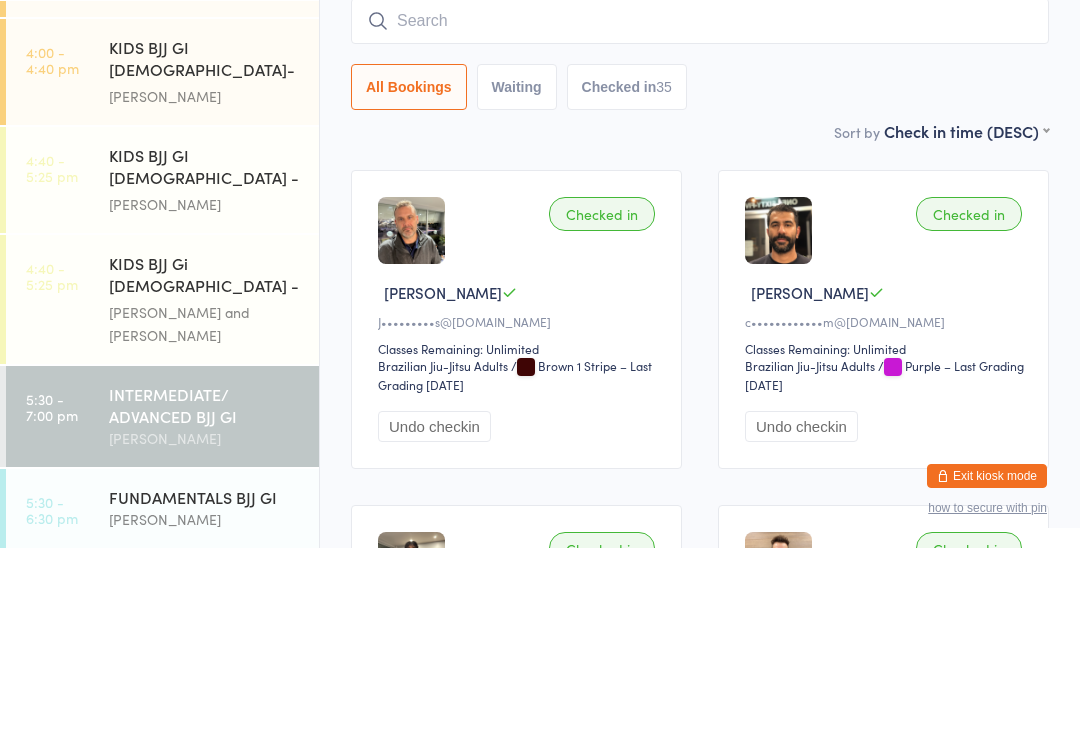 scroll, scrollTop: 181, scrollLeft: 0, axis: vertical 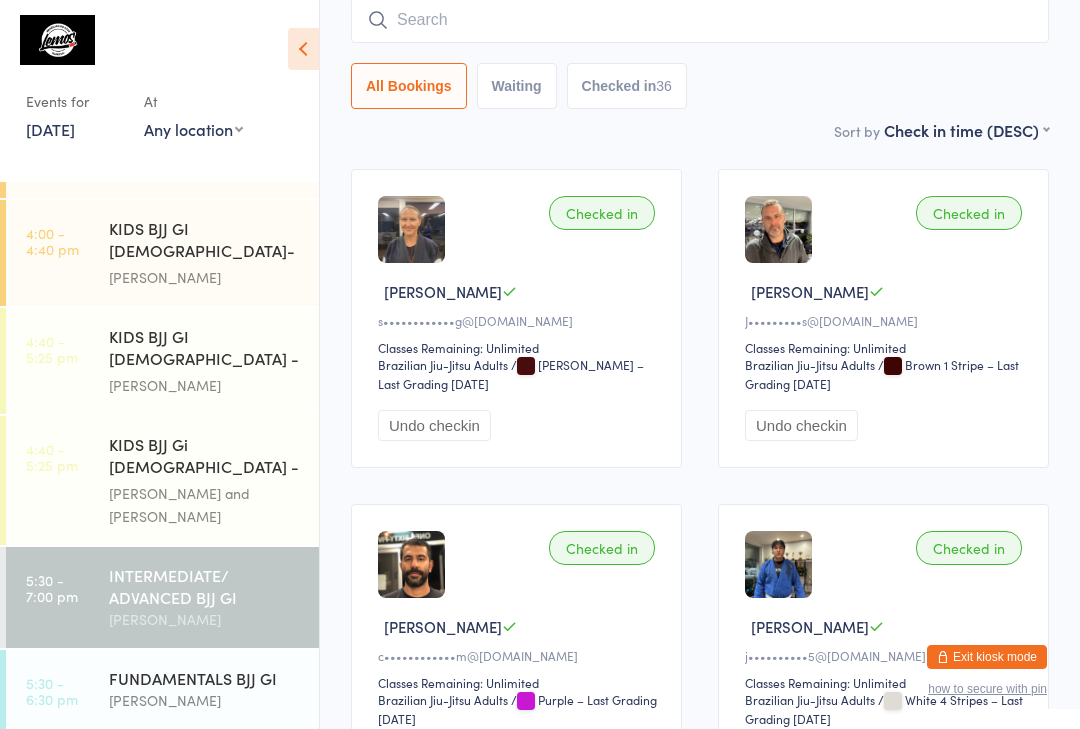 click at bounding box center [700, 20] 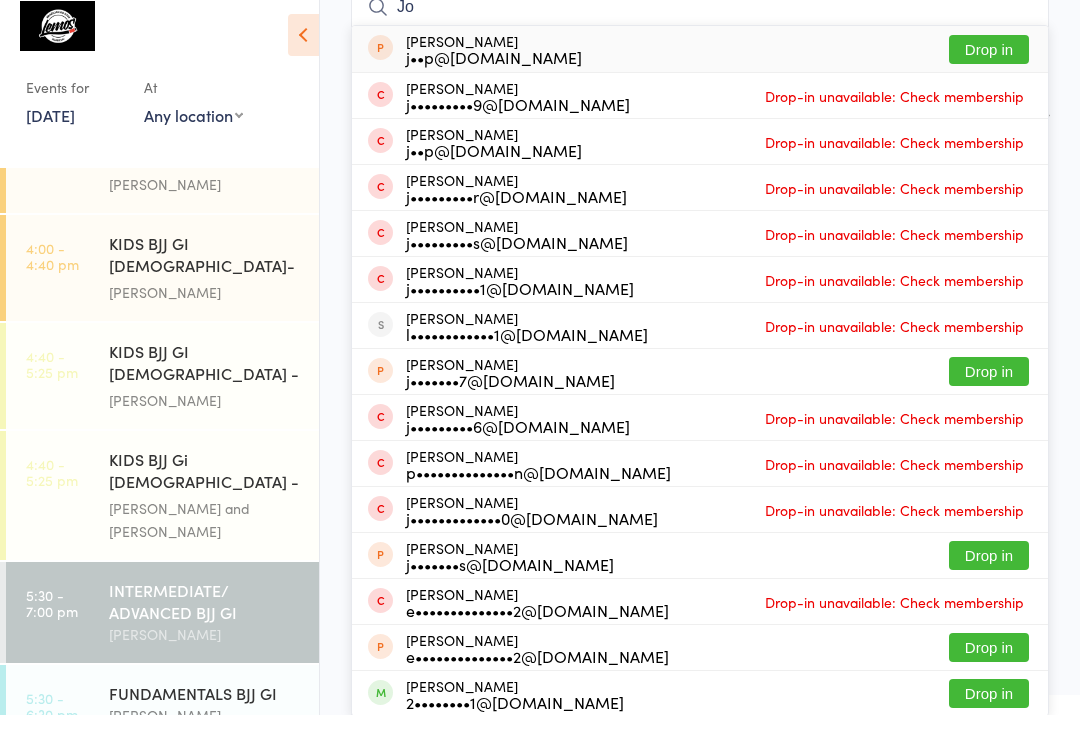 scroll, scrollTop: 409, scrollLeft: 0, axis: vertical 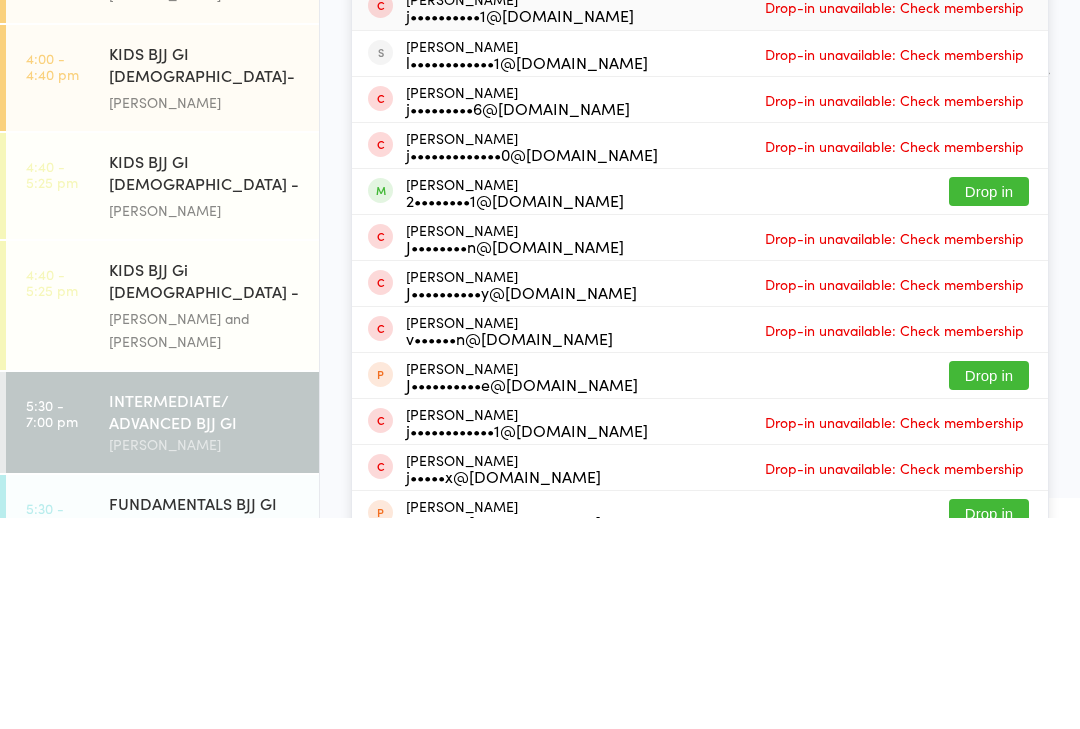 type on "[PERSON_NAME]" 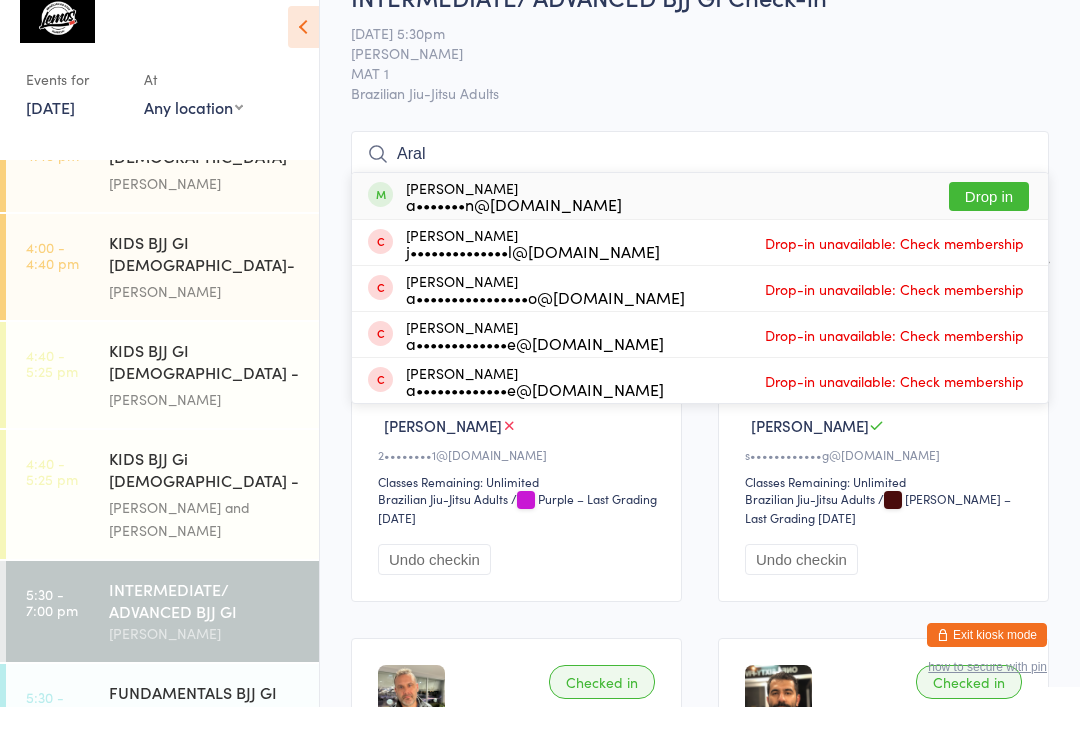 type on "Aral" 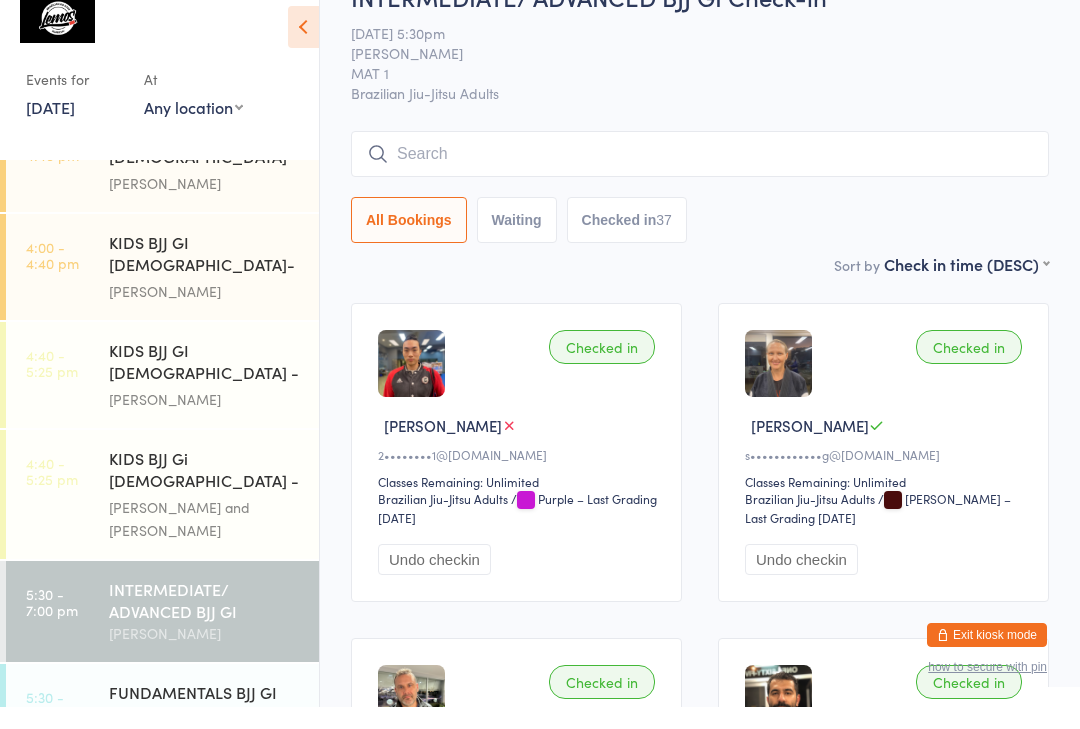 scroll, scrollTop: 48, scrollLeft: 0, axis: vertical 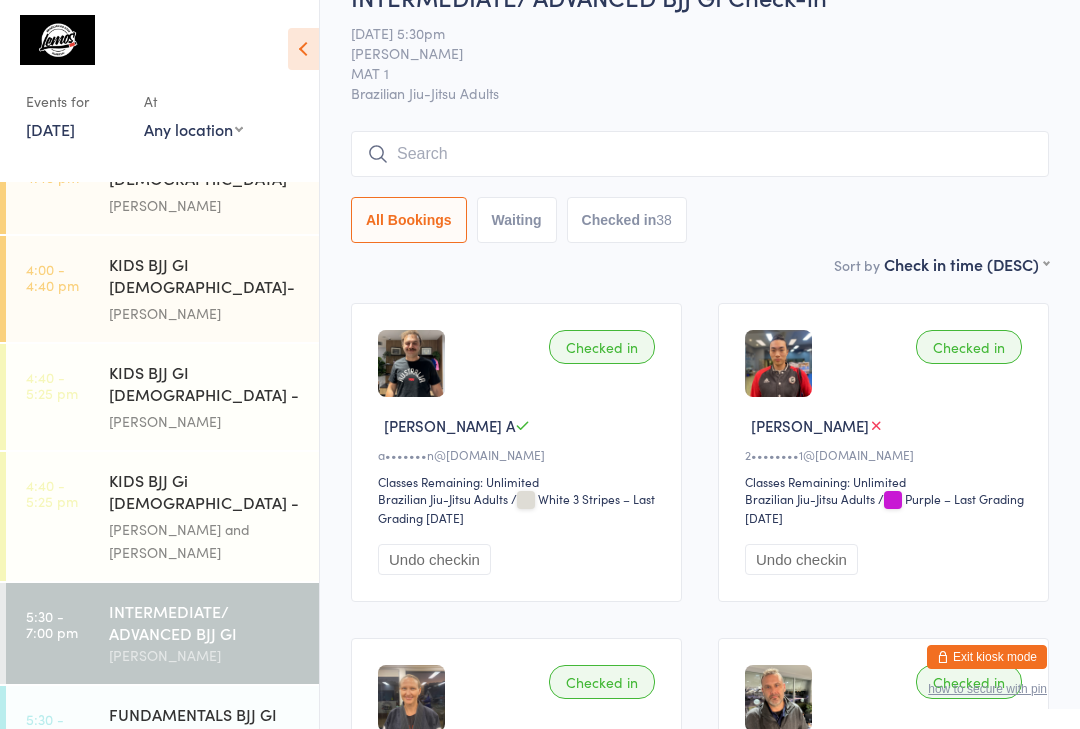 click at bounding box center [700, 154] 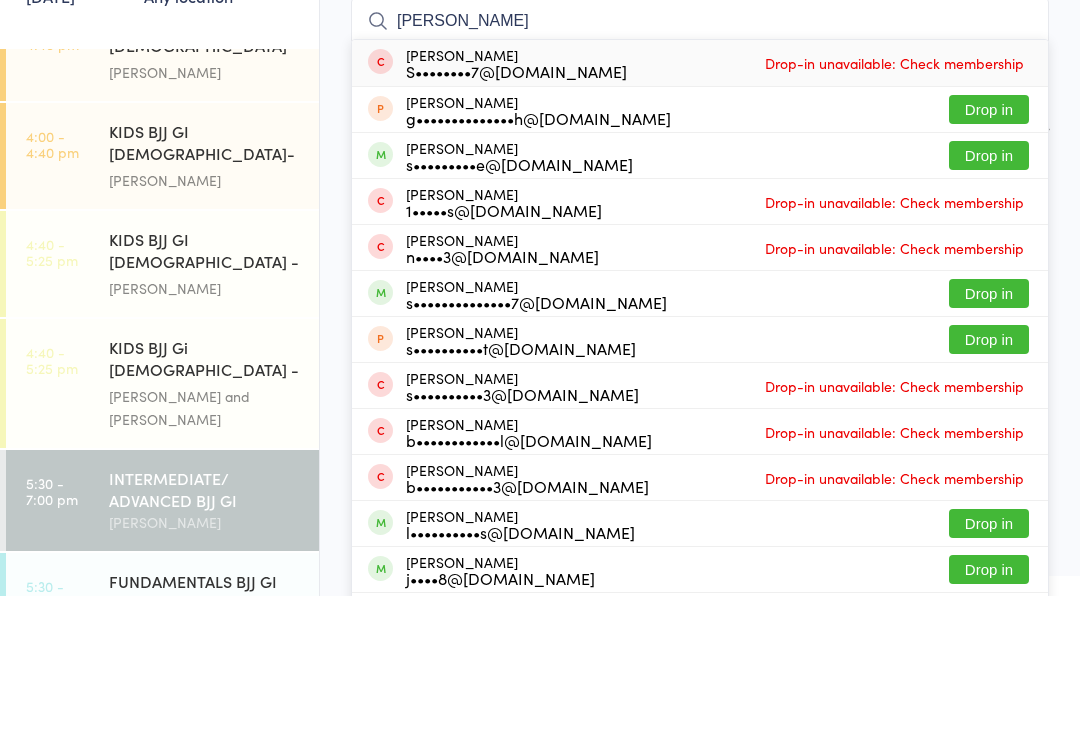 type on "[PERSON_NAME]" 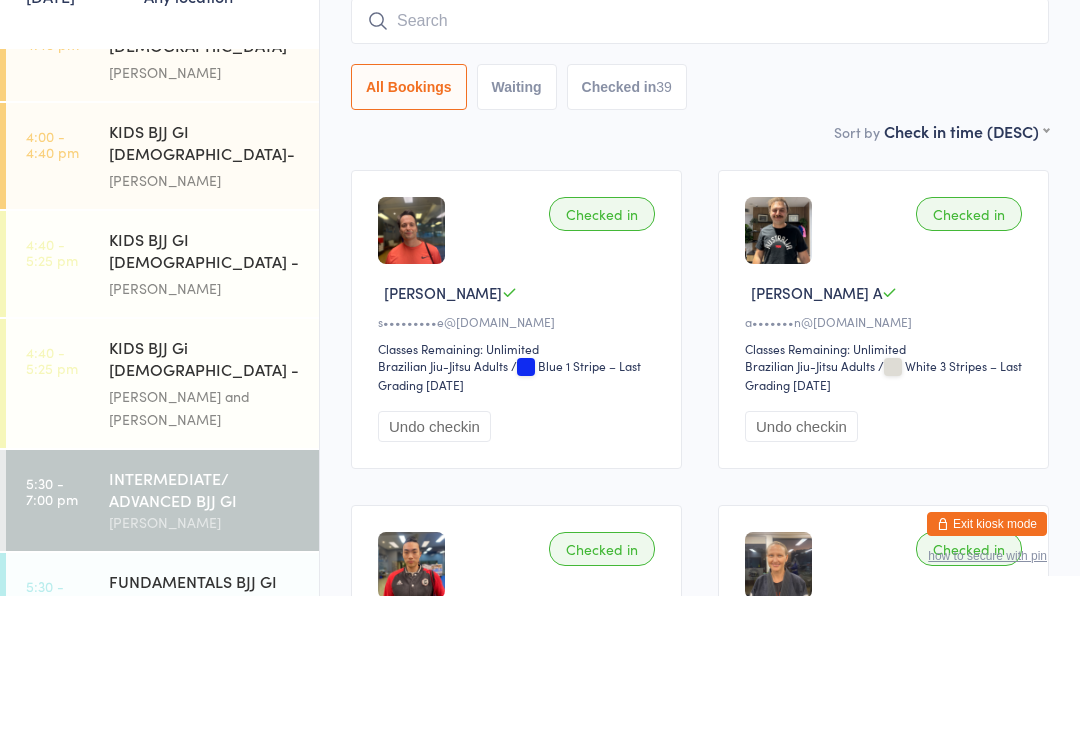 click at bounding box center [700, 154] 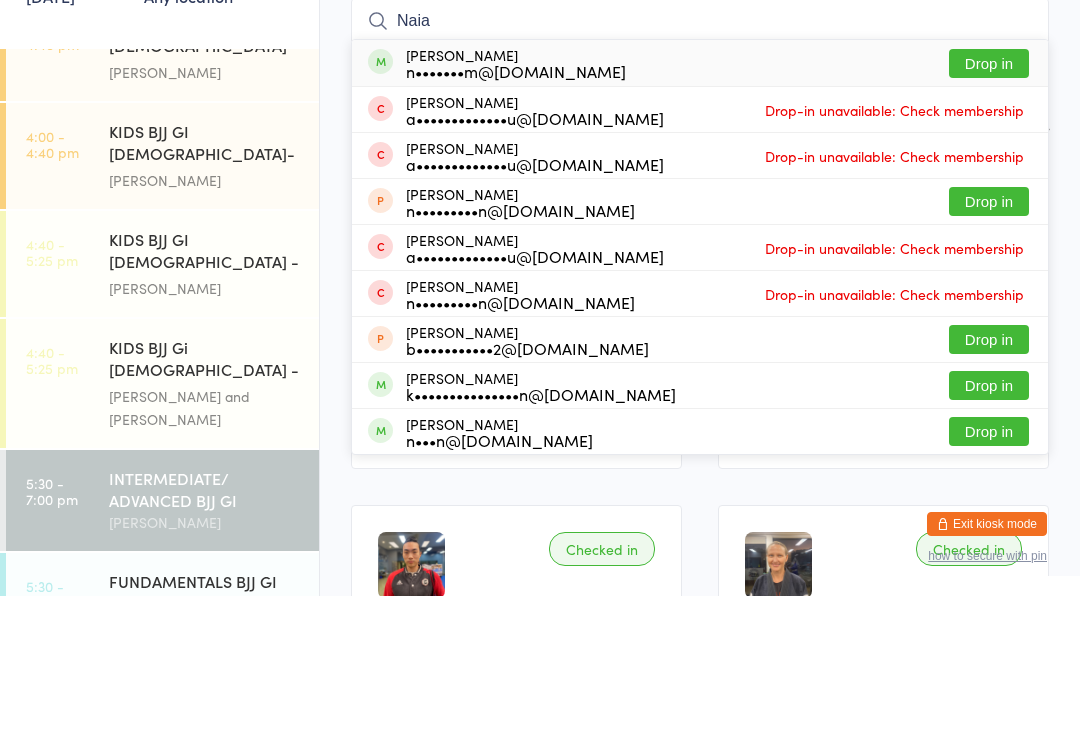 type on "Naia" 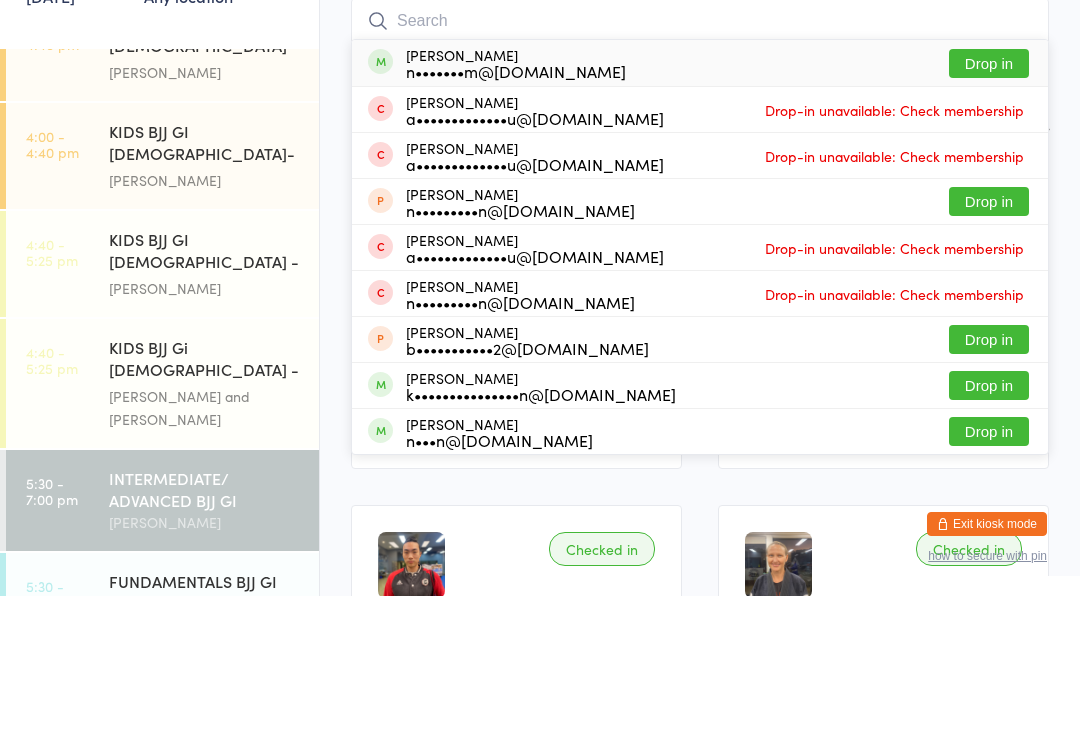 scroll, scrollTop: 181, scrollLeft: 0, axis: vertical 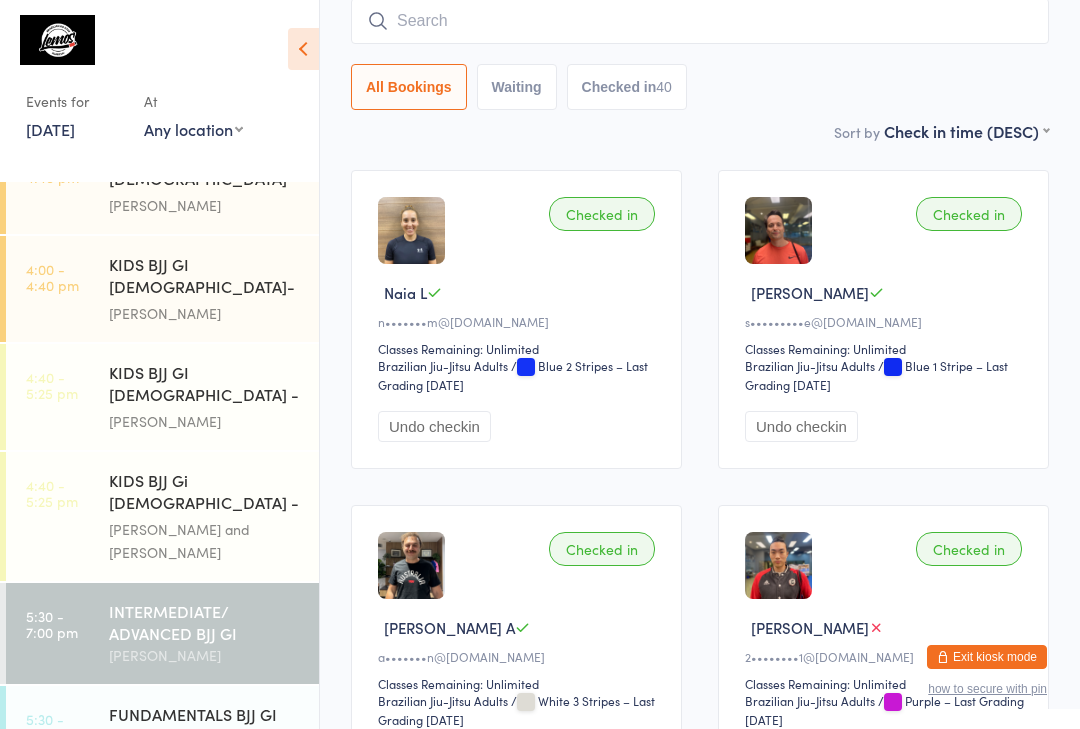 click on "[PERSON_NAME]" at bounding box center [205, 820] 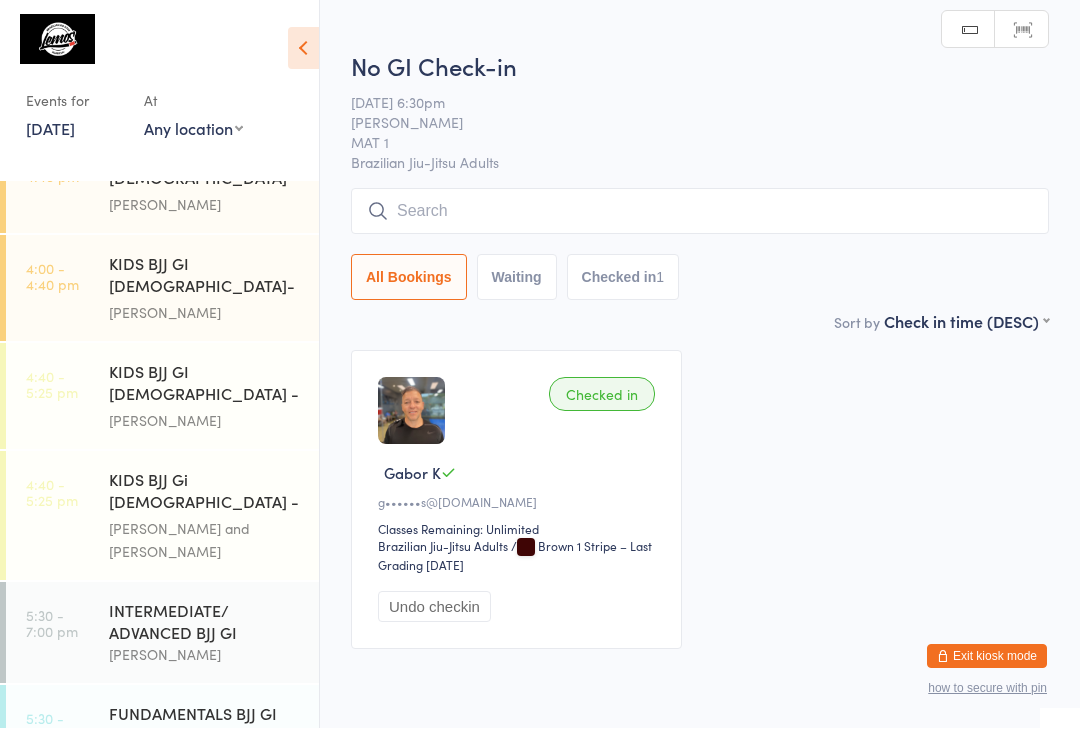 scroll, scrollTop: 1, scrollLeft: 0, axis: vertical 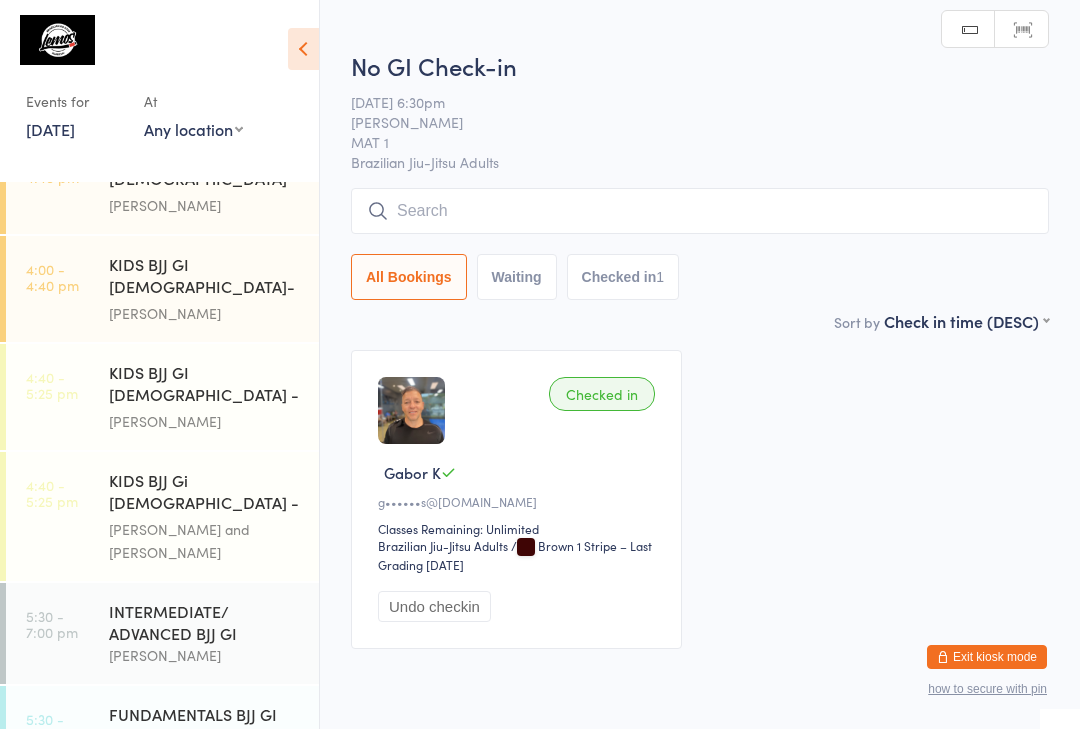 click at bounding box center (700, 211) 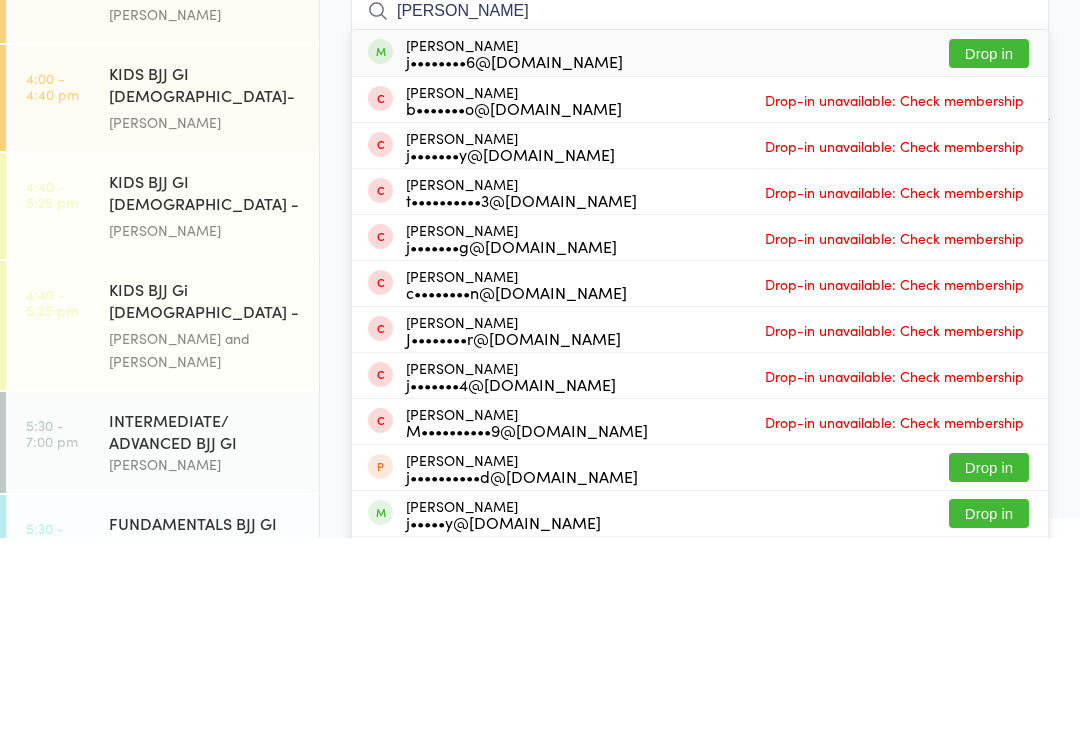 type on "[PERSON_NAME]" 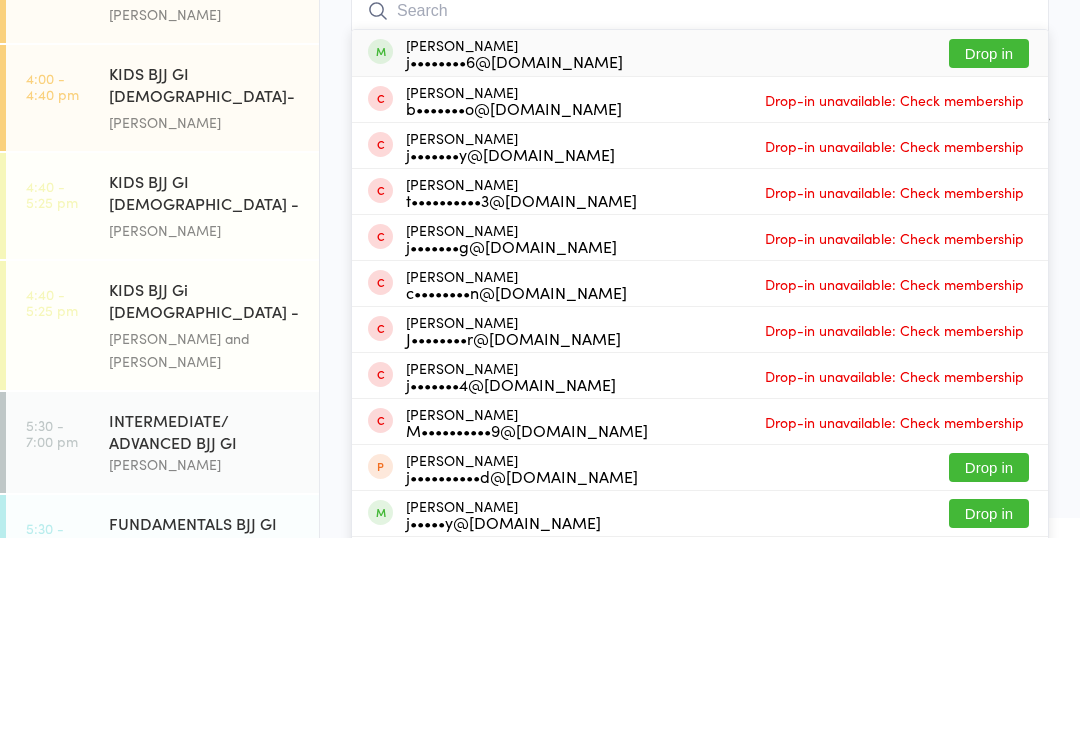 scroll, scrollTop: 86, scrollLeft: 0, axis: vertical 